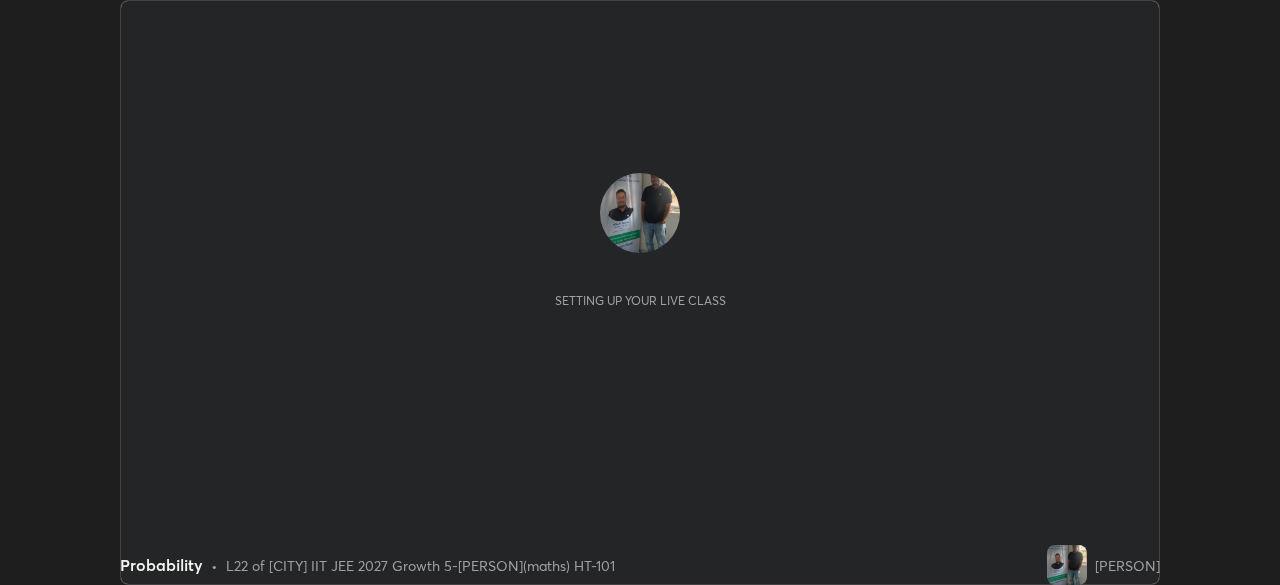 scroll, scrollTop: 0, scrollLeft: 0, axis: both 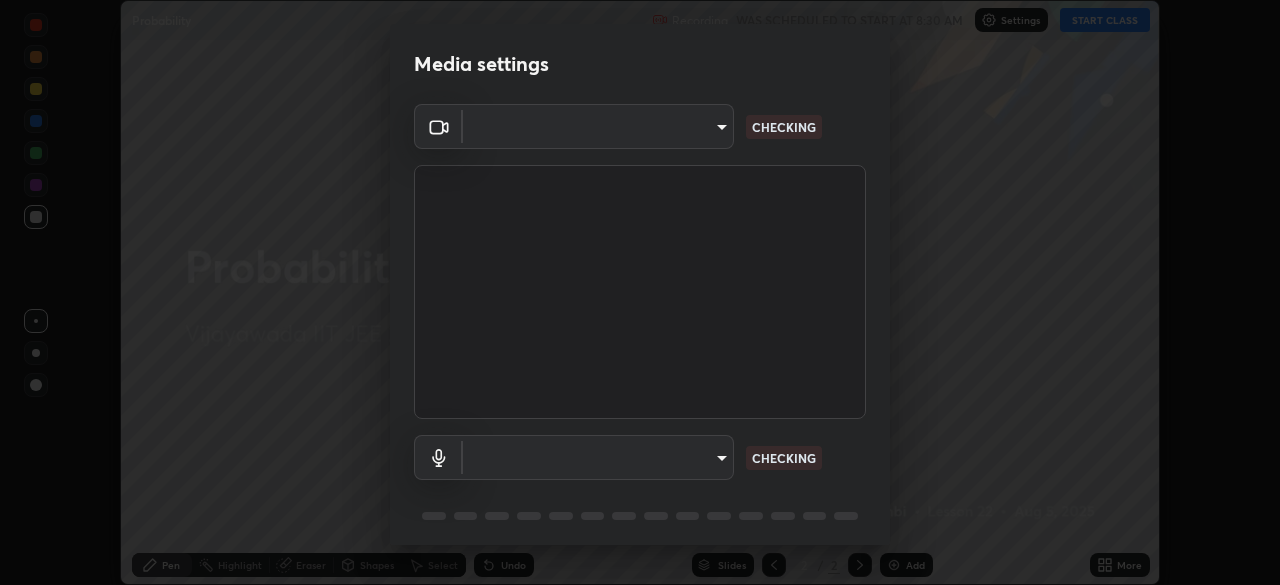 type on "fff638a65607fcbf4441b322b904c28a27ff1618415f0a07da170de148c5928a" 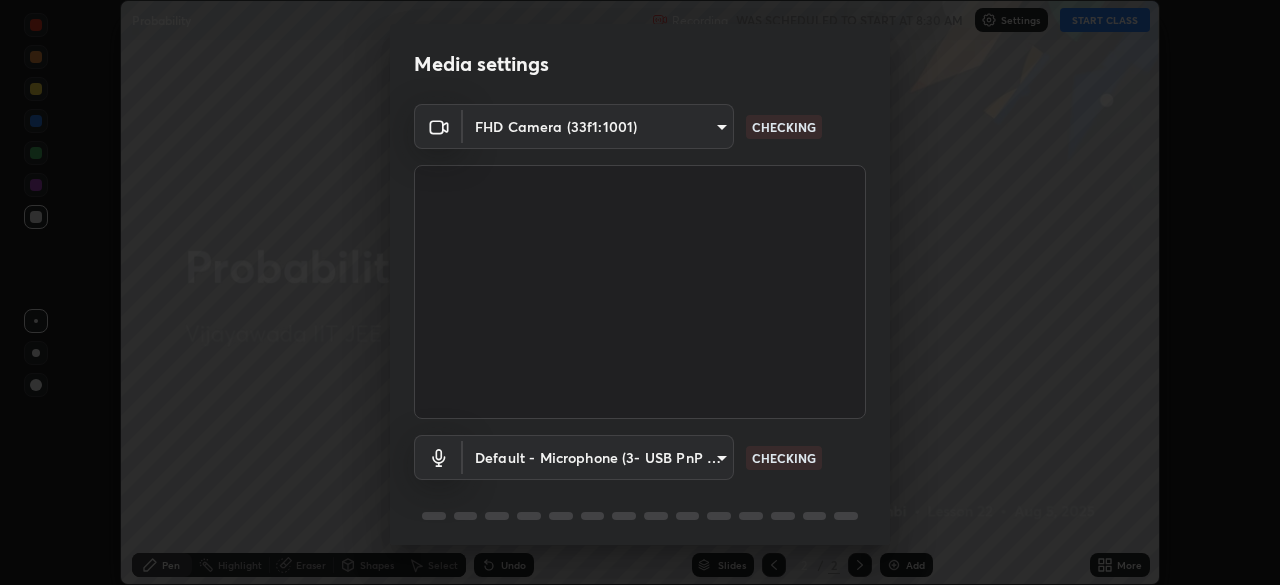 scroll, scrollTop: 71, scrollLeft: 0, axis: vertical 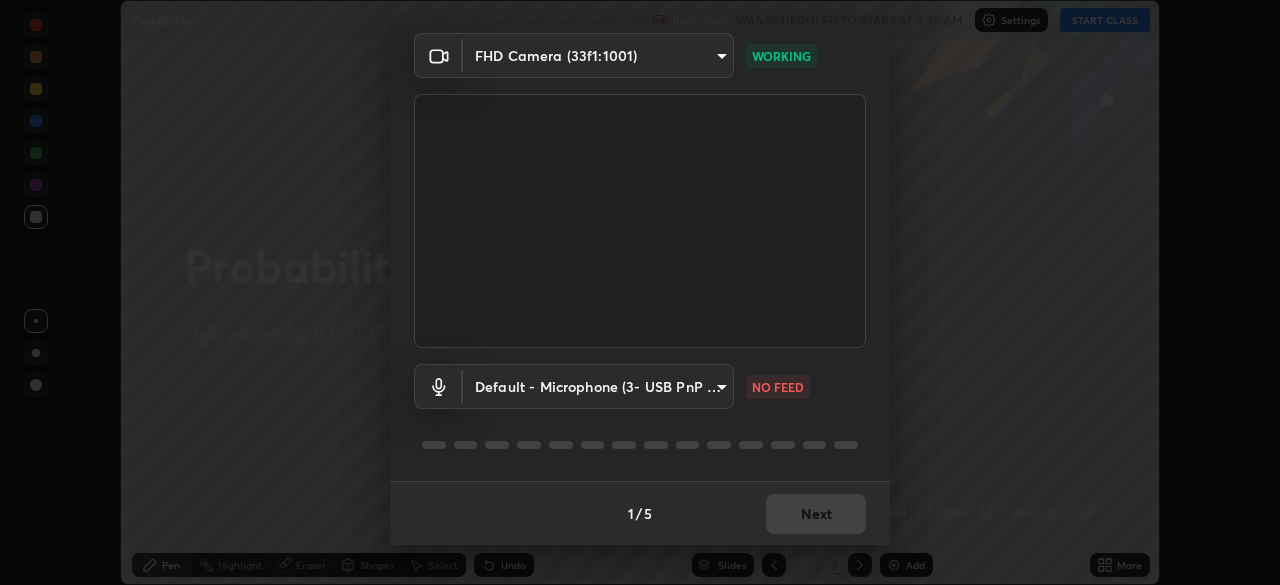 click on "Erase all Probability Recording WAS SCHEDULED TO START AT  8:30 AM Settings START CLASS Setting up your live class Probability • L22 of [CITY] IIT JEE 2027 Growth 5-[PERSON](maths) HT-101 [PERSON] Pen Highlight Eraser Shapes Select Undo Slides 2 / 2 Add More No doubts shared Encourage your learners to ask a doubt for better clarity Report an issue Reason for reporting Buffering Chat not working Audio - Video sync issue Educator video quality low ​ Attach an image Report Media settings FHD Camera (33f1:1001) fff638a65607fcbf4441b322b904c28a27ff1618415f0a07da170de148c5928a WORKING Default - Microphone (3- USB PnP Sound Device) default NO FEED 1 / 5 Next" at bounding box center [640, 292] 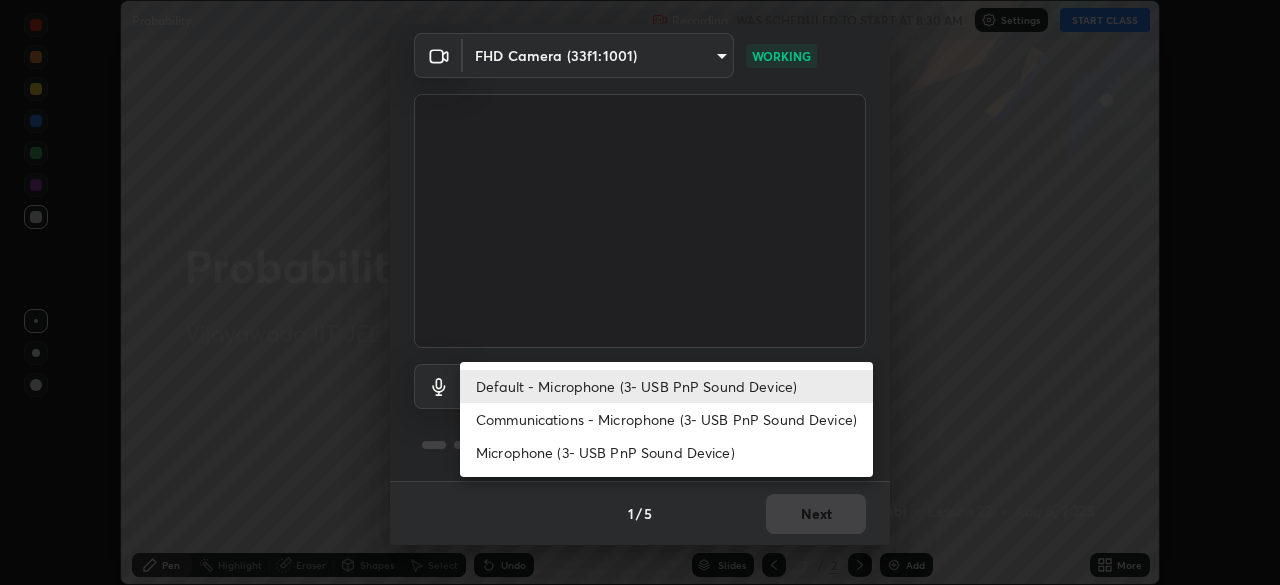 click on "Communications - Microphone (3- USB PnP Sound Device)" at bounding box center (666, 419) 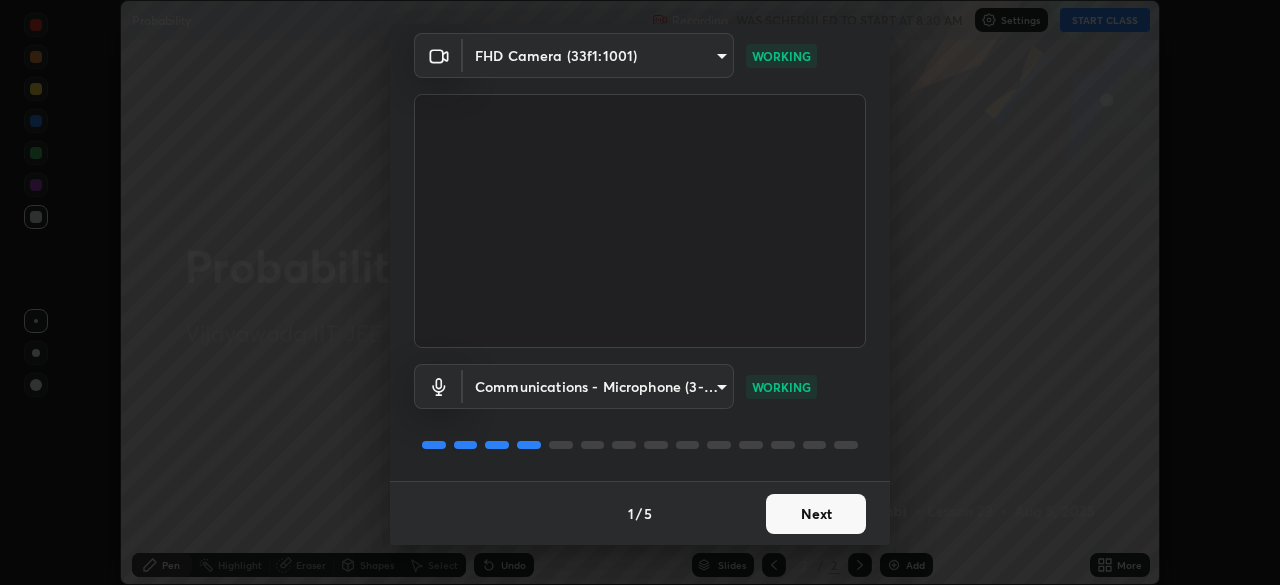 click on "Next" at bounding box center (816, 514) 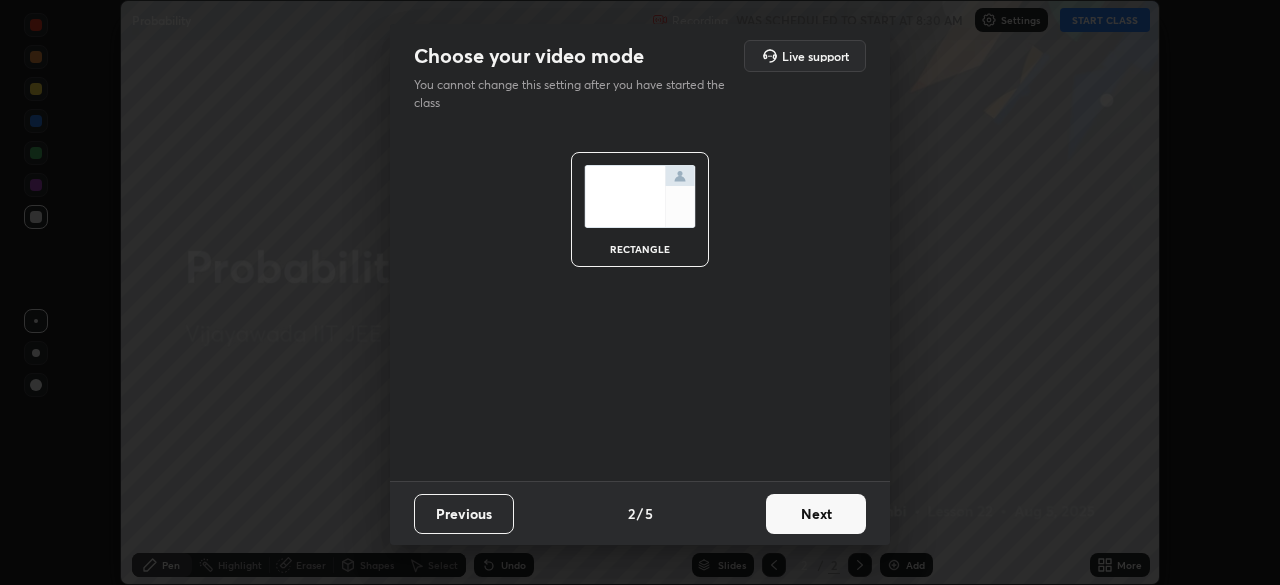 scroll, scrollTop: 0, scrollLeft: 0, axis: both 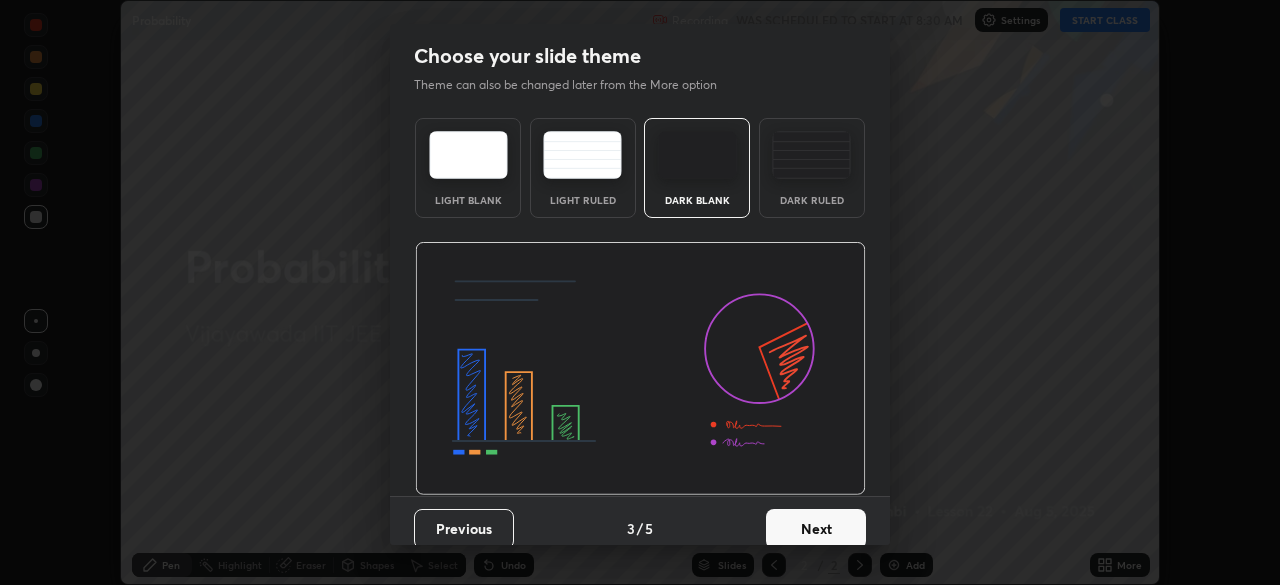 click on "Next" at bounding box center (816, 529) 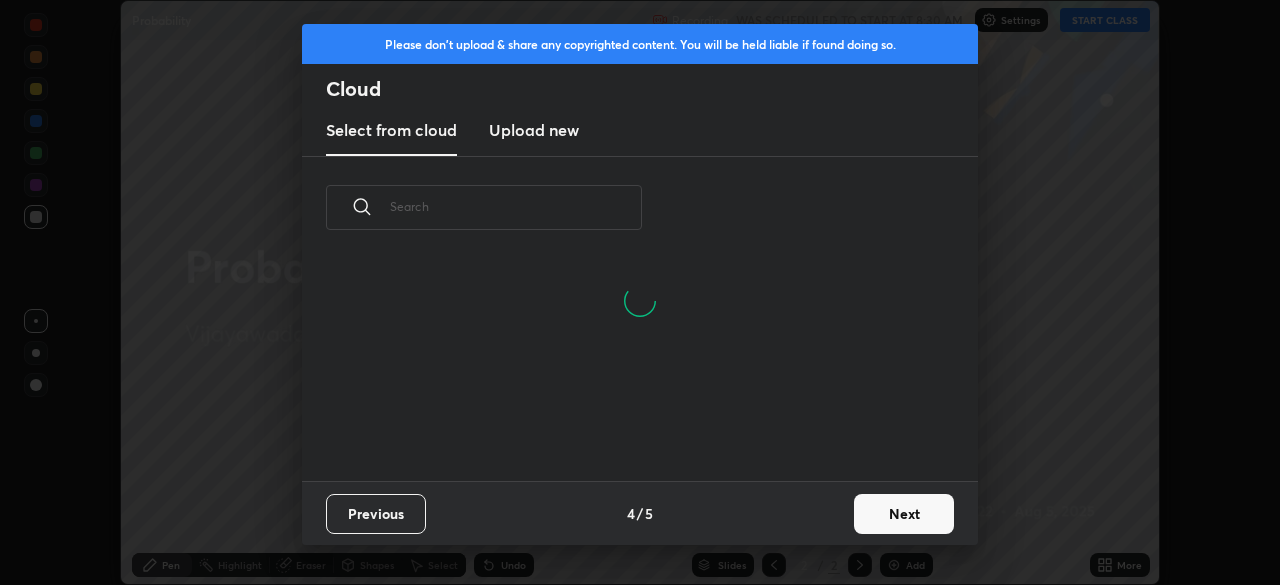 click on "Next" at bounding box center (904, 514) 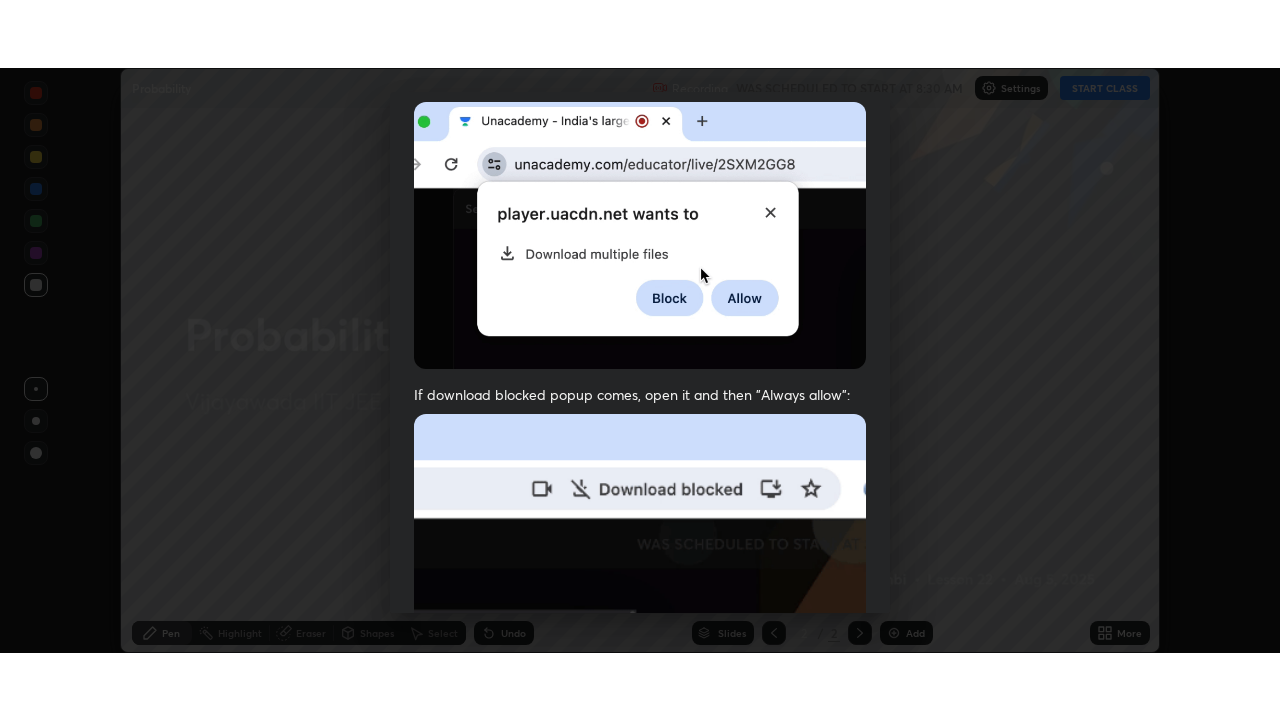 scroll, scrollTop: 479, scrollLeft: 0, axis: vertical 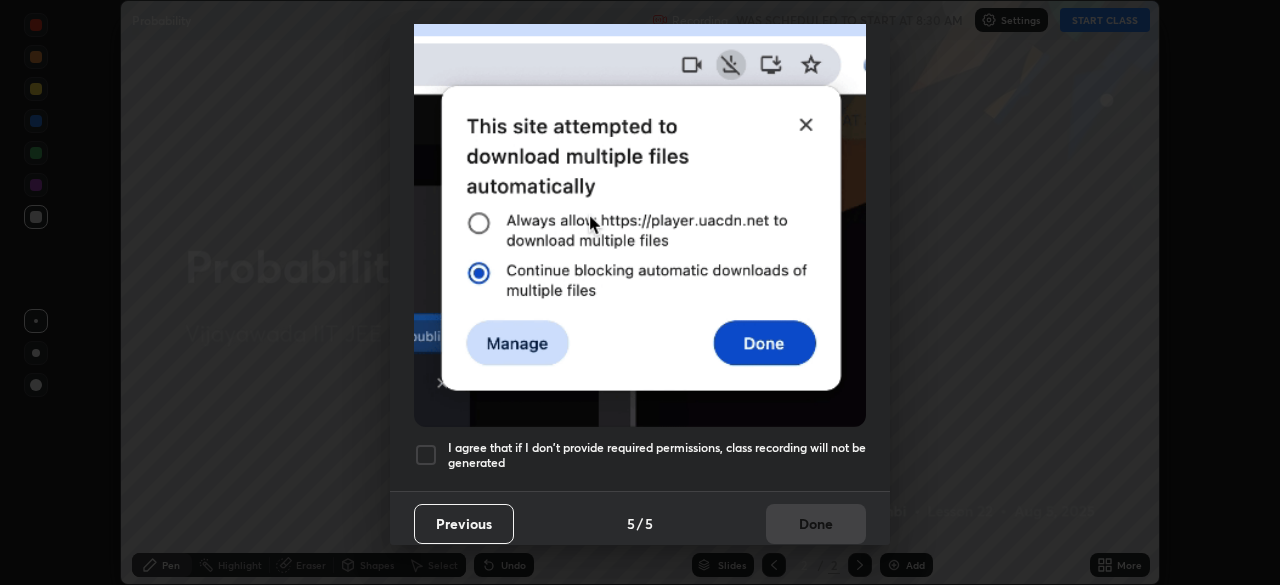 click at bounding box center (640, 208) 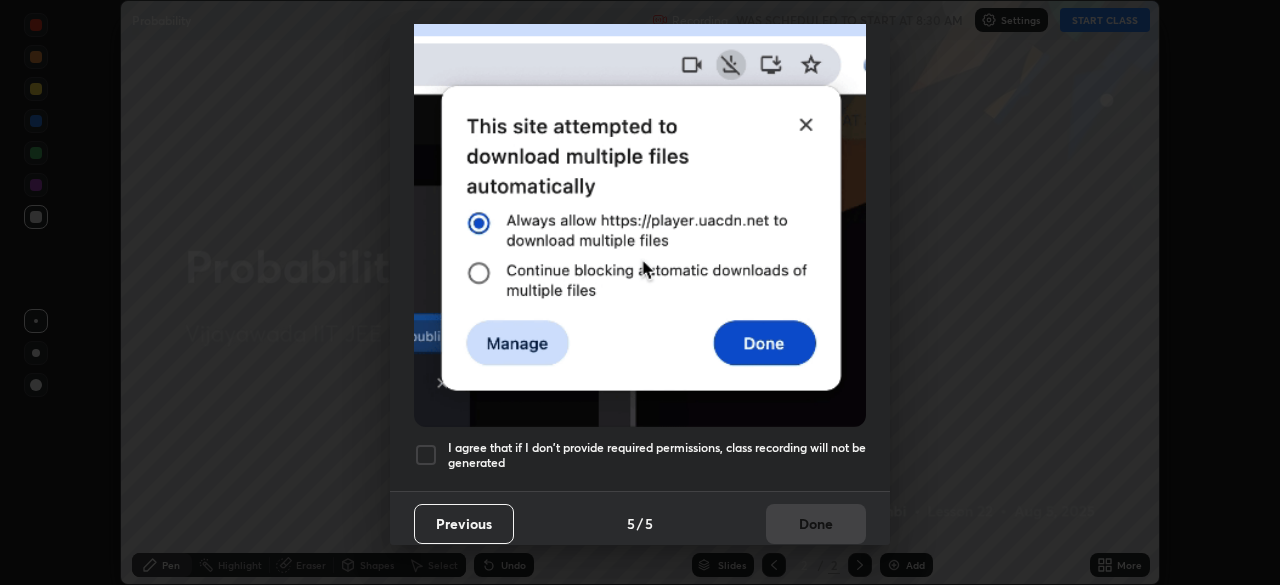 click at bounding box center (426, 455) 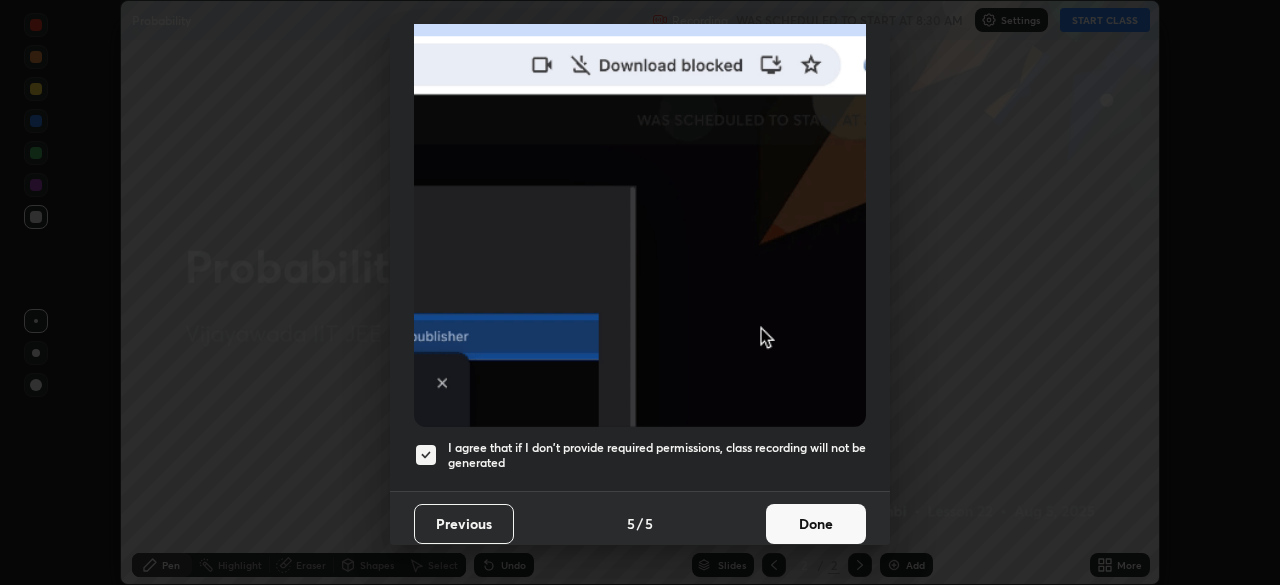 click on "Done" at bounding box center [816, 524] 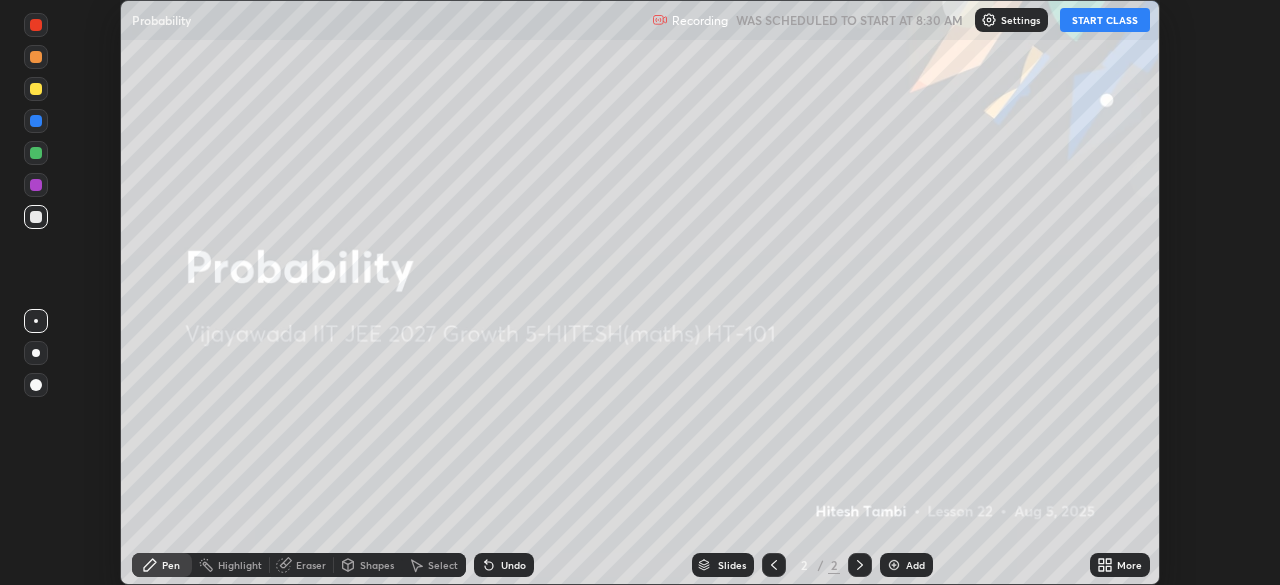 click on "START CLASS" at bounding box center (1105, 20) 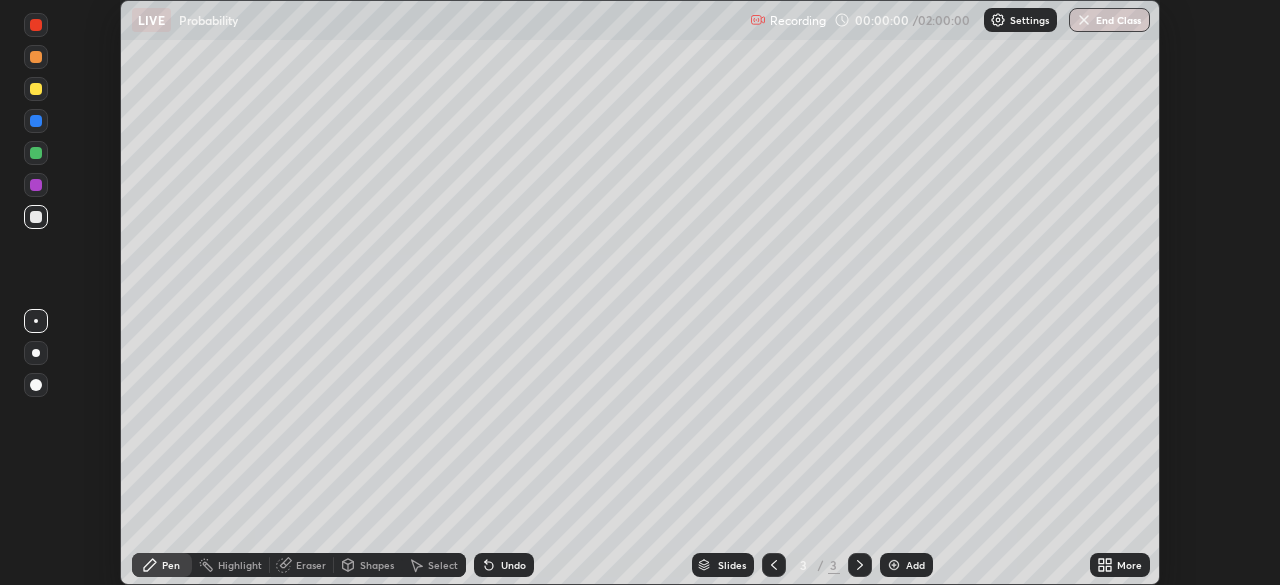 click 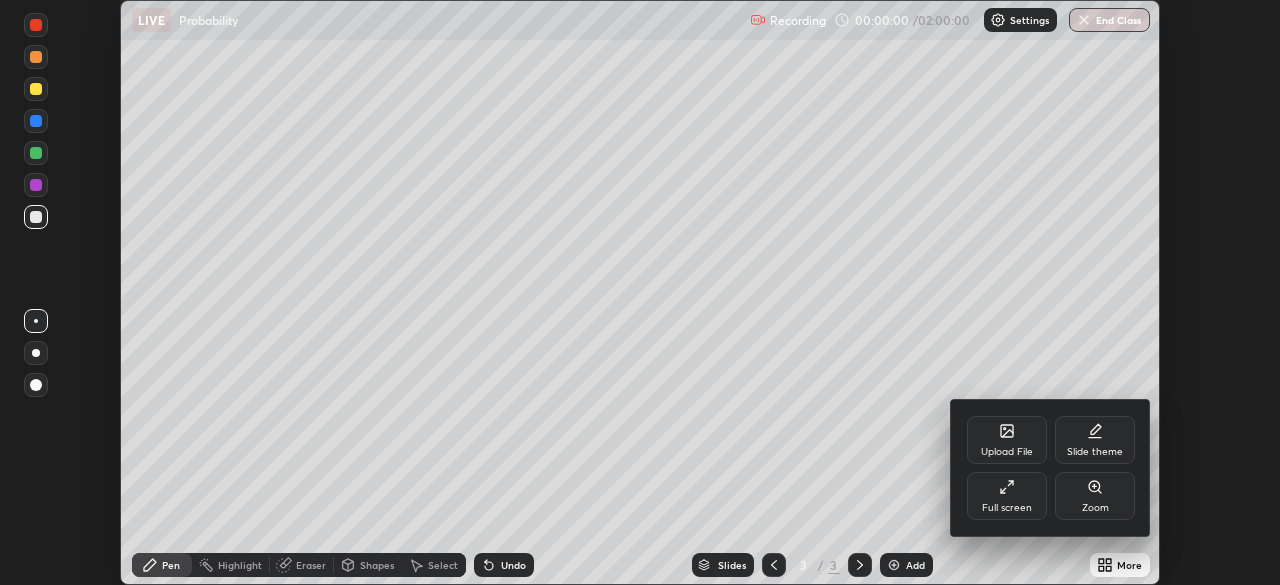 click on "Full screen" at bounding box center (1007, 508) 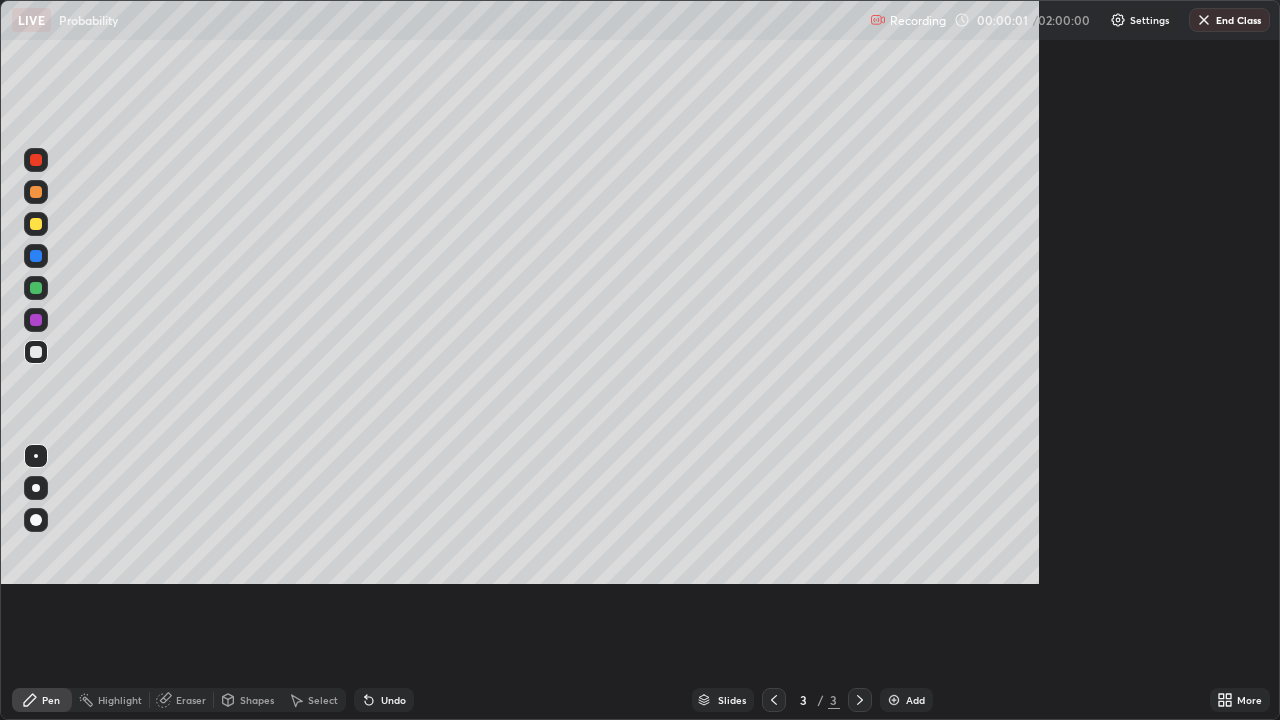 scroll, scrollTop: 99280, scrollLeft: 98720, axis: both 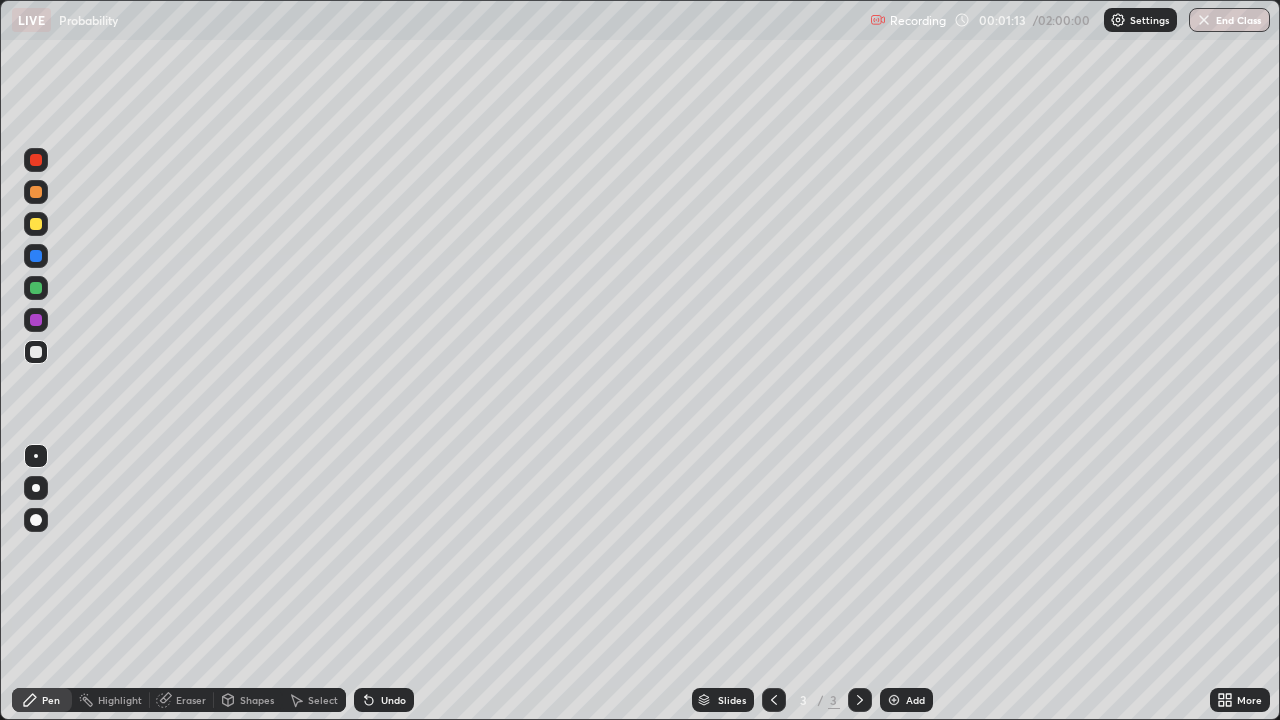 click at bounding box center [36, 224] 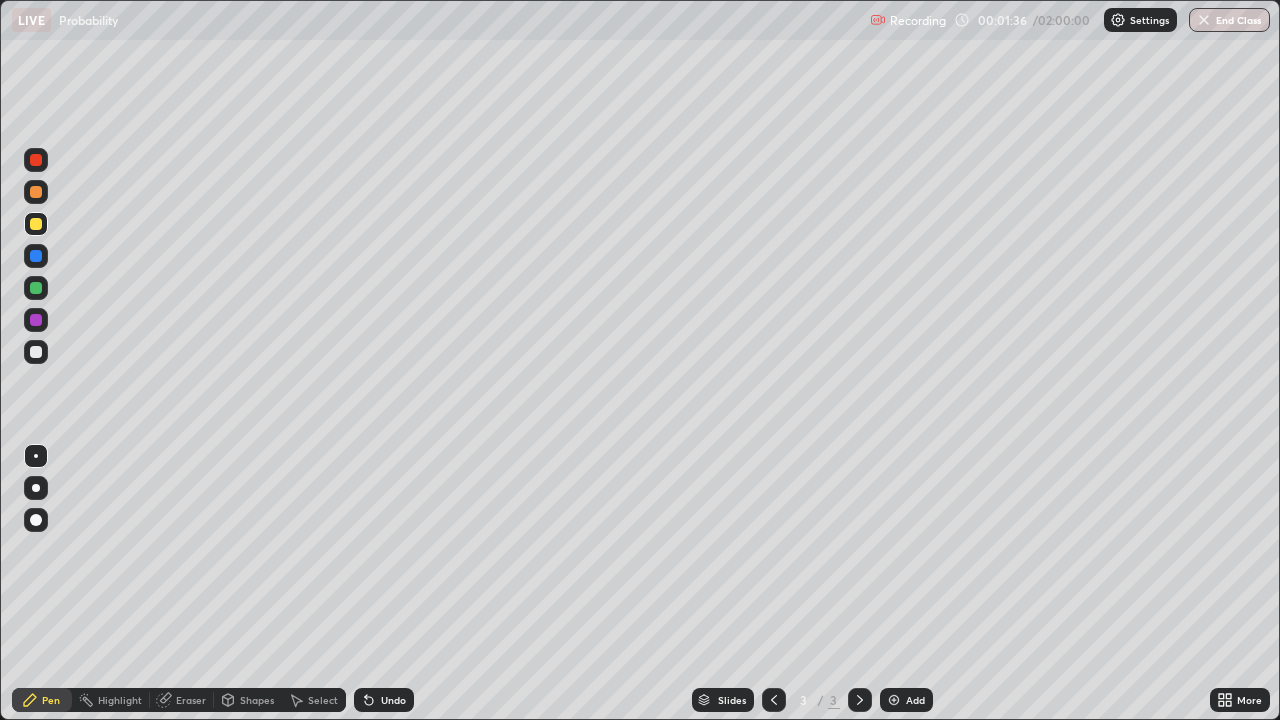 click on "Shapes" at bounding box center [248, 700] 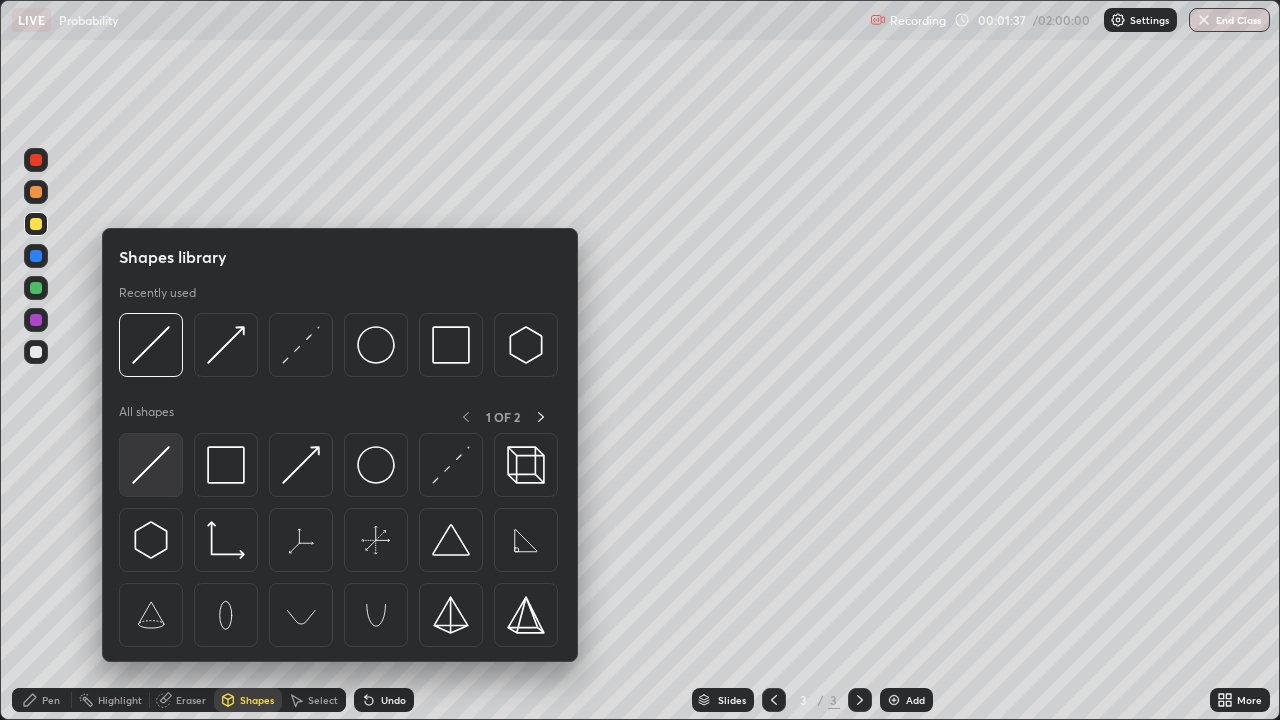 click at bounding box center [151, 465] 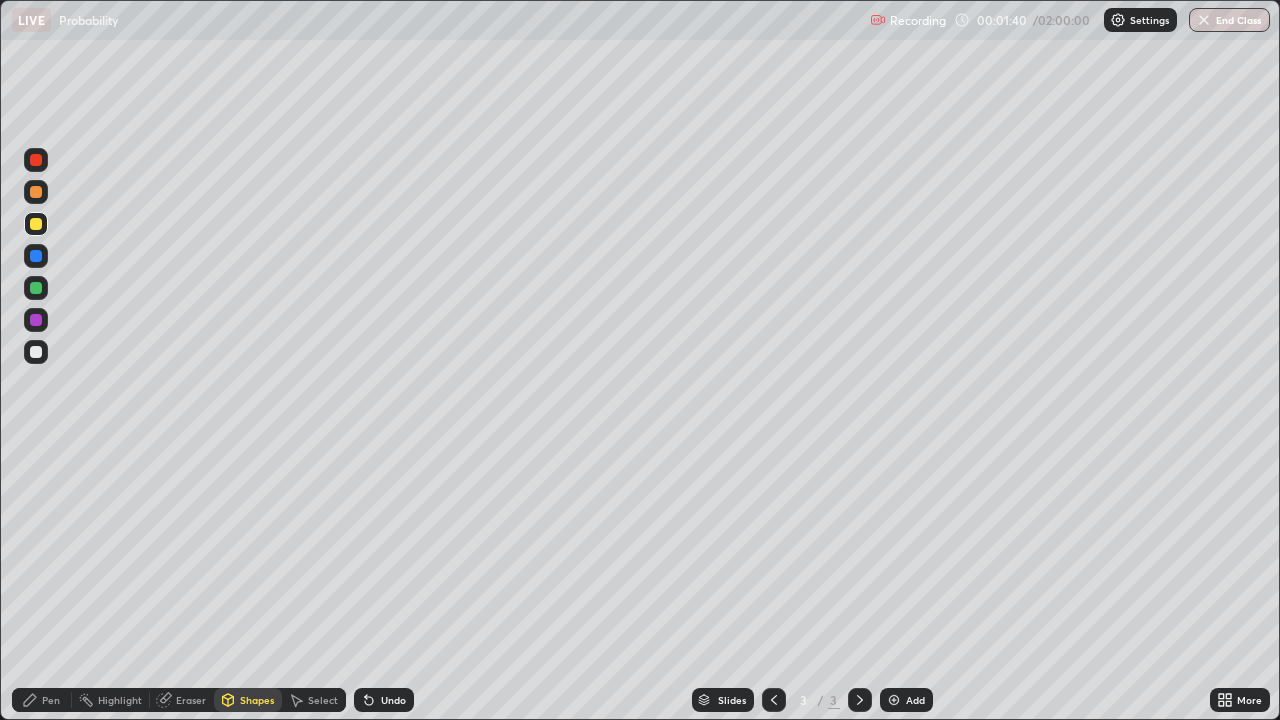 click on "Pen" at bounding box center [51, 700] 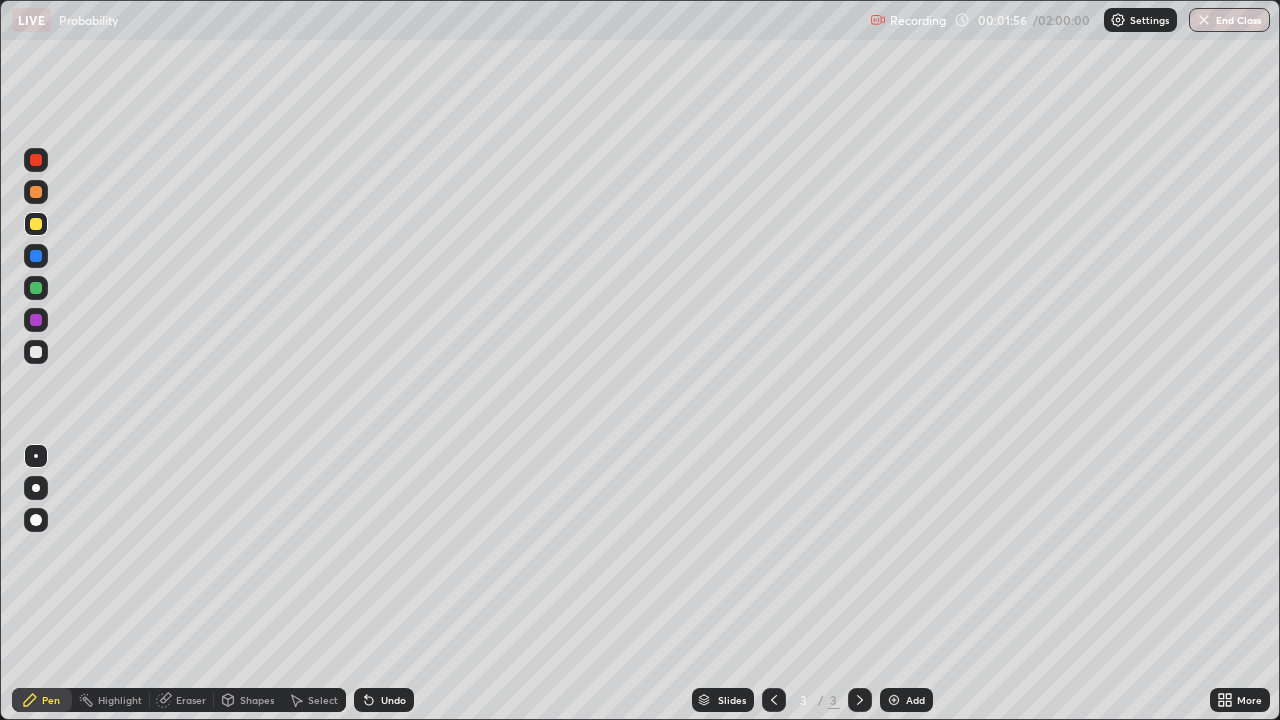 click on "Shapes" at bounding box center (257, 700) 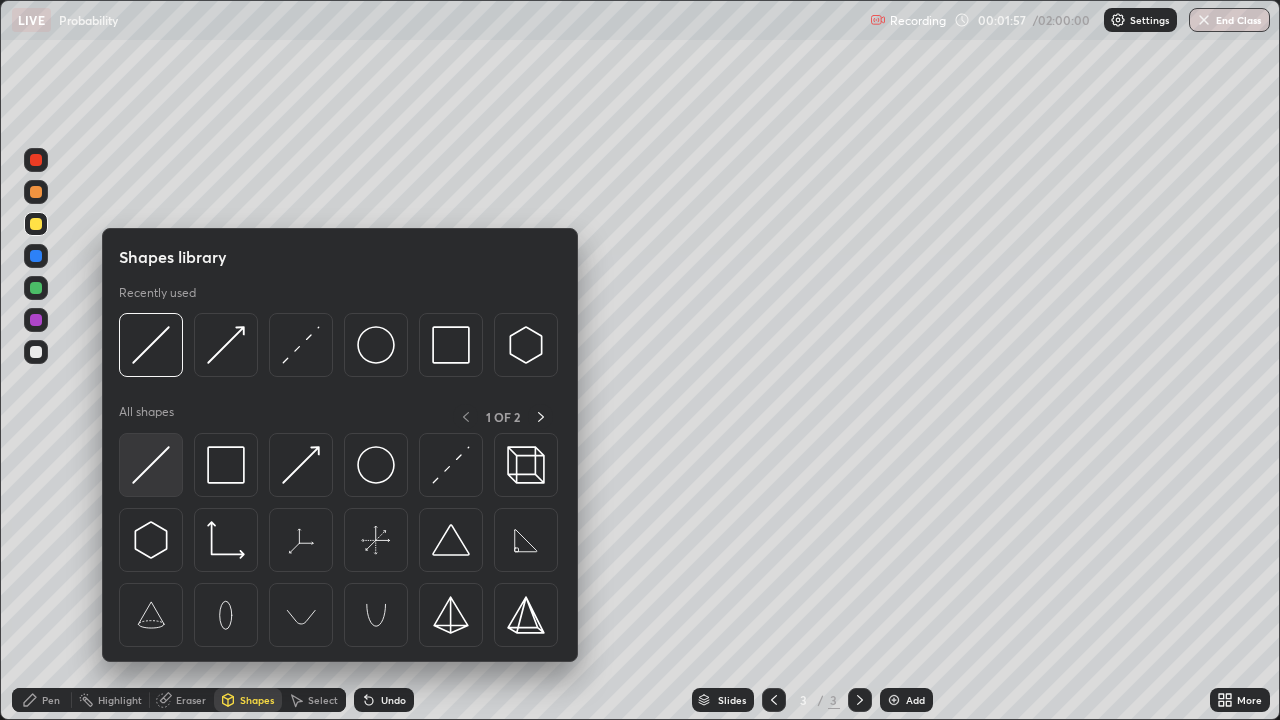 click at bounding box center [151, 465] 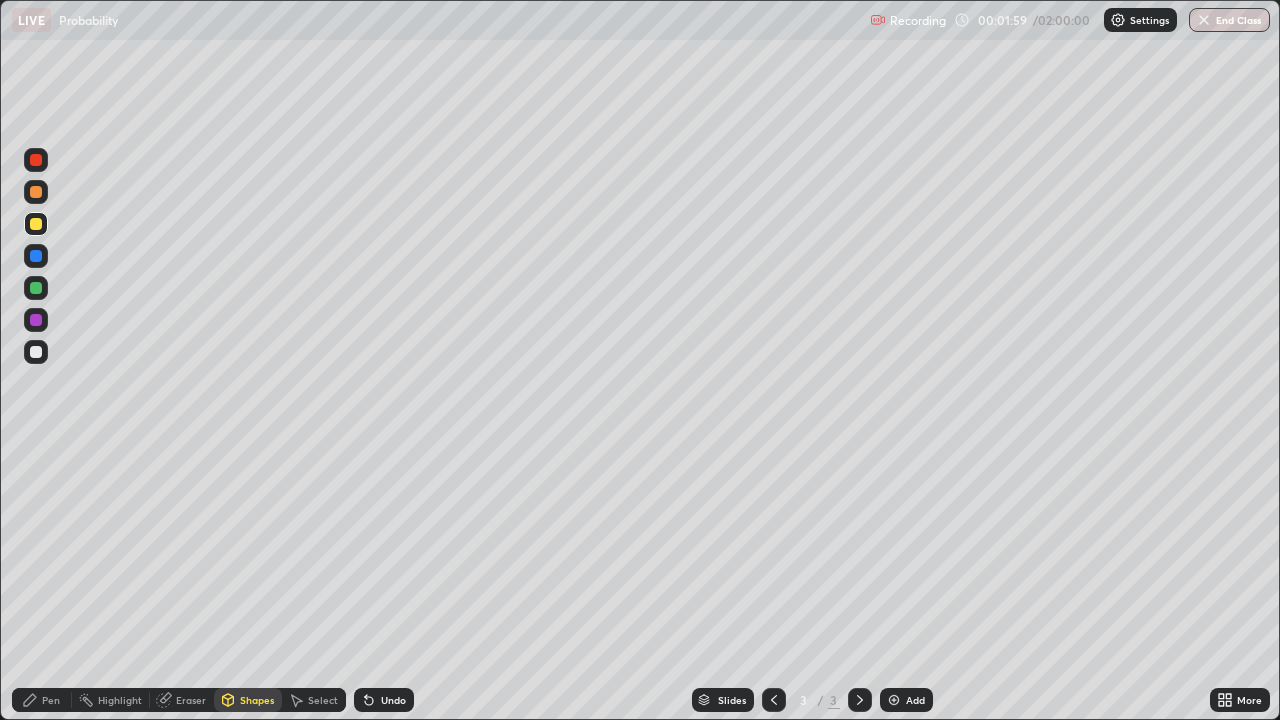 click on "Pen" at bounding box center [42, 700] 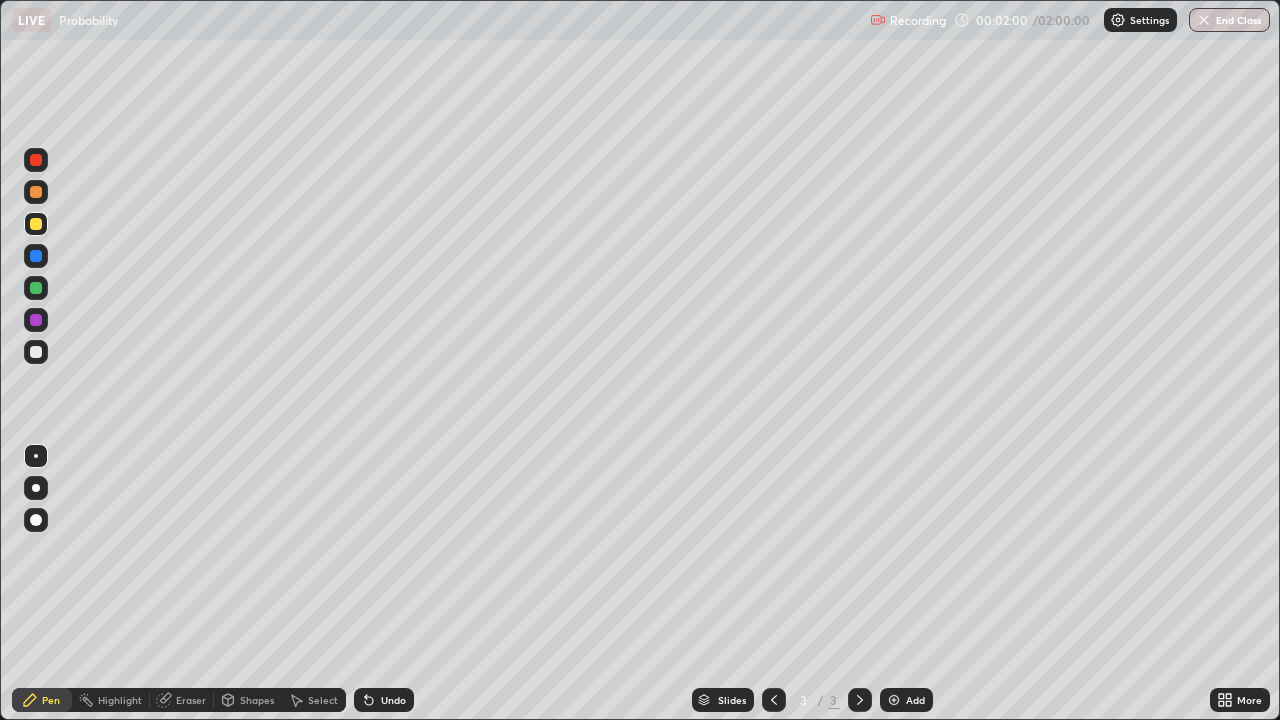 click at bounding box center [36, 352] 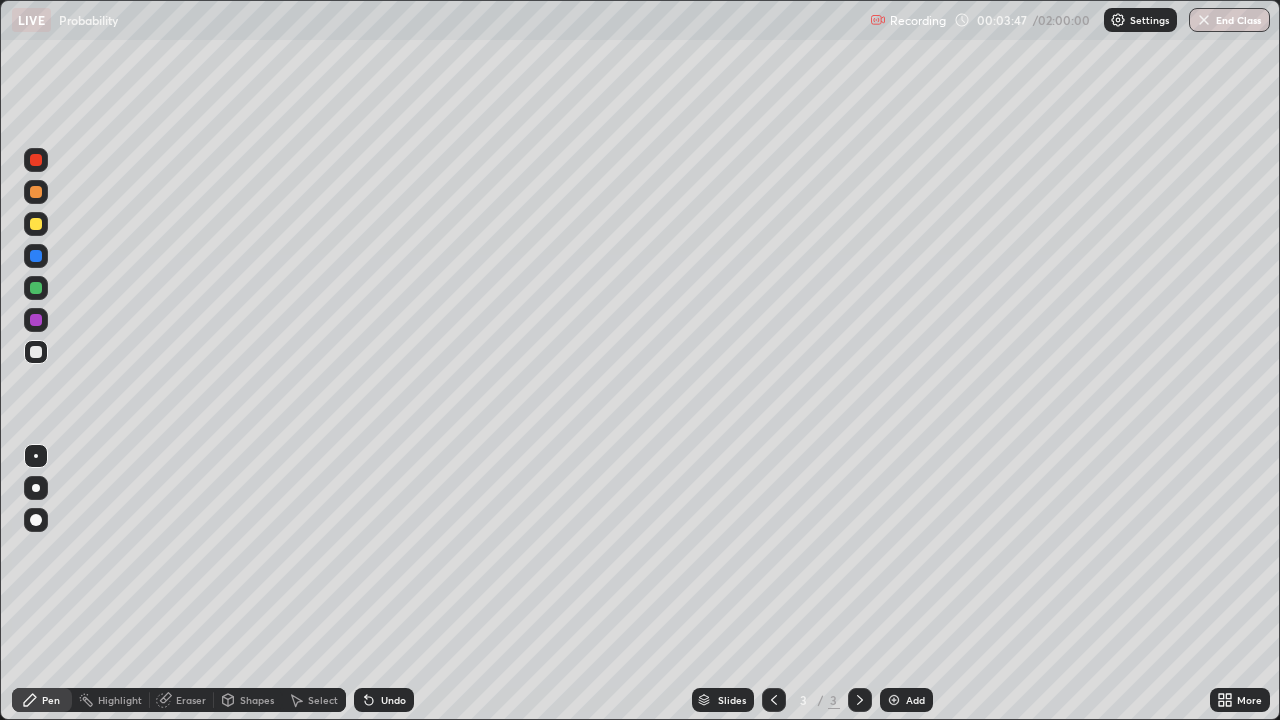 click on "Add" at bounding box center (915, 700) 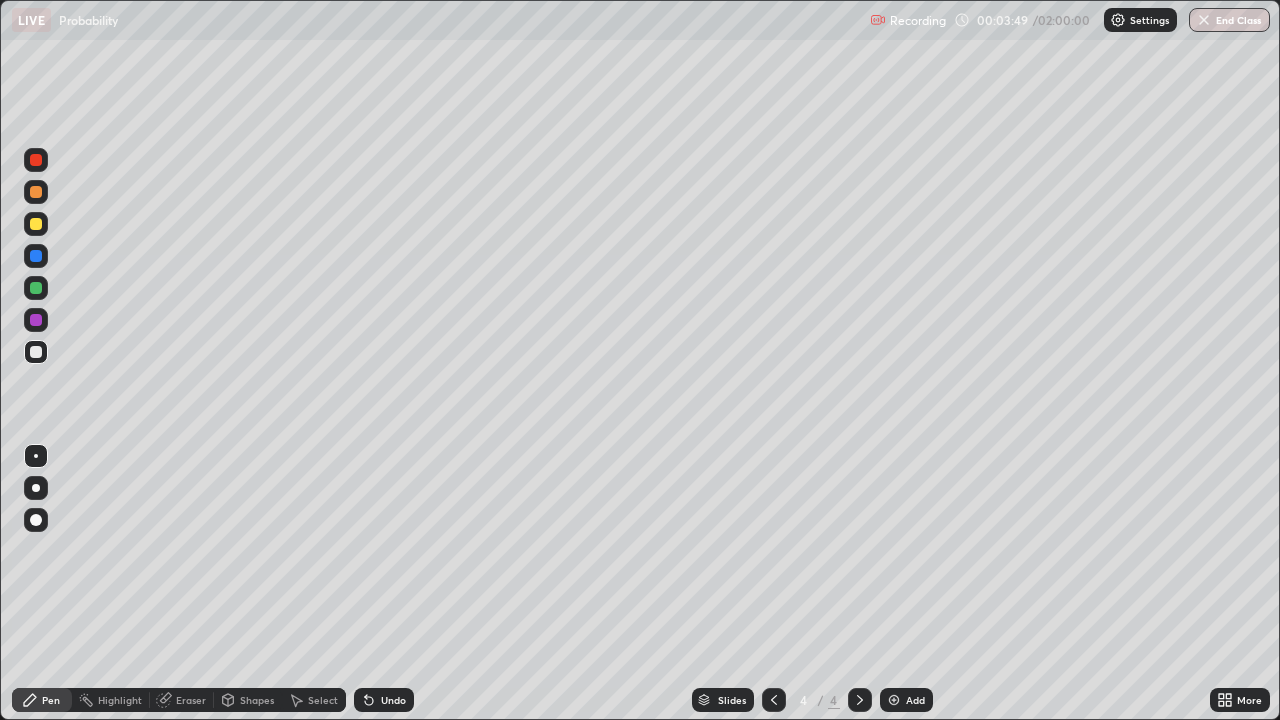 click at bounding box center (36, 224) 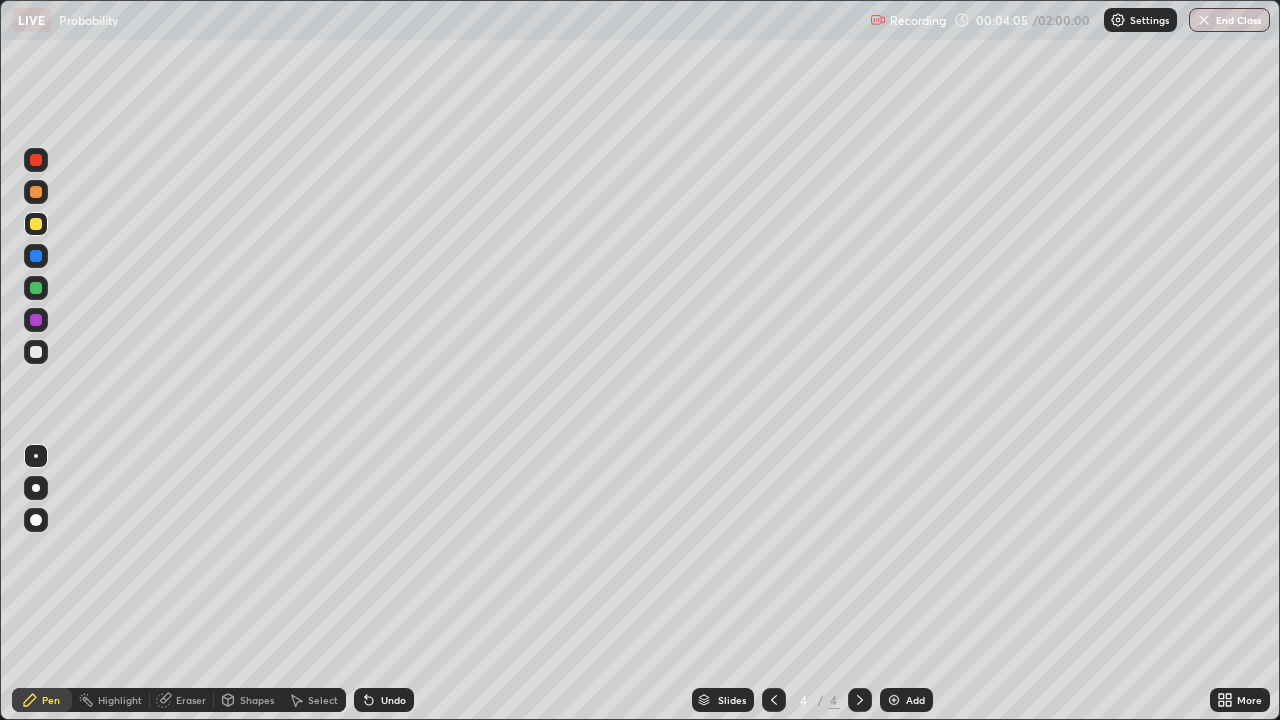 click at bounding box center [36, 352] 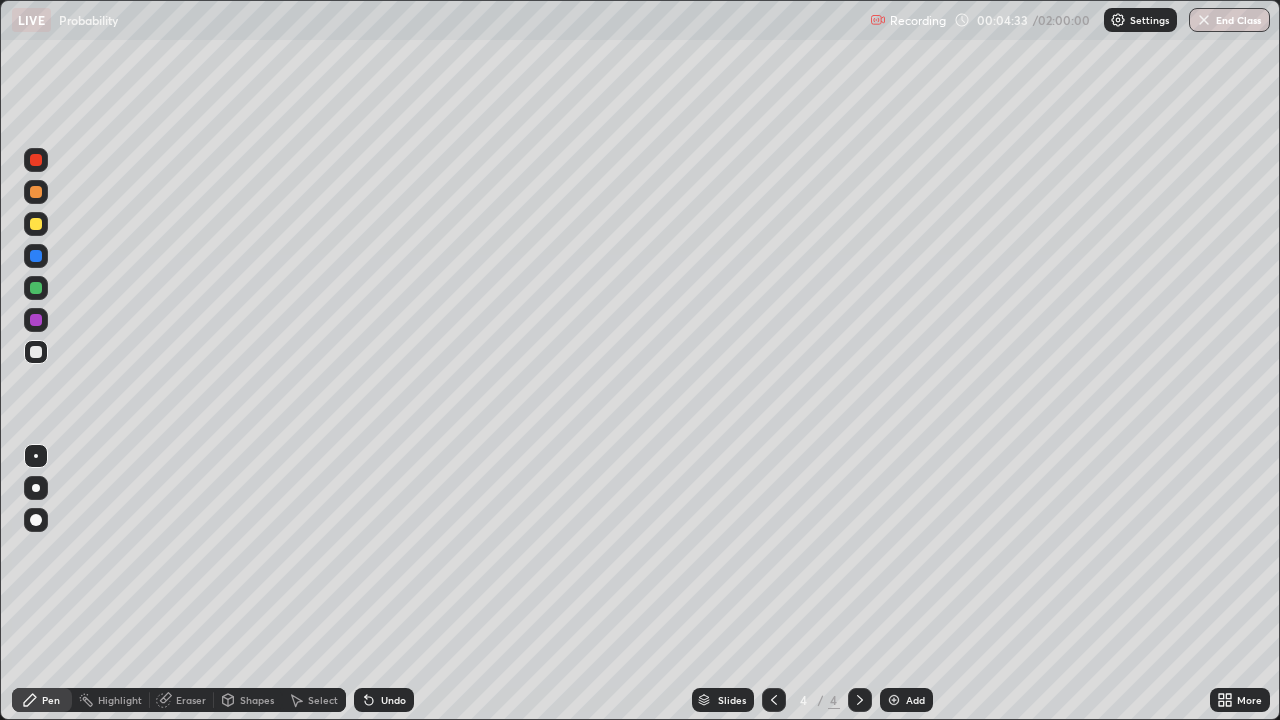 click at bounding box center [36, 224] 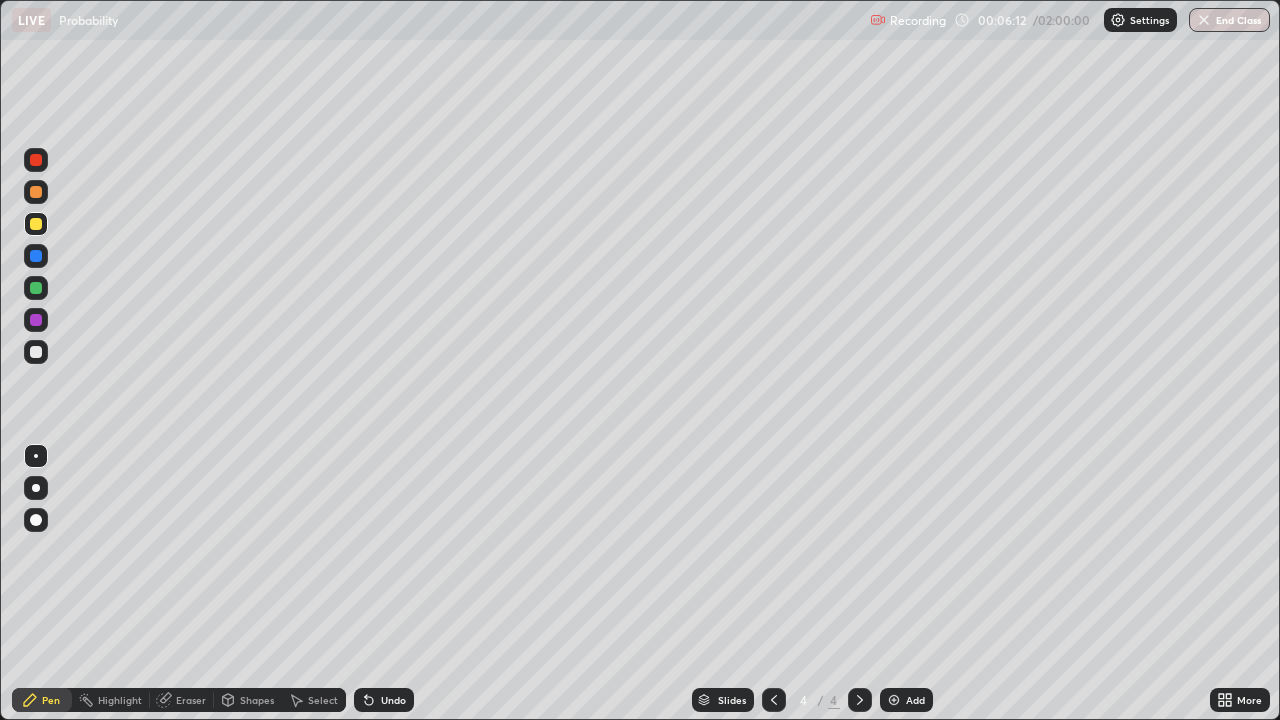 click at bounding box center [36, 352] 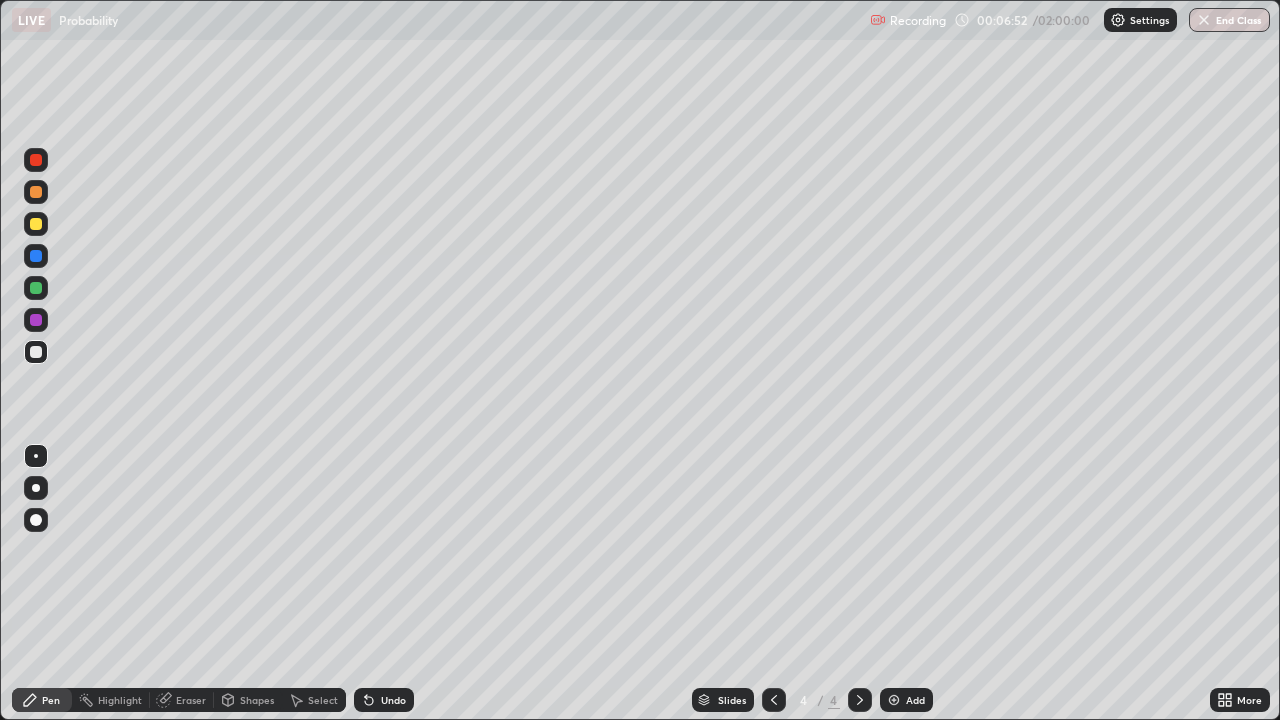 click 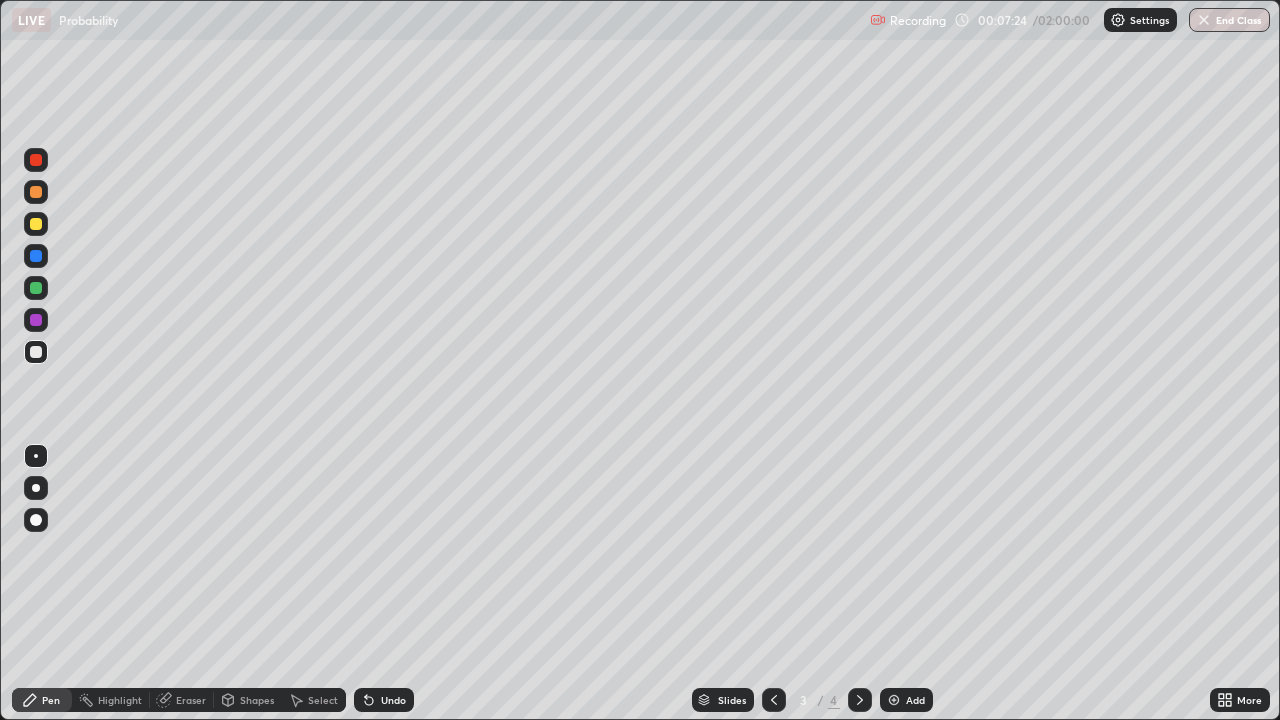 click 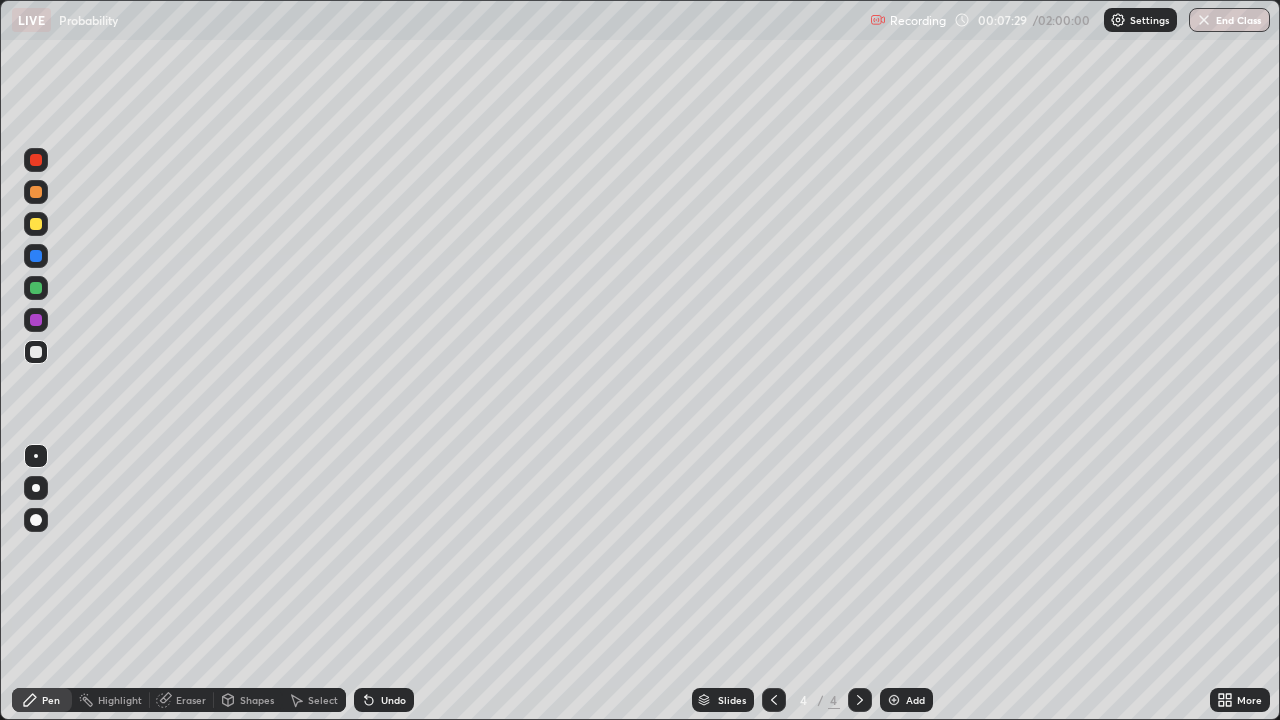 click on "Add" at bounding box center (915, 700) 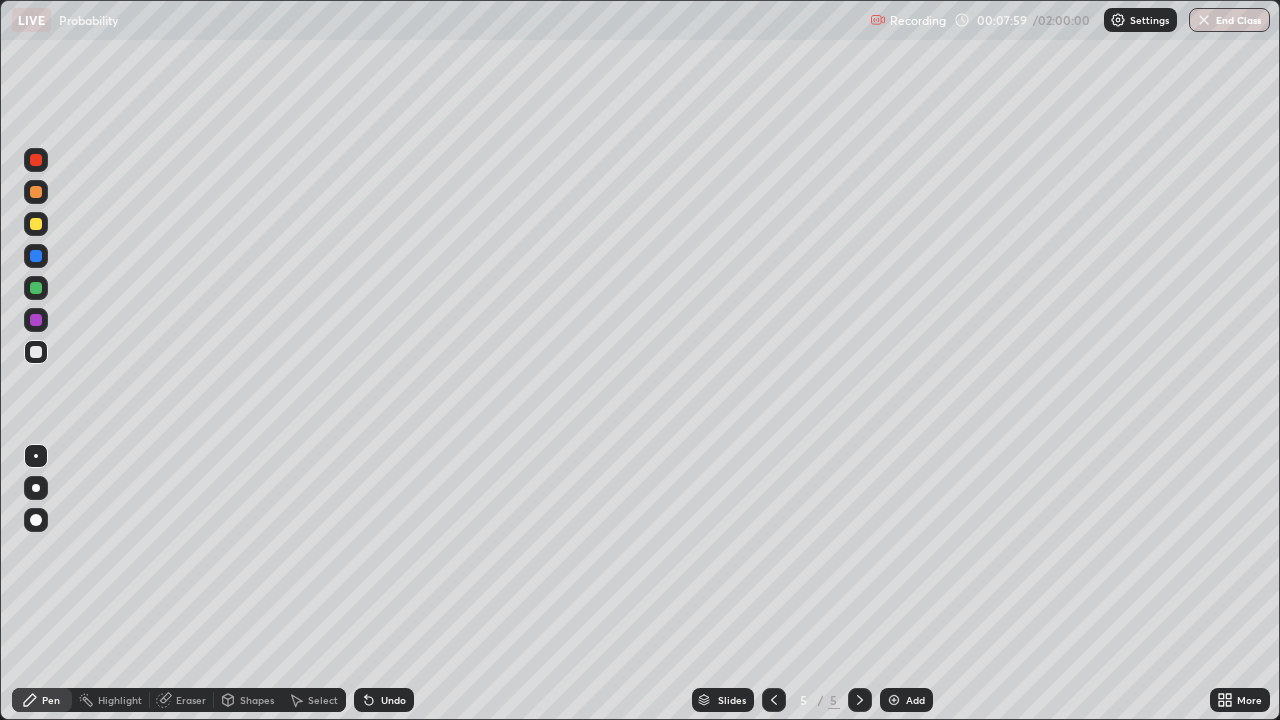 click at bounding box center [36, 224] 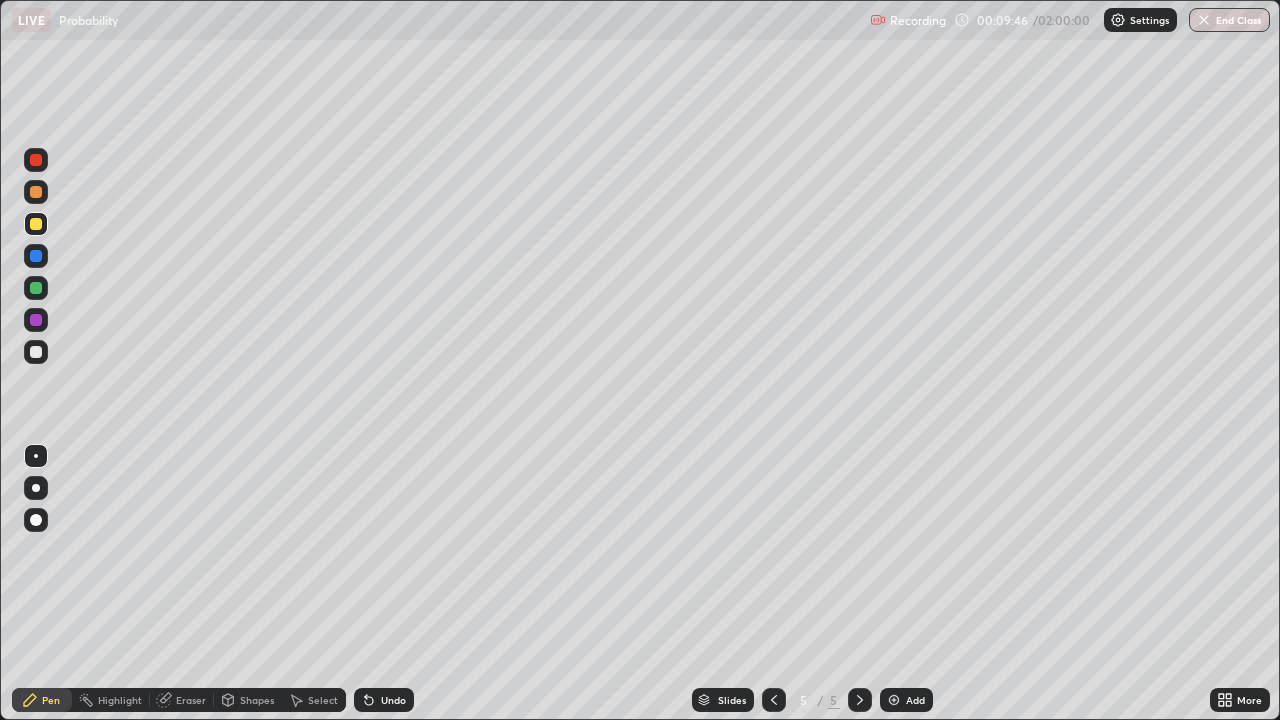 click at bounding box center [36, 352] 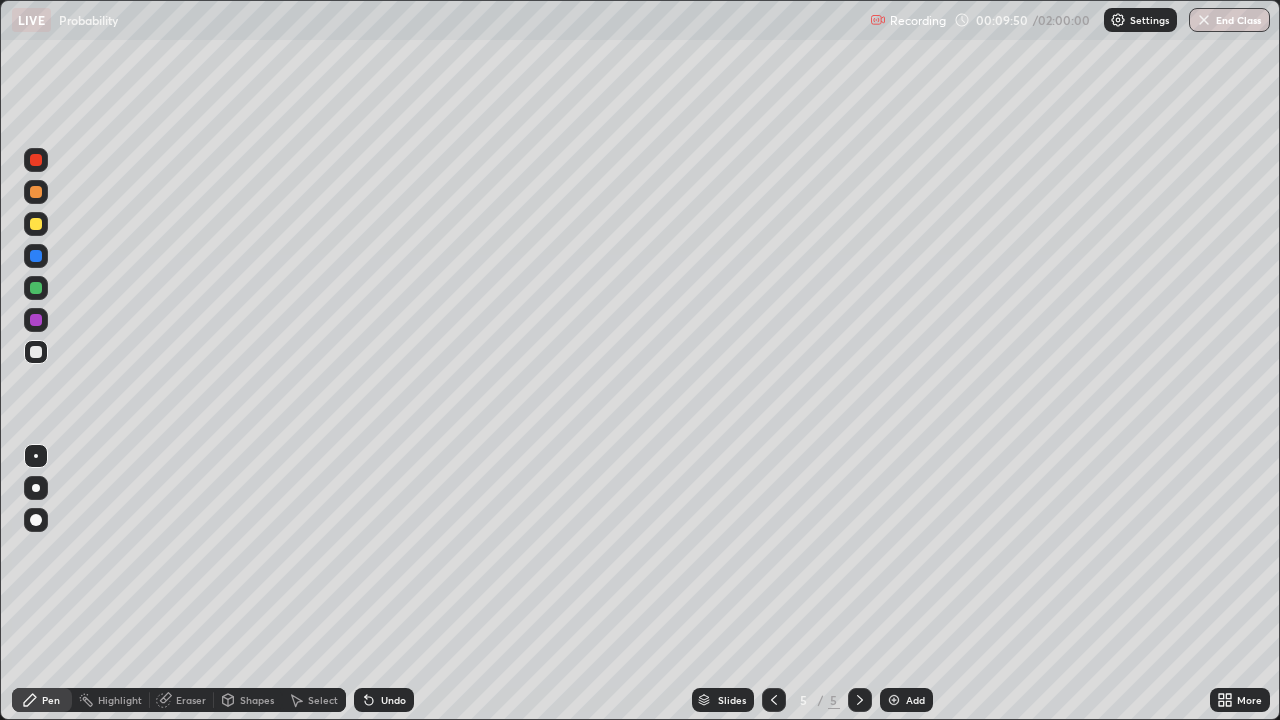 click on "Undo" at bounding box center (384, 700) 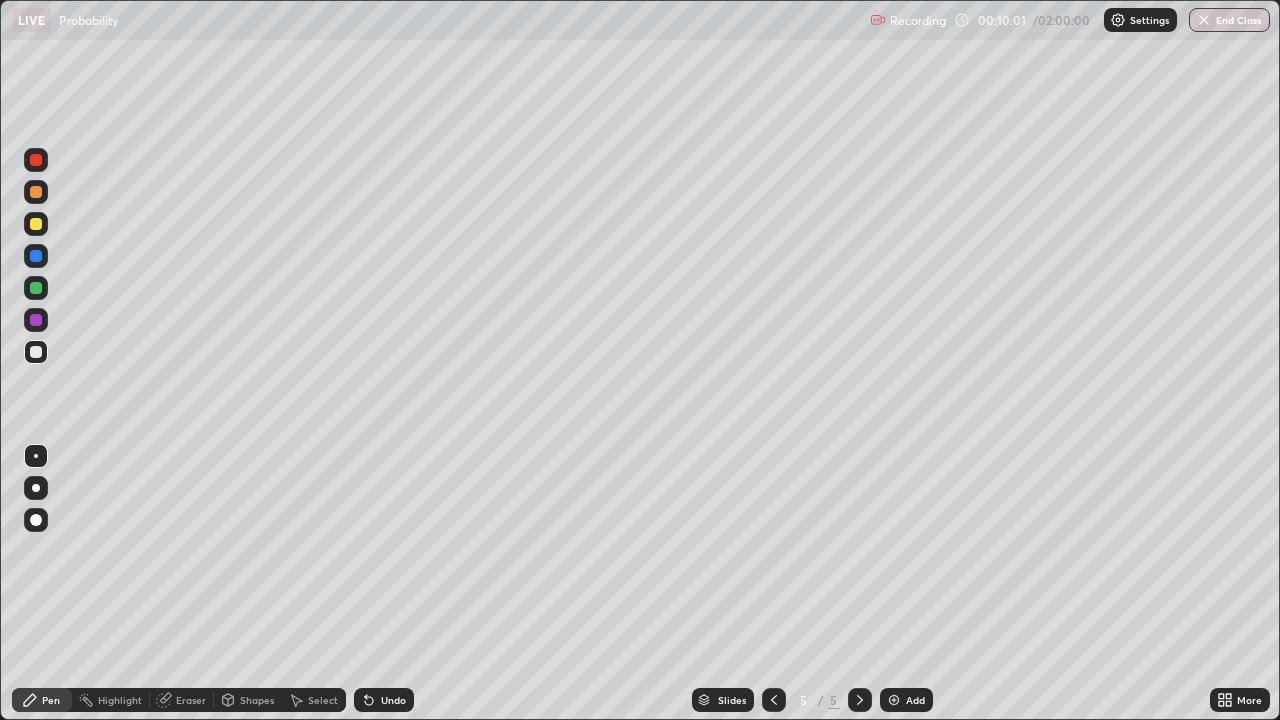 click on "Undo" at bounding box center [393, 700] 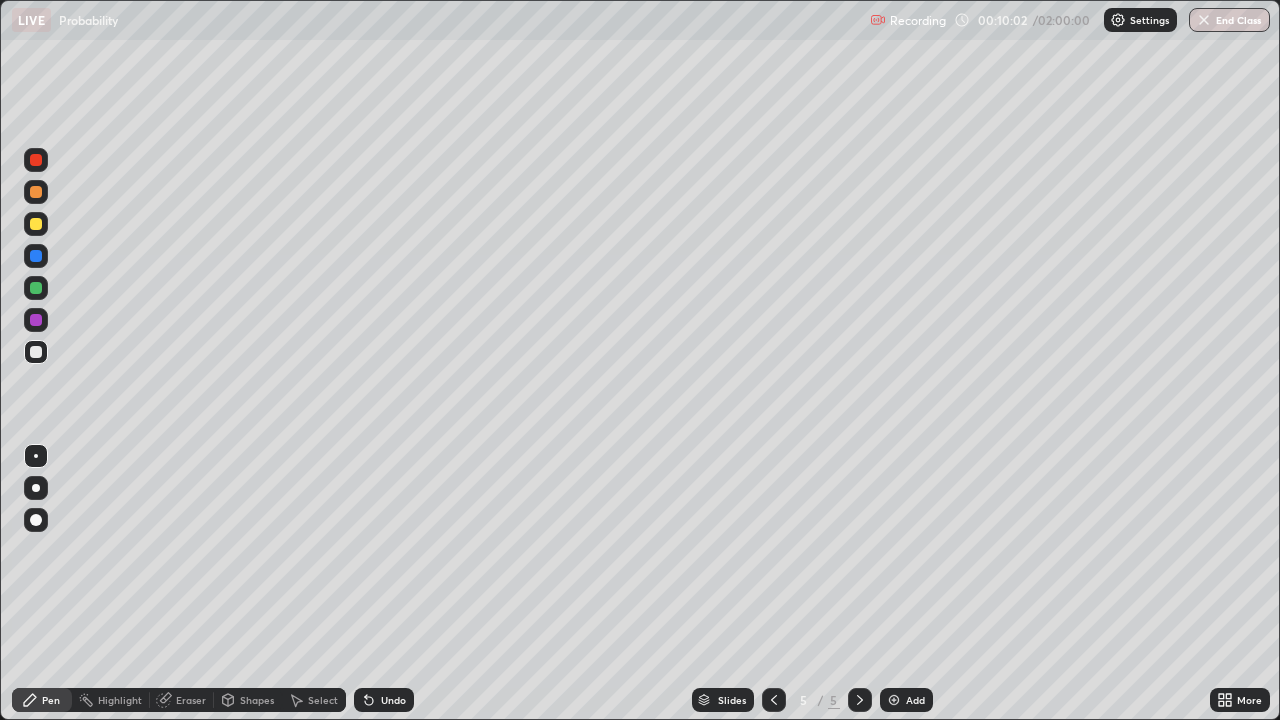 click on "Undo" at bounding box center (393, 700) 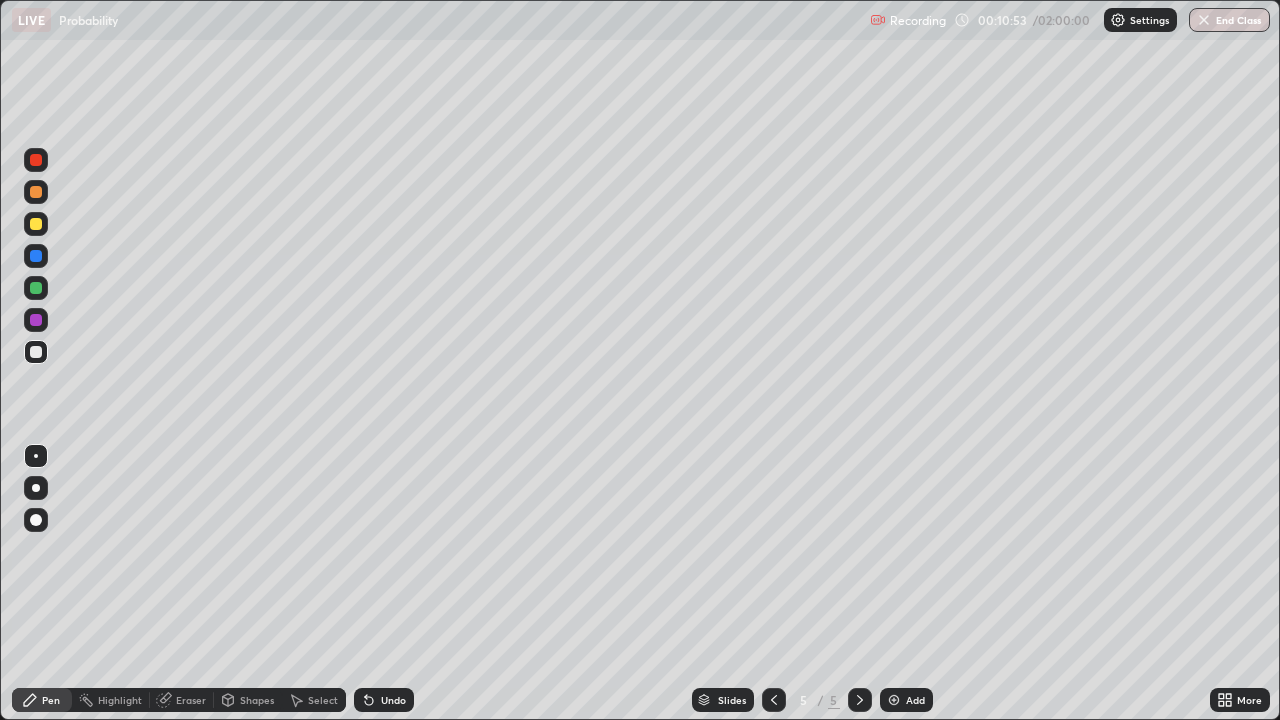 click on "Undo" at bounding box center [384, 700] 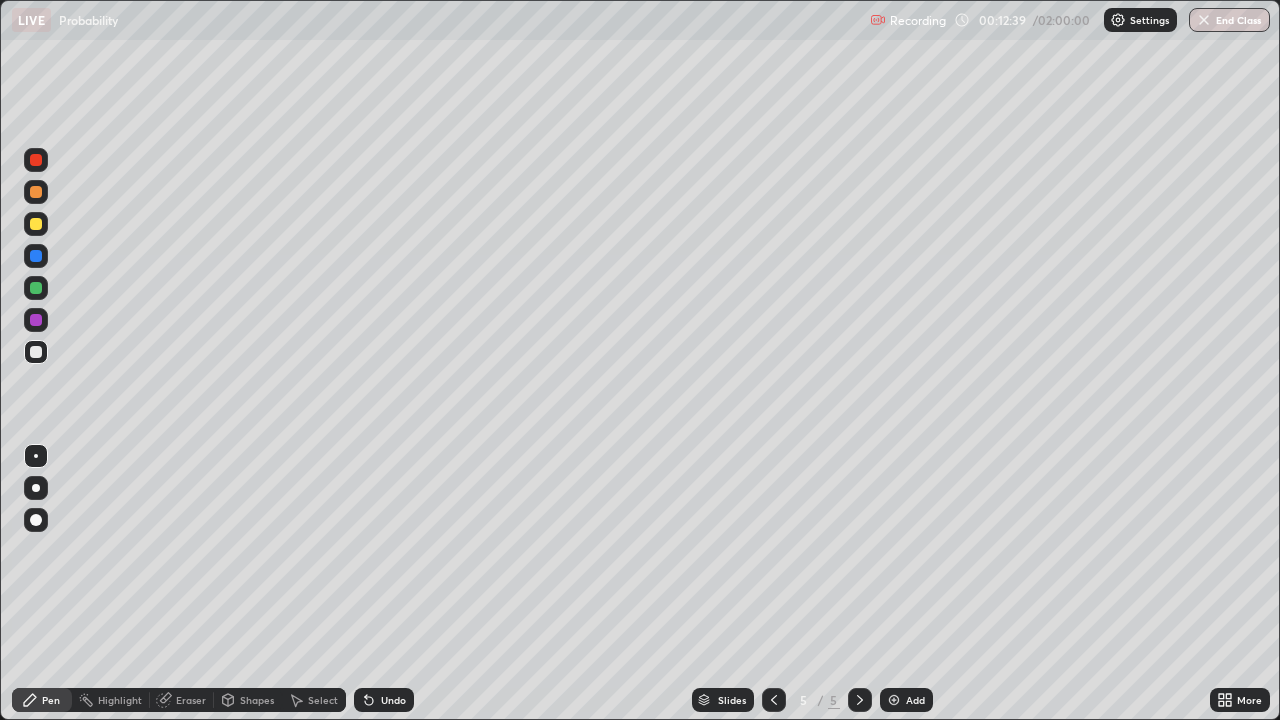 click on "Add" at bounding box center (906, 700) 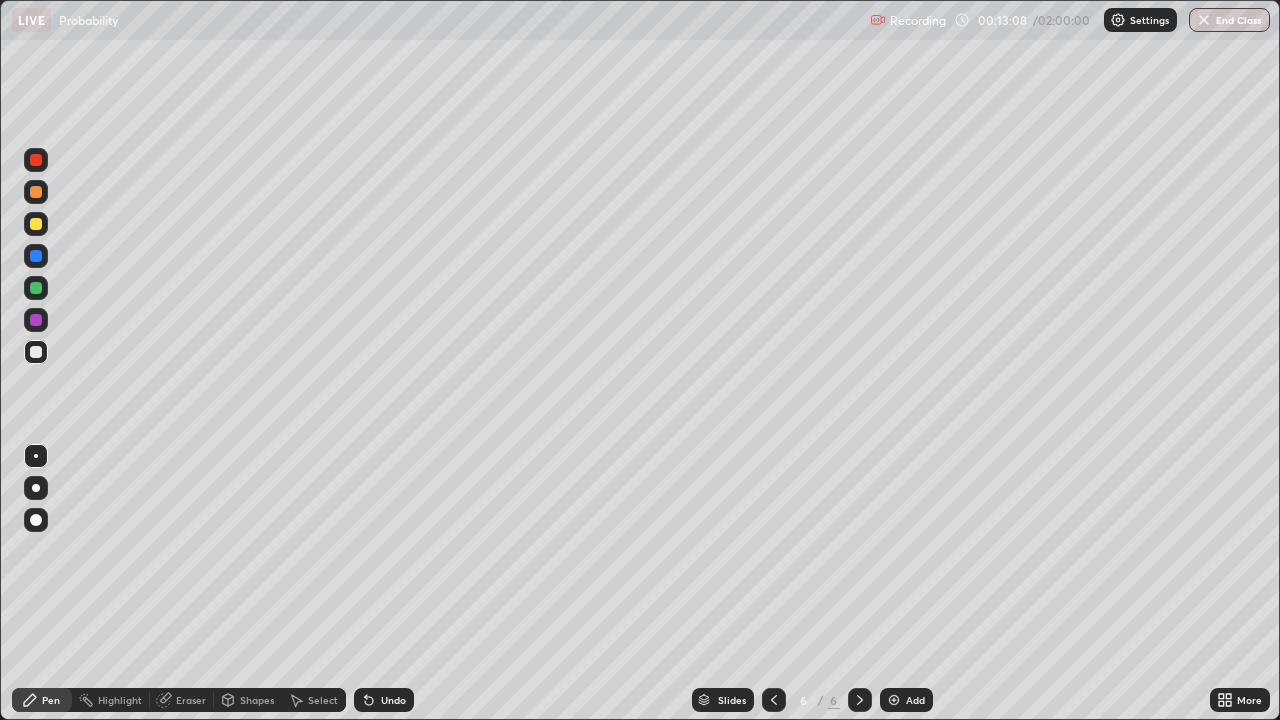 click at bounding box center [774, 700] 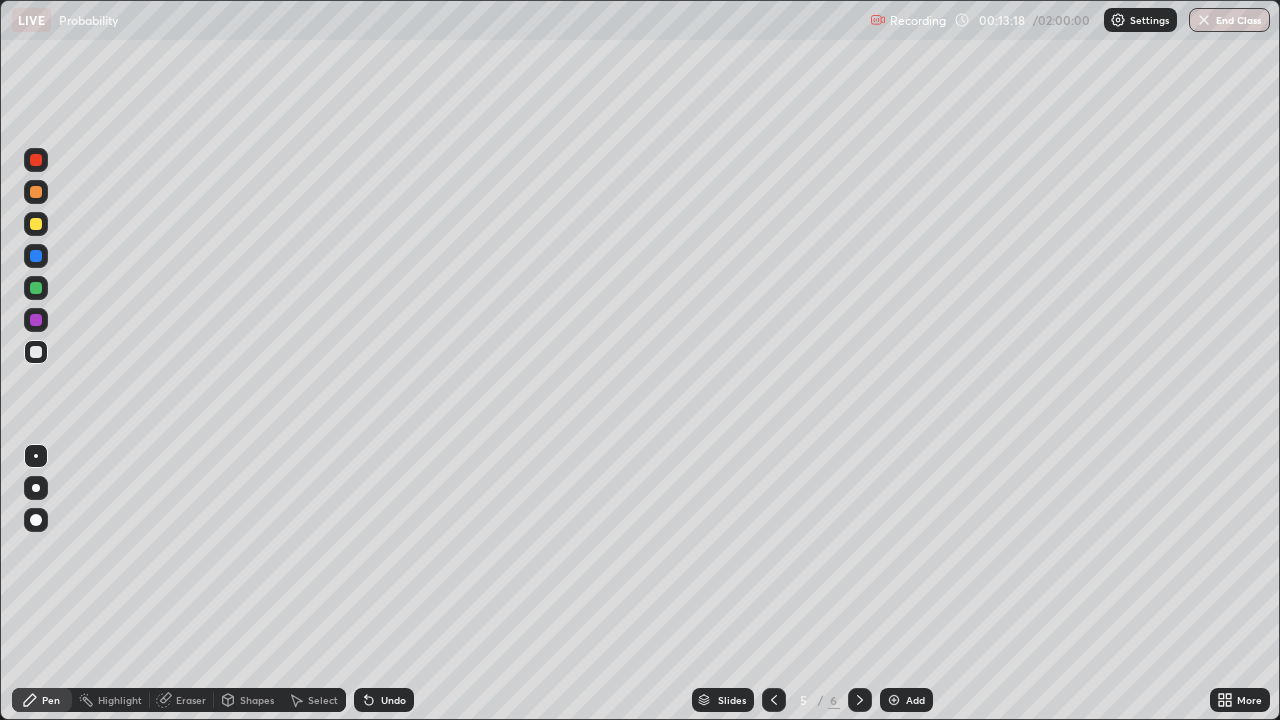 click 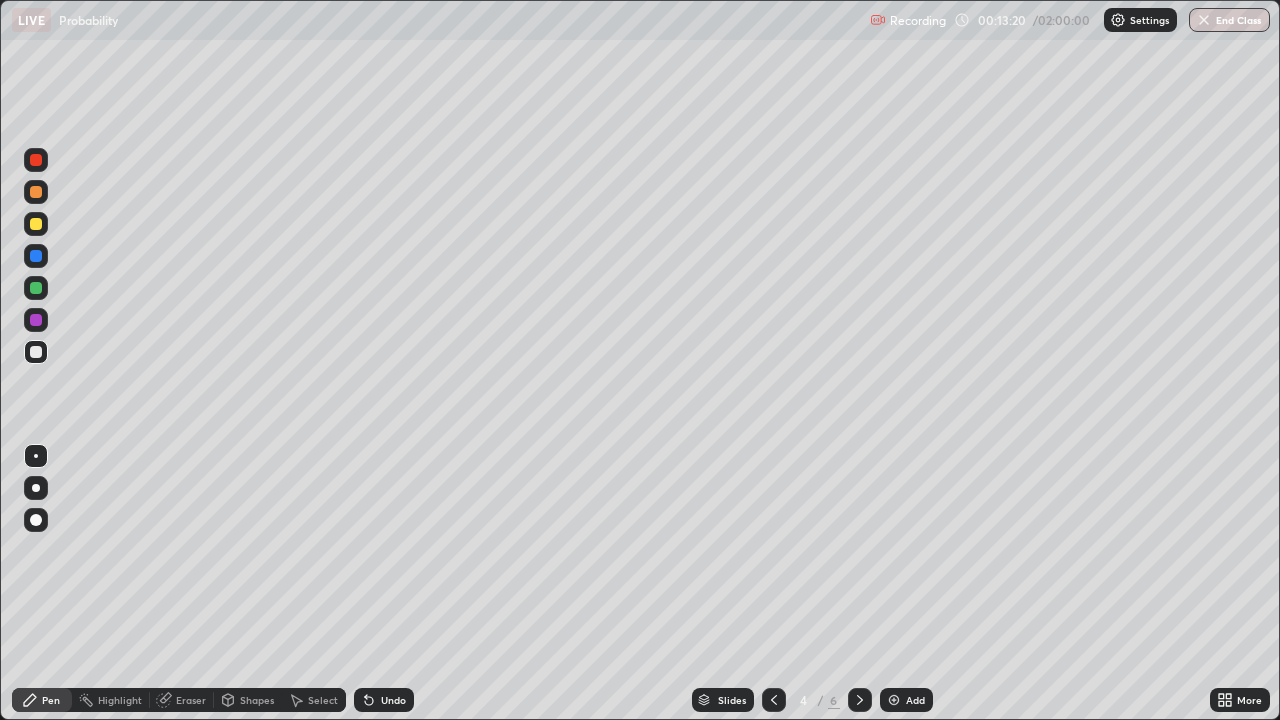 click 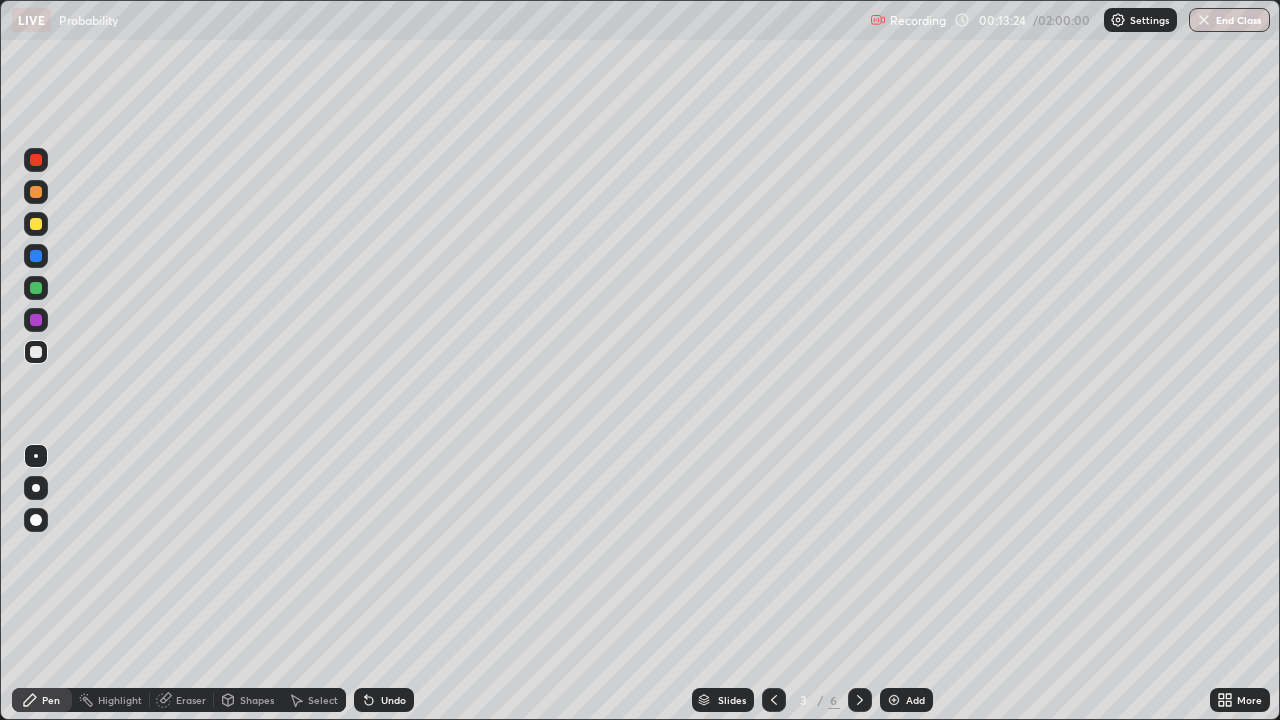 click 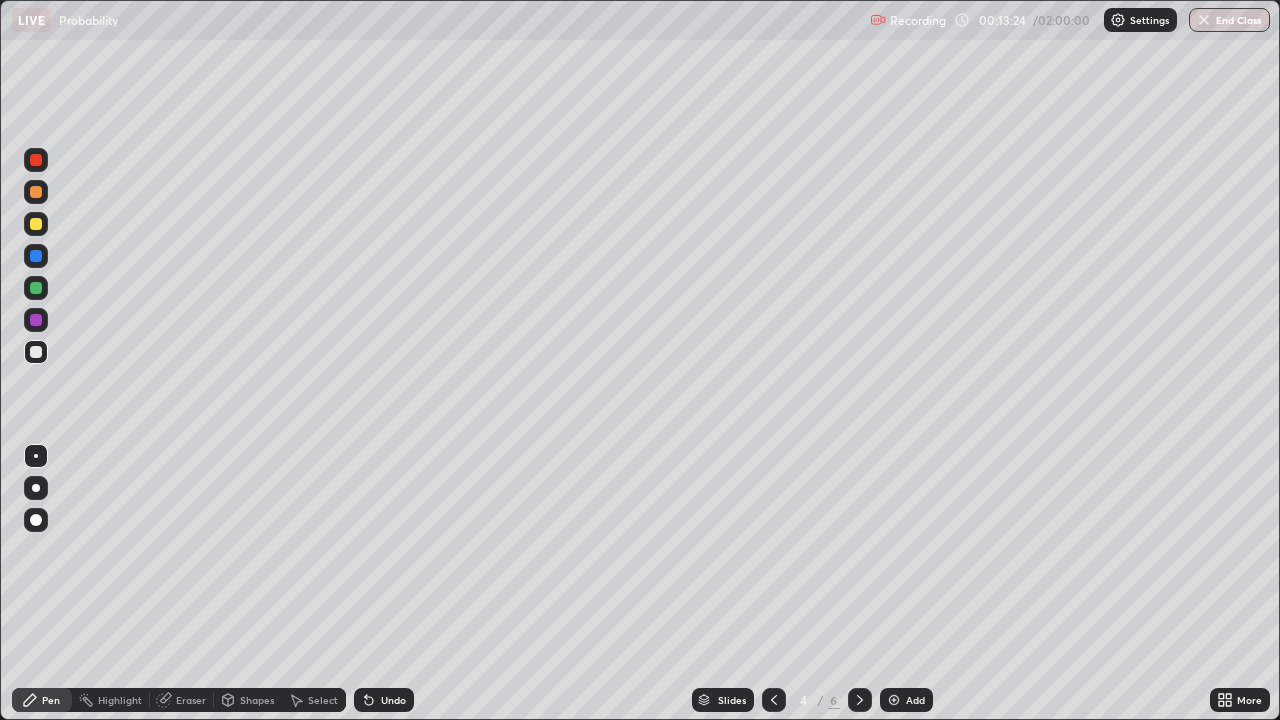 click 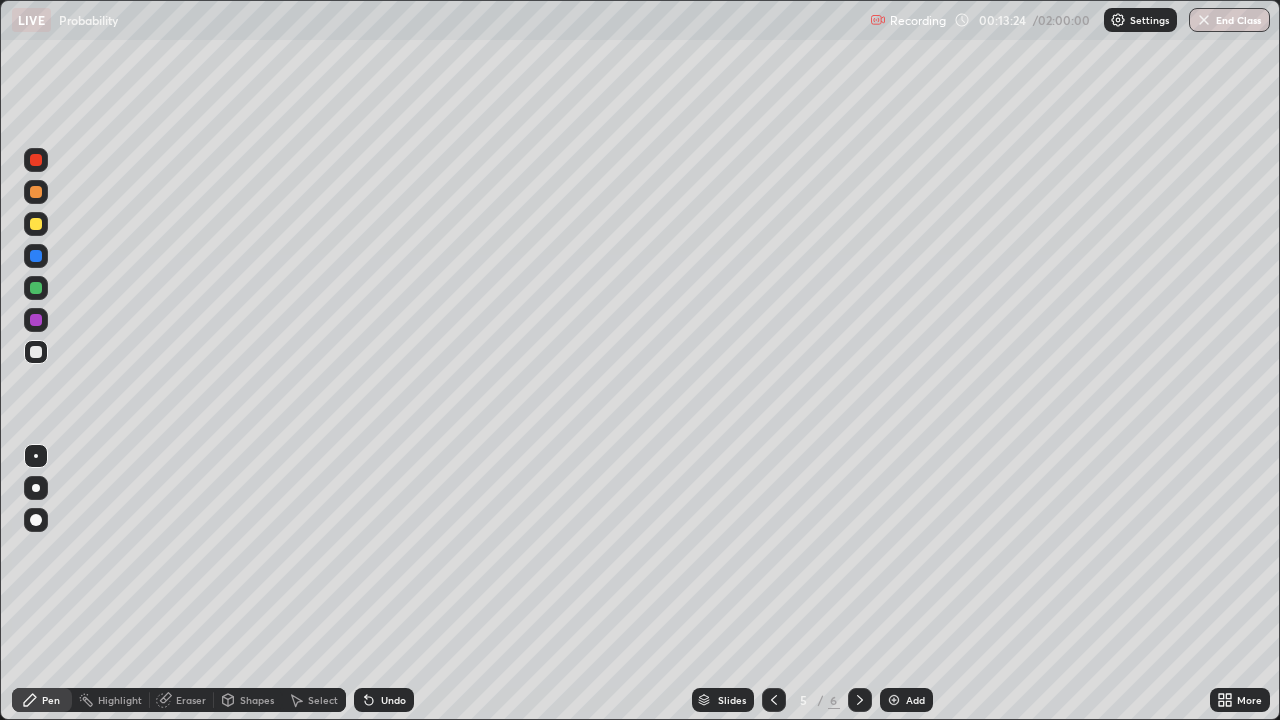 click at bounding box center (860, 700) 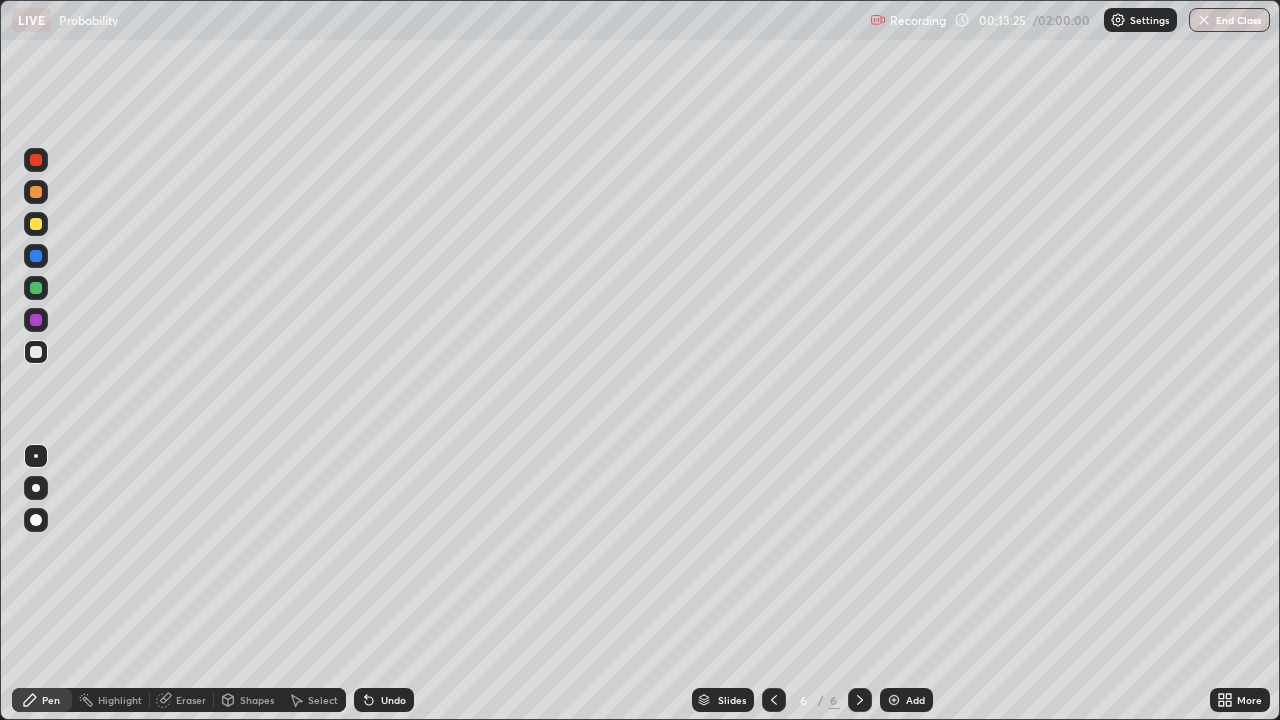 click 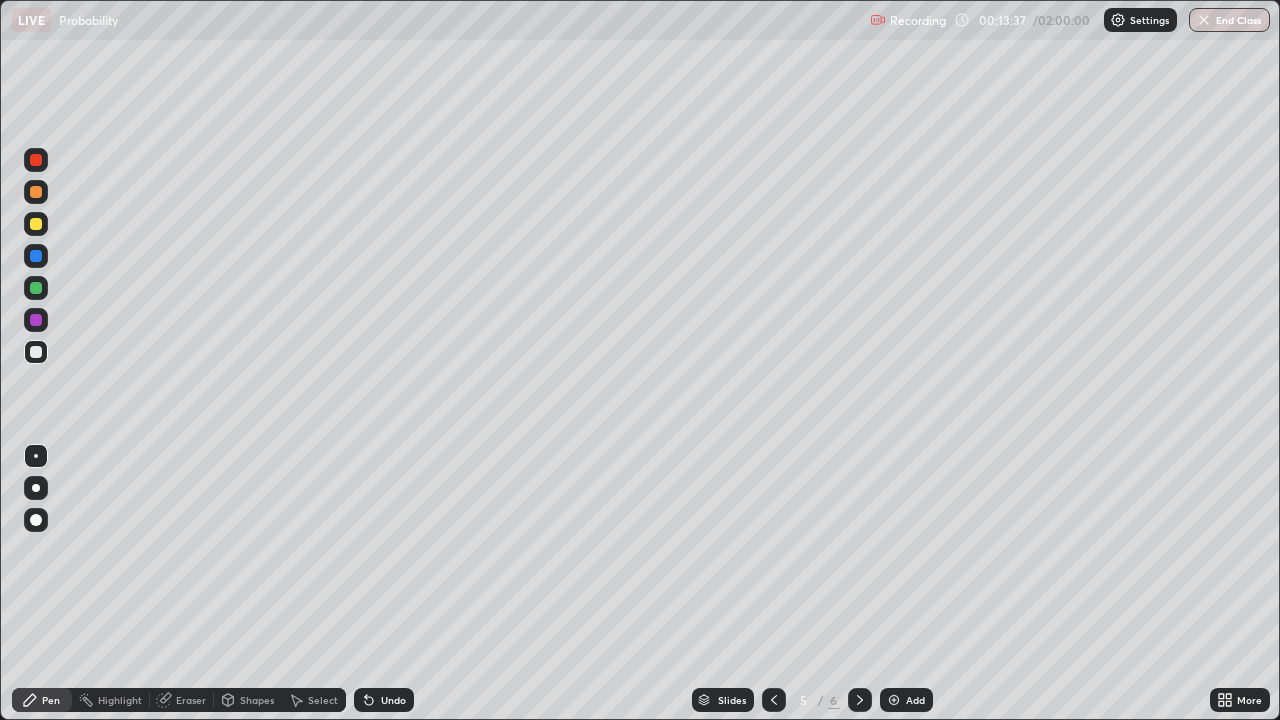 click at bounding box center [860, 700] 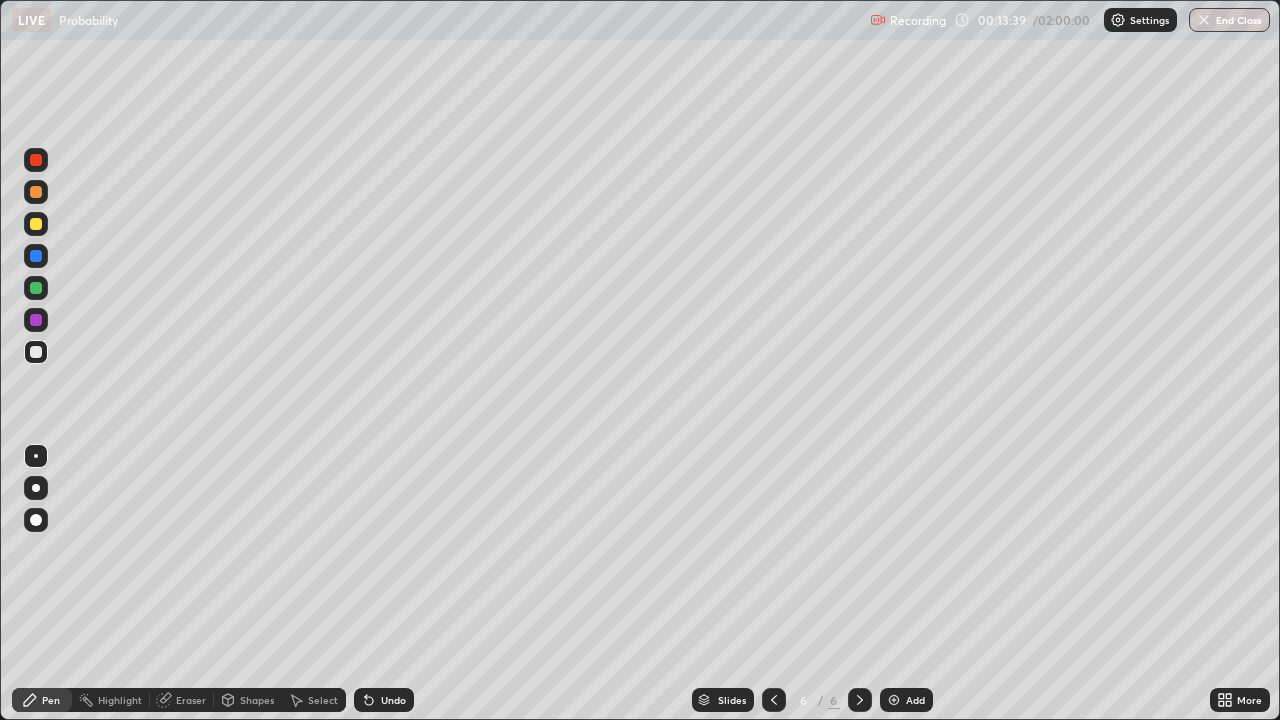 click on "Eraser" at bounding box center [182, 700] 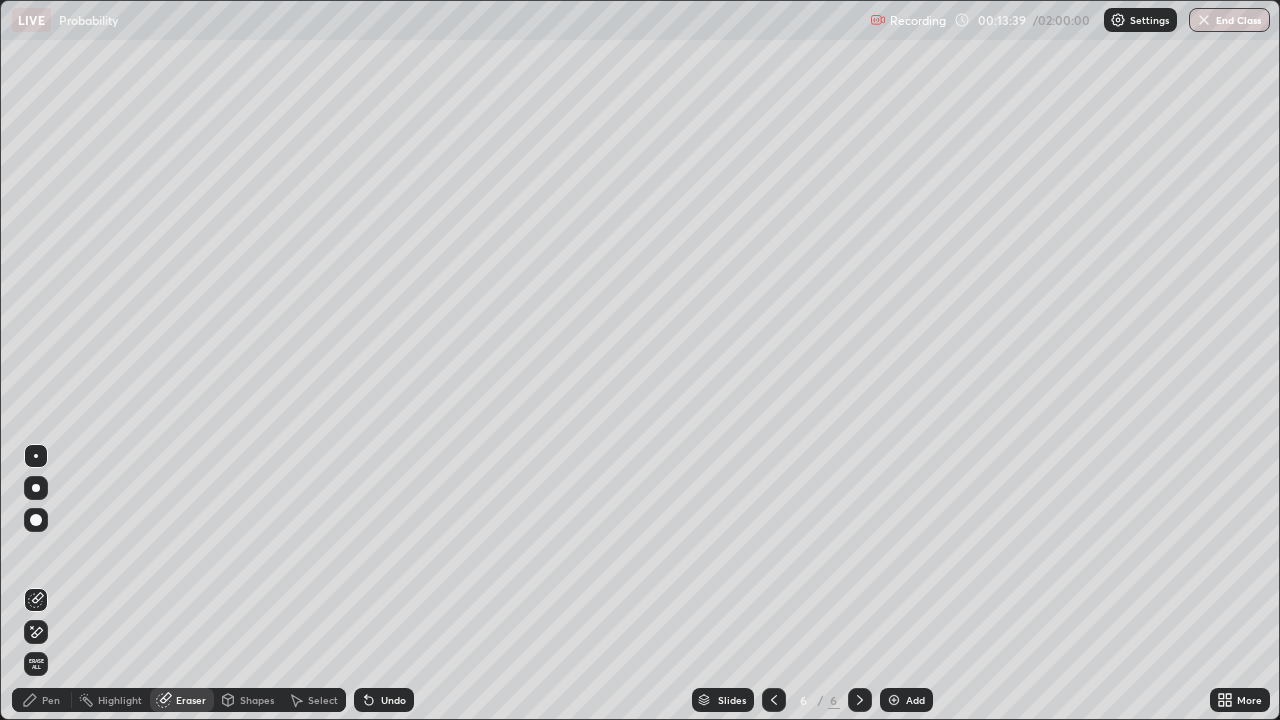click on "Erase all" at bounding box center [36, 664] 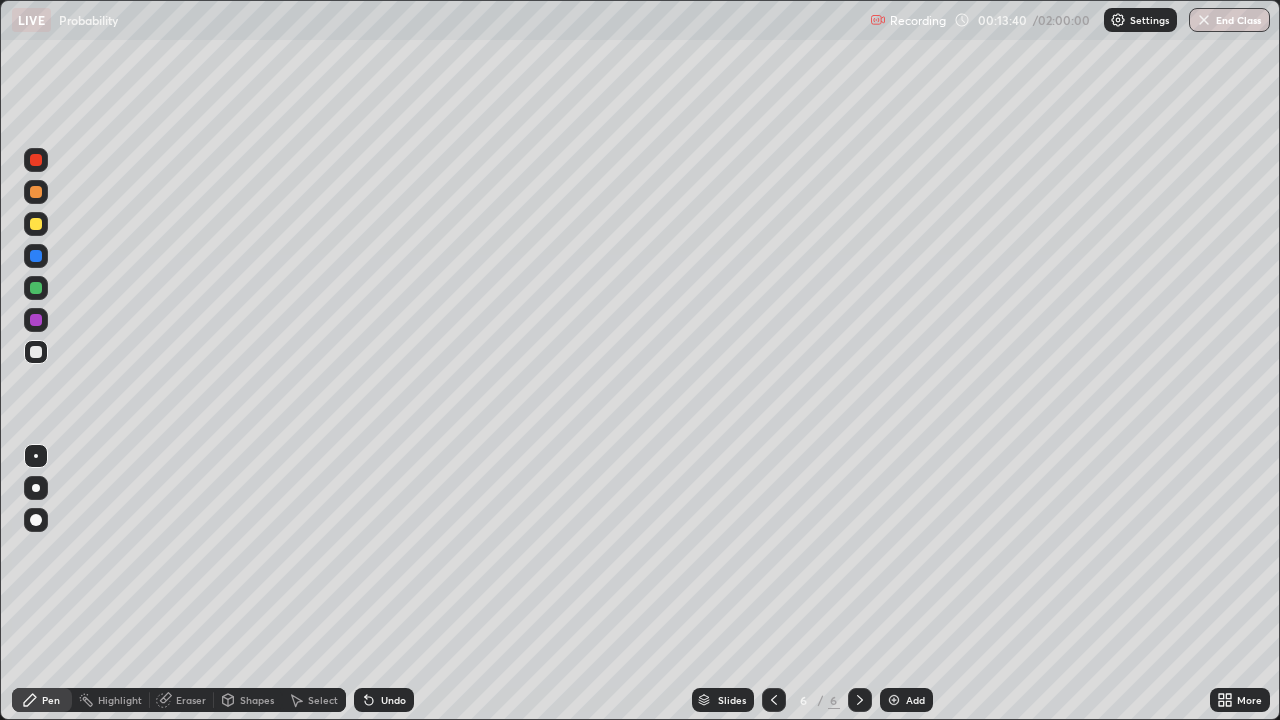 click at bounding box center [36, 224] 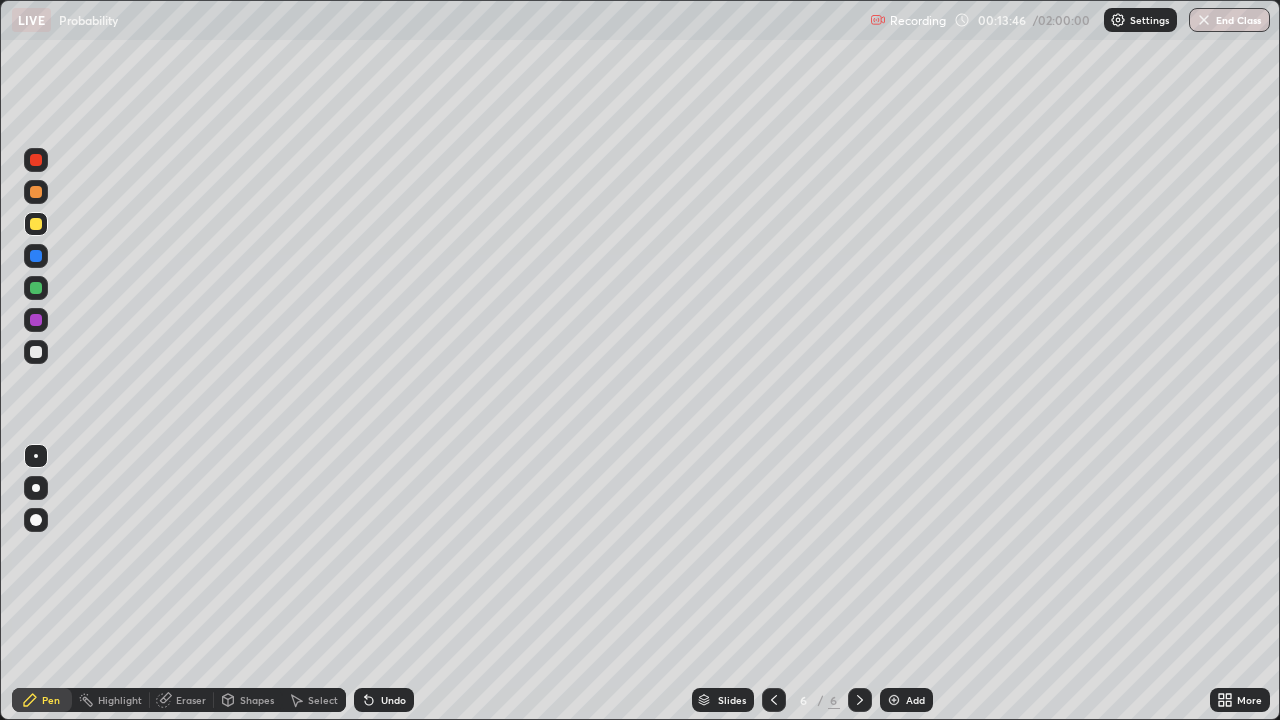 click at bounding box center (36, 352) 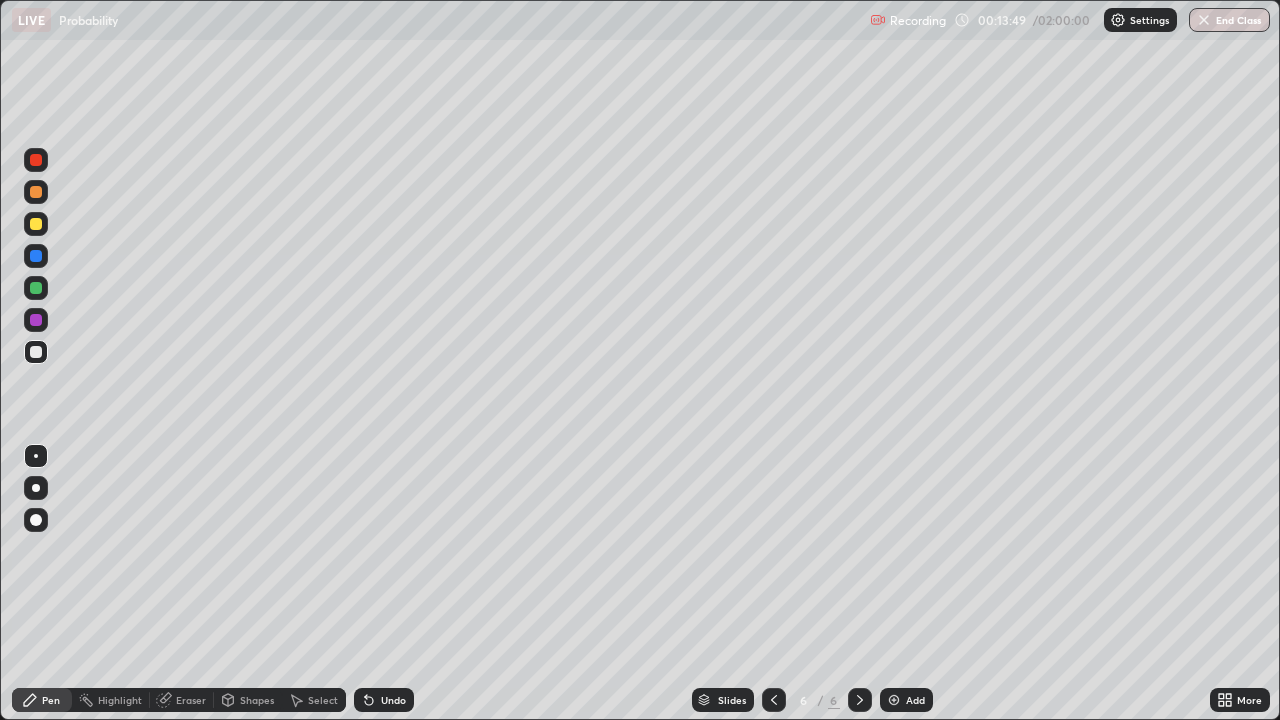 click on "Undo" at bounding box center (393, 700) 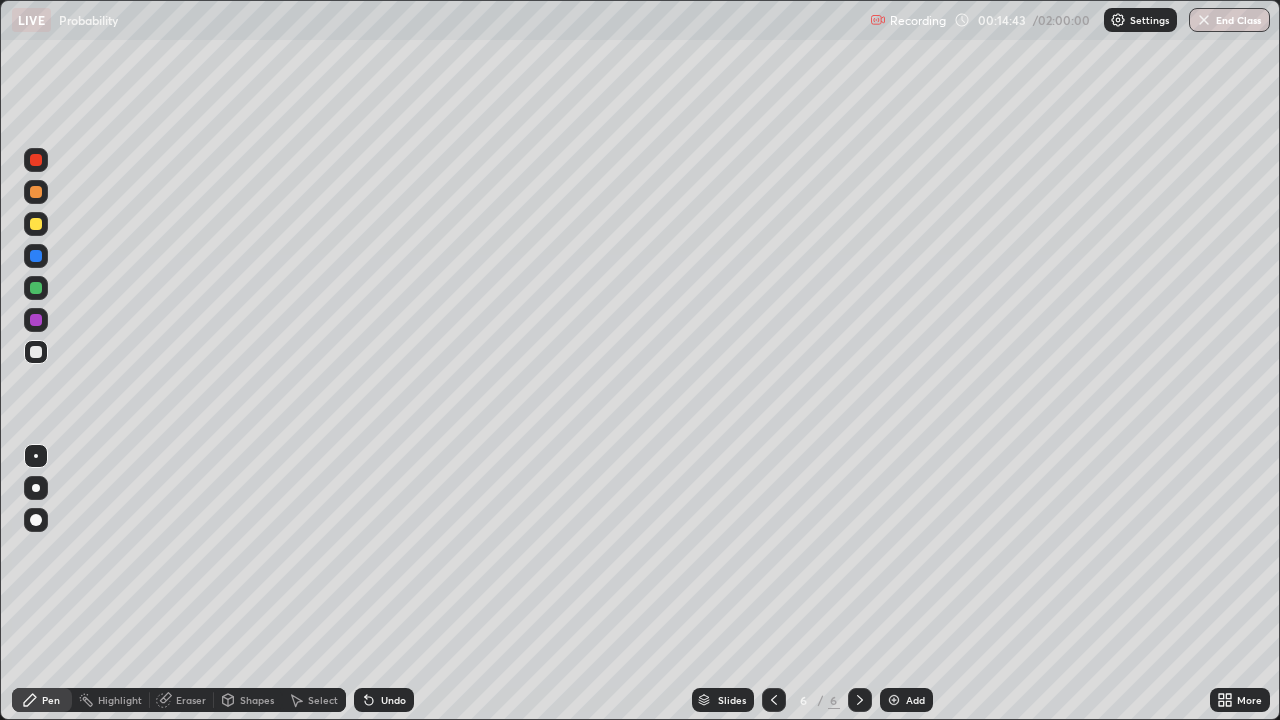click on "Undo" at bounding box center (384, 700) 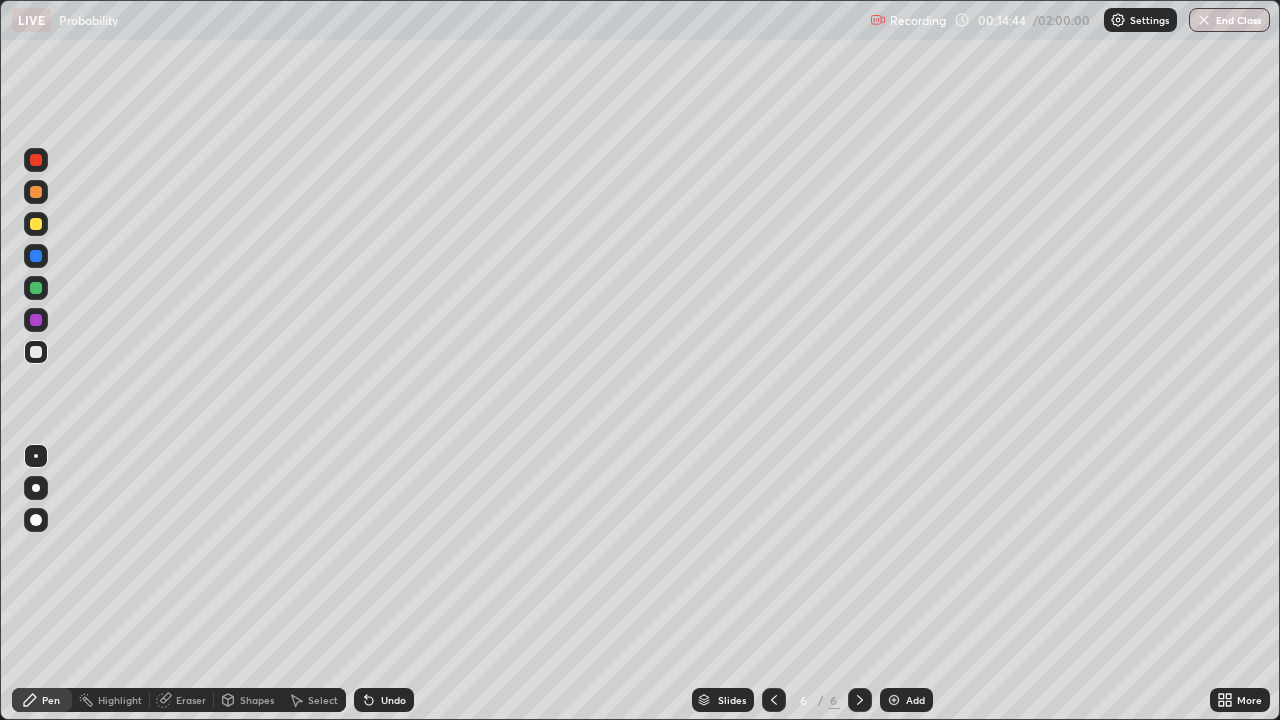 click on "Undo" at bounding box center [393, 700] 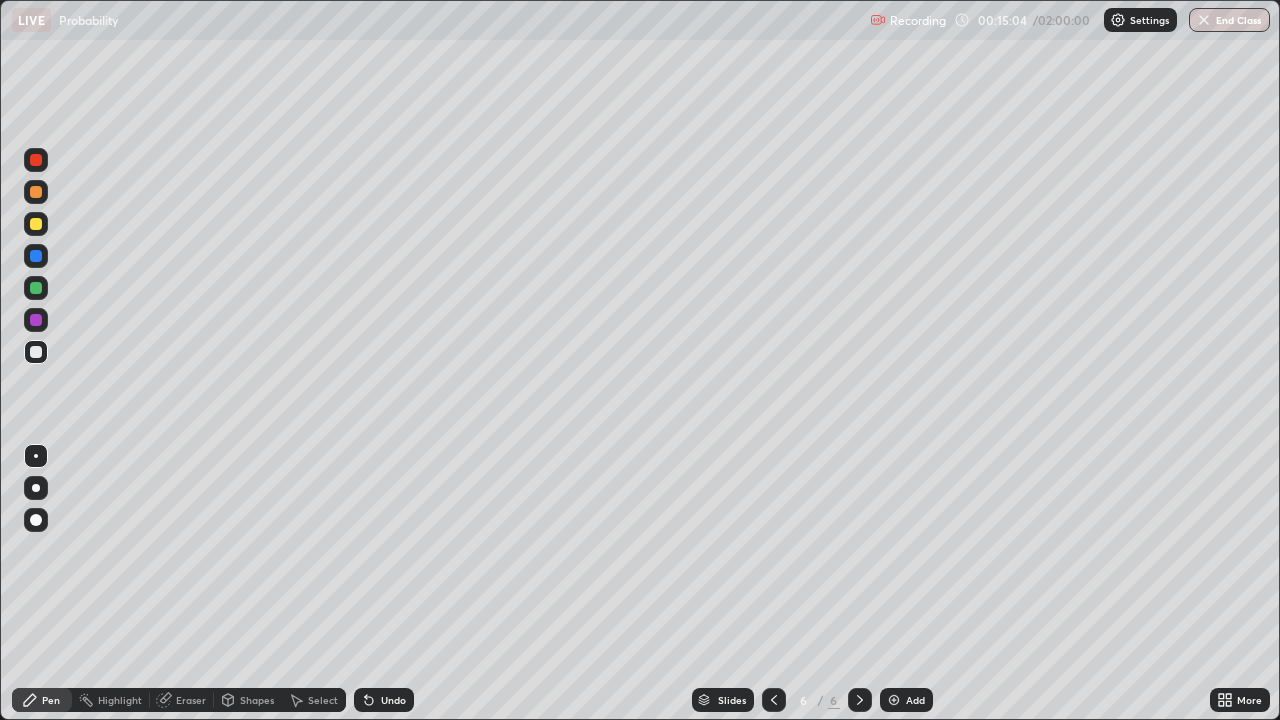 click at bounding box center [36, 224] 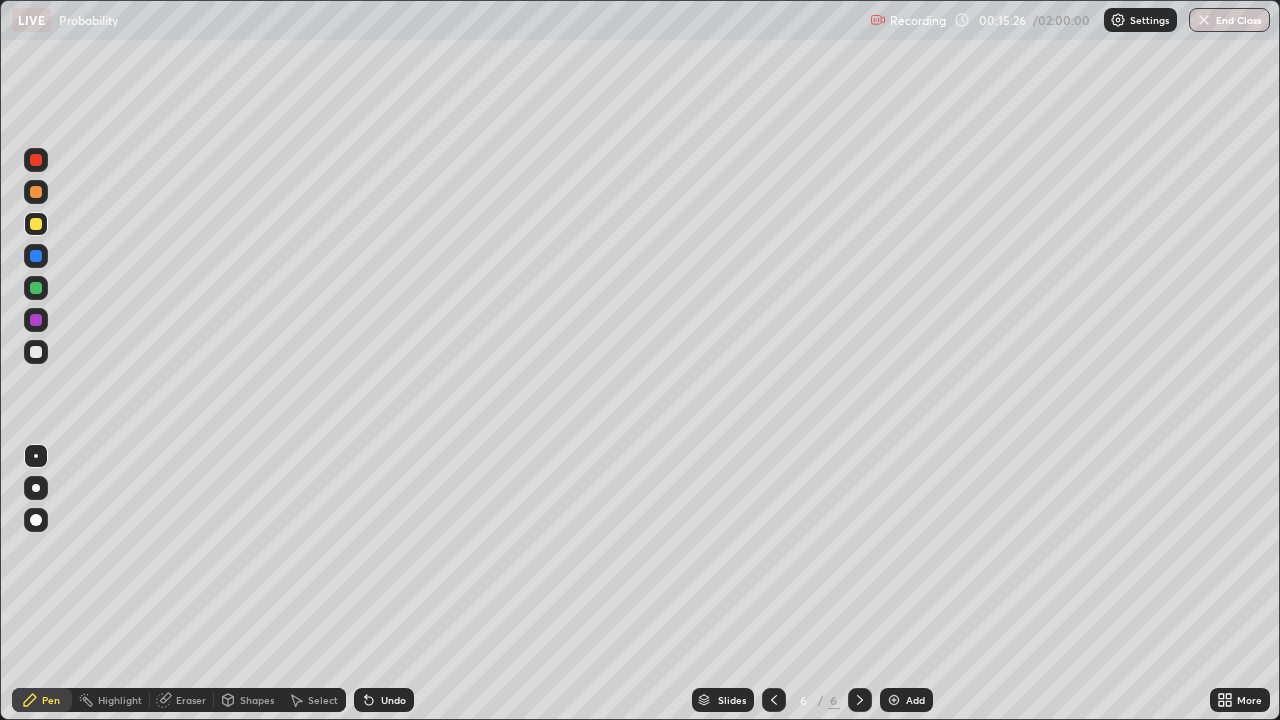 click at bounding box center (36, 352) 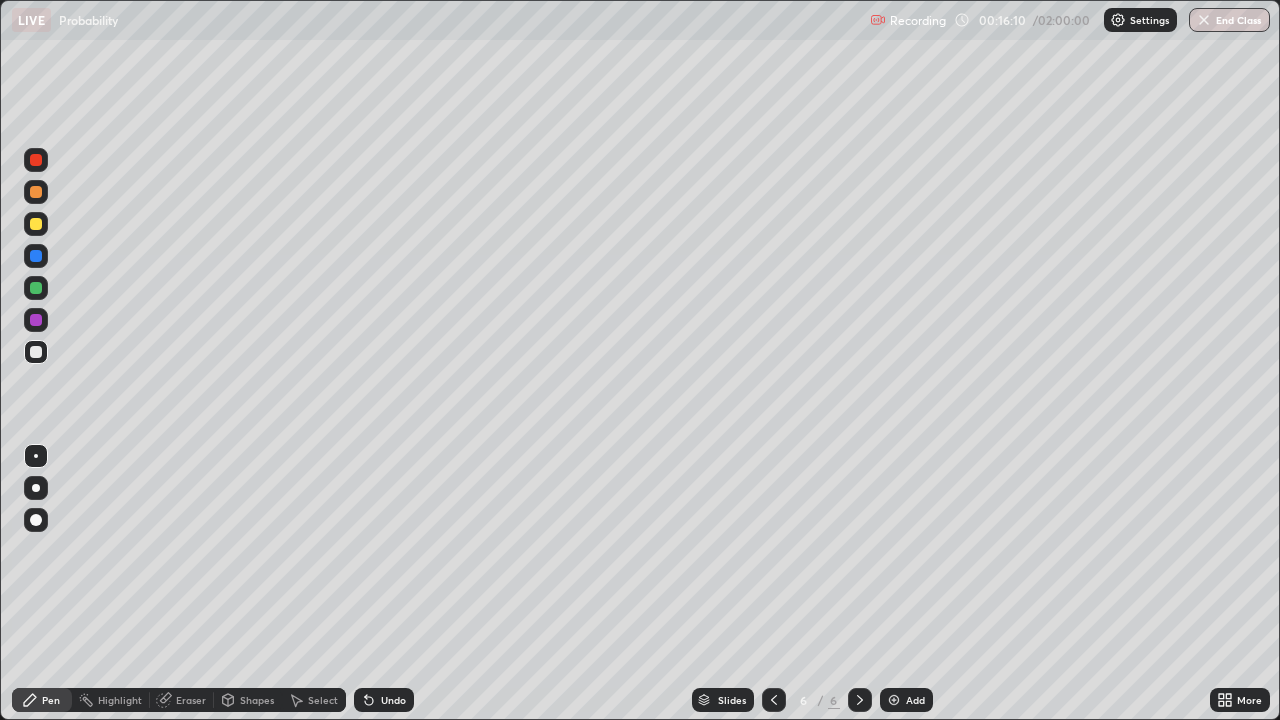 click on "Undo" at bounding box center [393, 700] 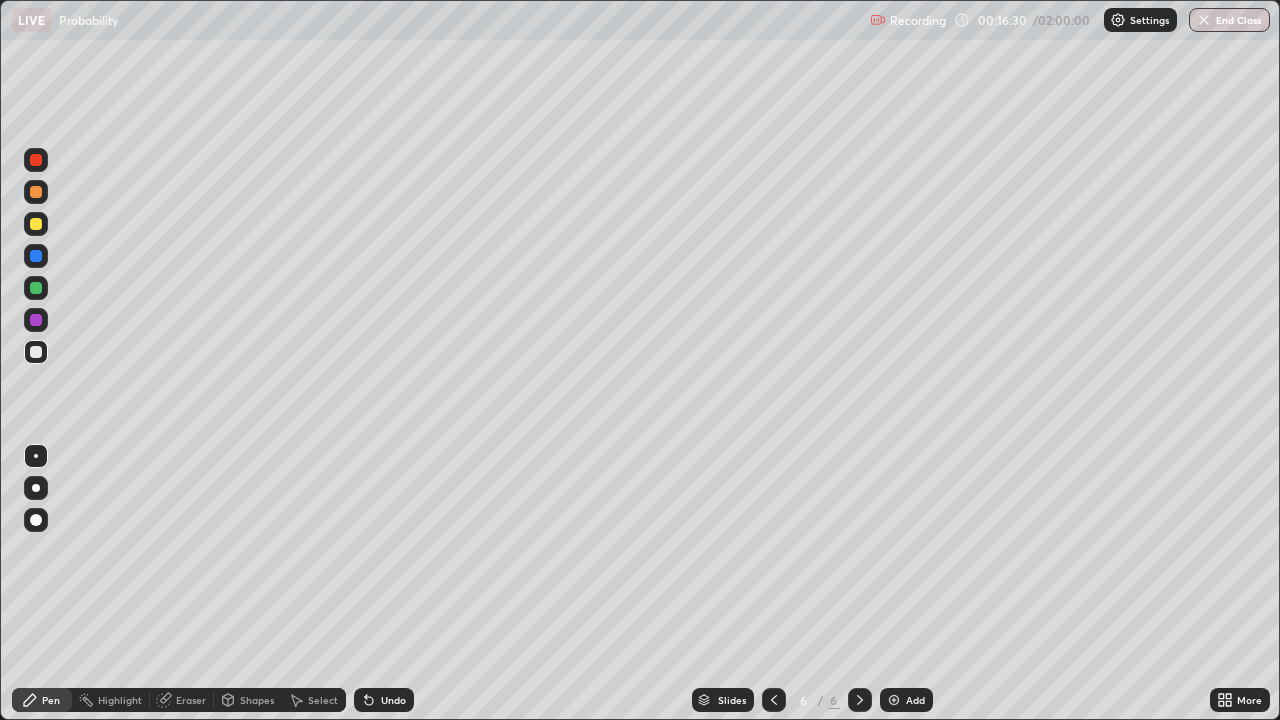 click on "Undo" at bounding box center [393, 700] 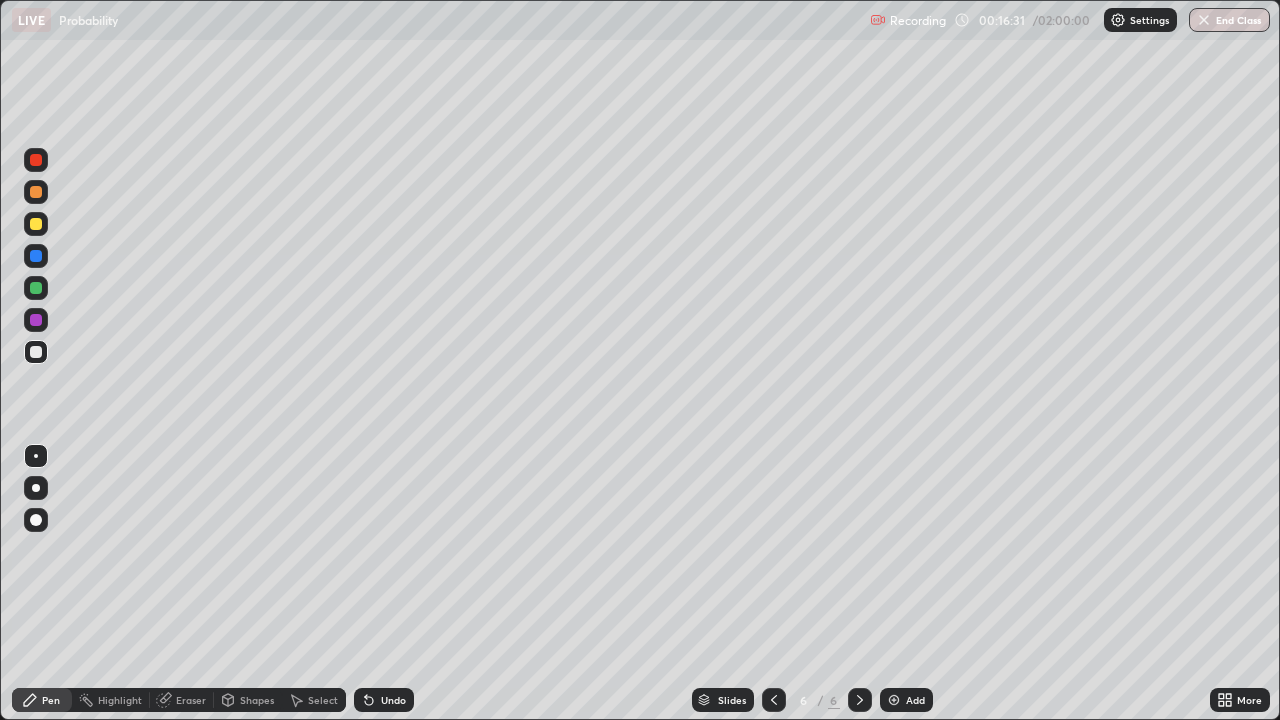 click on "Undo" at bounding box center [393, 700] 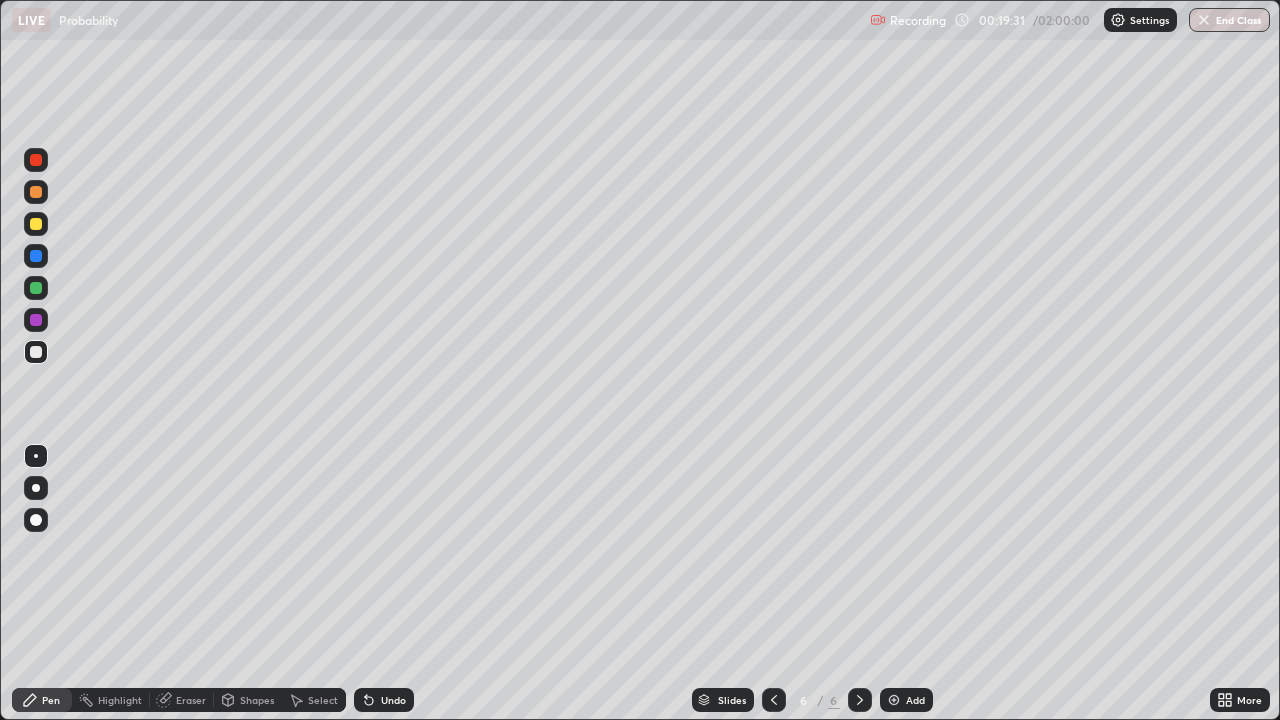 click on "Add" at bounding box center [906, 700] 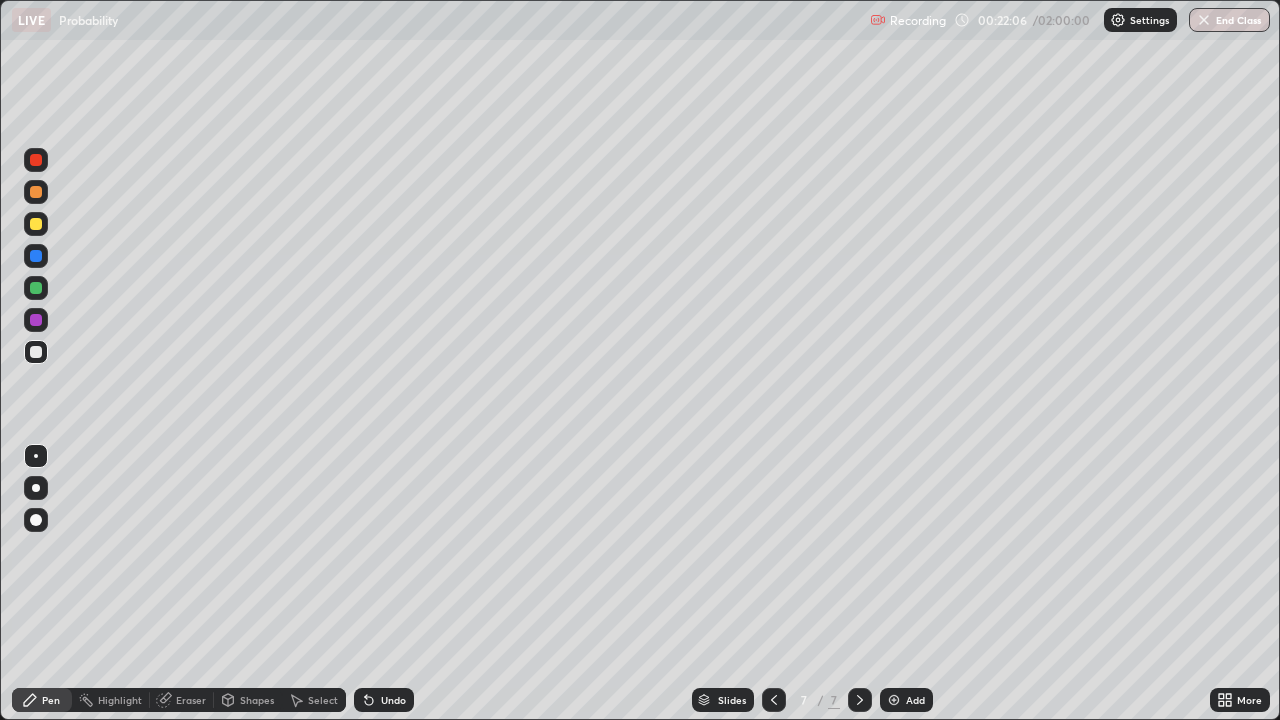 click at bounding box center (36, 224) 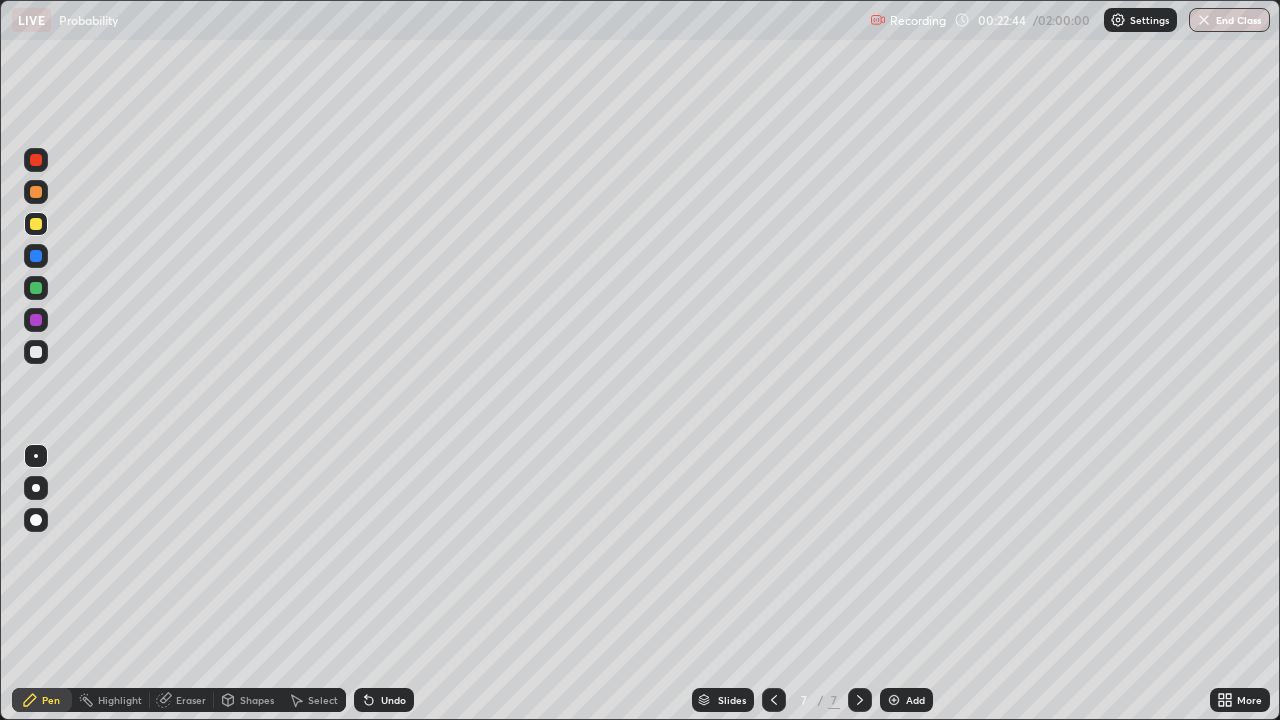 click at bounding box center (36, 352) 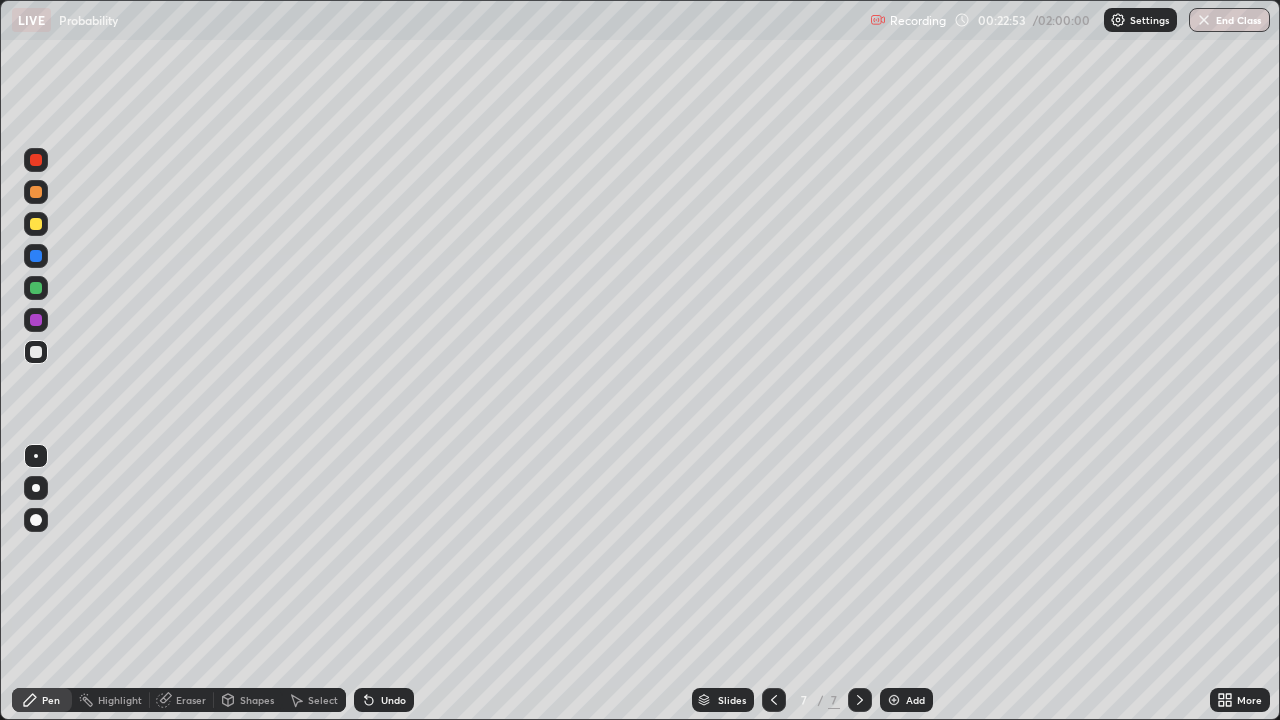 click on "Undo" at bounding box center (393, 700) 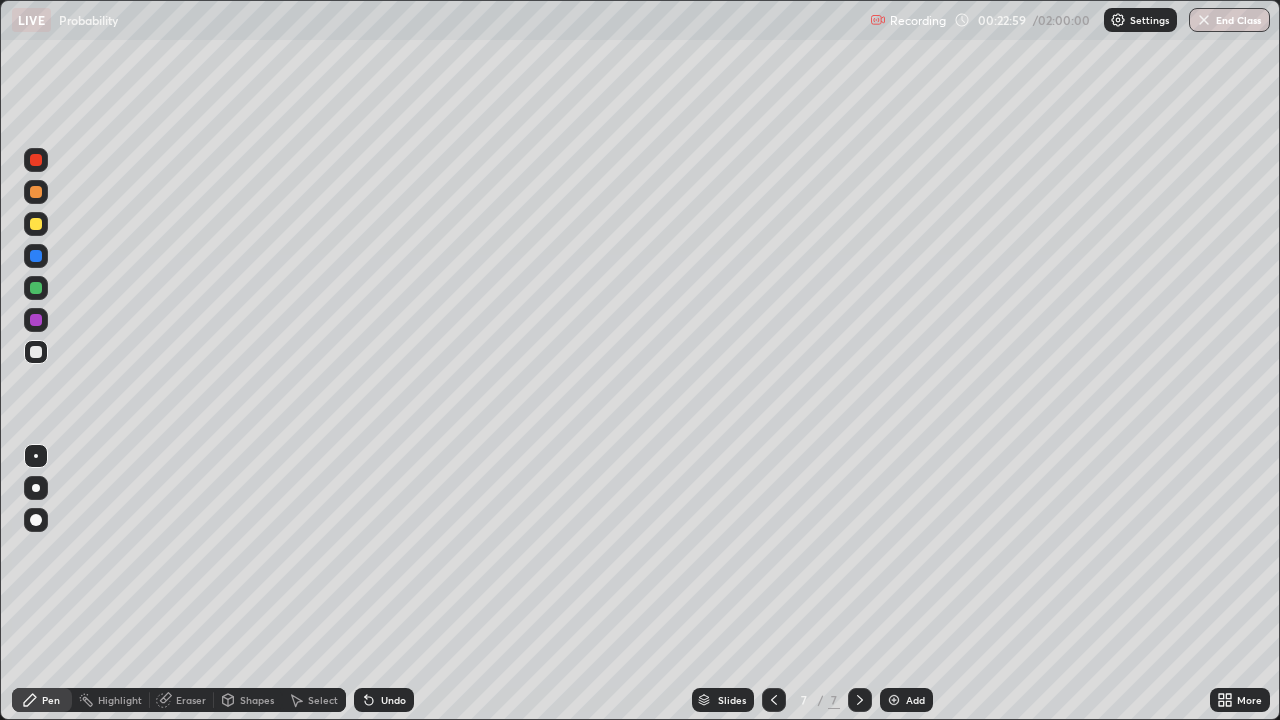 click on "Undo" at bounding box center [393, 700] 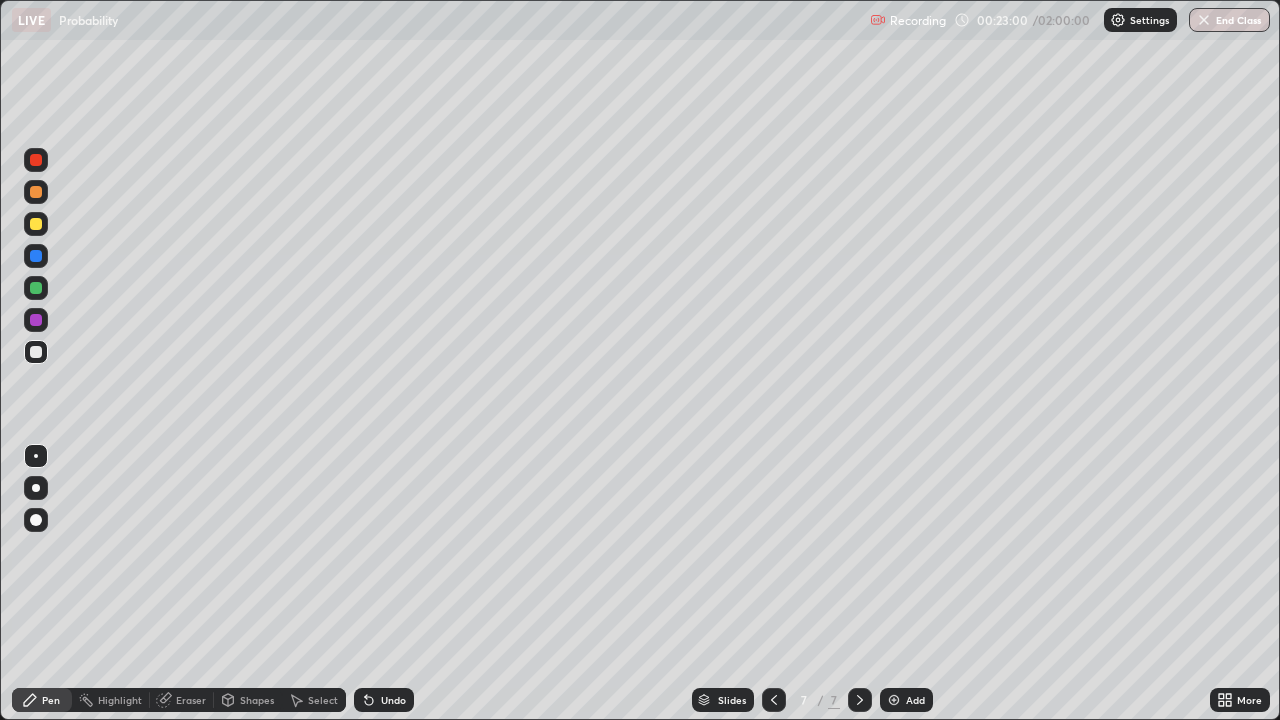 click on "Undo" at bounding box center [393, 700] 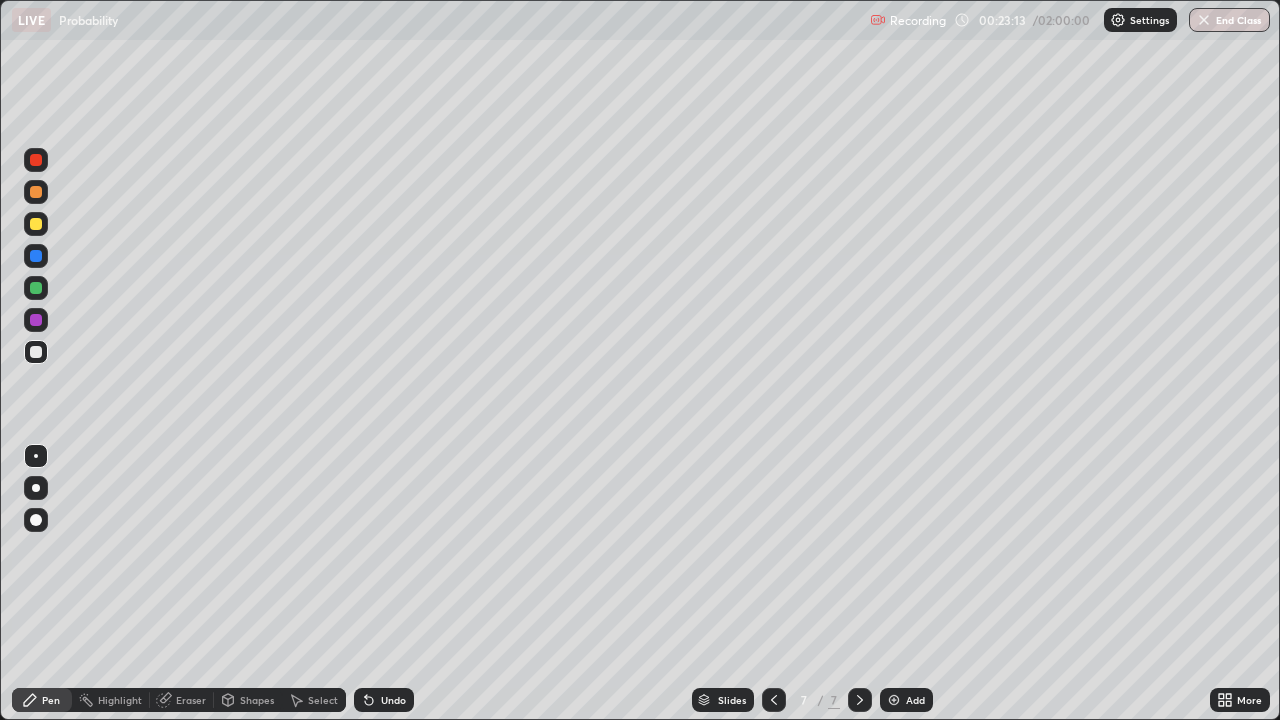 click on "Eraser" at bounding box center [191, 700] 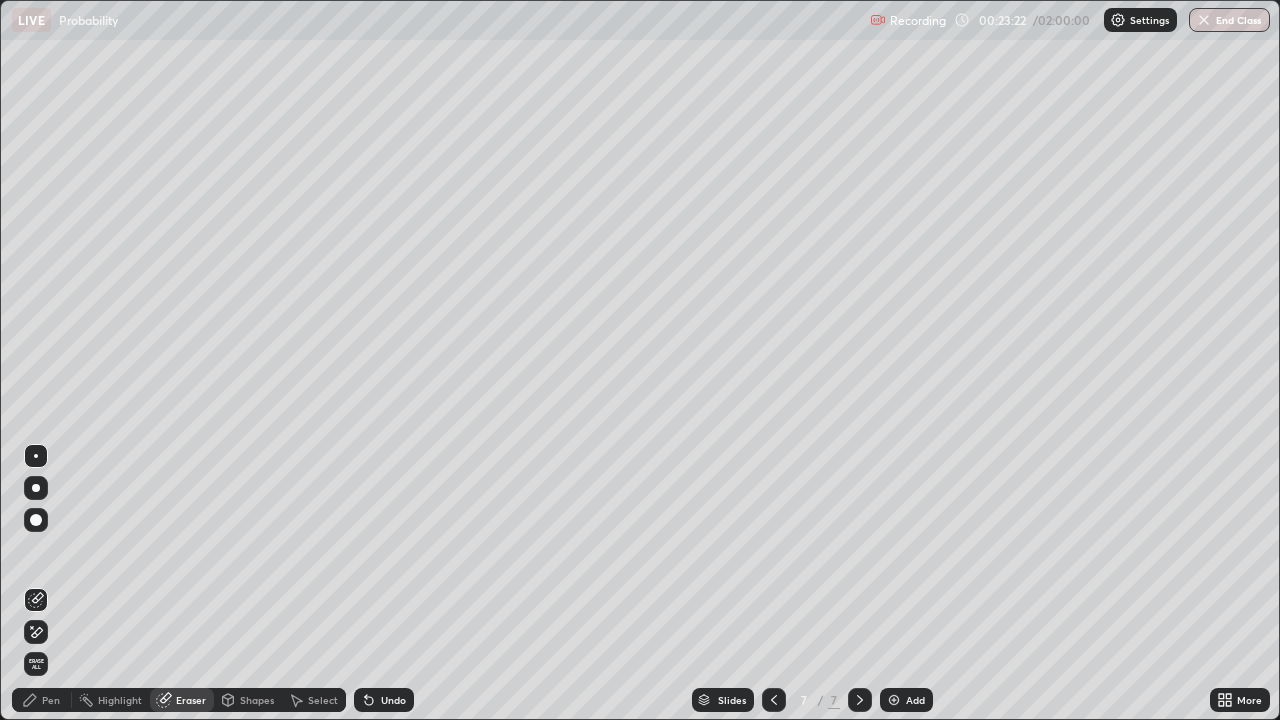 click on "Pen" at bounding box center (51, 700) 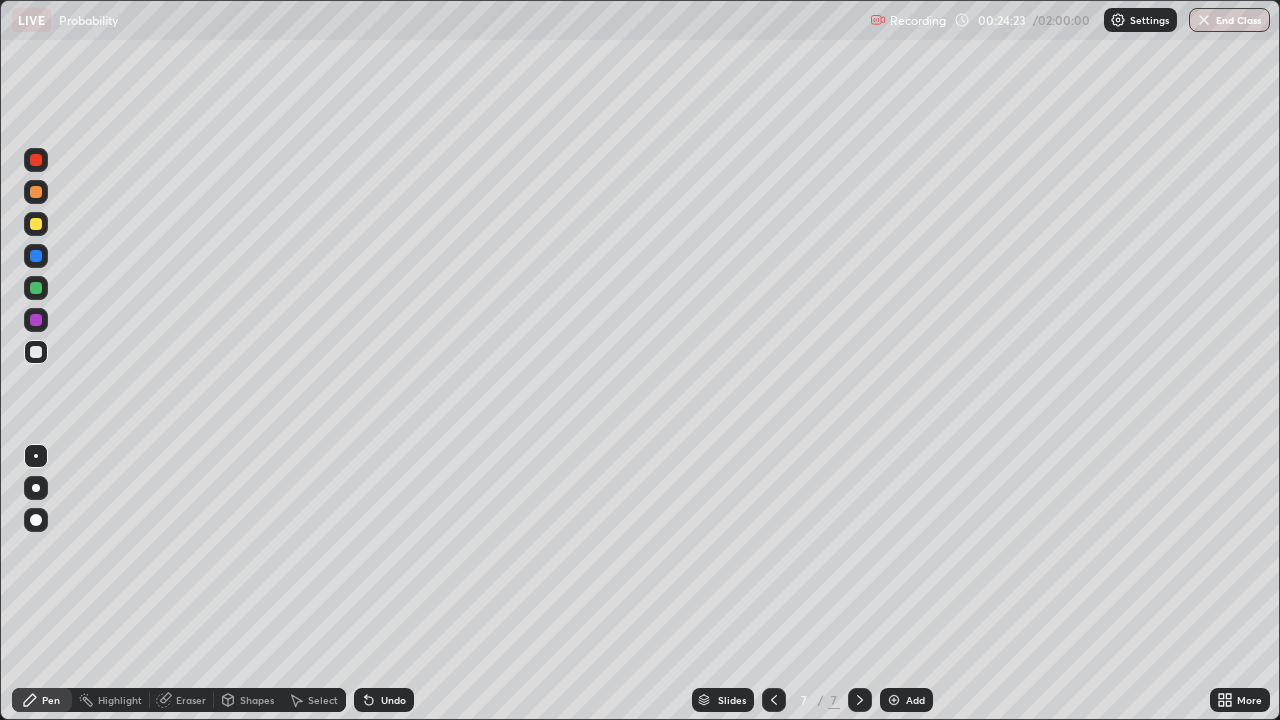 click on "Eraser" at bounding box center [182, 700] 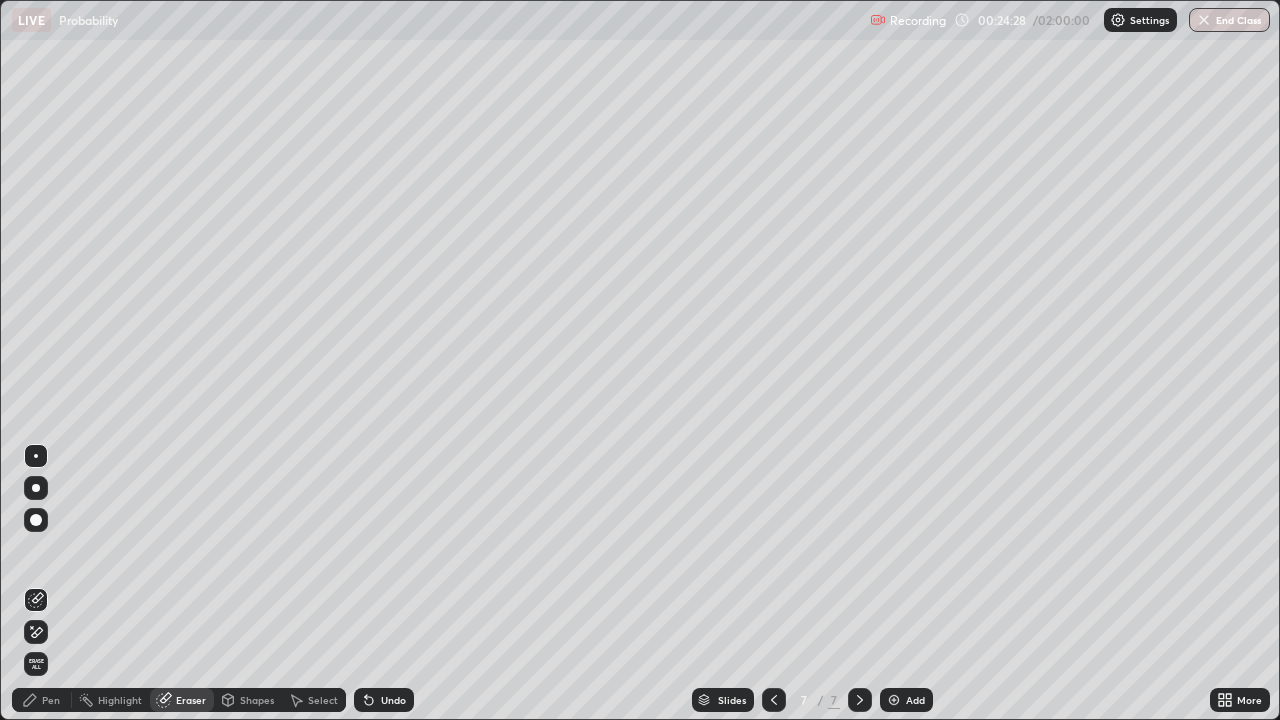 click on "Pen" at bounding box center [51, 700] 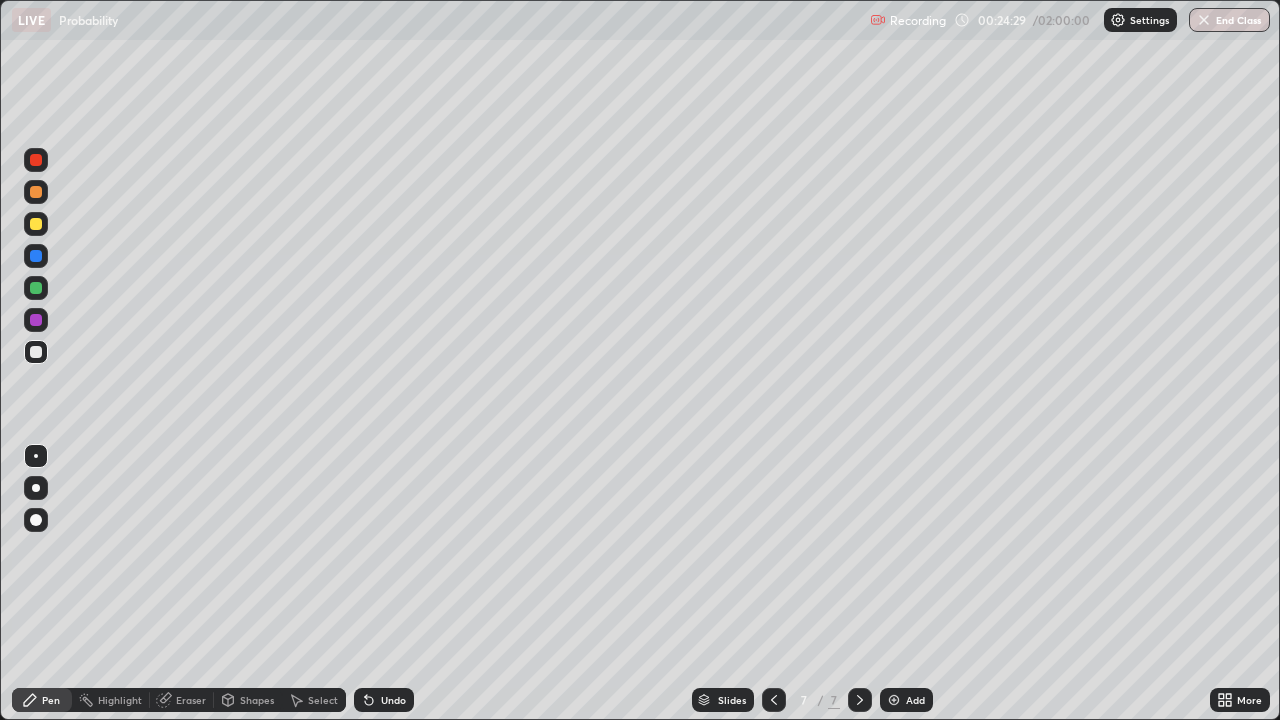 click at bounding box center (36, 224) 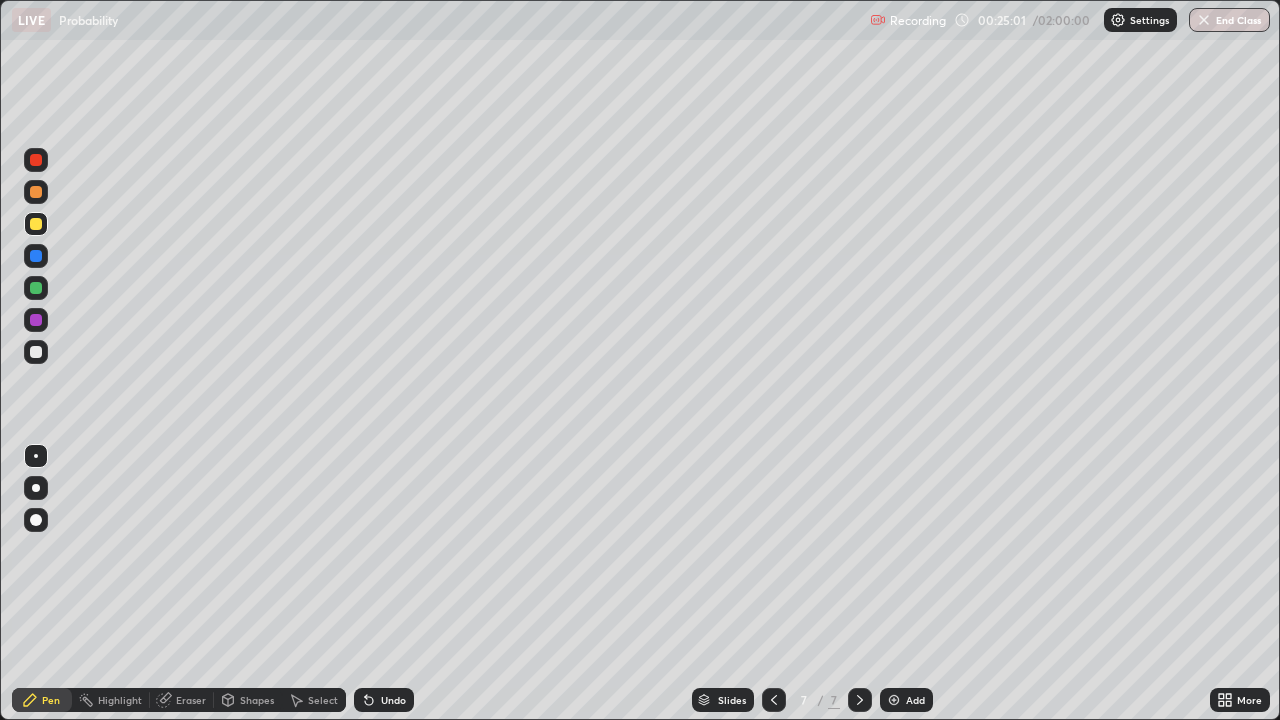 click 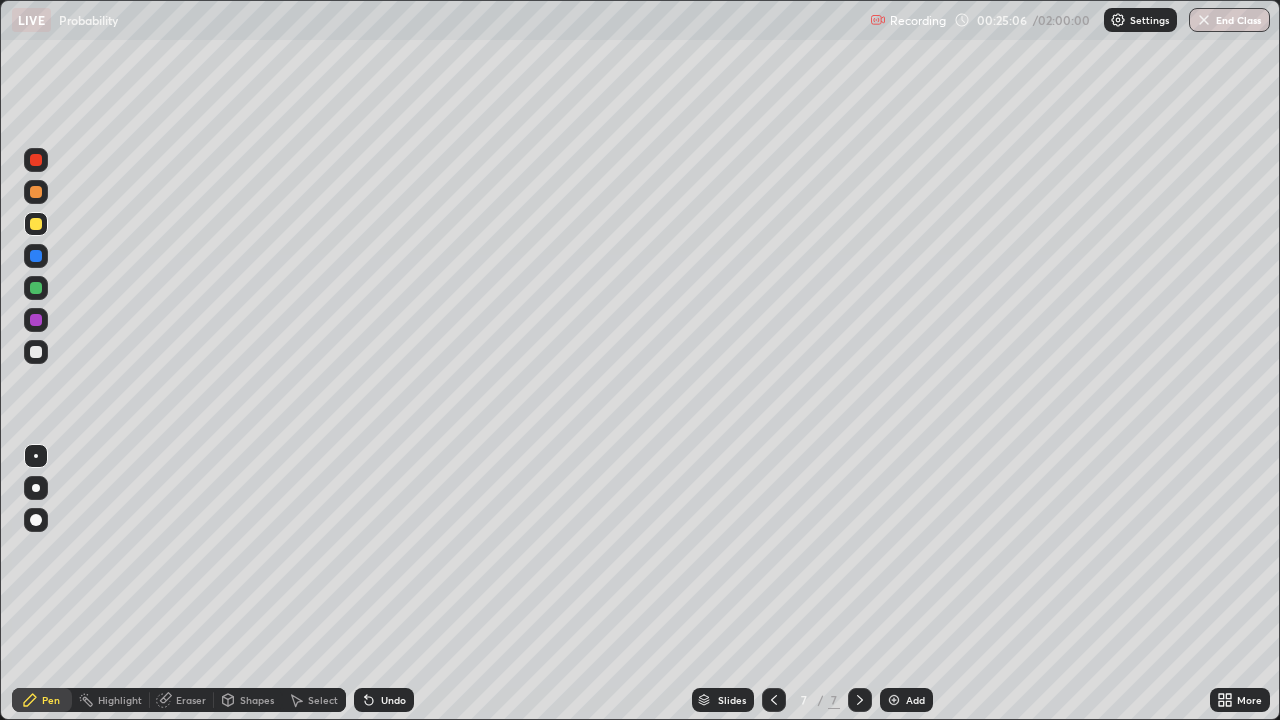 click on "Undo" at bounding box center (393, 700) 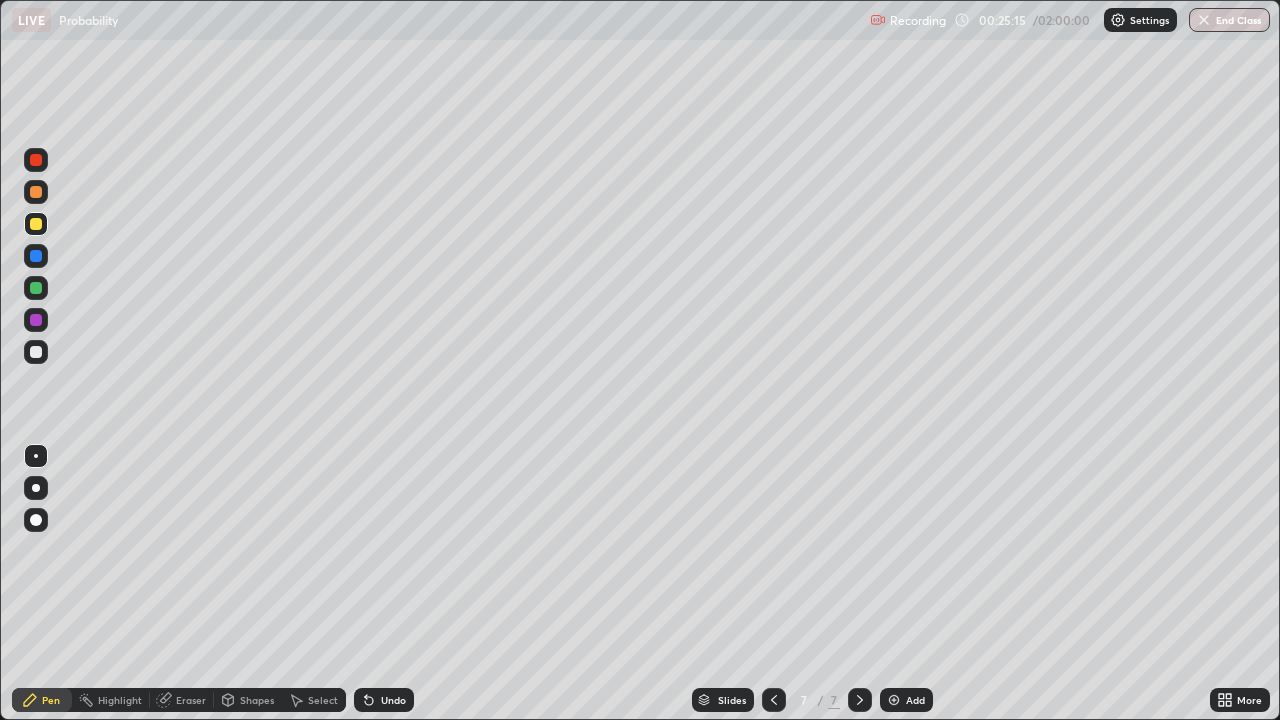click at bounding box center (36, 352) 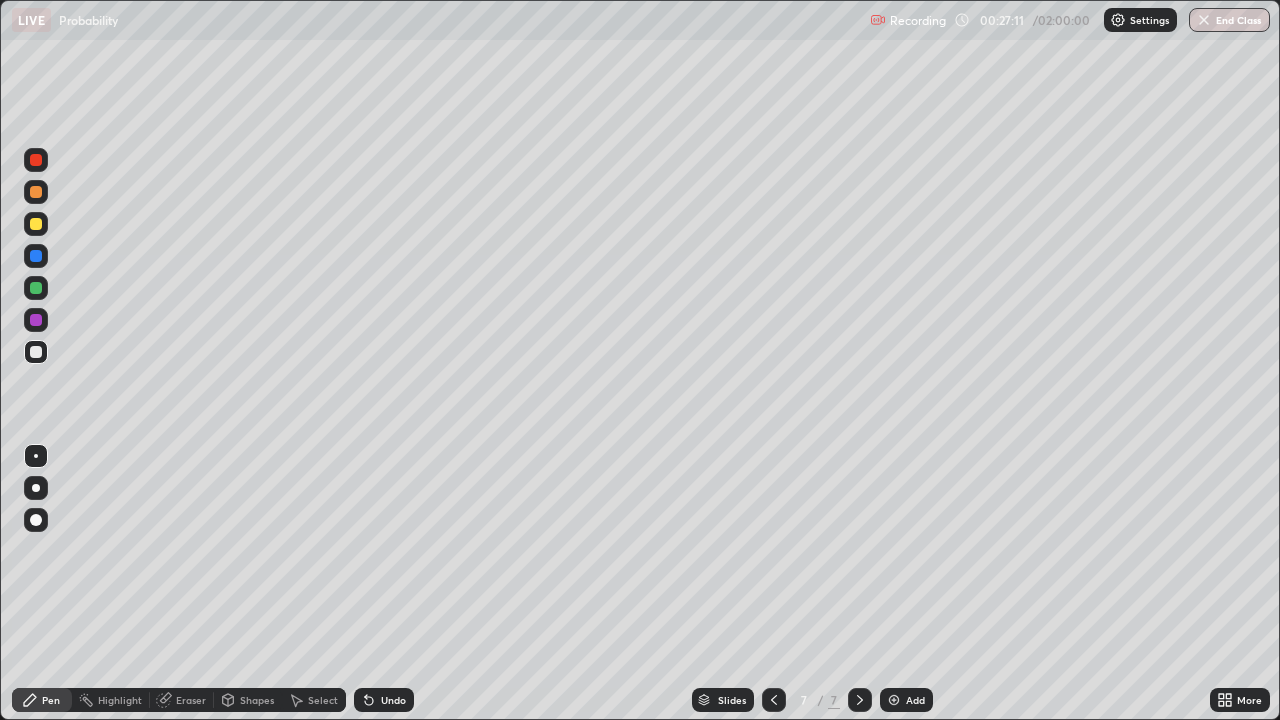 click on "Eraser" at bounding box center [191, 700] 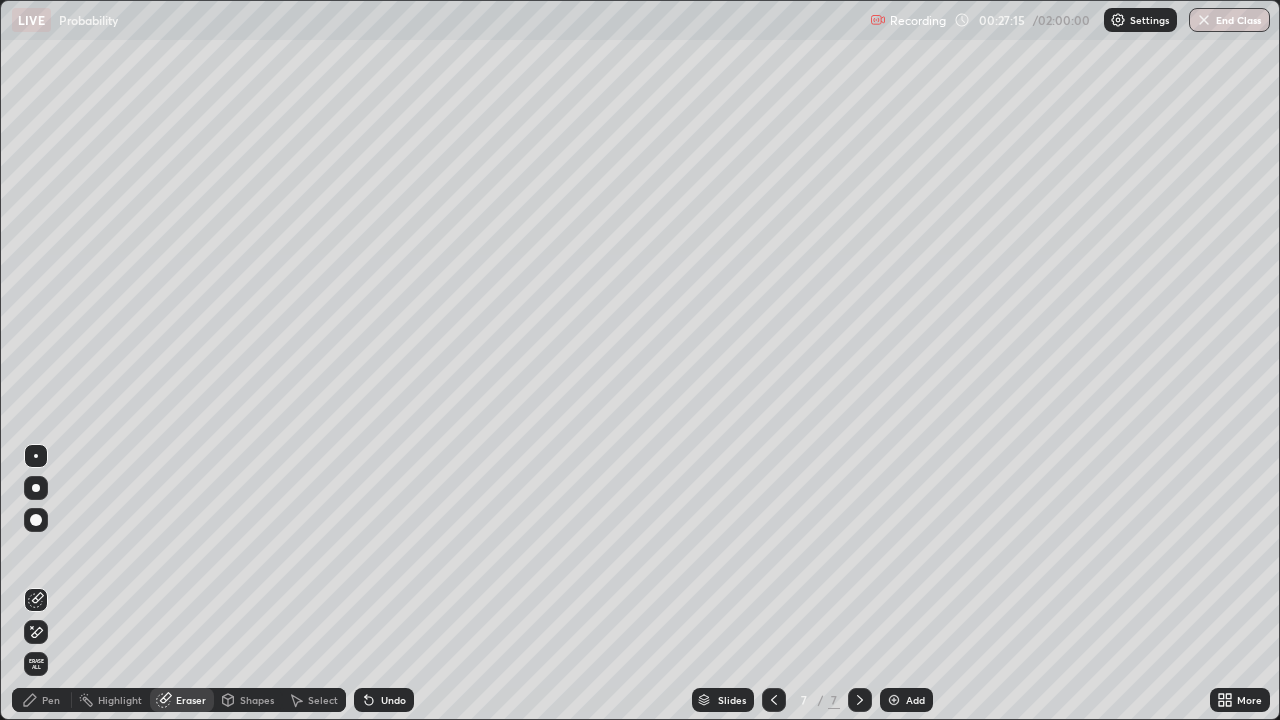 click 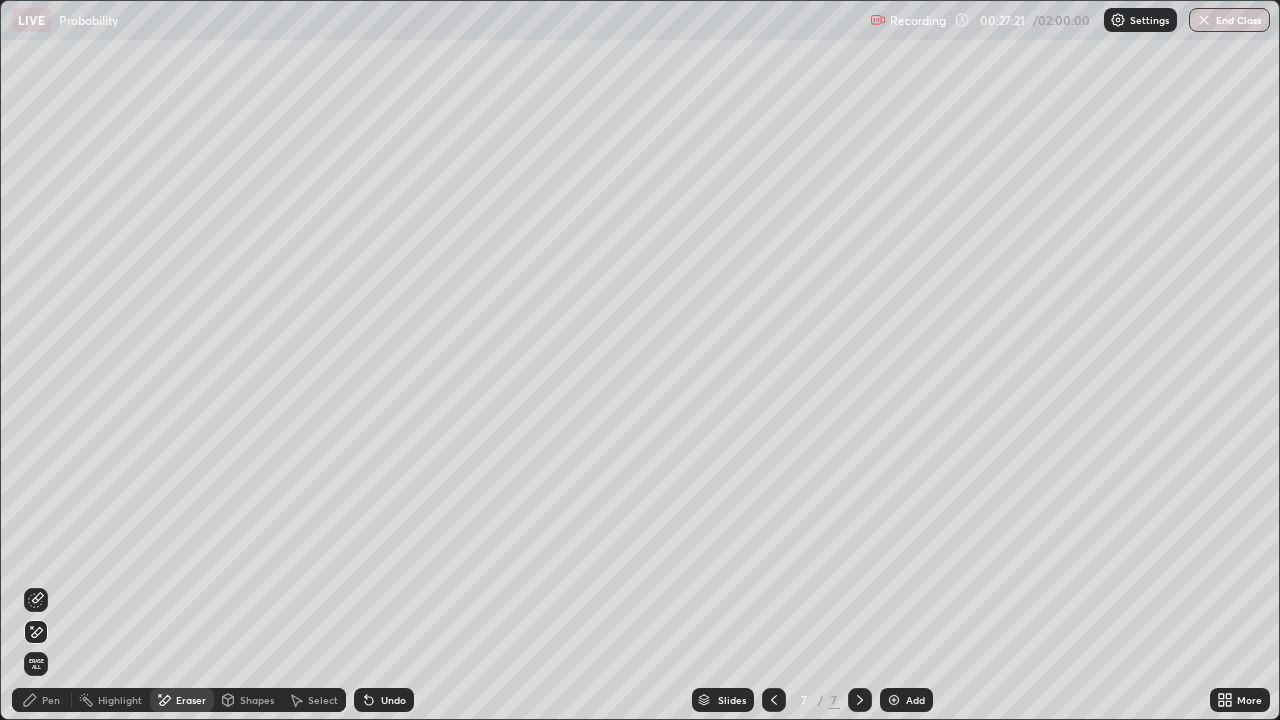 click on "Pen" at bounding box center [51, 700] 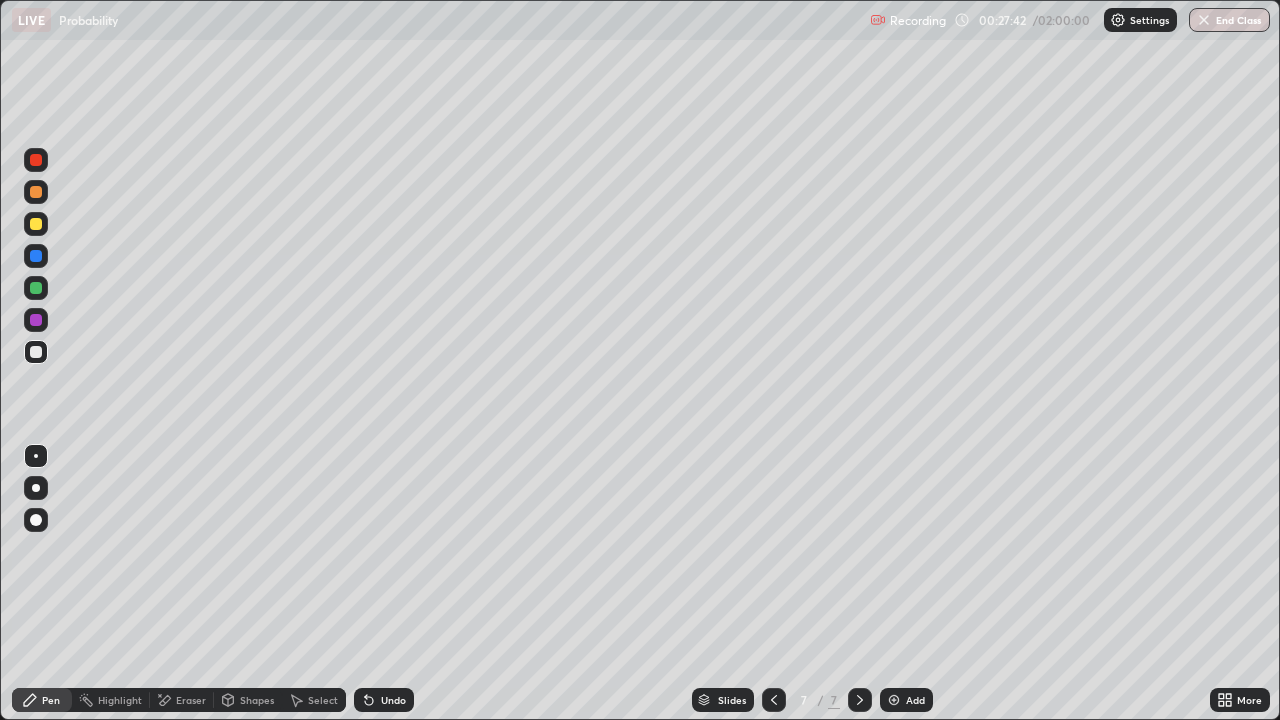 click on "Undo" at bounding box center [393, 700] 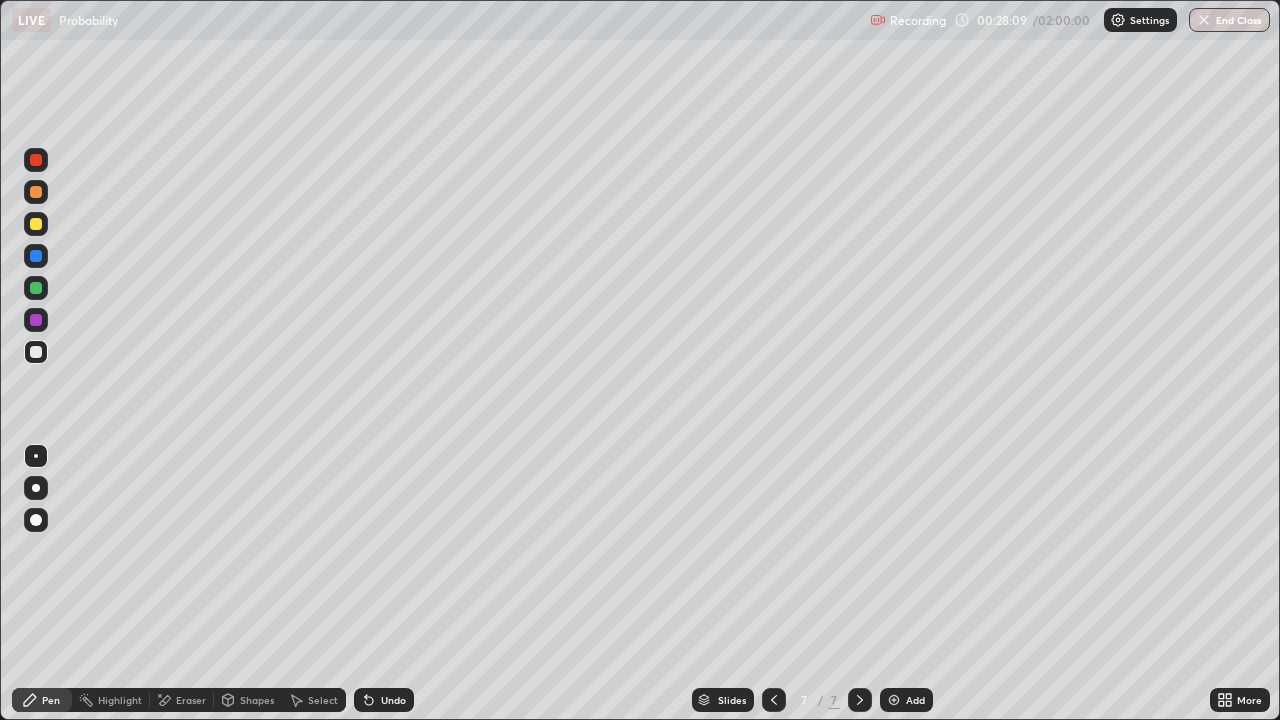 click on "Undo" at bounding box center [384, 700] 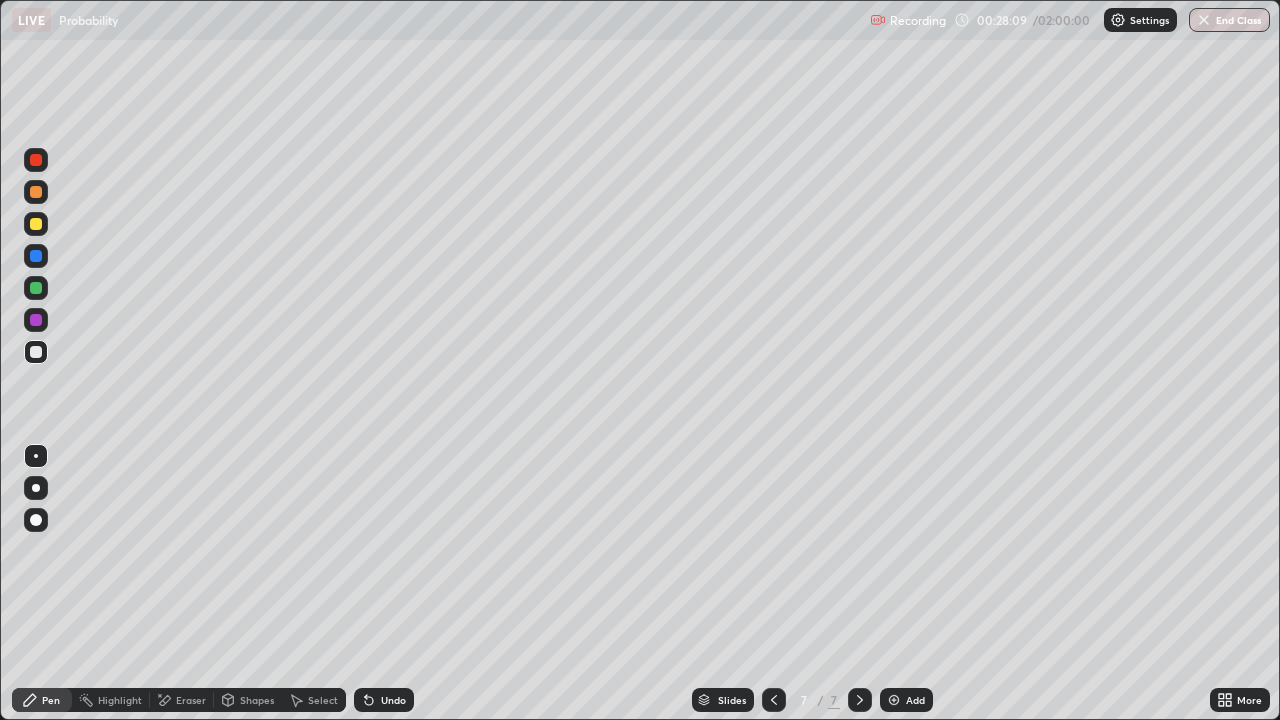 click on "Undo" at bounding box center (384, 700) 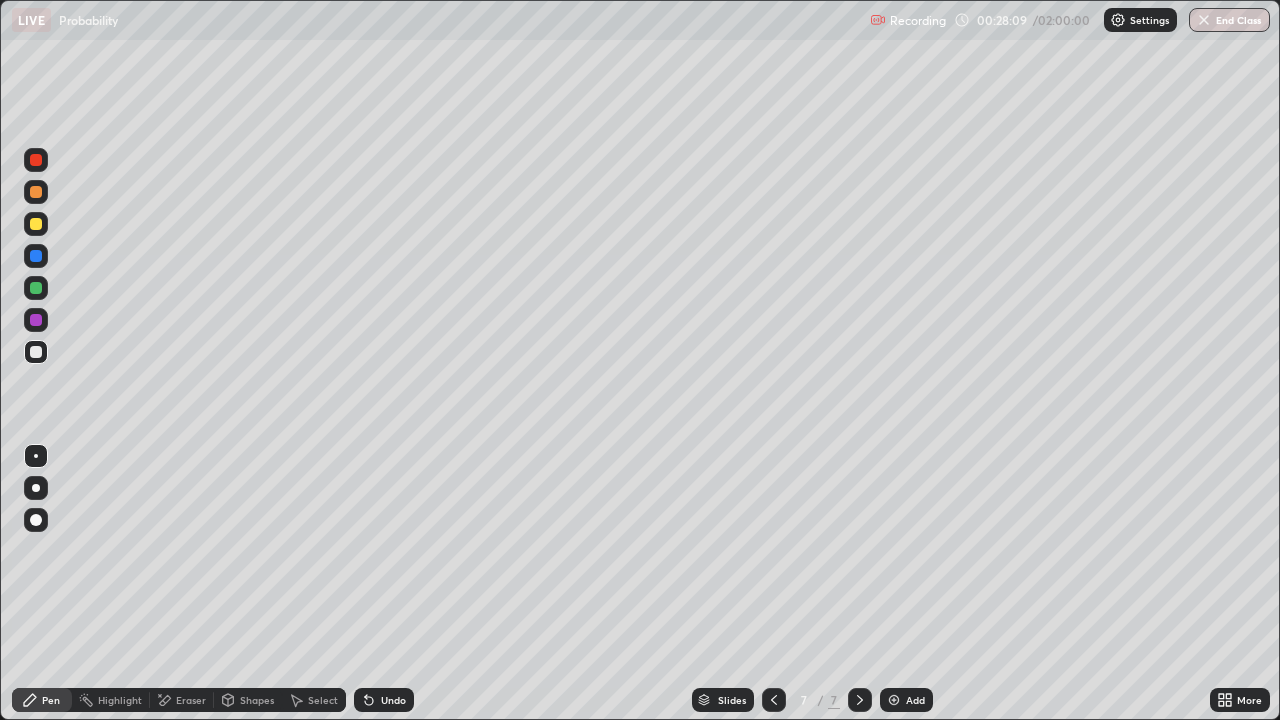 click on "Undo" at bounding box center (384, 700) 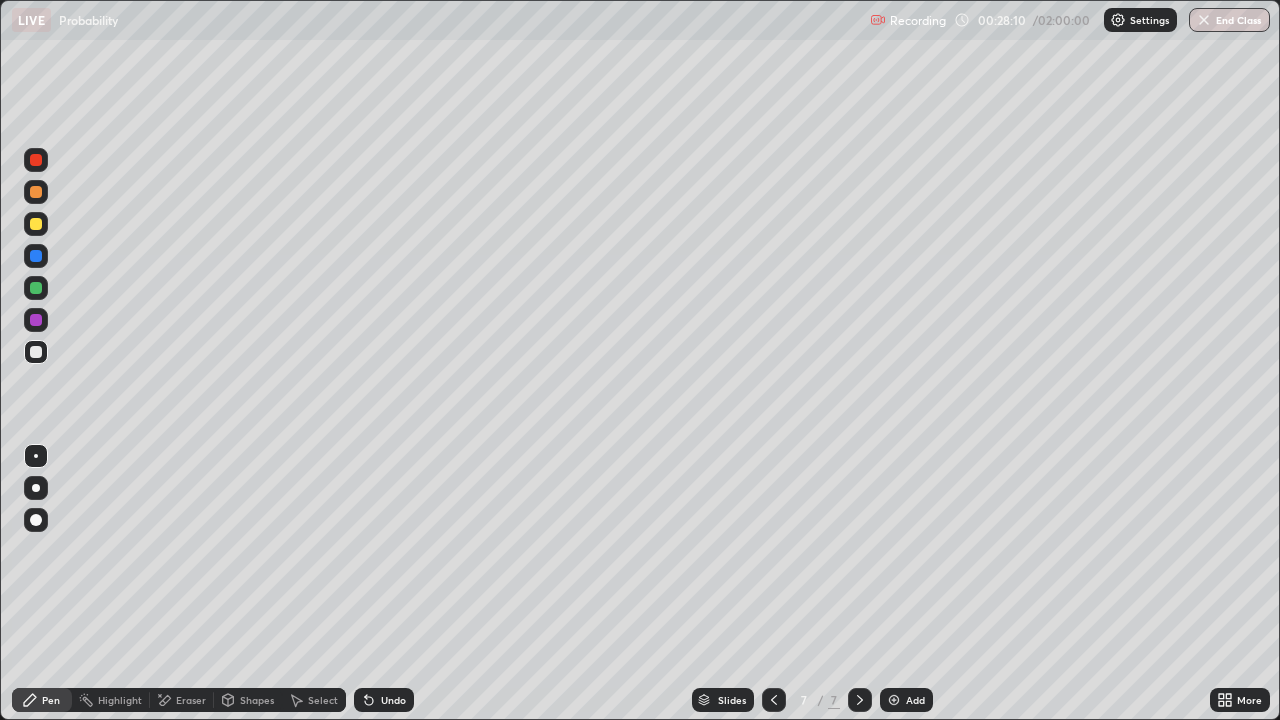 click on "Undo" at bounding box center [384, 700] 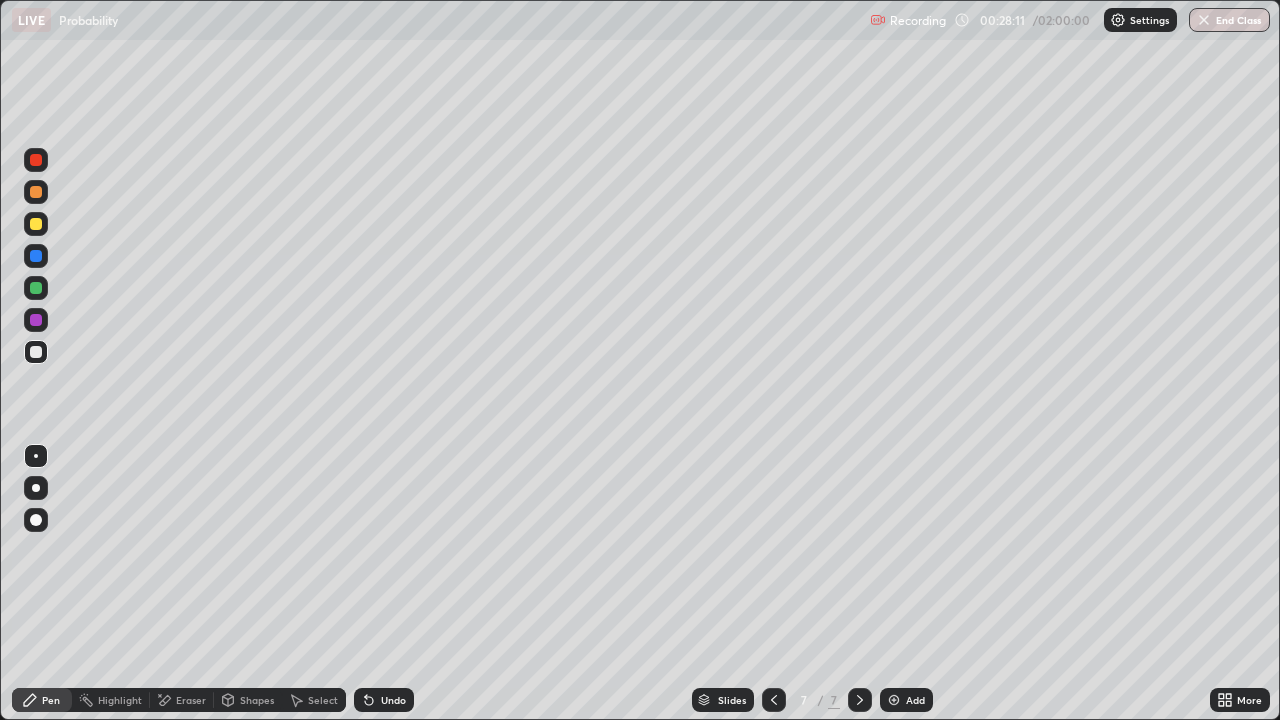 click on "Undo" at bounding box center [384, 700] 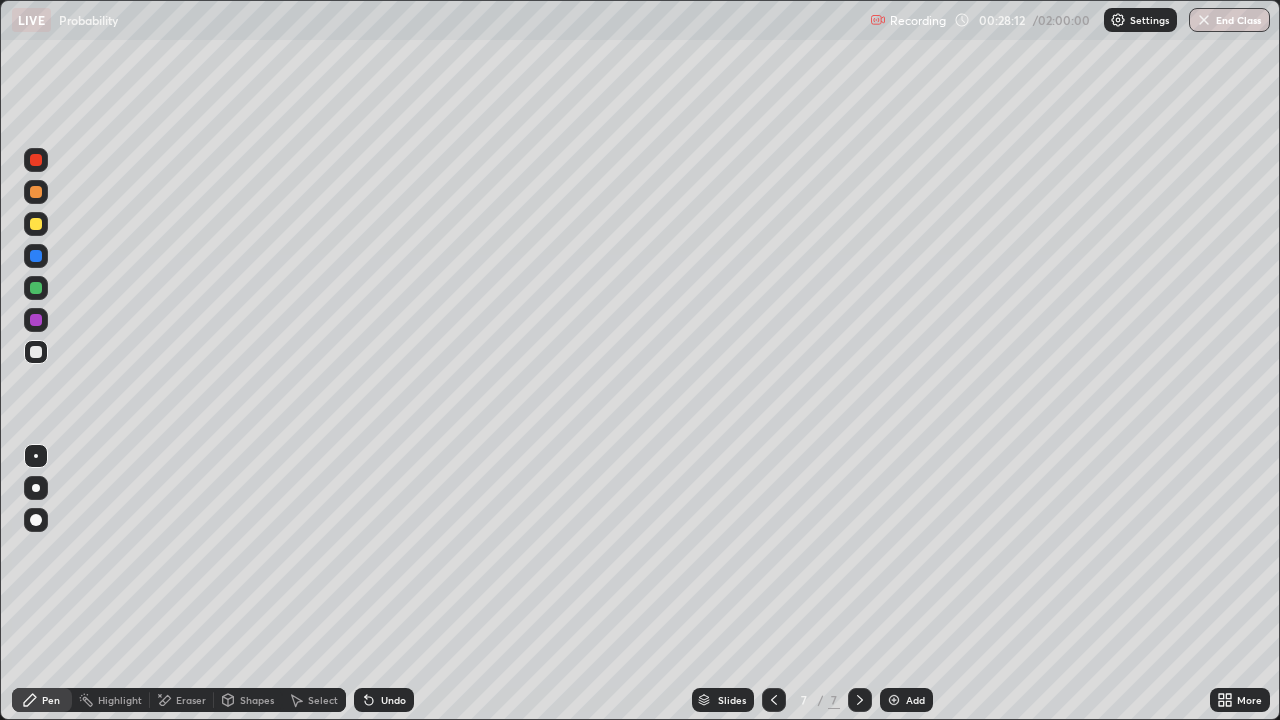 click on "Undo" at bounding box center [393, 700] 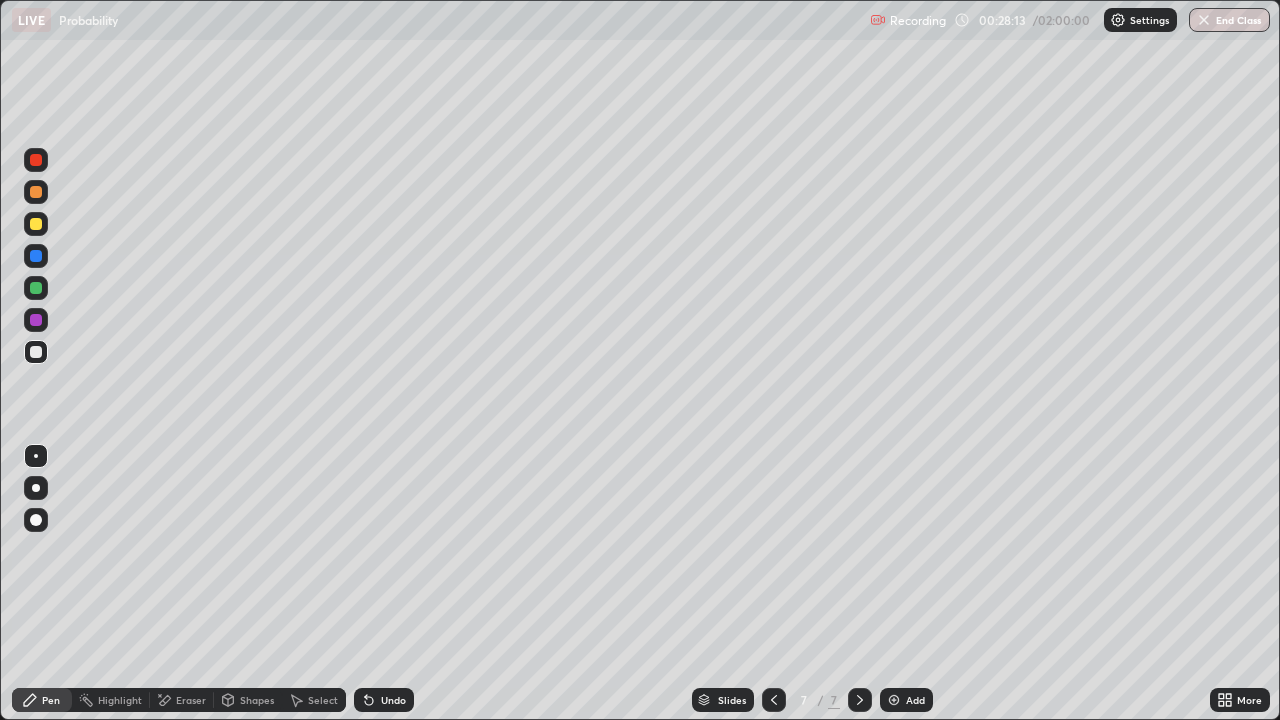 click on "Undo" at bounding box center (384, 700) 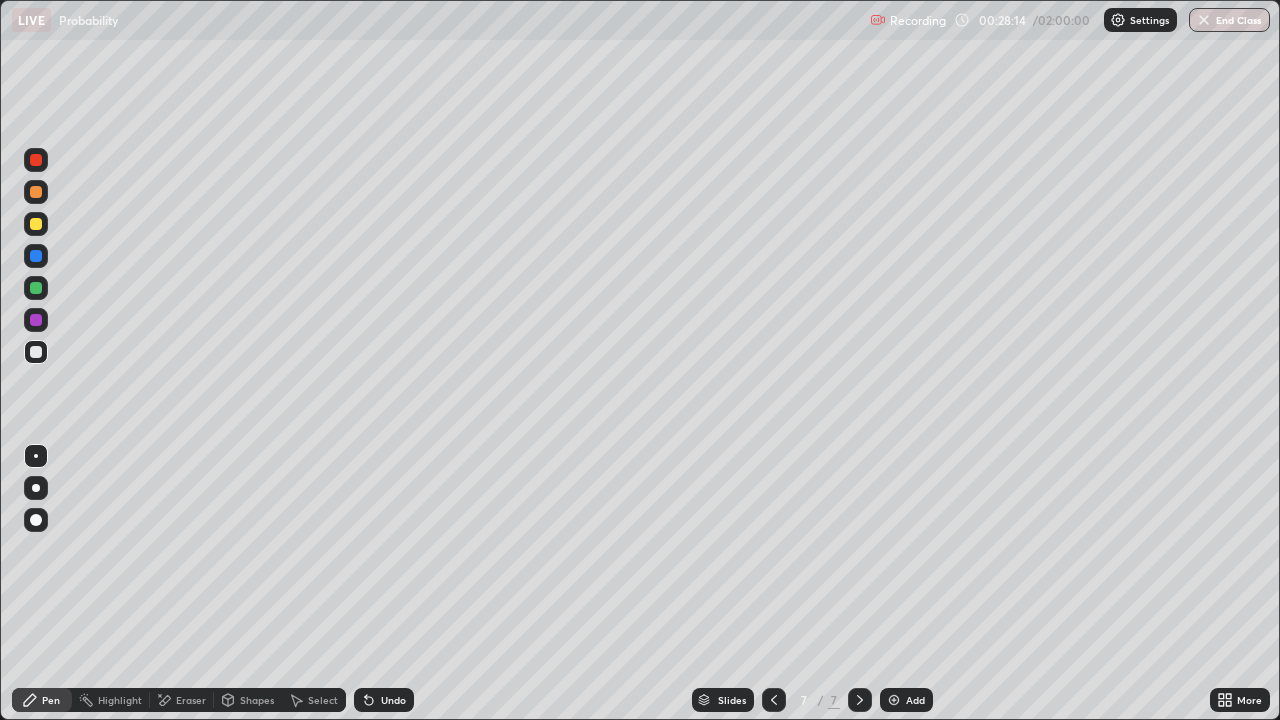 click 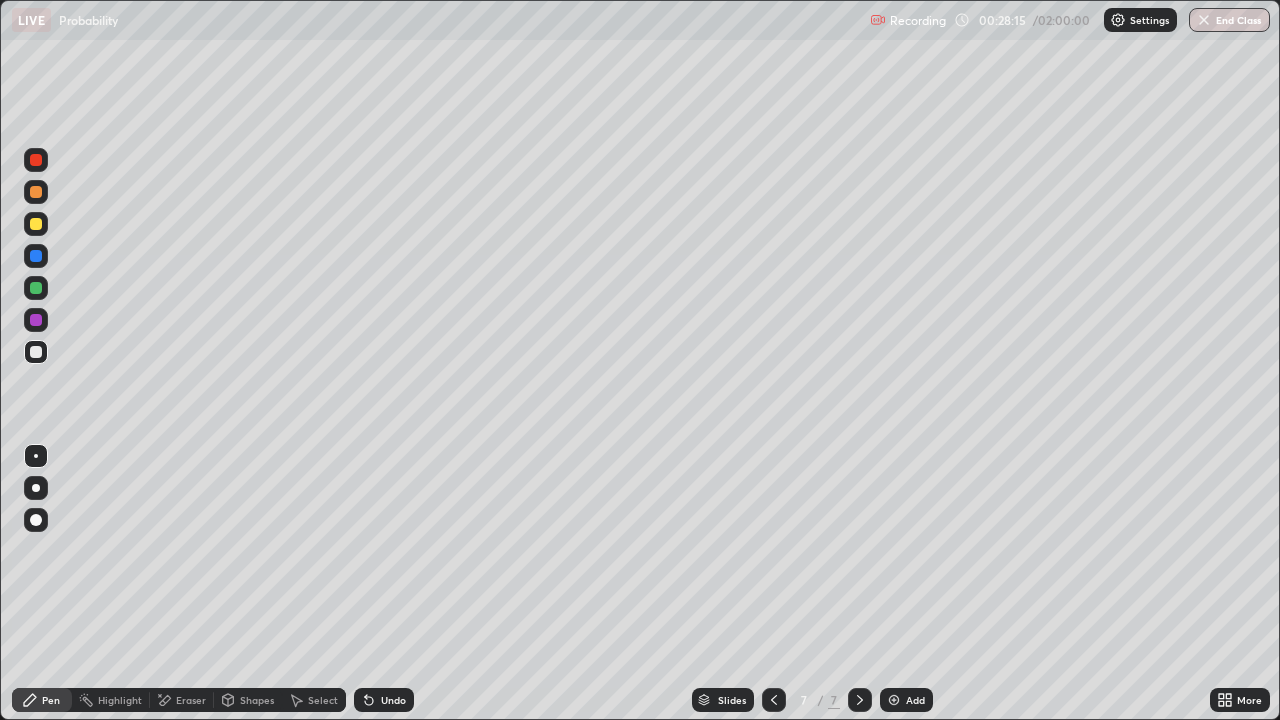 click 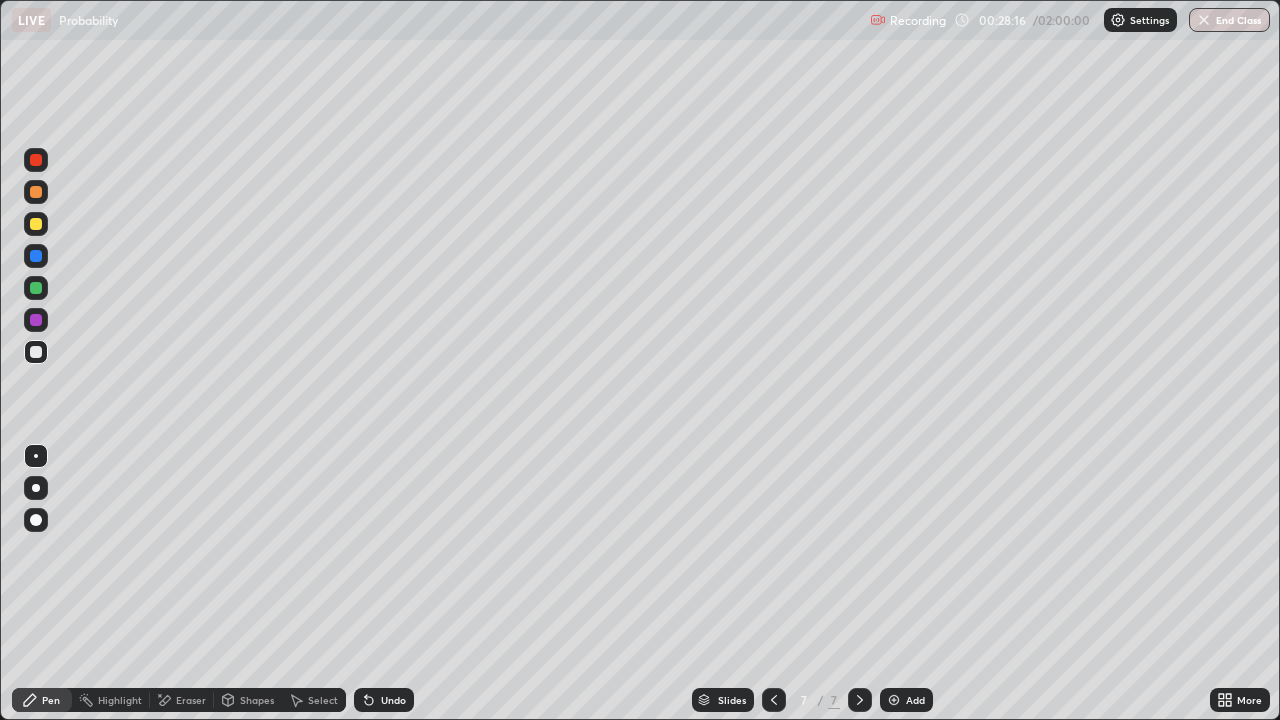 click 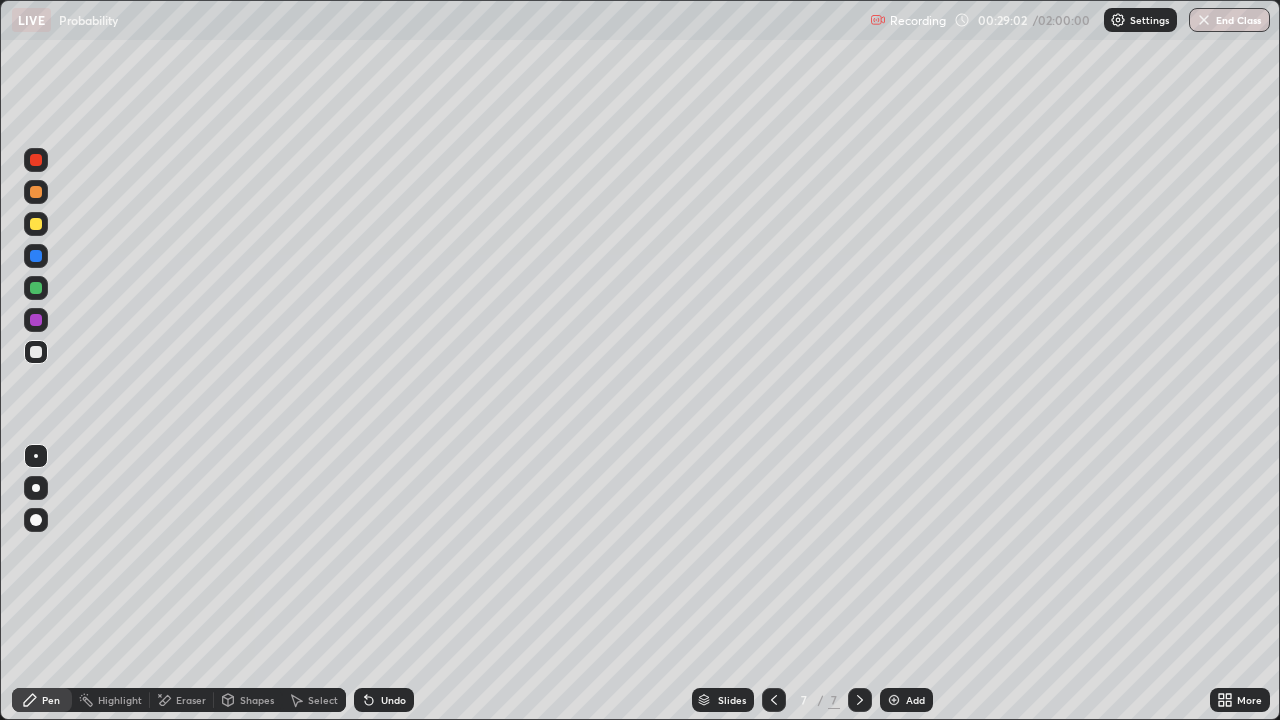 click on "Undo" at bounding box center [393, 700] 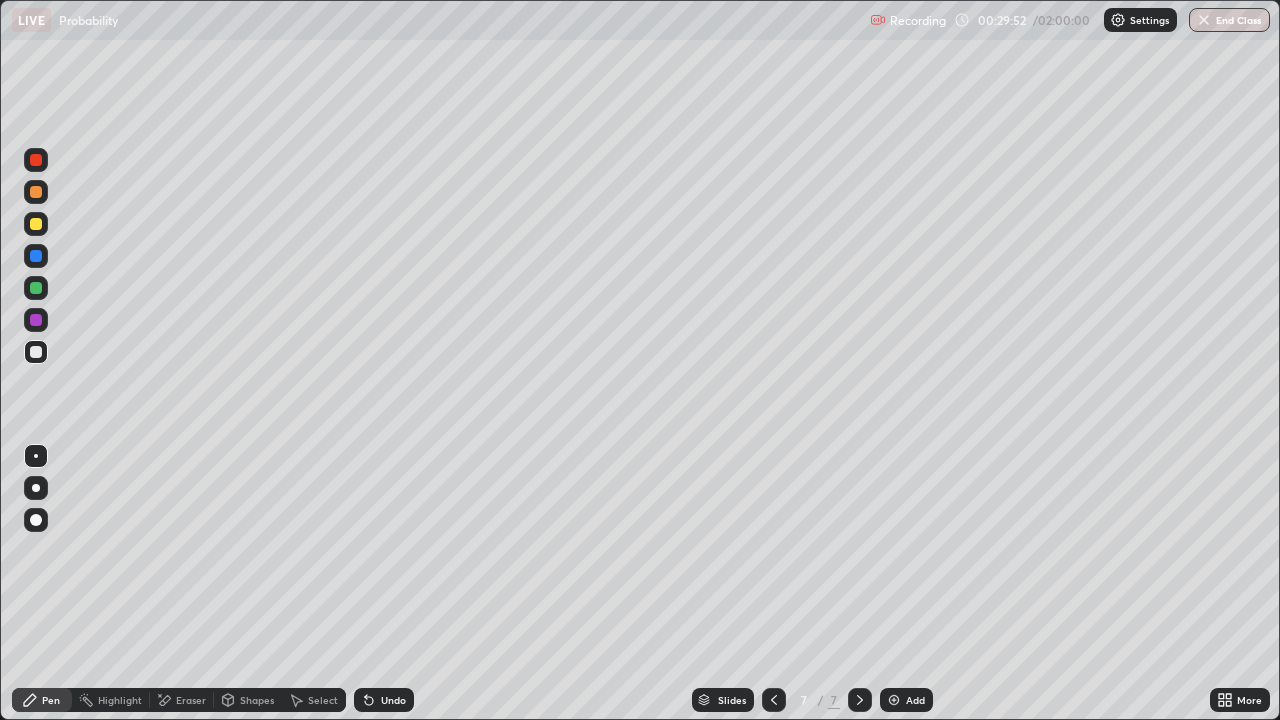 click on "Add" at bounding box center (906, 700) 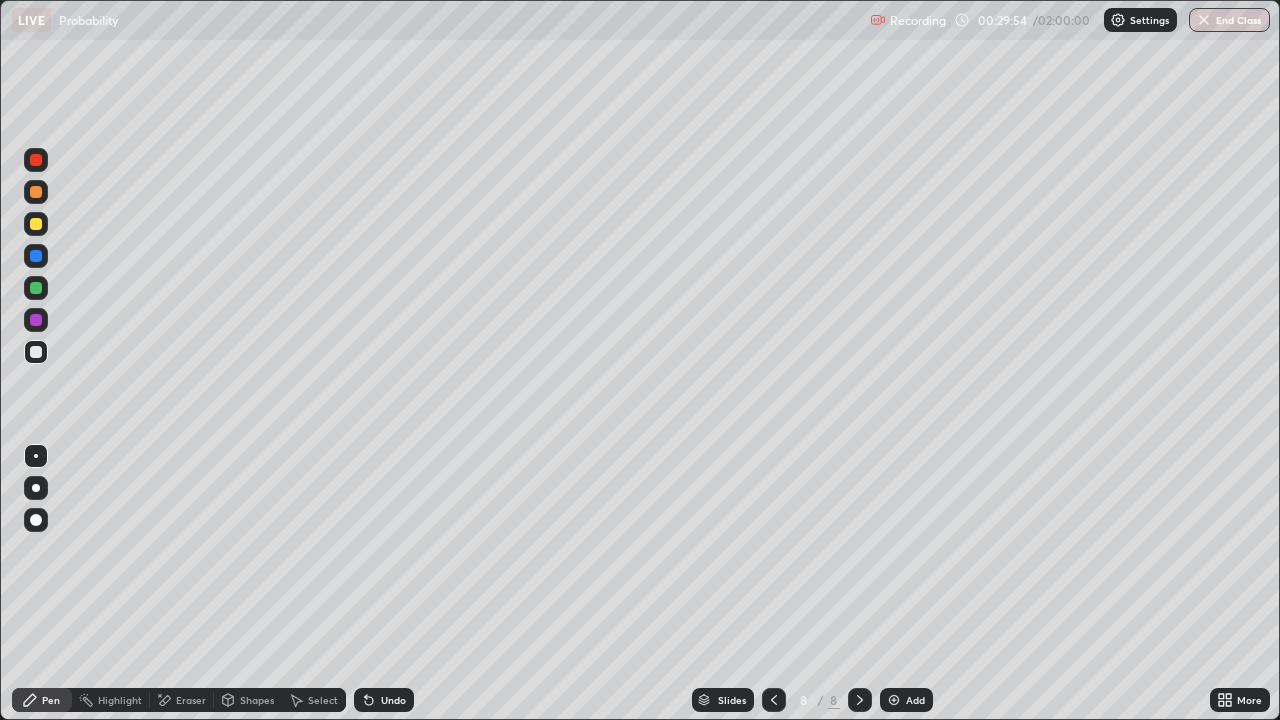 click at bounding box center [36, 224] 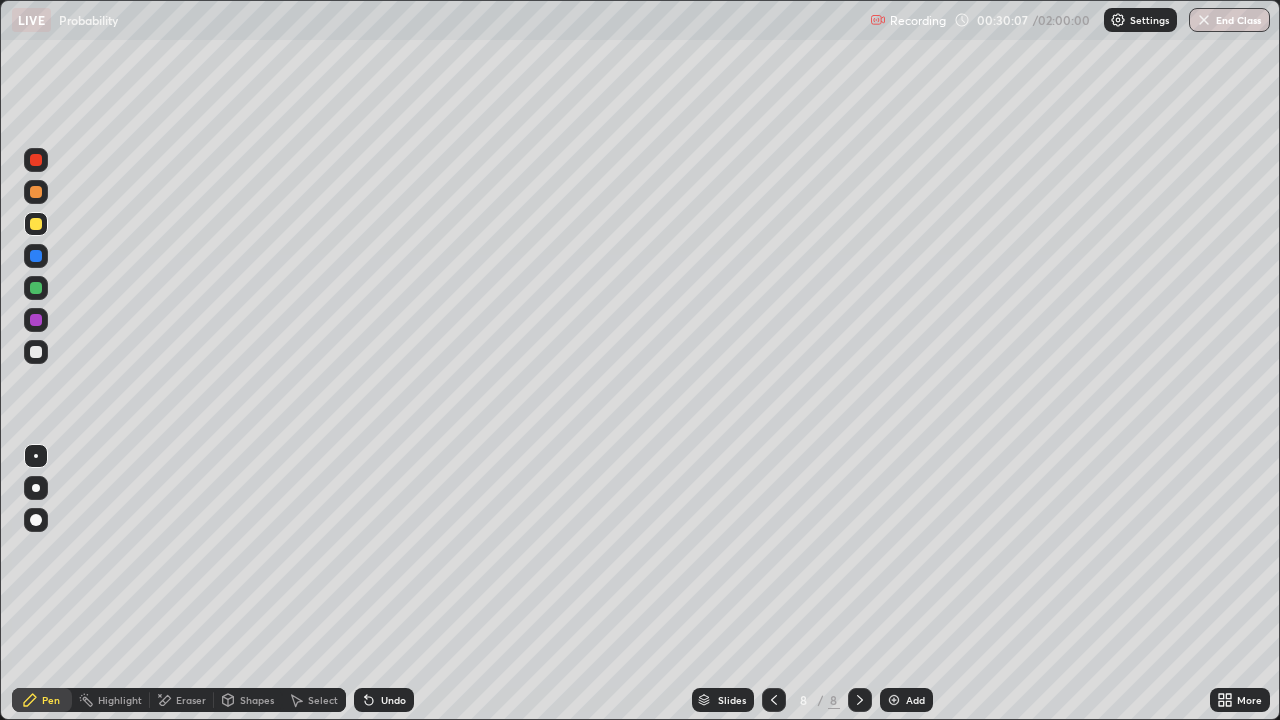 click at bounding box center (36, 352) 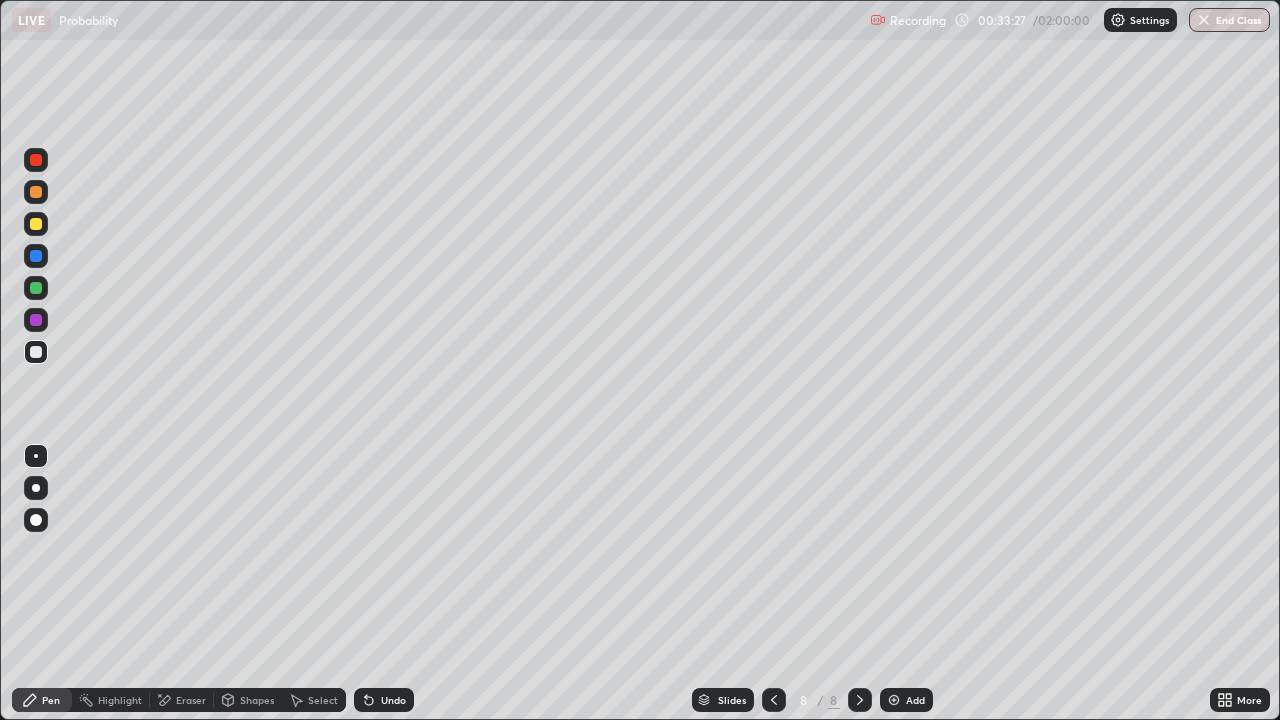click on "Add" at bounding box center [915, 700] 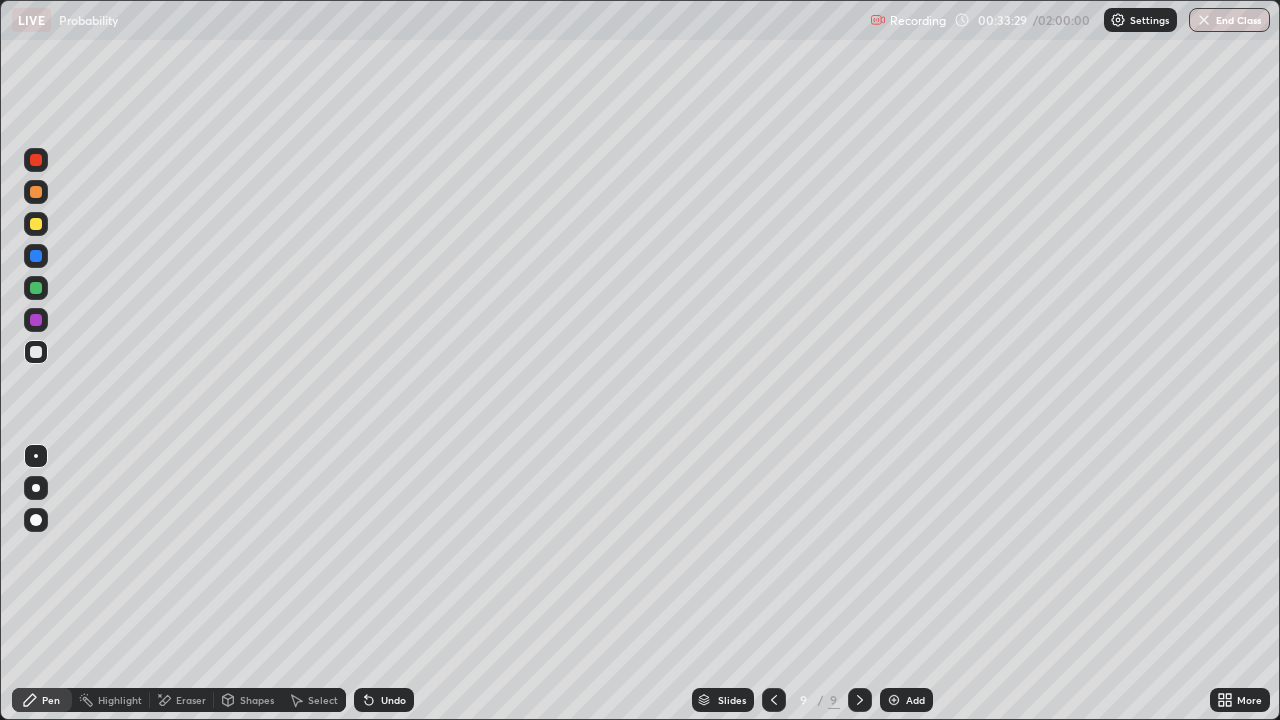 click at bounding box center (36, 224) 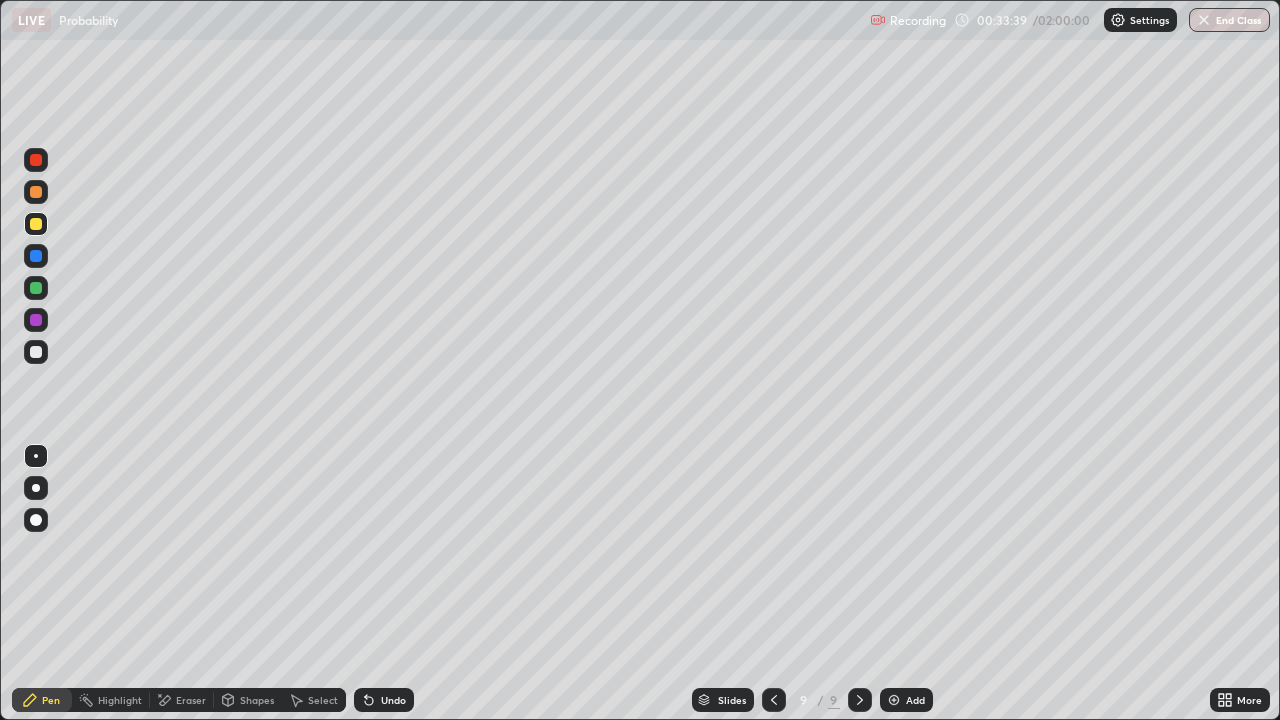 click at bounding box center [36, 352] 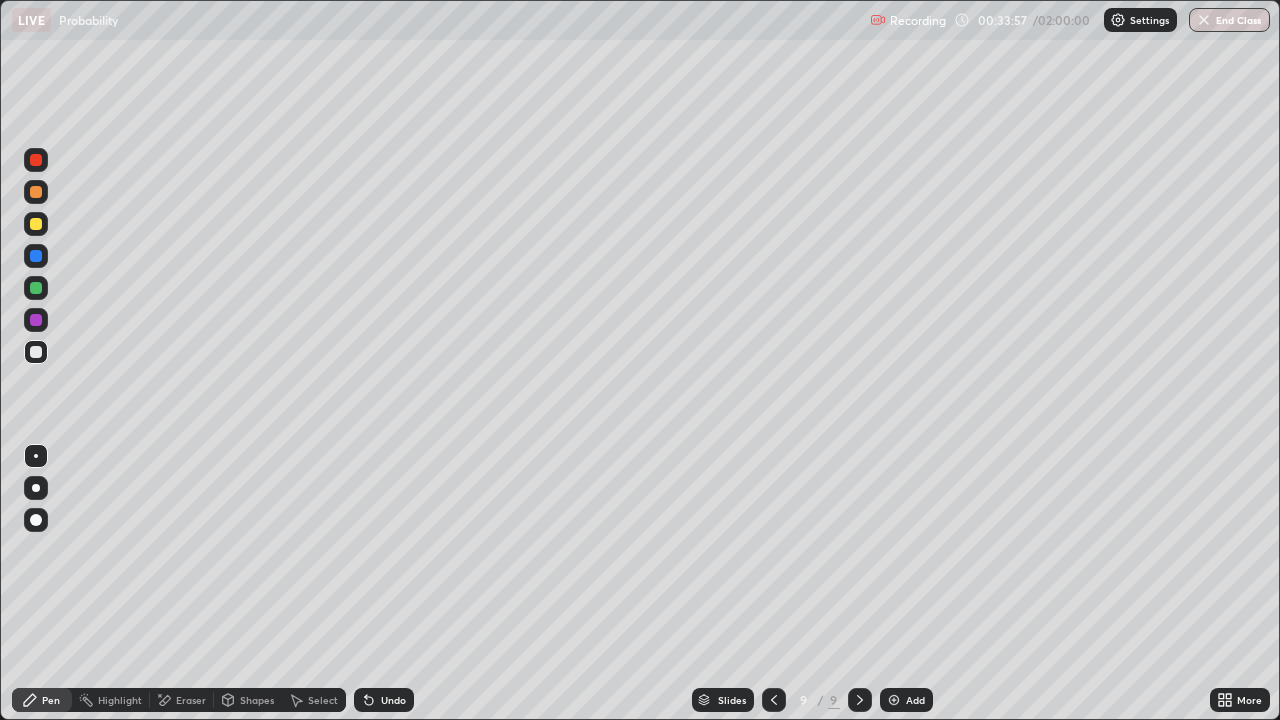 click at bounding box center [36, 224] 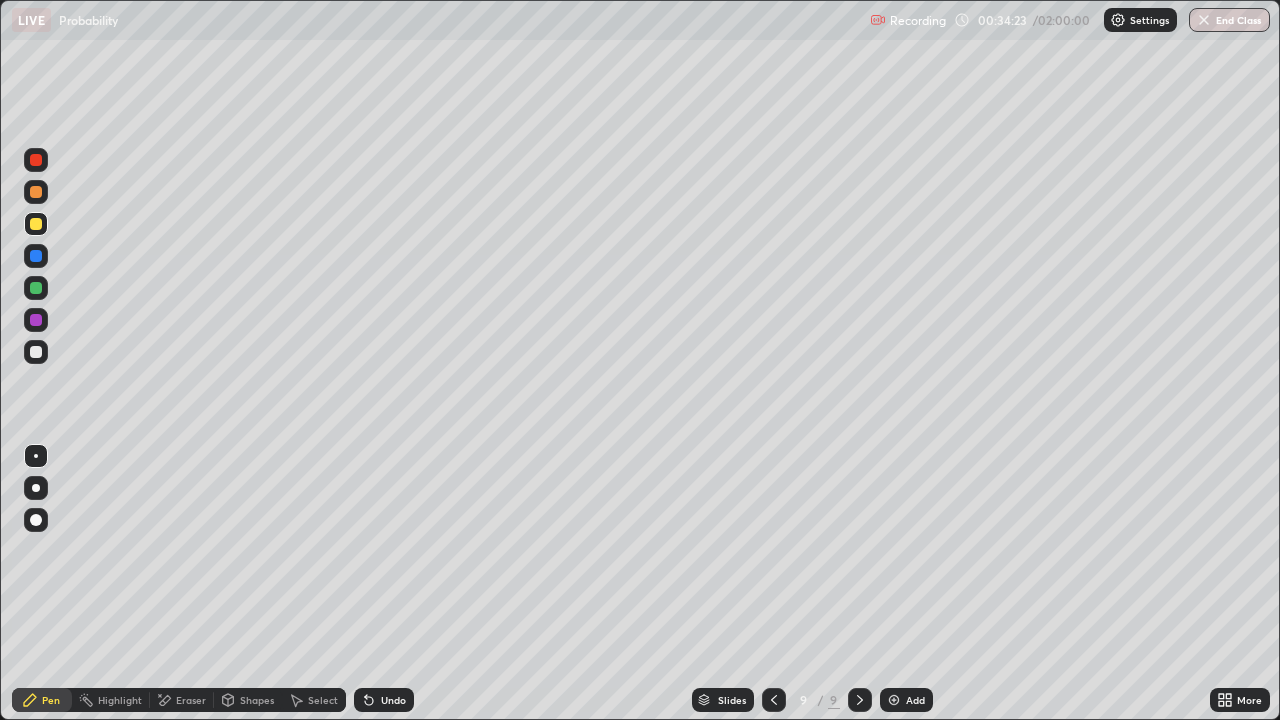 click at bounding box center (36, 352) 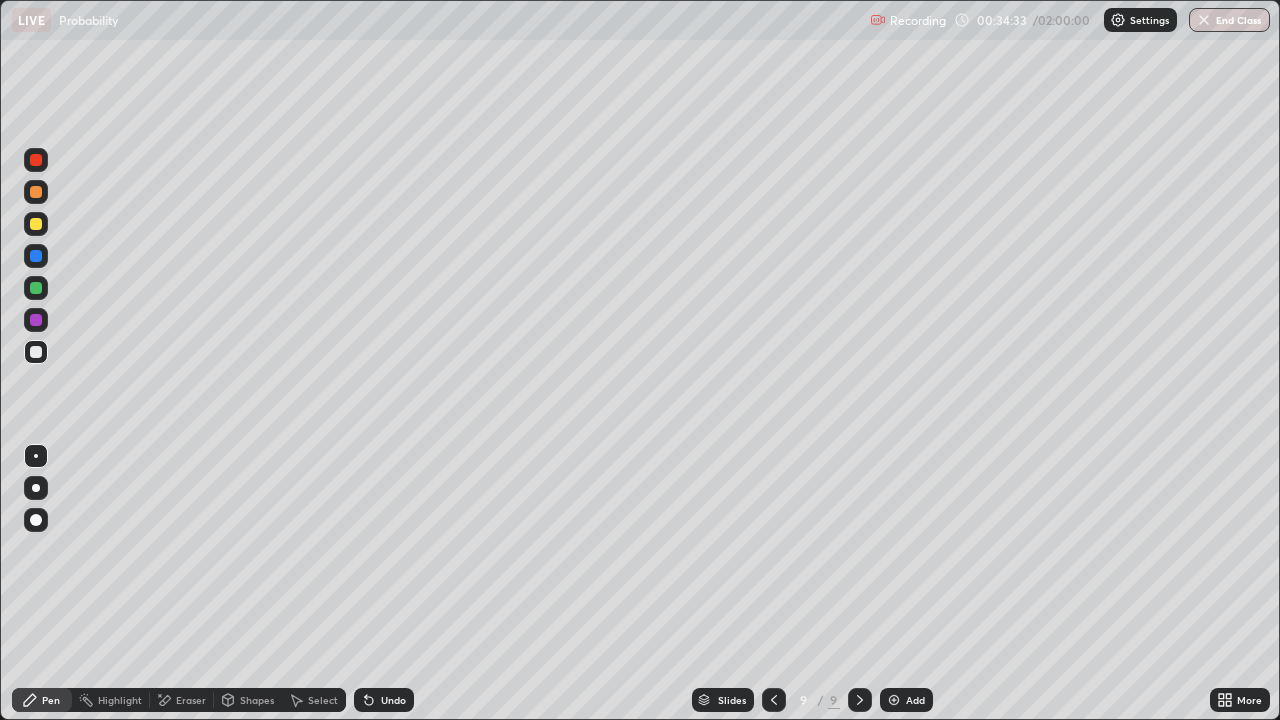 click 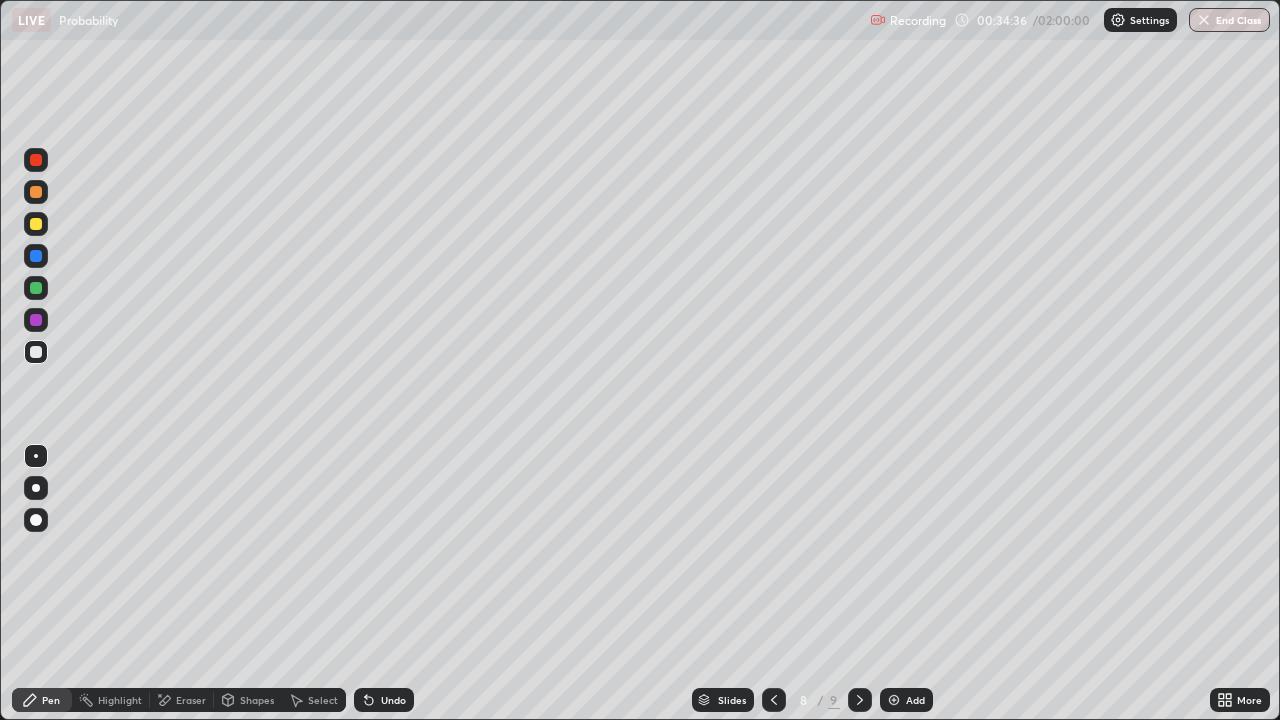 click 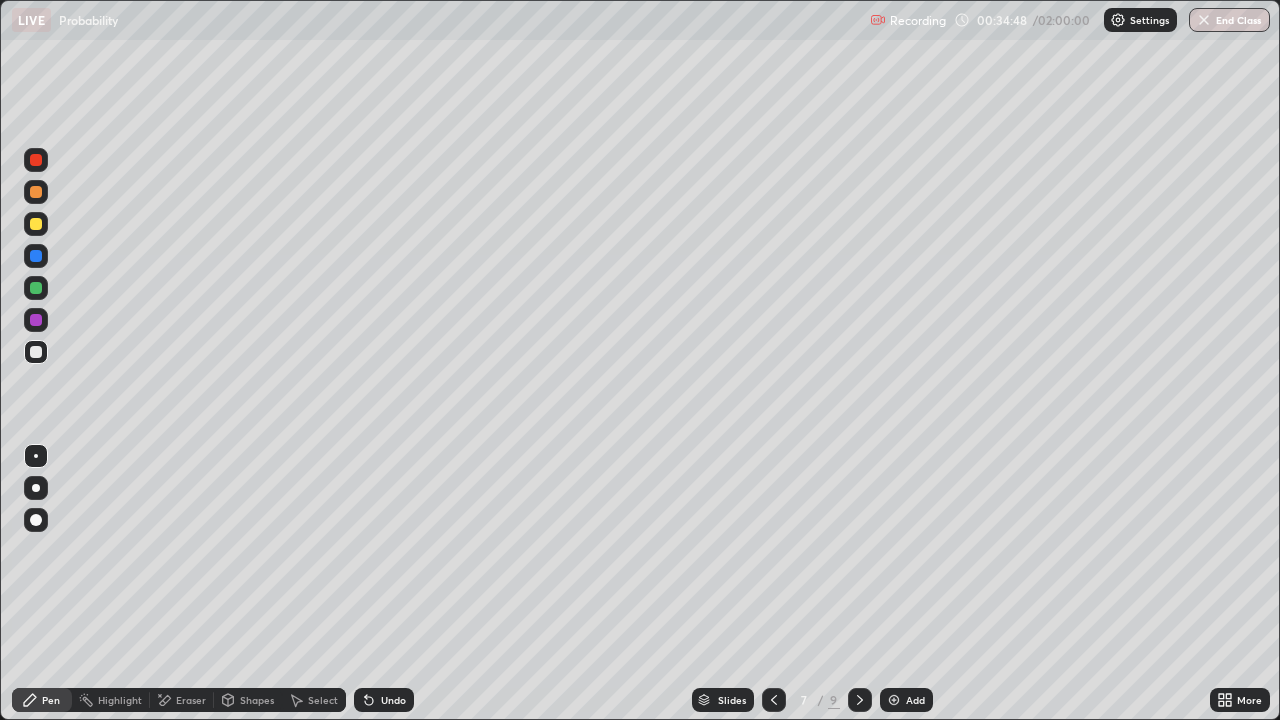 click 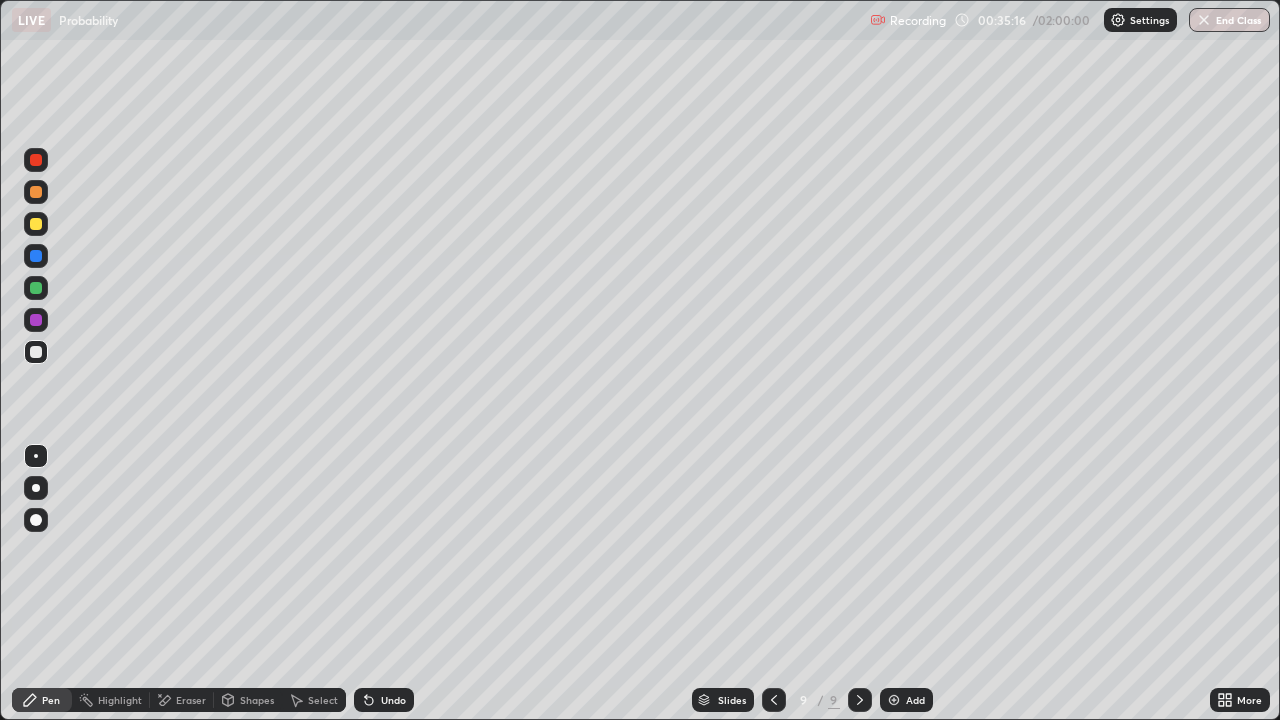 click on "Undo" at bounding box center [393, 700] 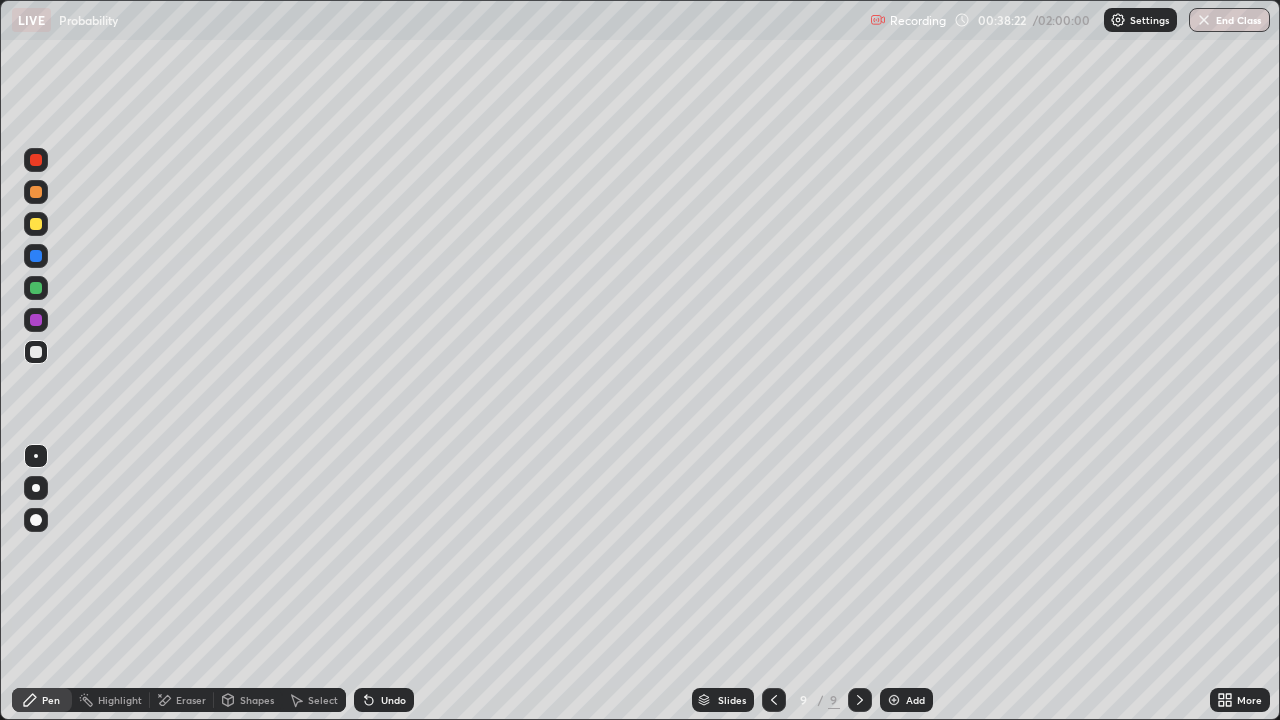 click on "Add" at bounding box center (915, 700) 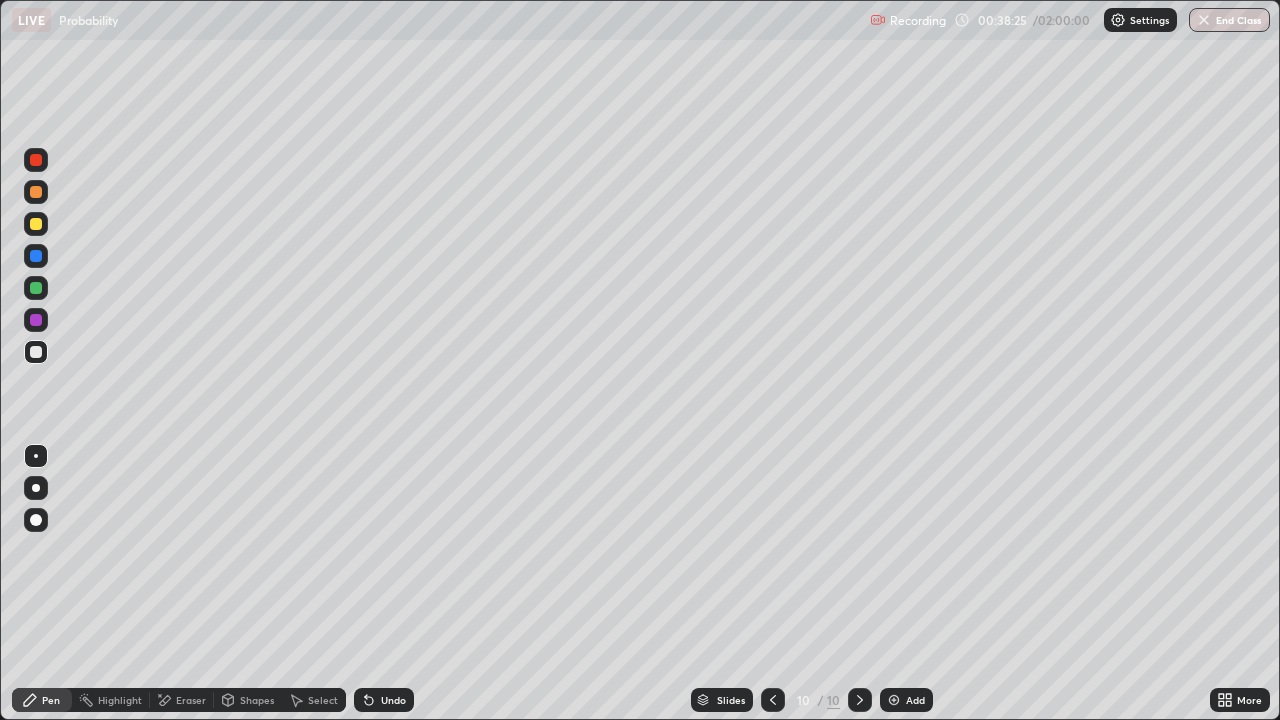 click at bounding box center (36, 224) 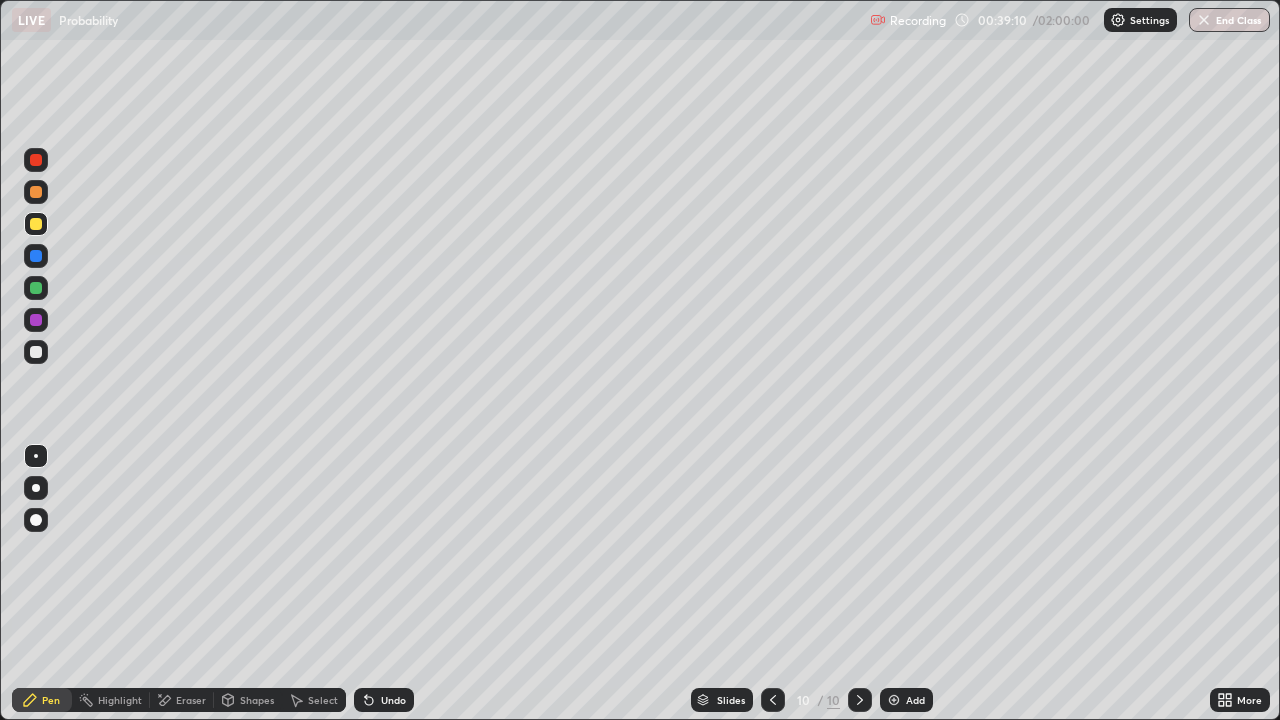 click at bounding box center [36, 352] 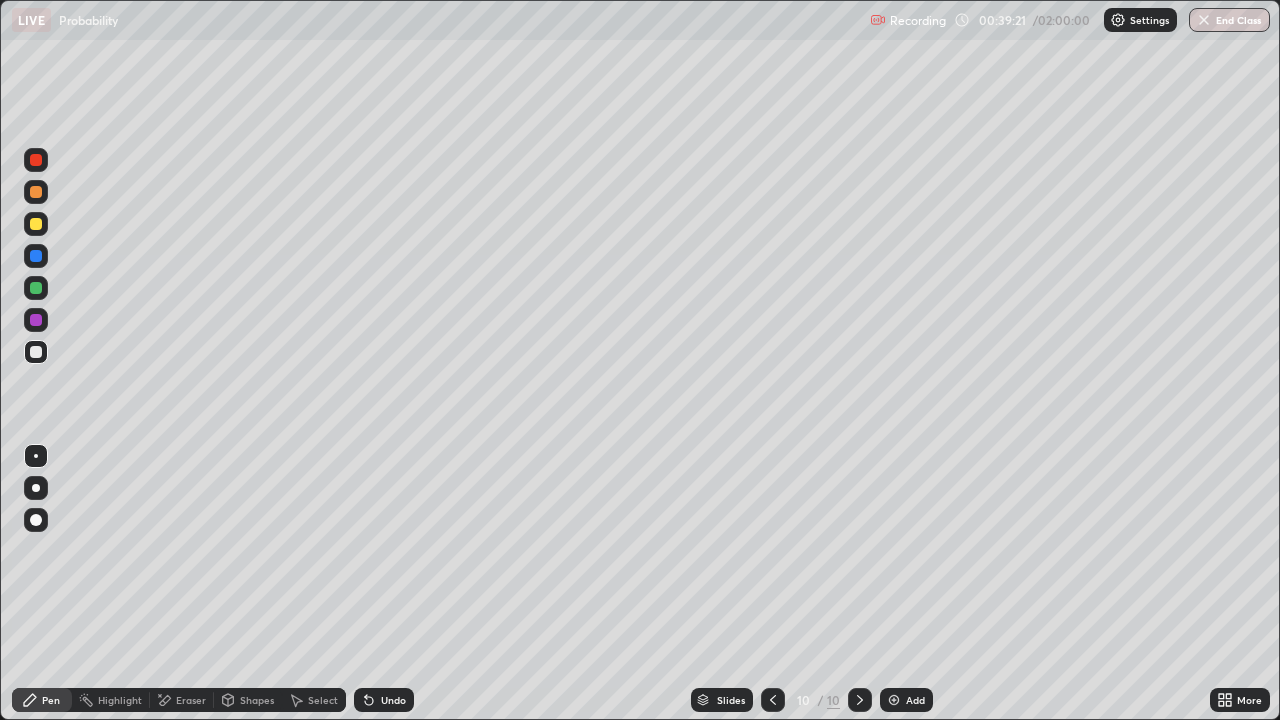 click 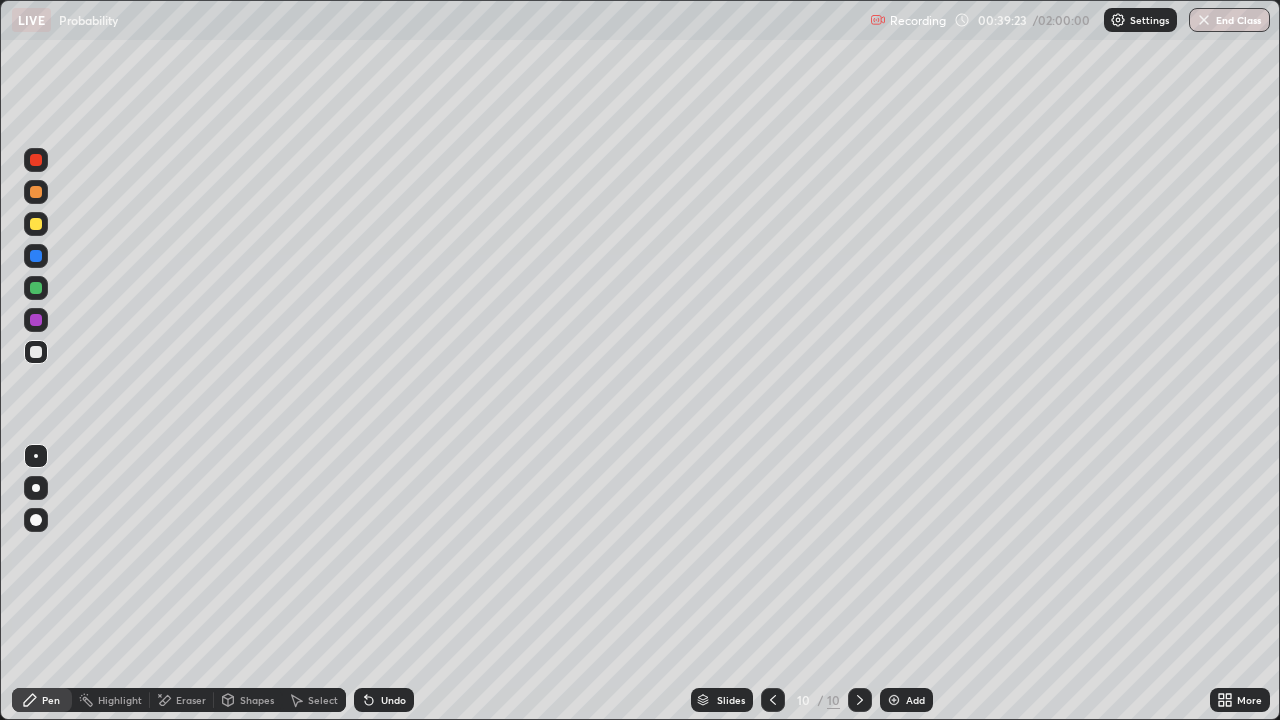 click on "Undo" at bounding box center [384, 700] 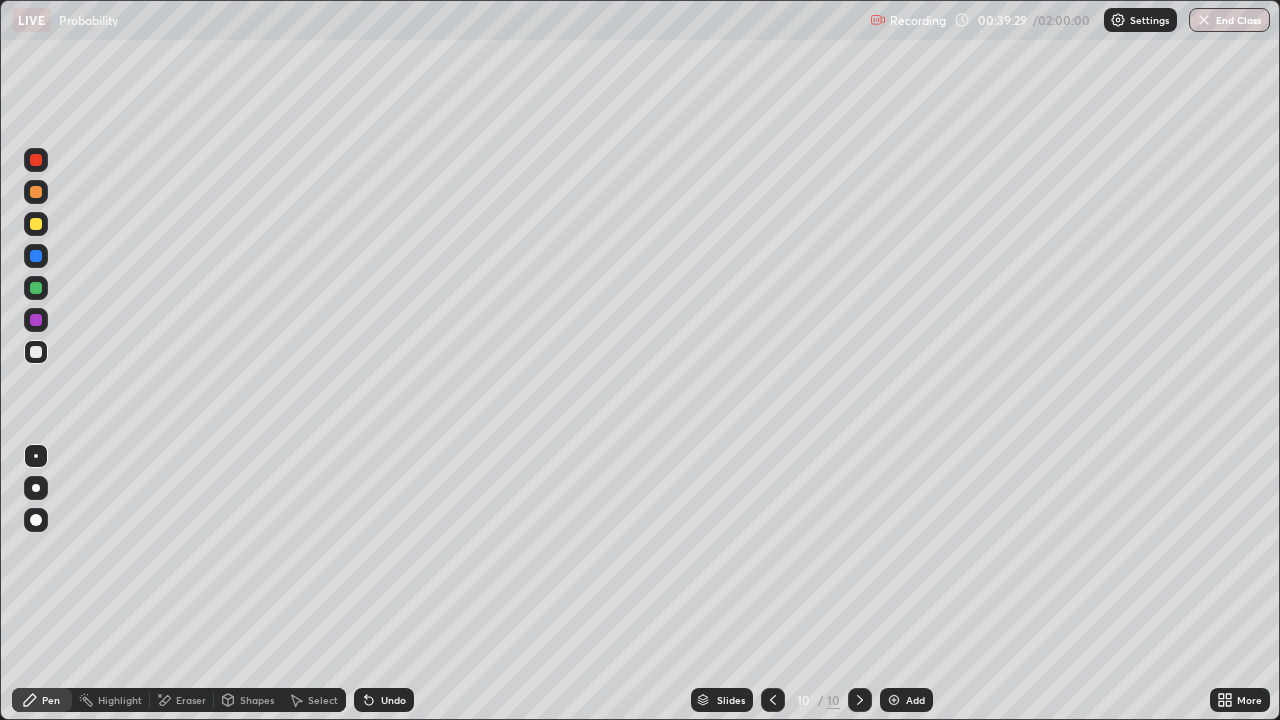 click at bounding box center [773, 700] 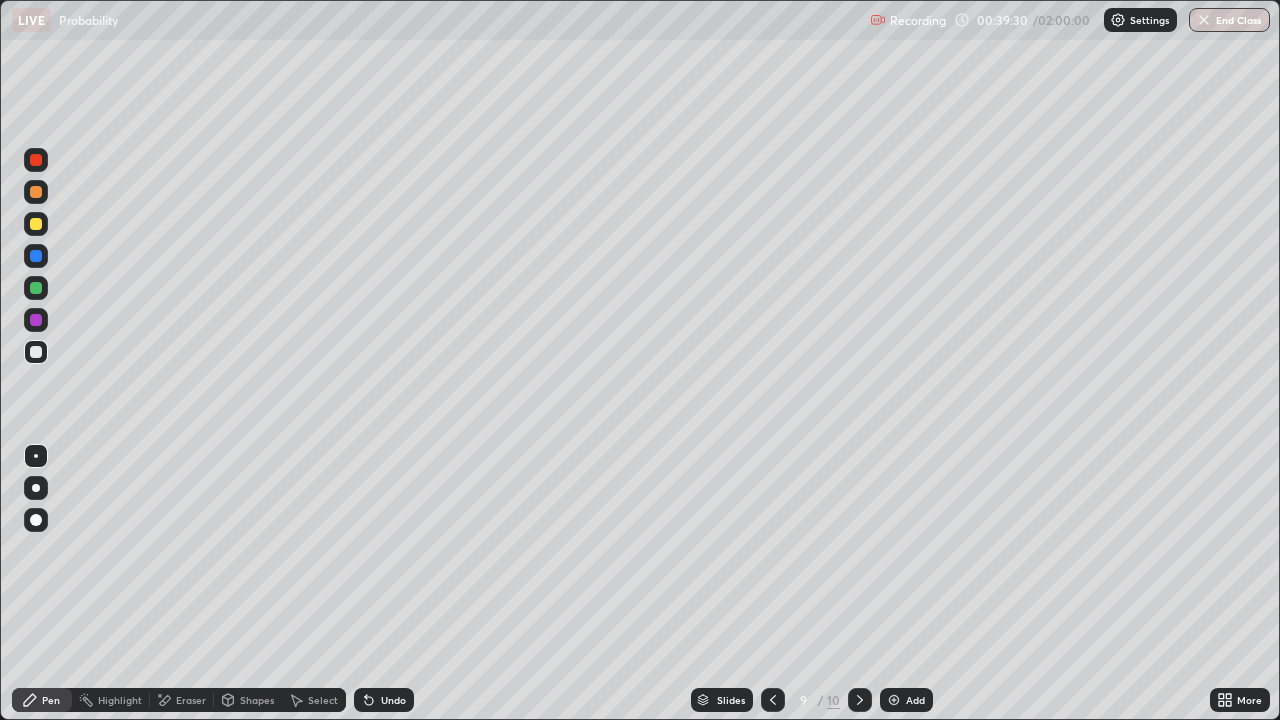 click at bounding box center [773, 700] 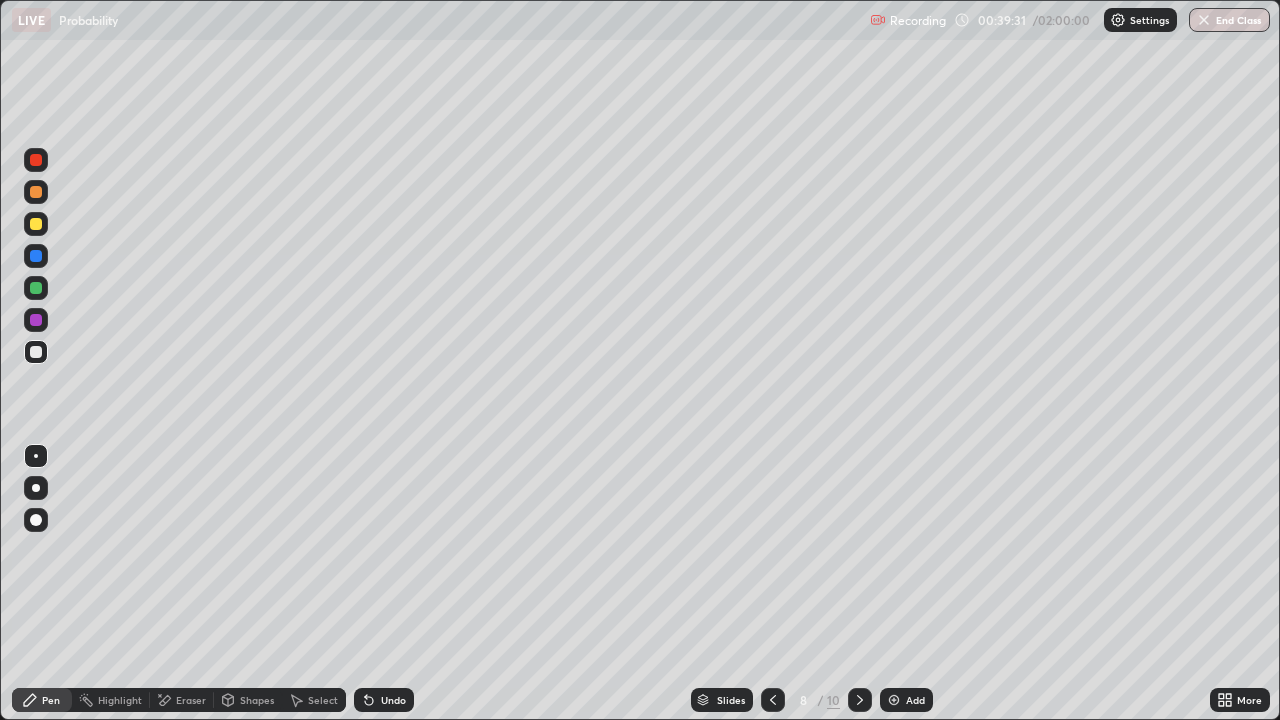 click at bounding box center [773, 700] 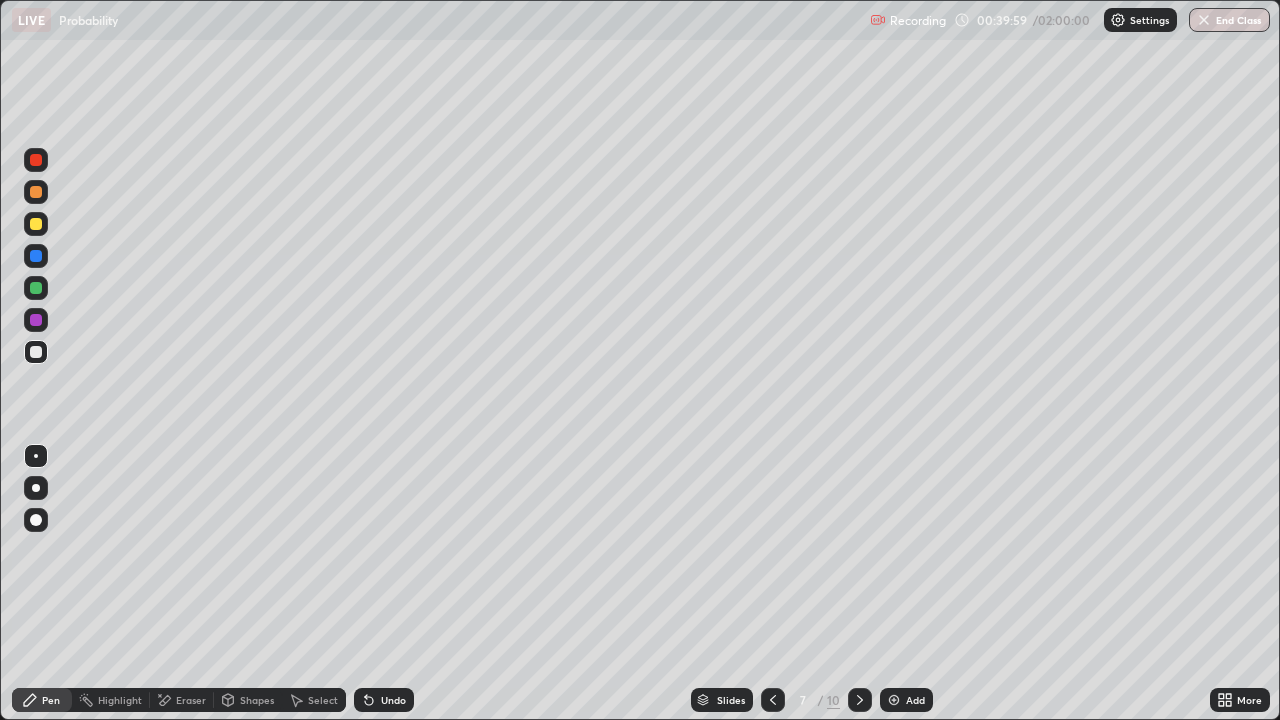 click at bounding box center (860, 700) 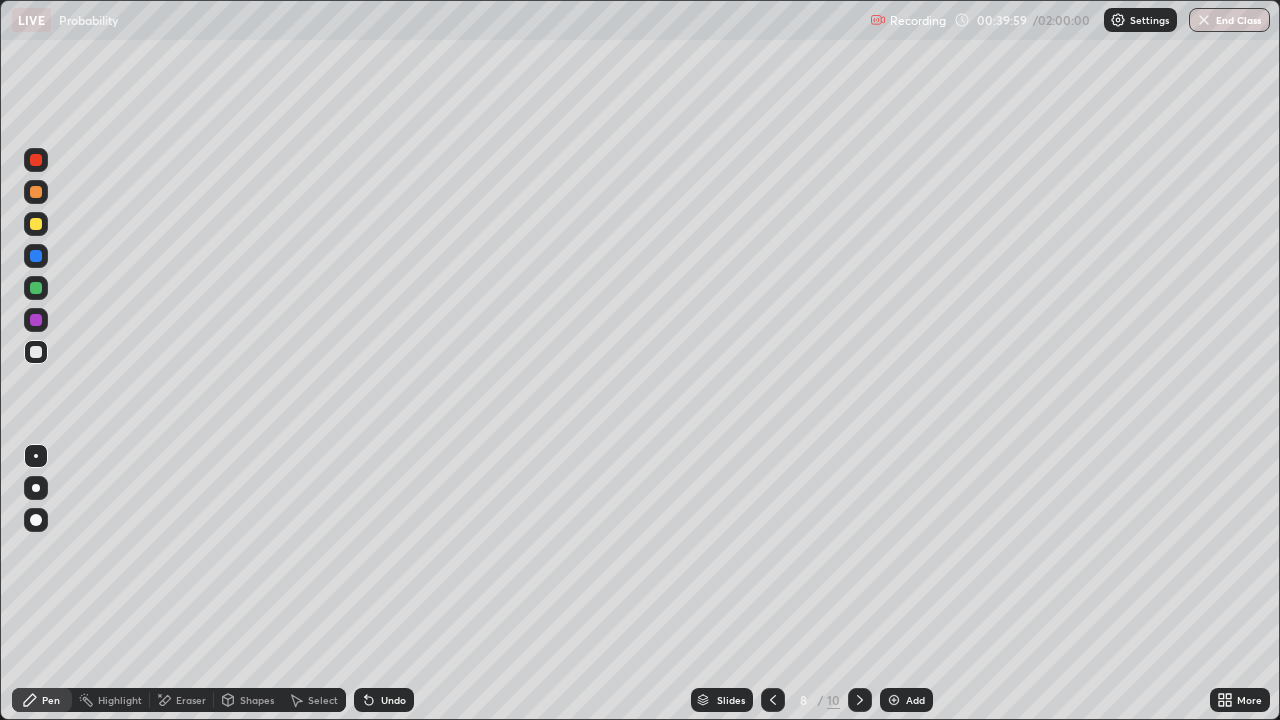 click at bounding box center (860, 700) 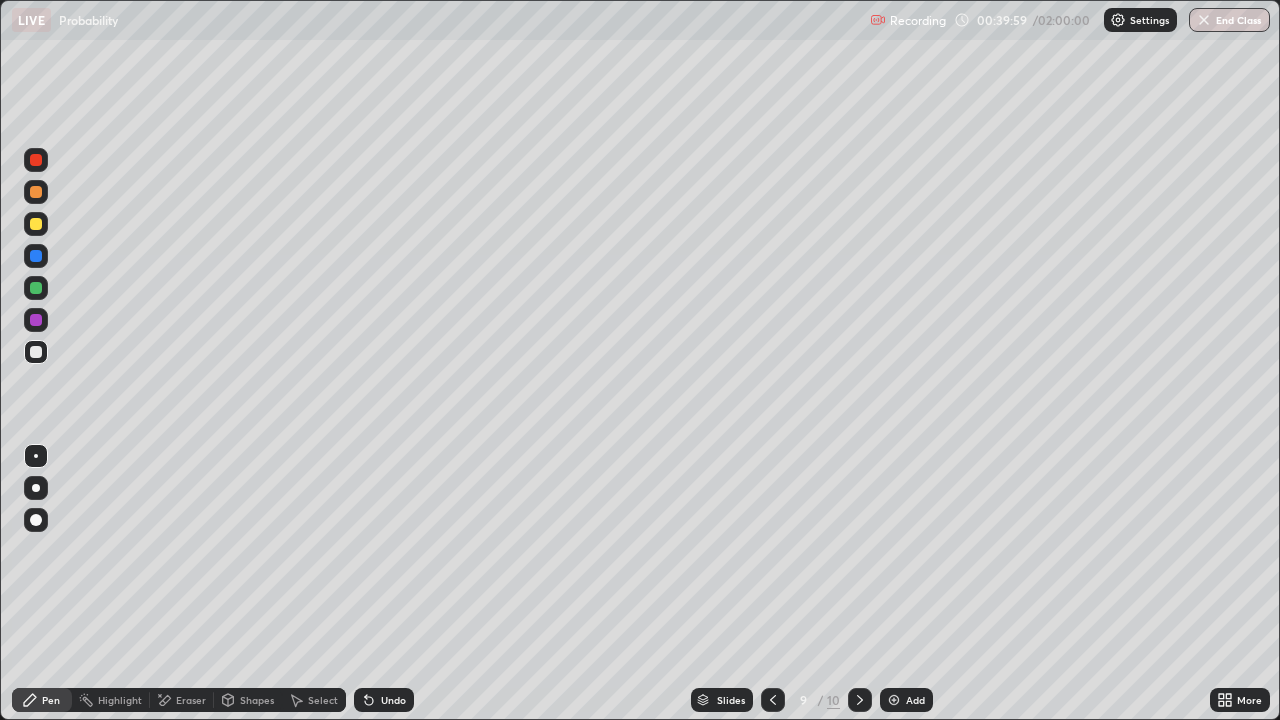 click at bounding box center (860, 700) 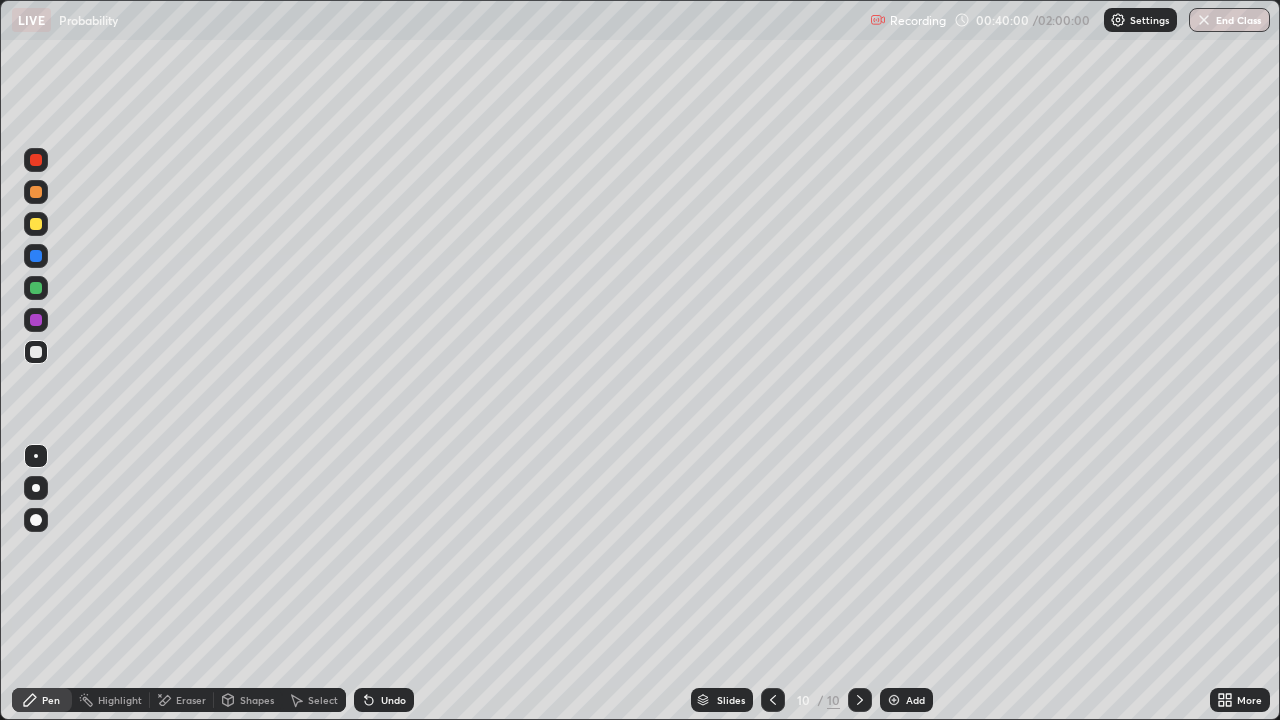 click at bounding box center [860, 700] 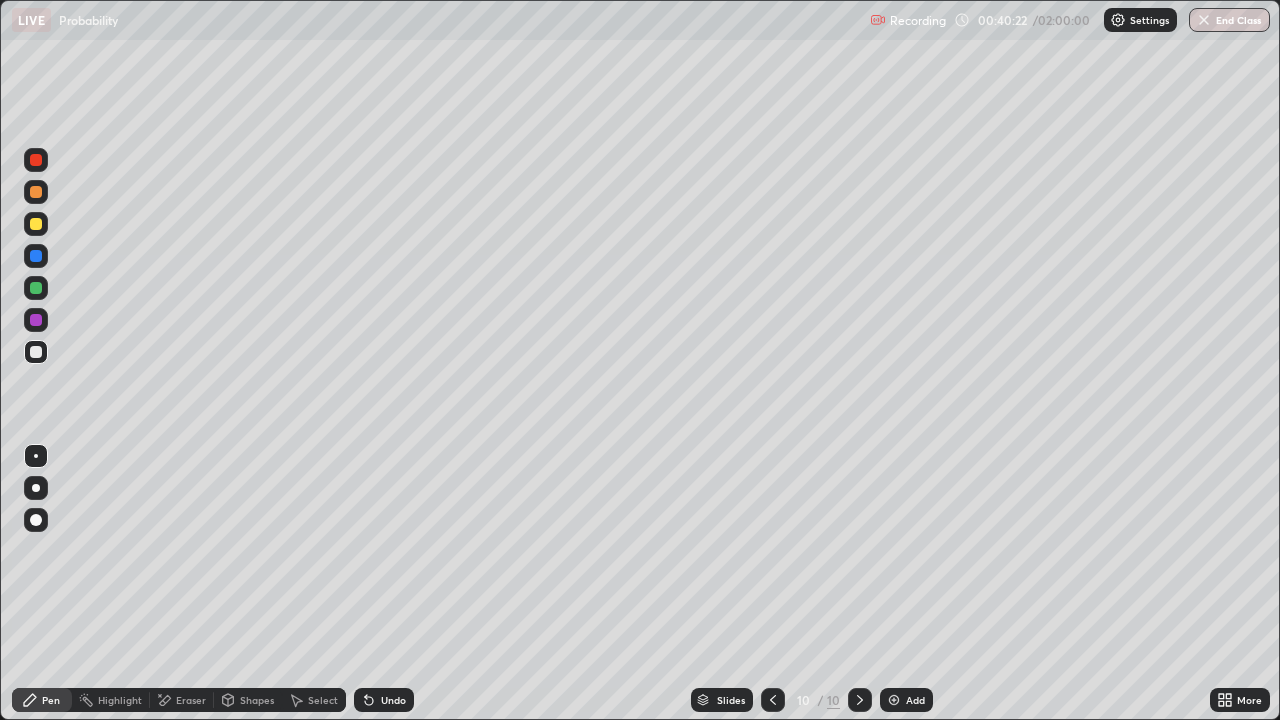 click 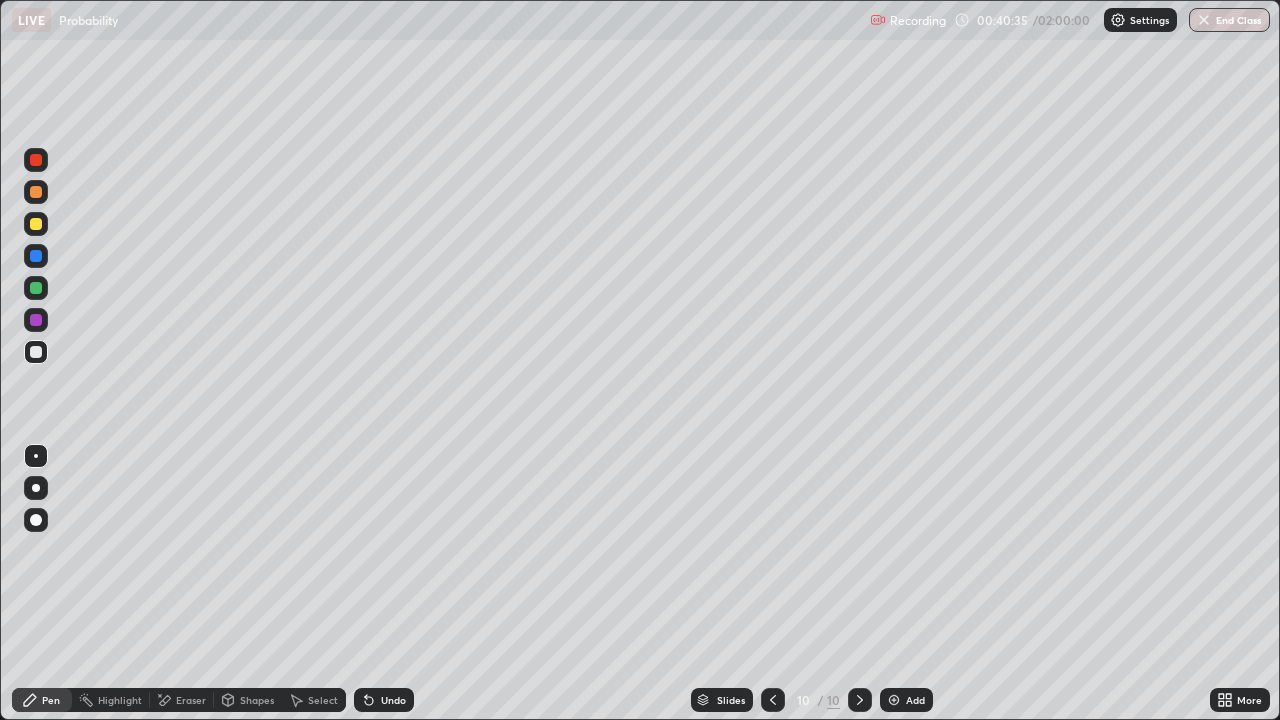 click on "Undo" at bounding box center (384, 700) 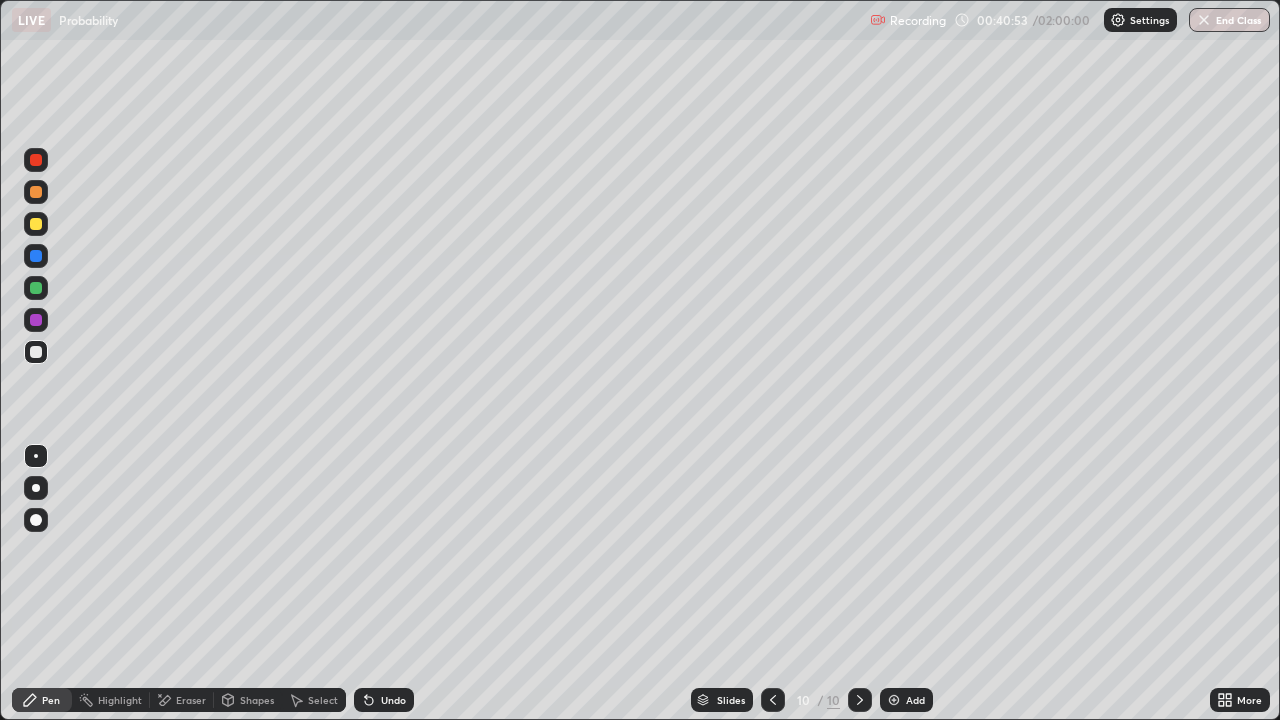 click on "Undo" at bounding box center [393, 700] 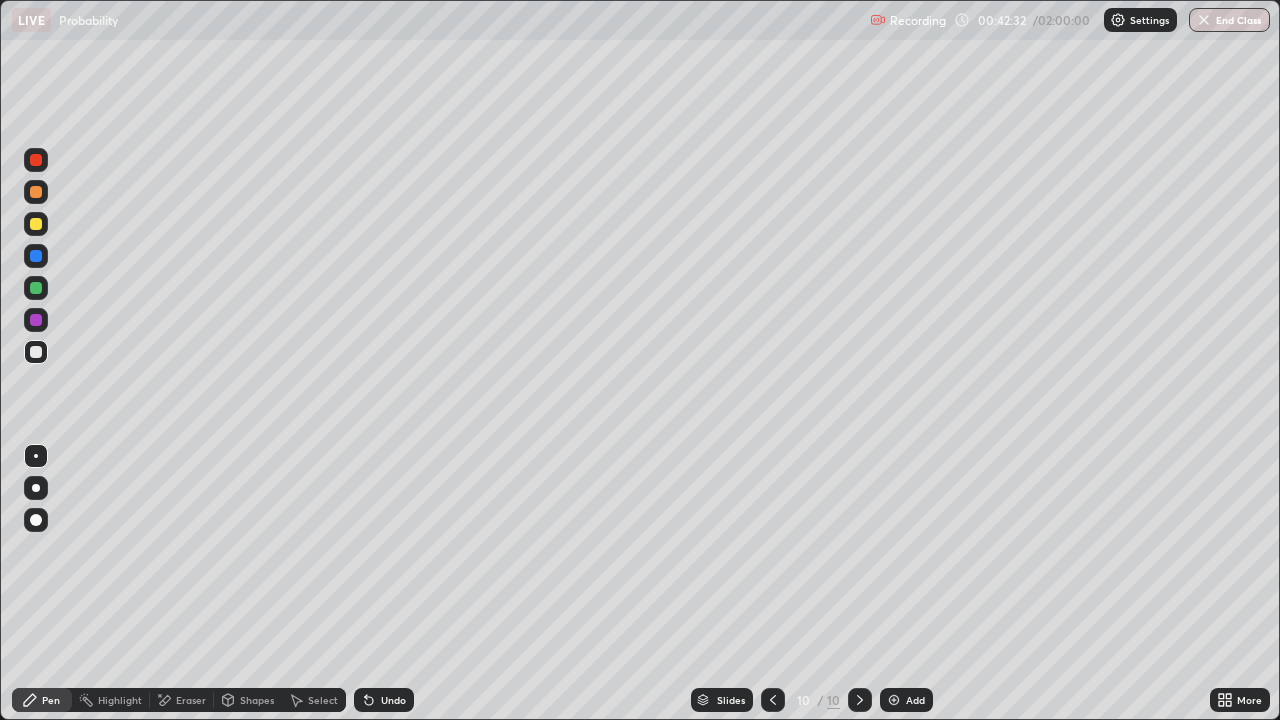 click on "Add" at bounding box center [906, 700] 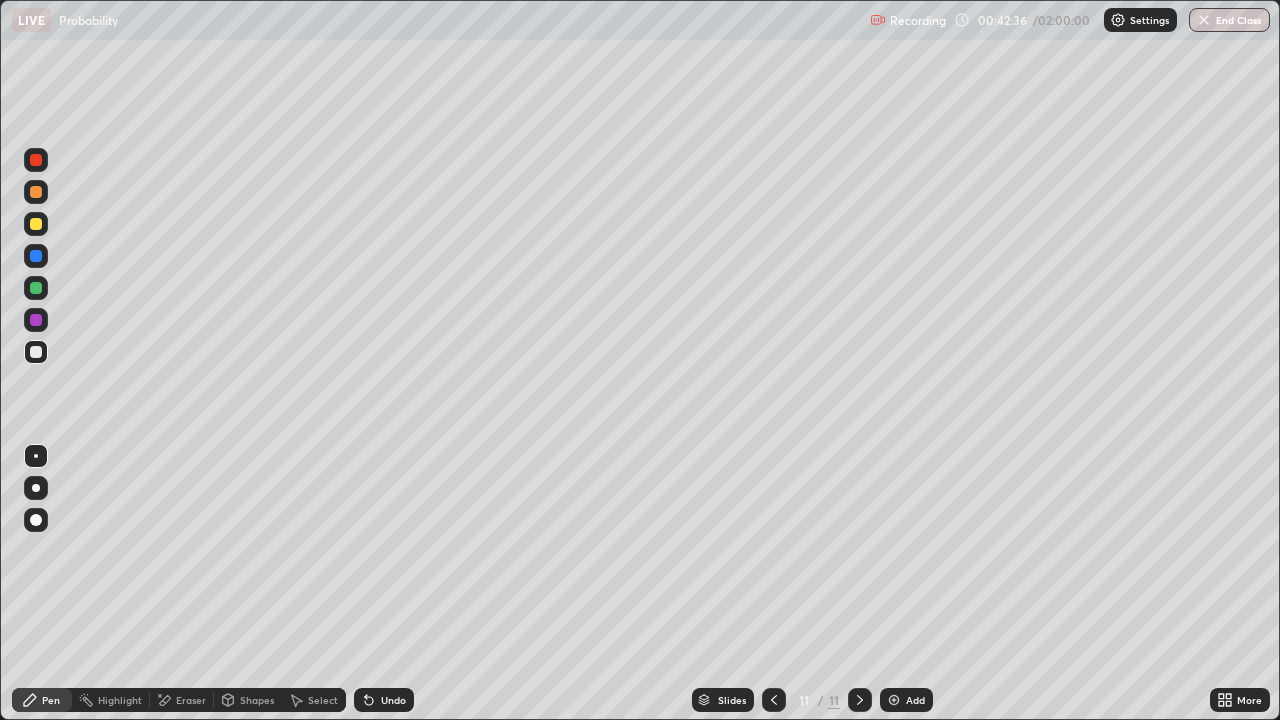 click at bounding box center (36, 224) 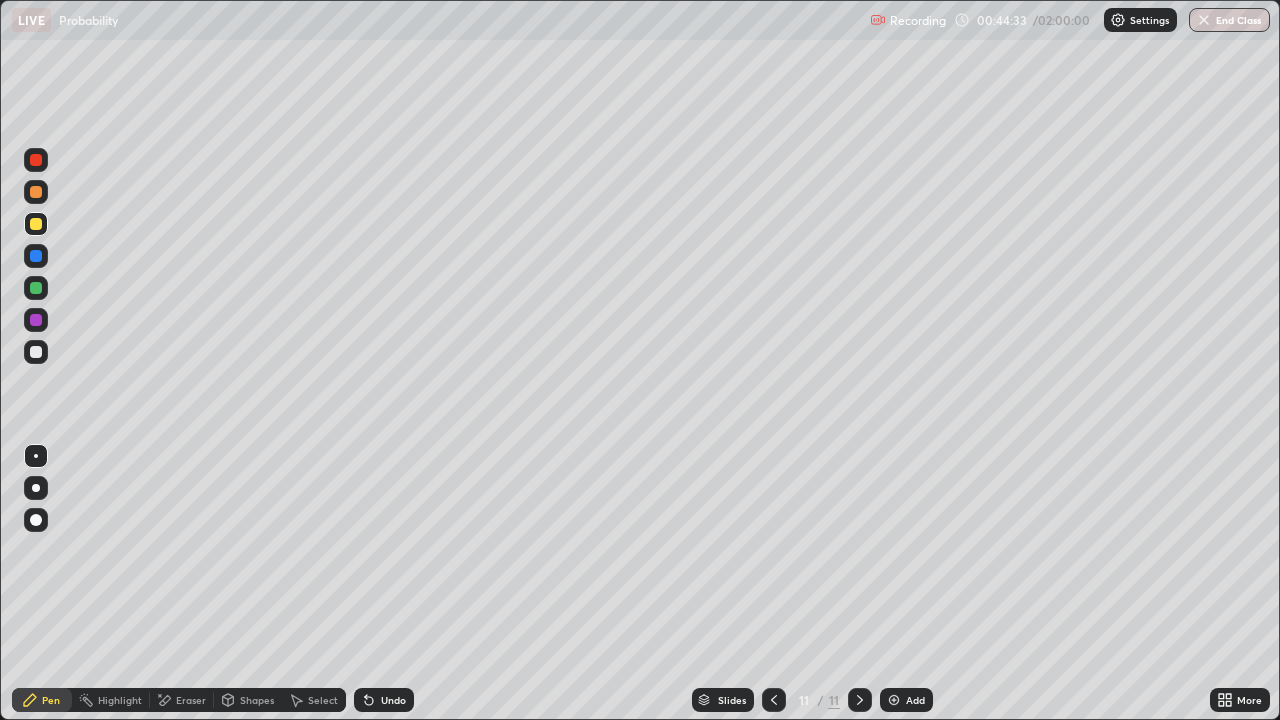 click at bounding box center [36, 352] 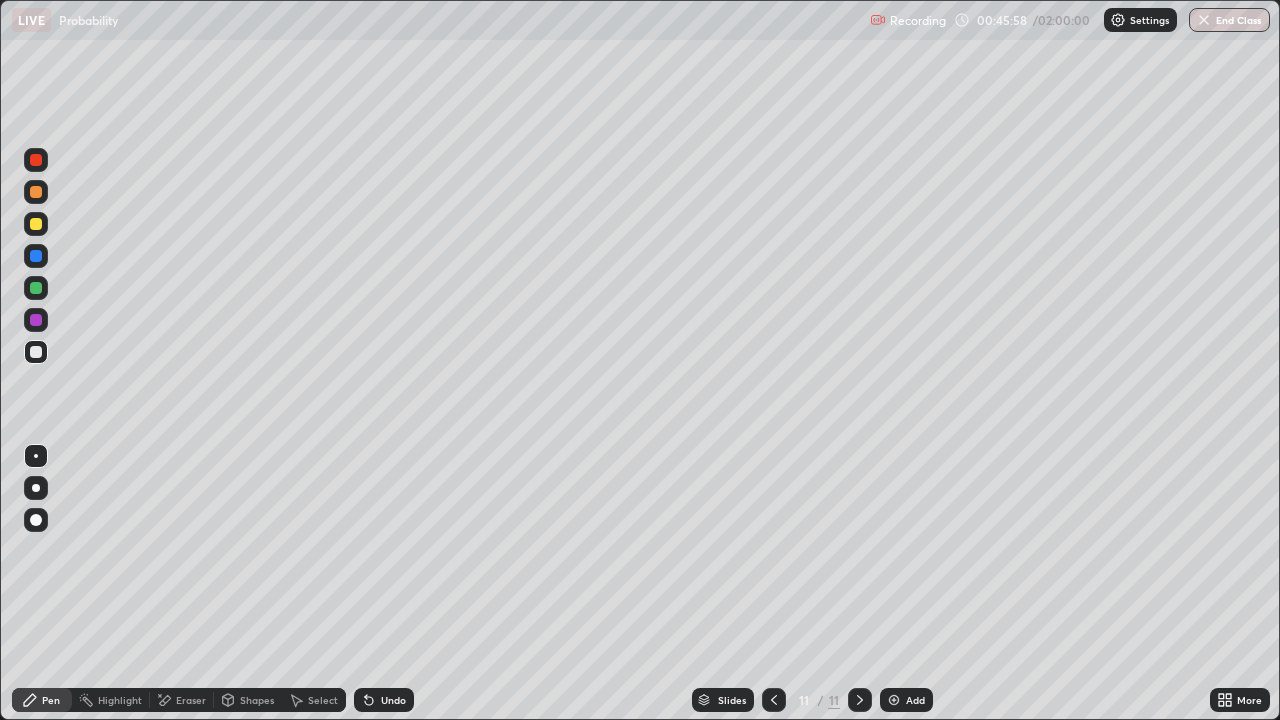 click at bounding box center [36, 224] 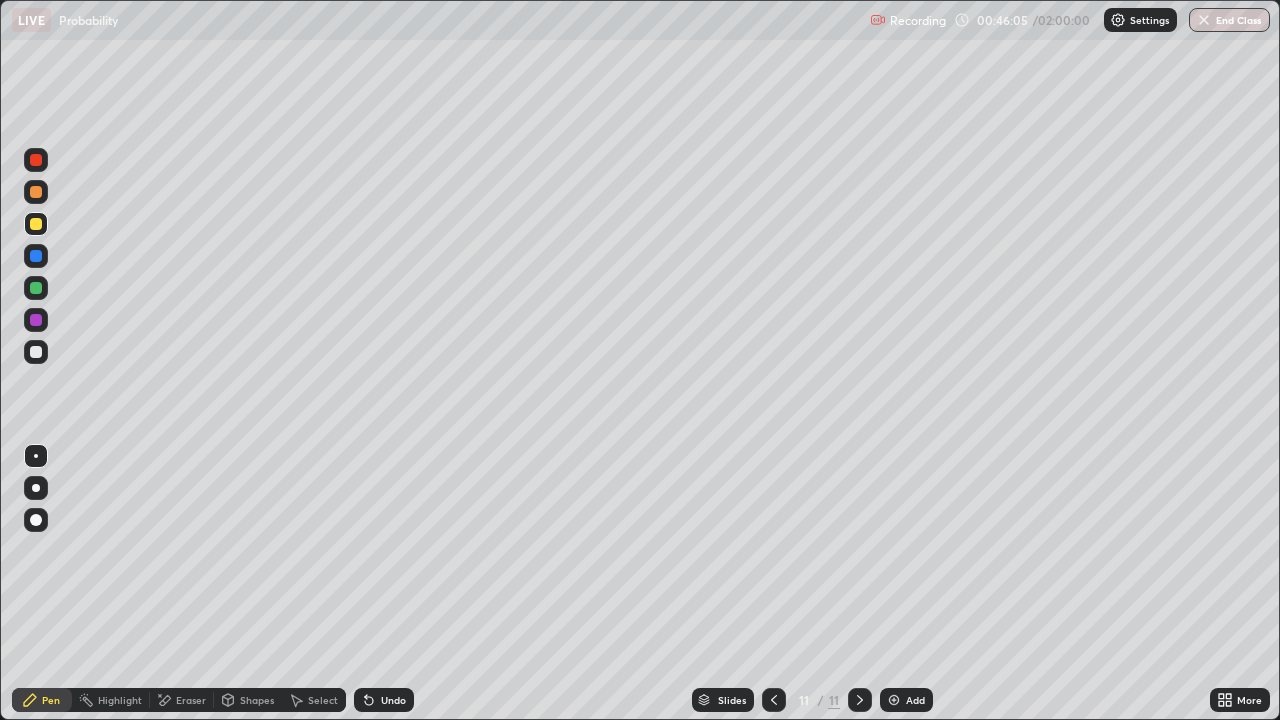 click on "Undo" at bounding box center (384, 700) 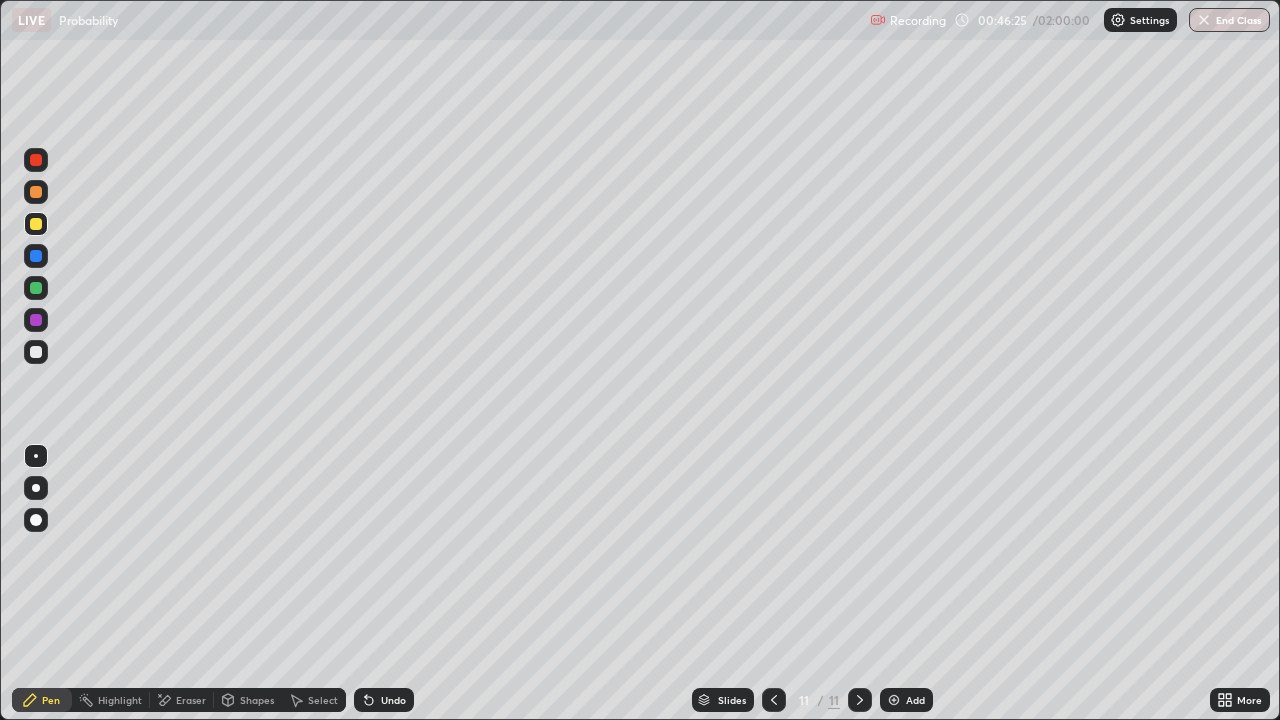 click at bounding box center (36, 352) 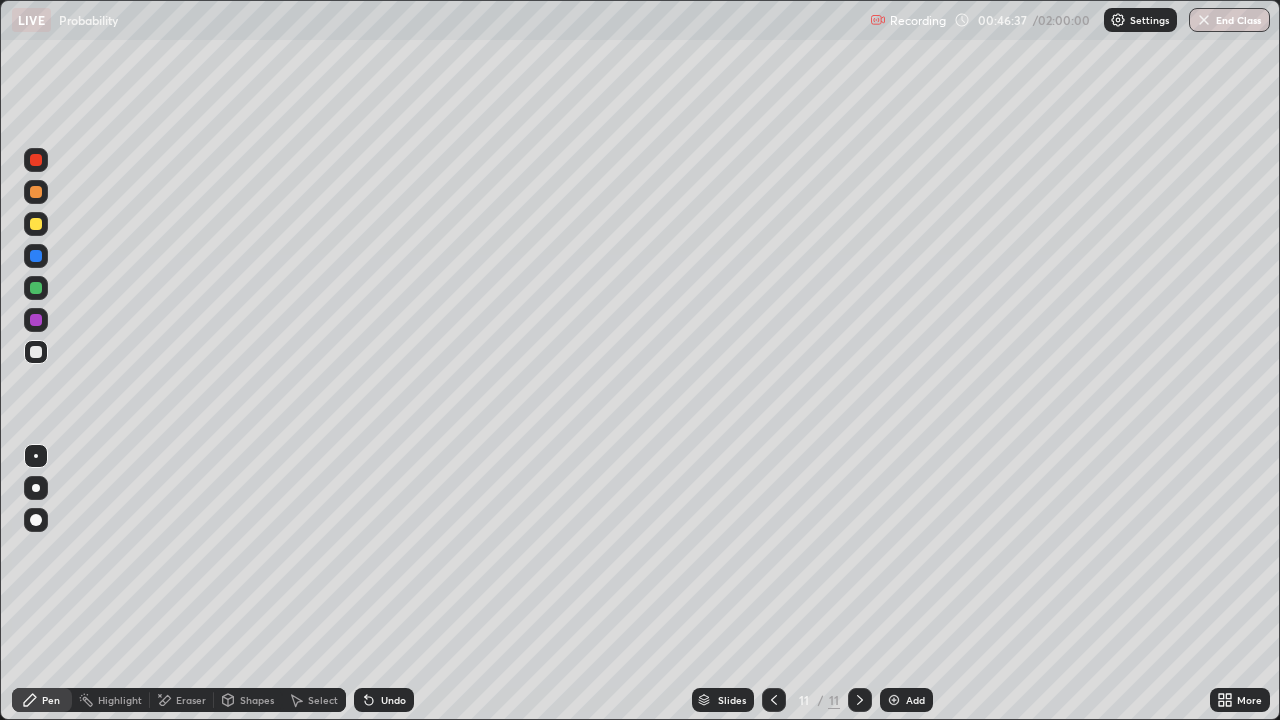 click on "Undo" at bounding box center (393, 700) 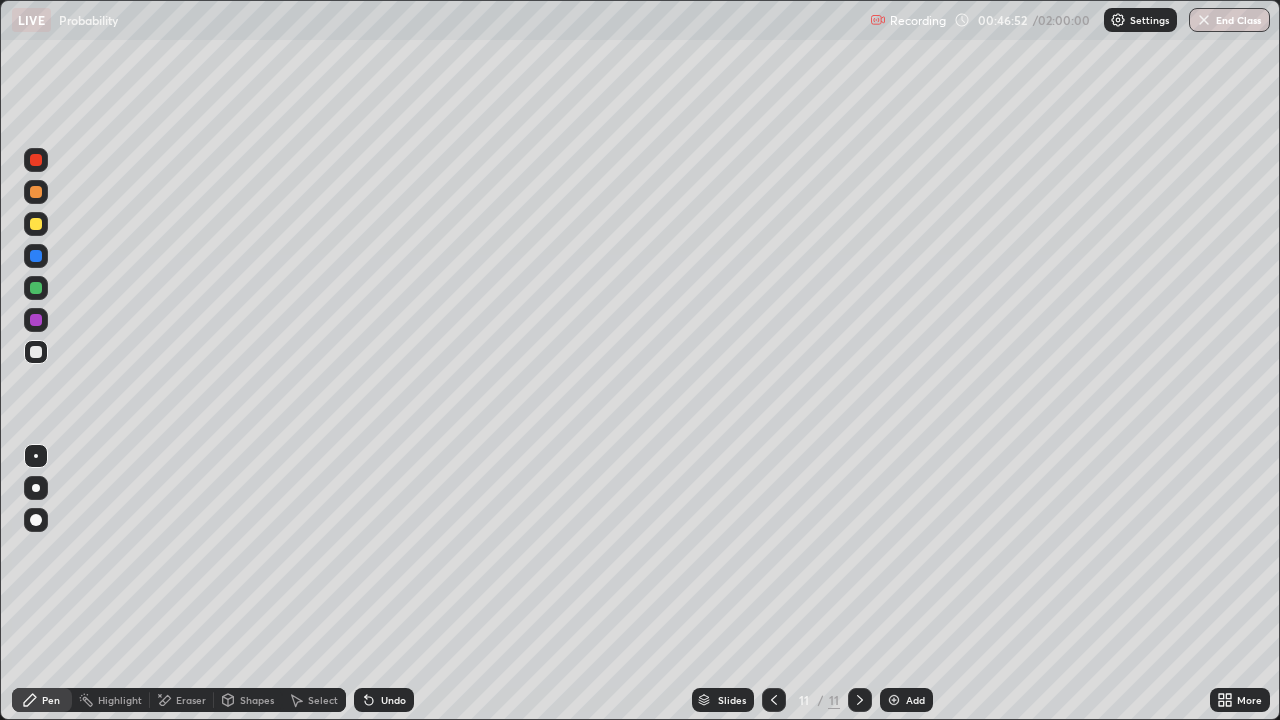 click on "Eraser" at bounding box center [191, 700] 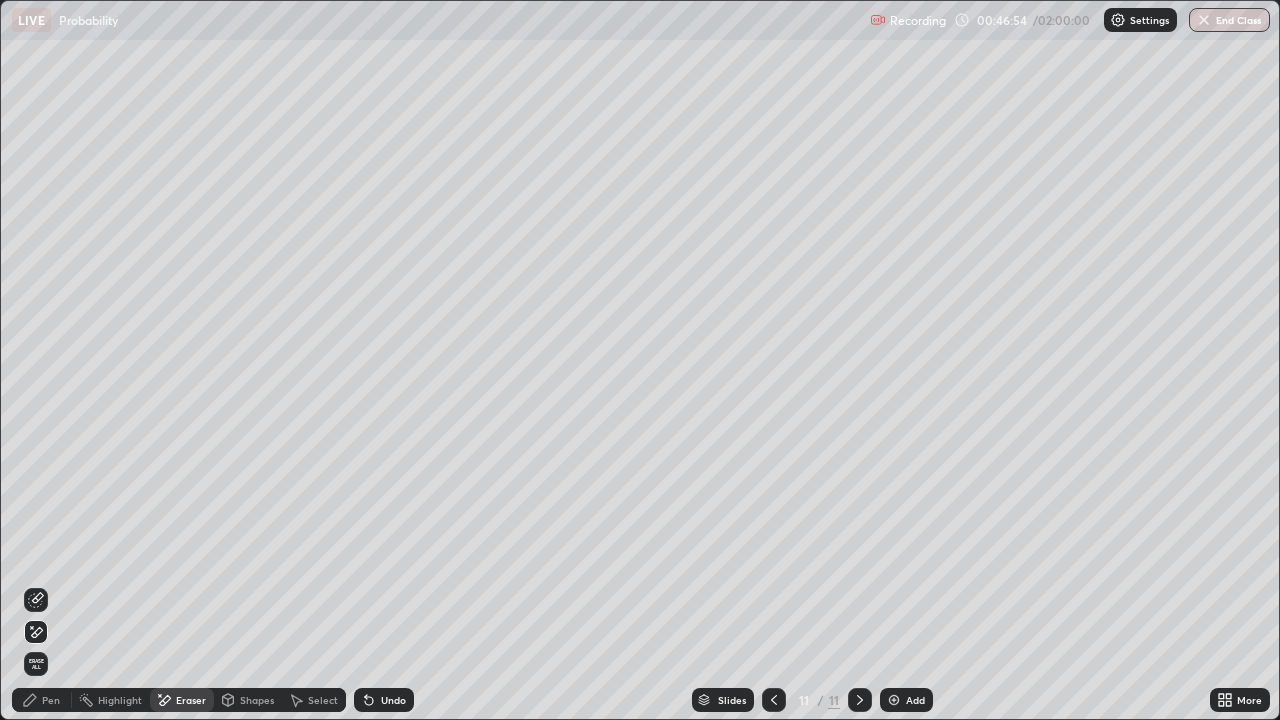 click on "Pen" at bounding box center (42, 700) 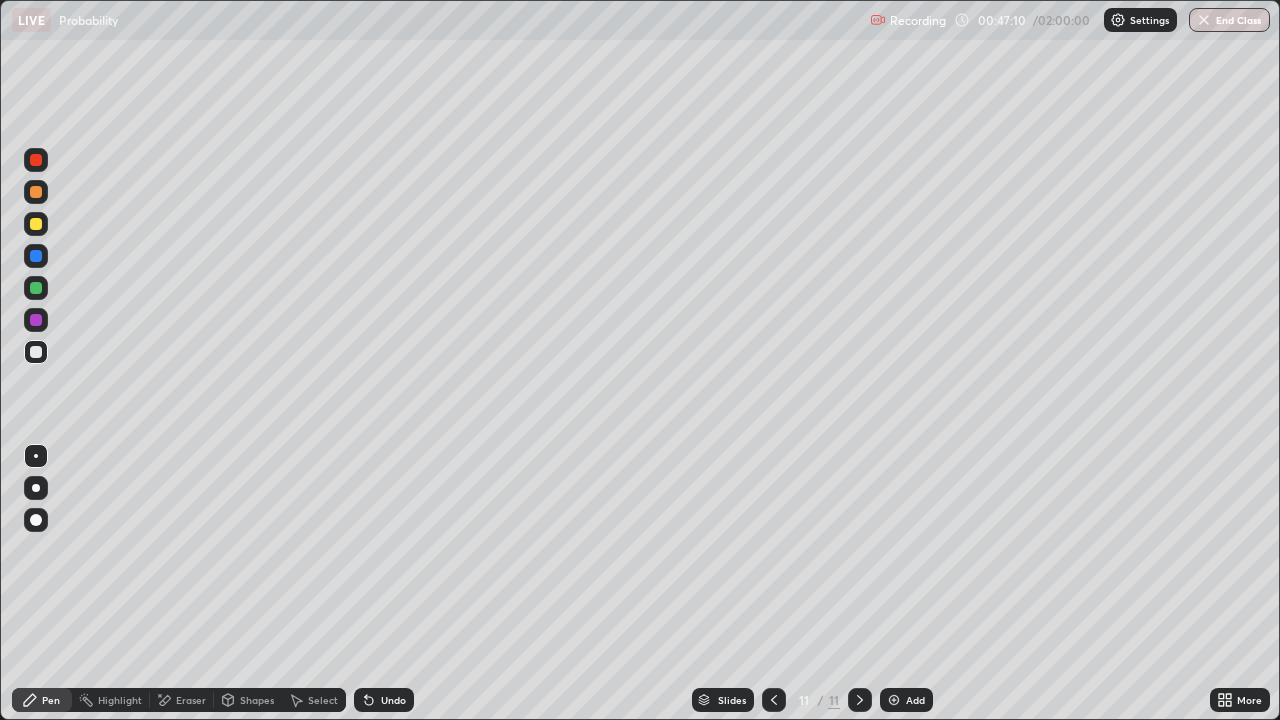 click on "Undo" at bounding box center [384, 700] 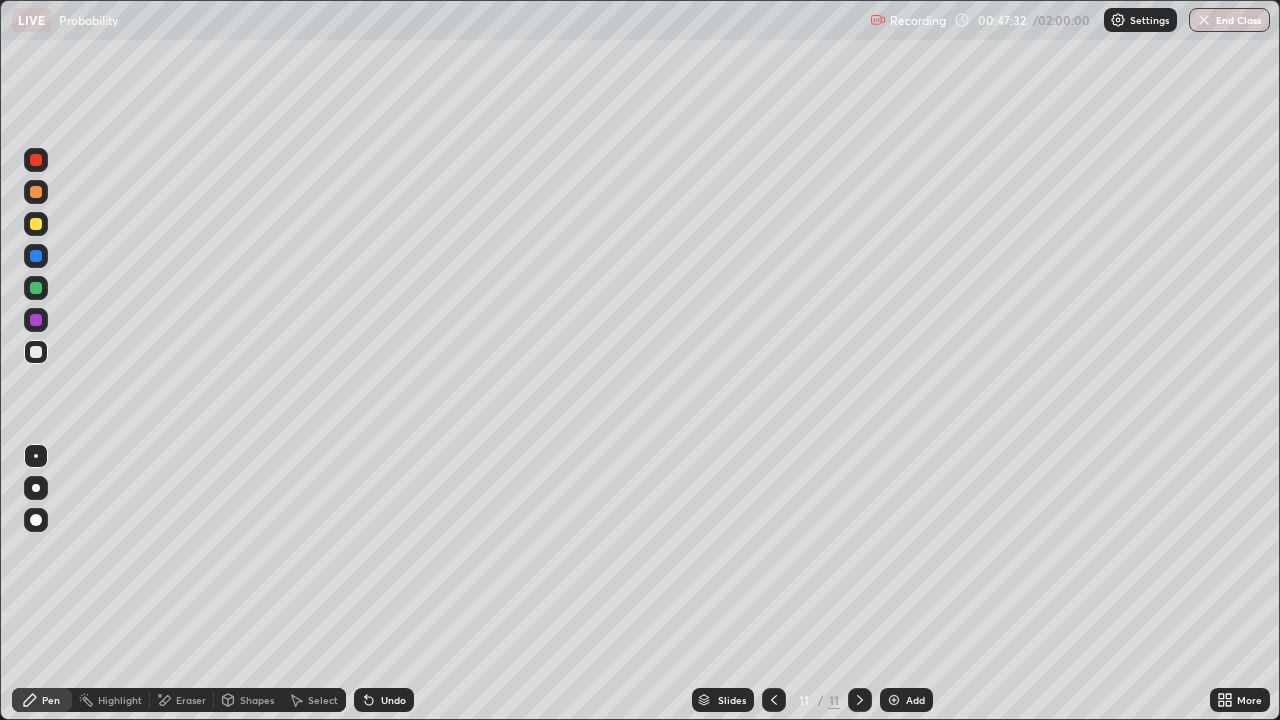 click on "Undo" at bounding box center [384, 700] 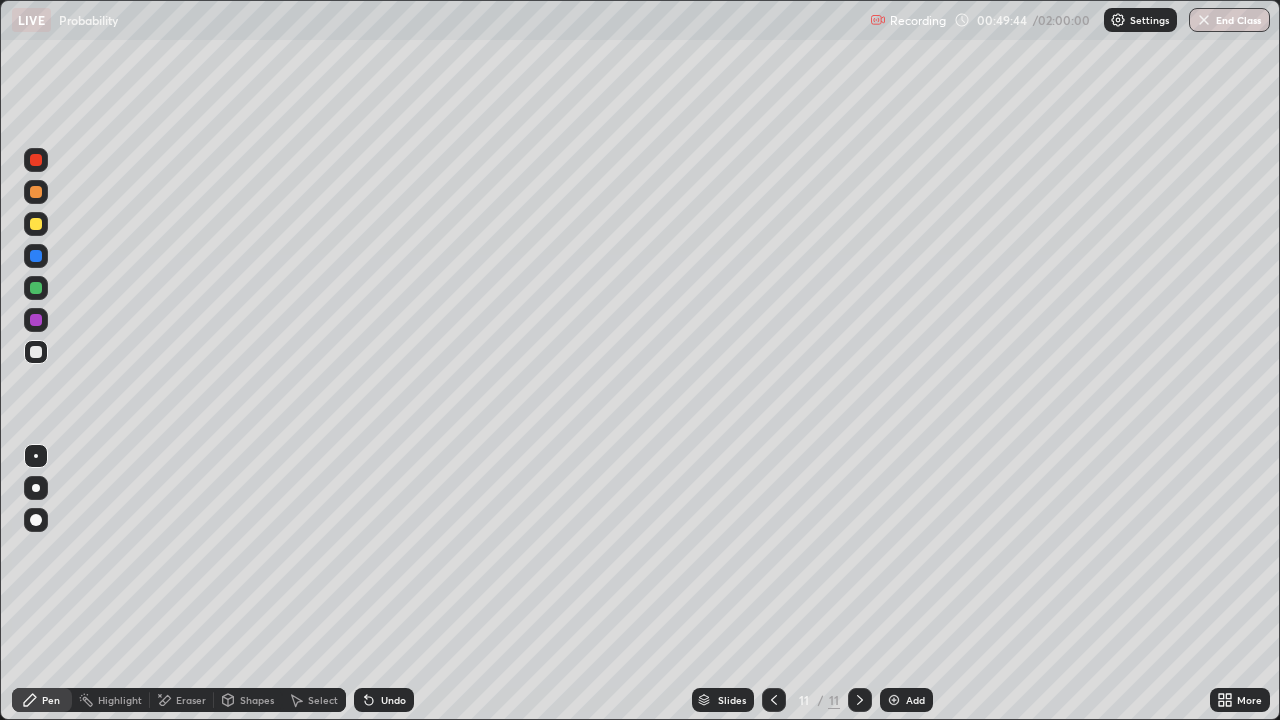 click on "Add" at bounding box center (906, 700) 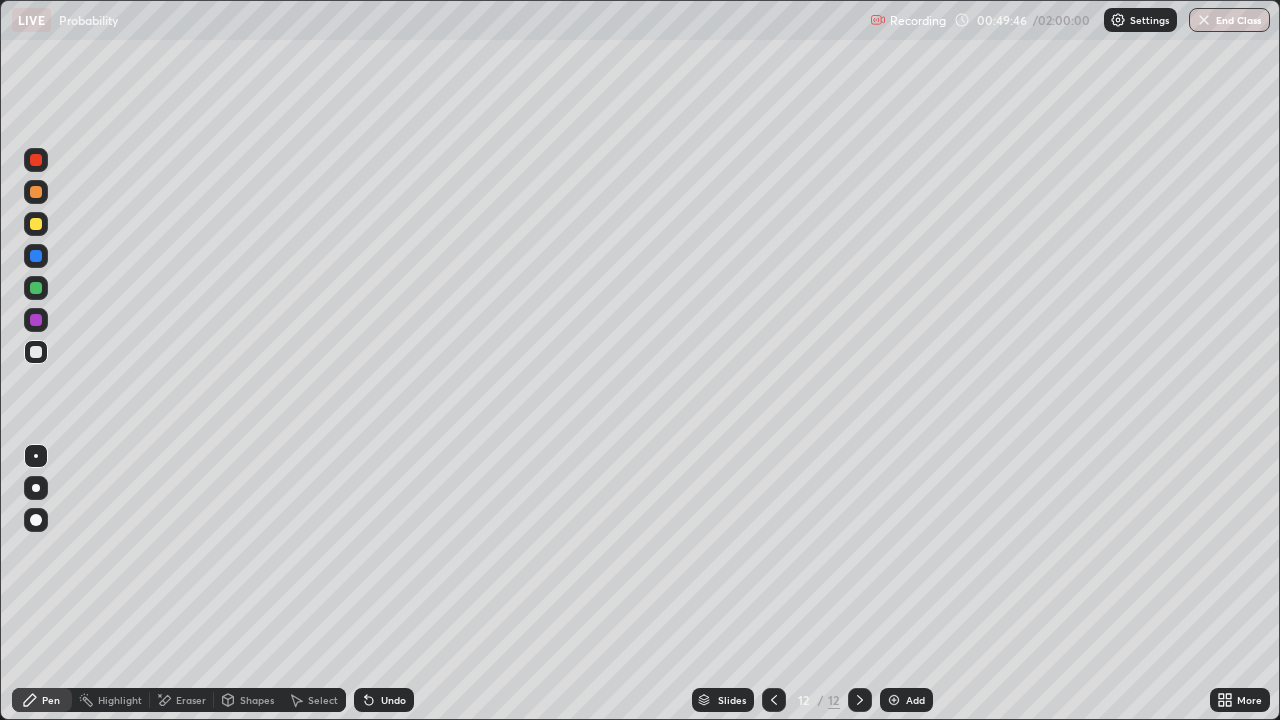 click at bounding box center [36, 224] 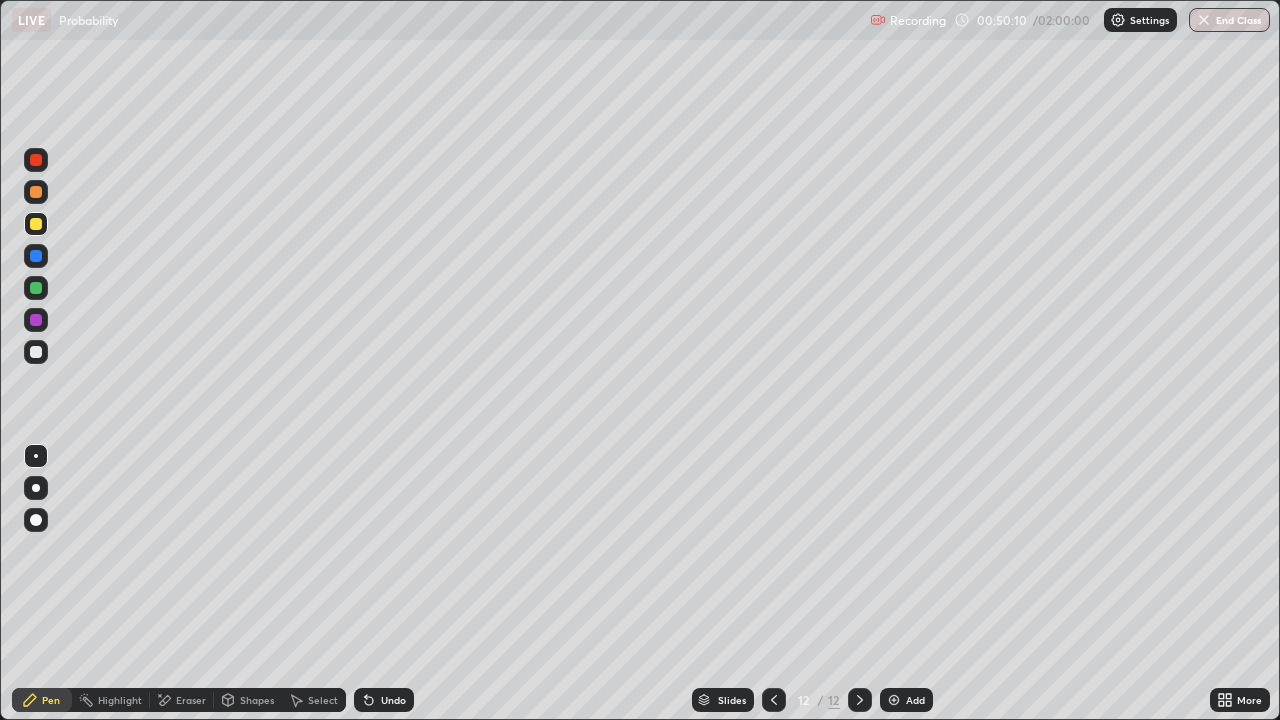 click 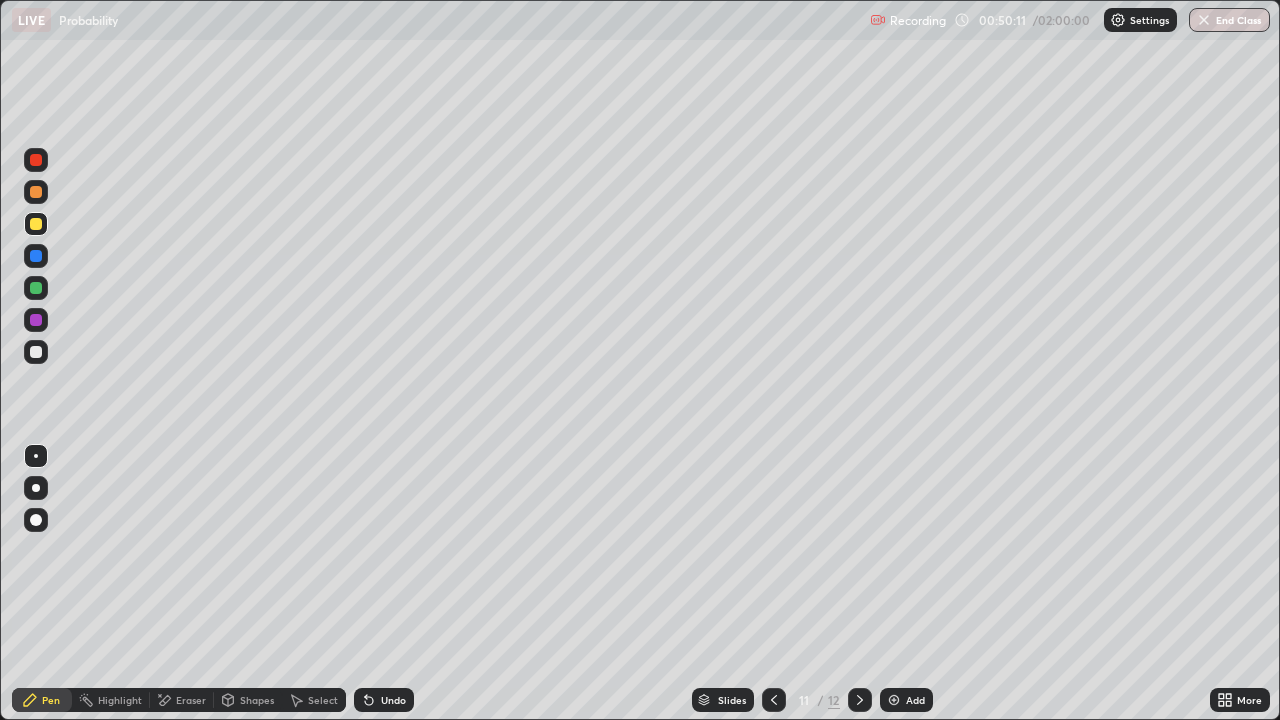 click 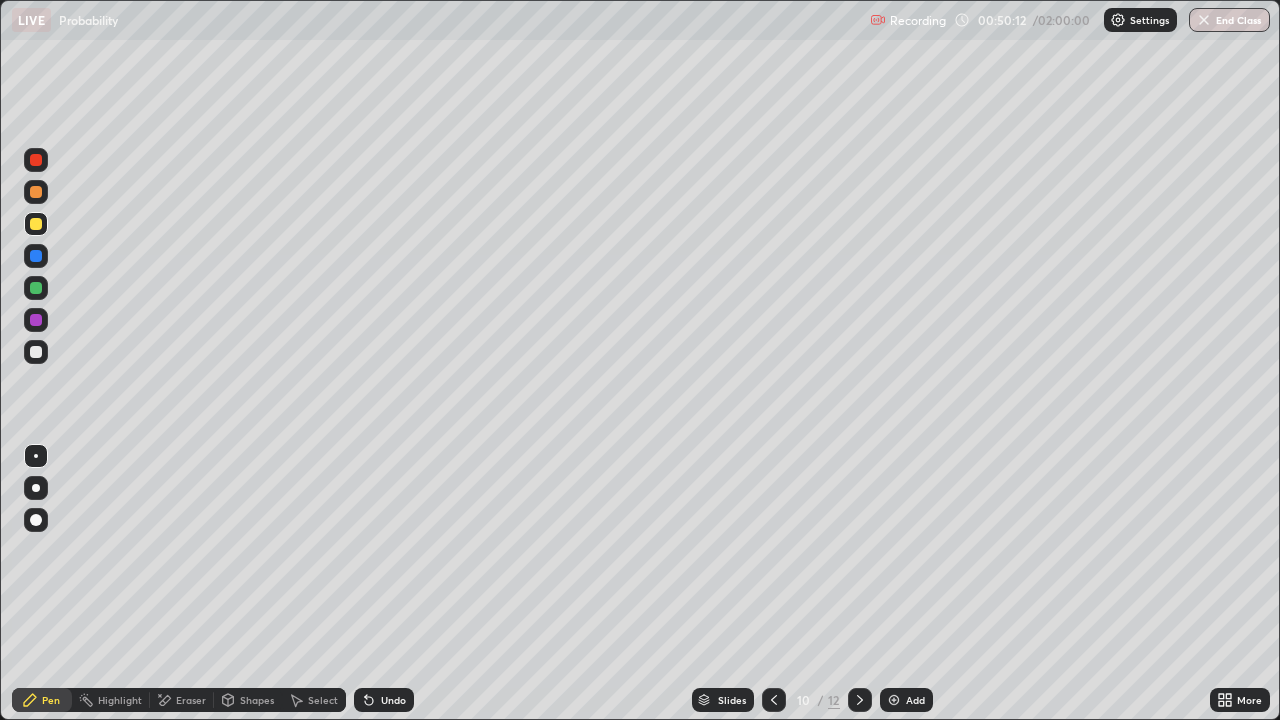 click 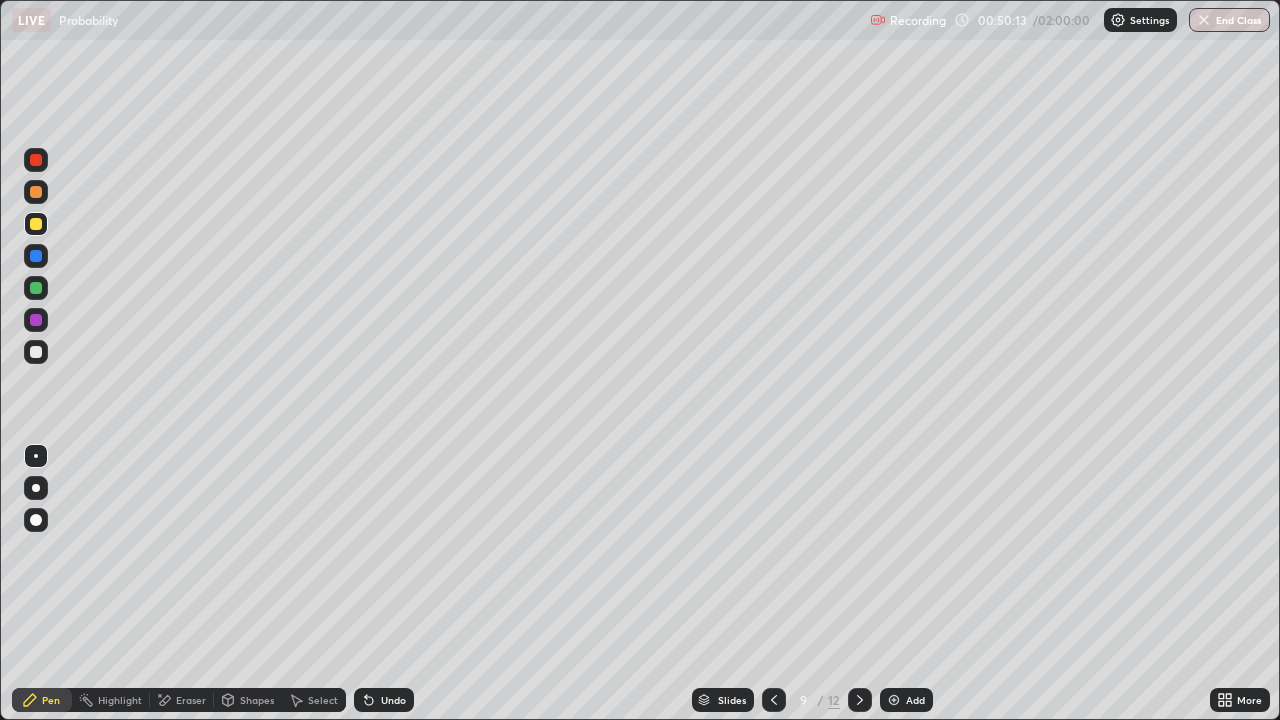 click 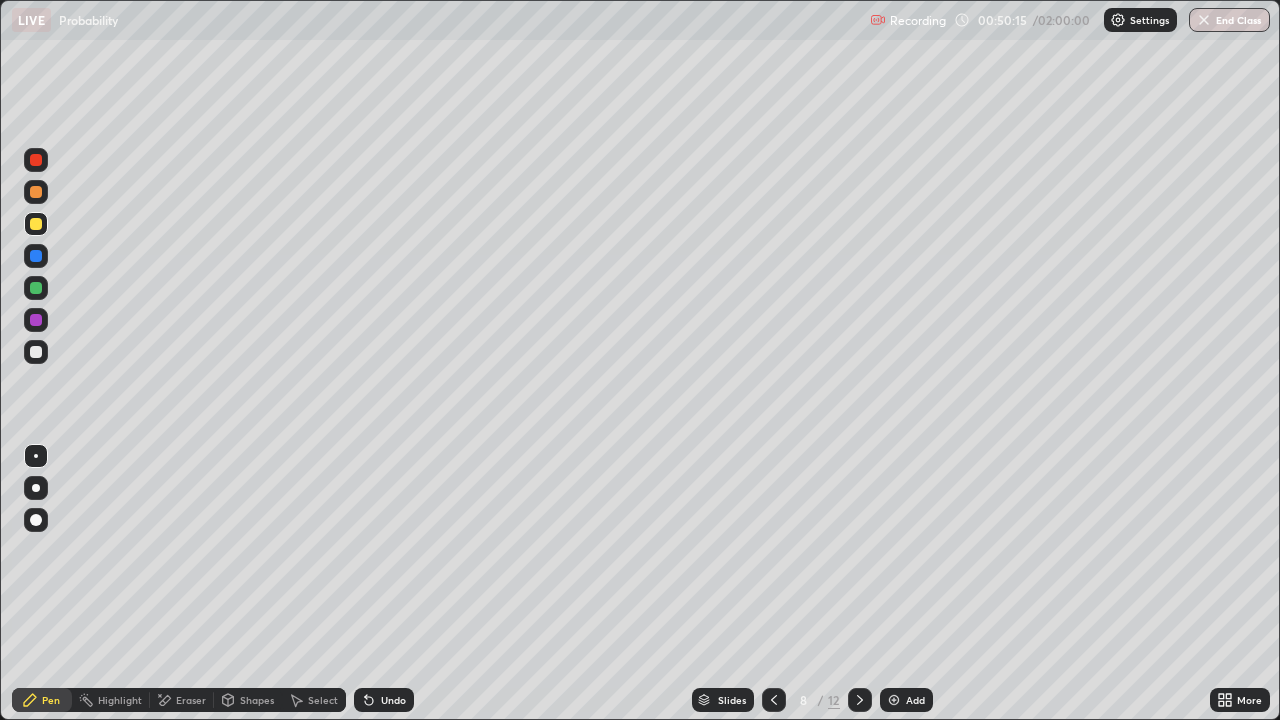 click 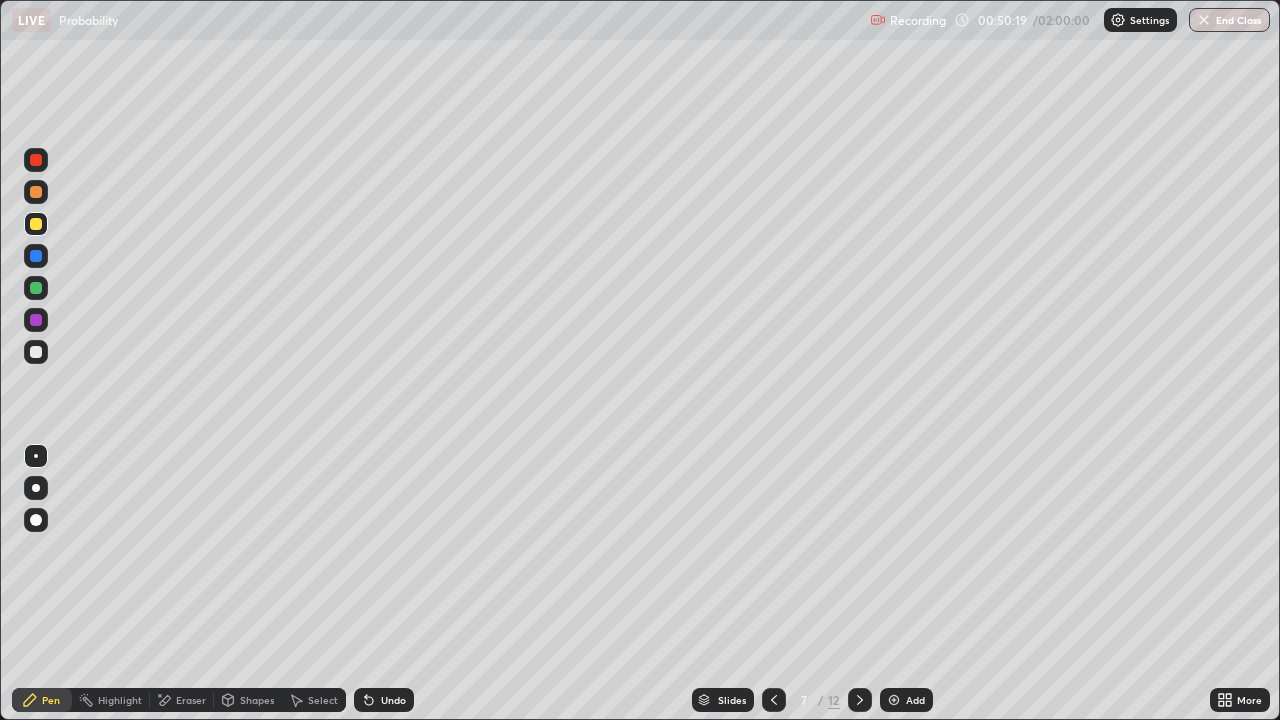 click 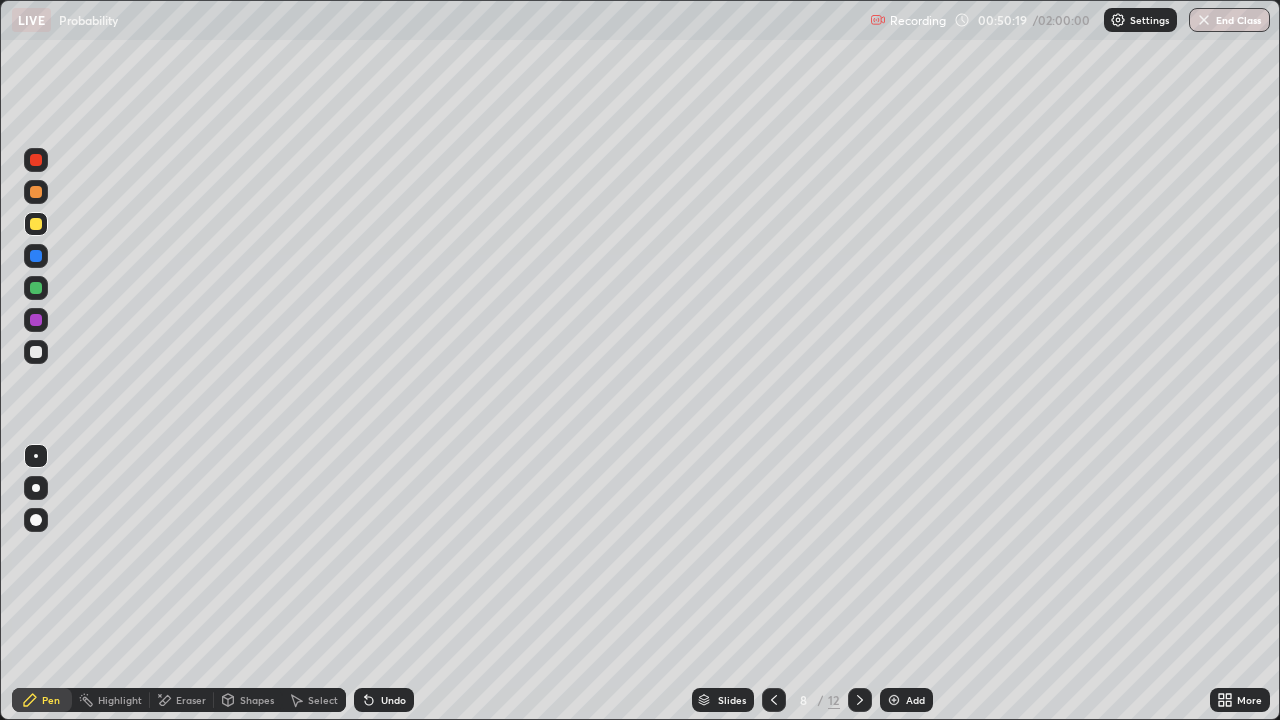 click 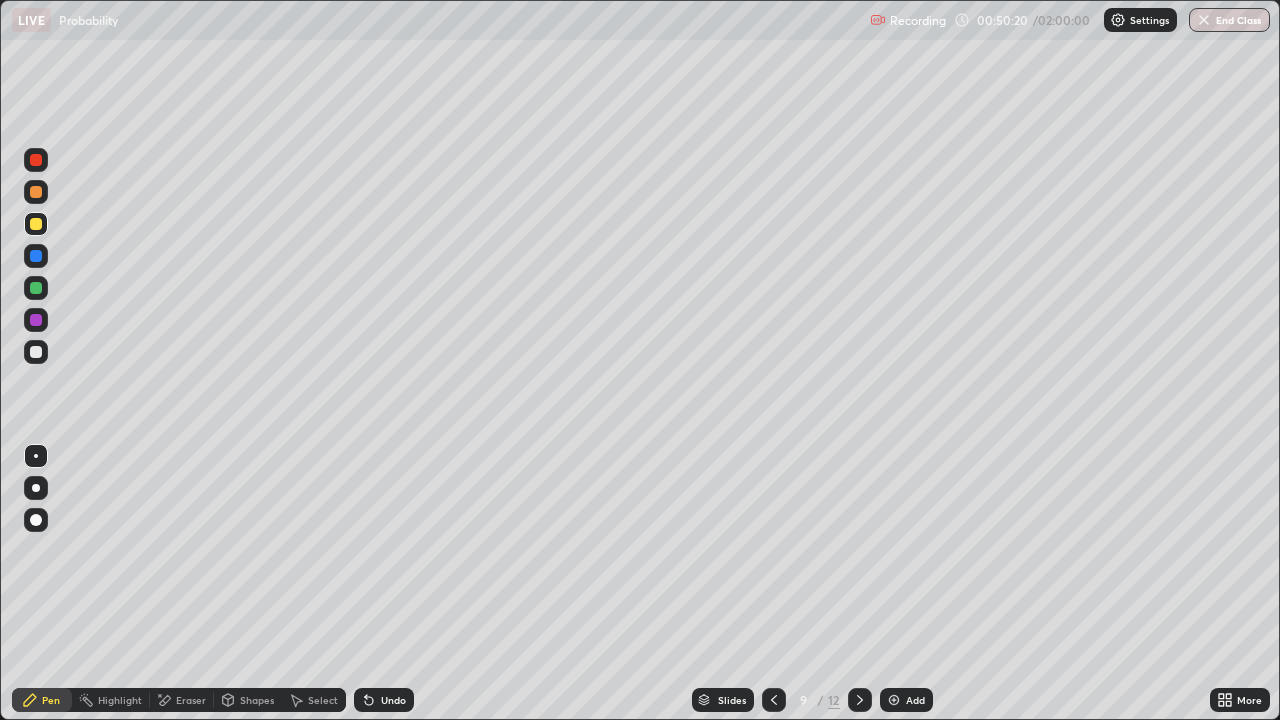 click 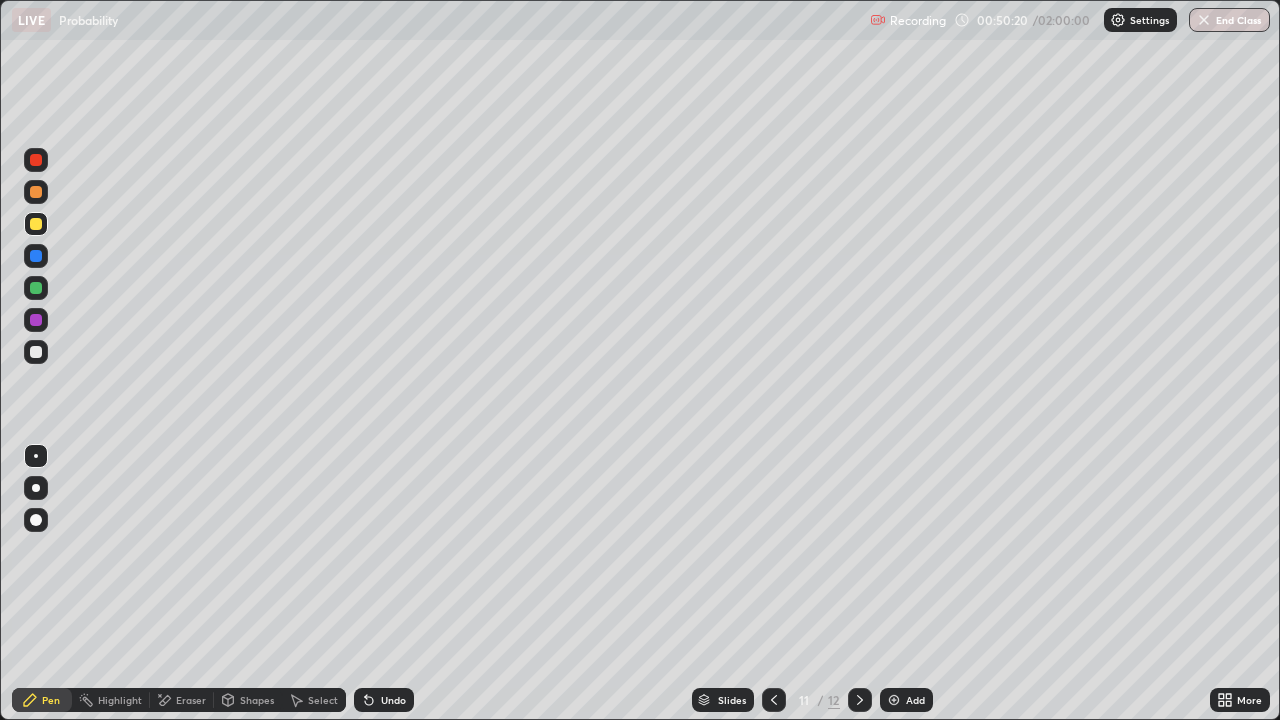 click 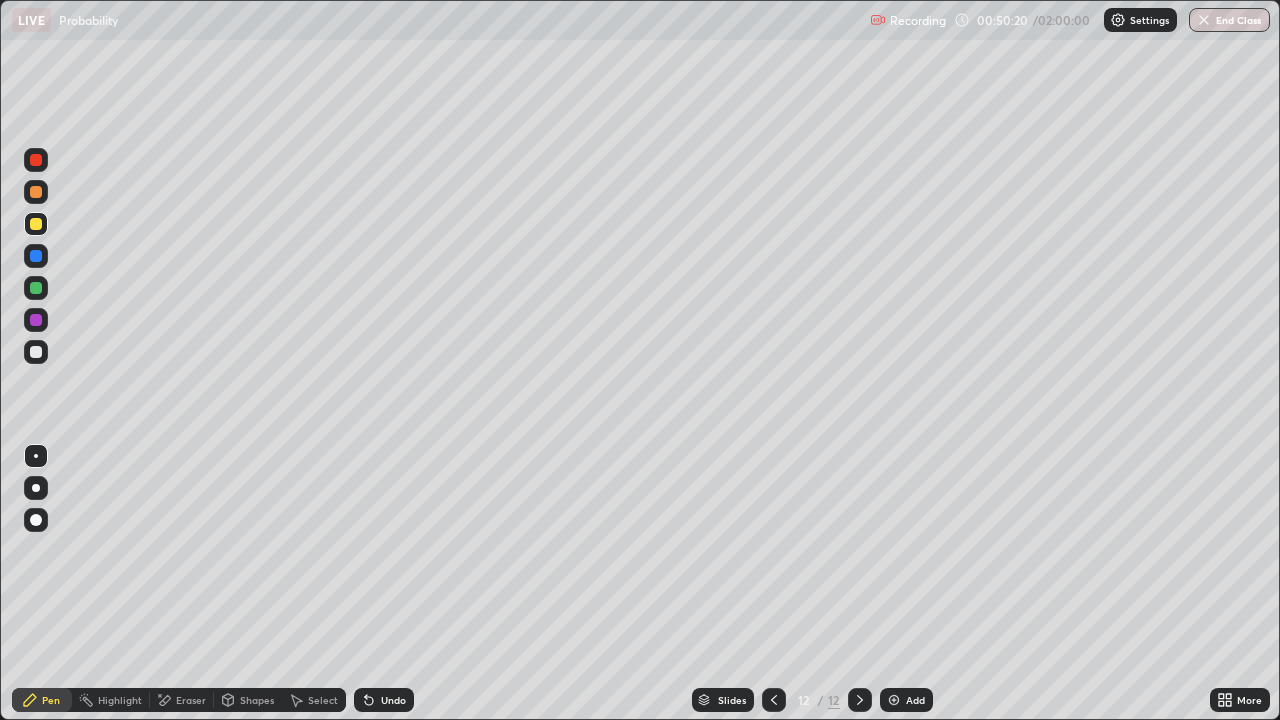 click 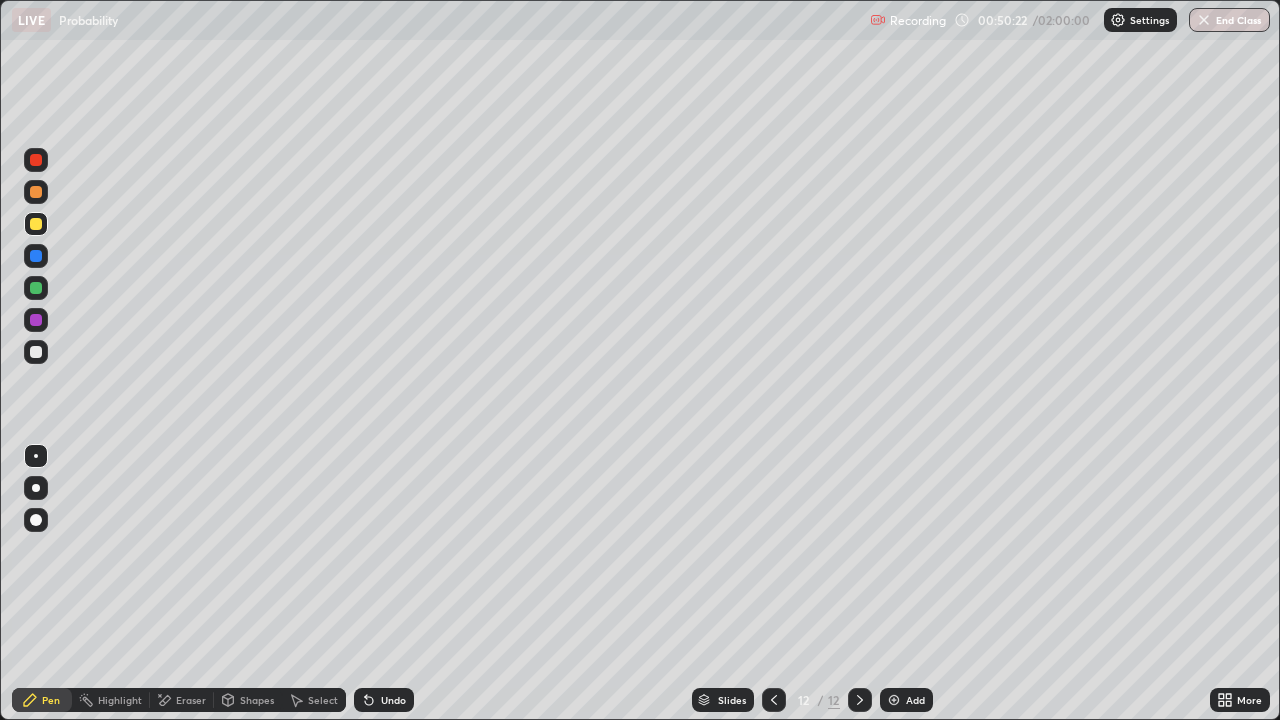 click at bounding box center [36, 352] 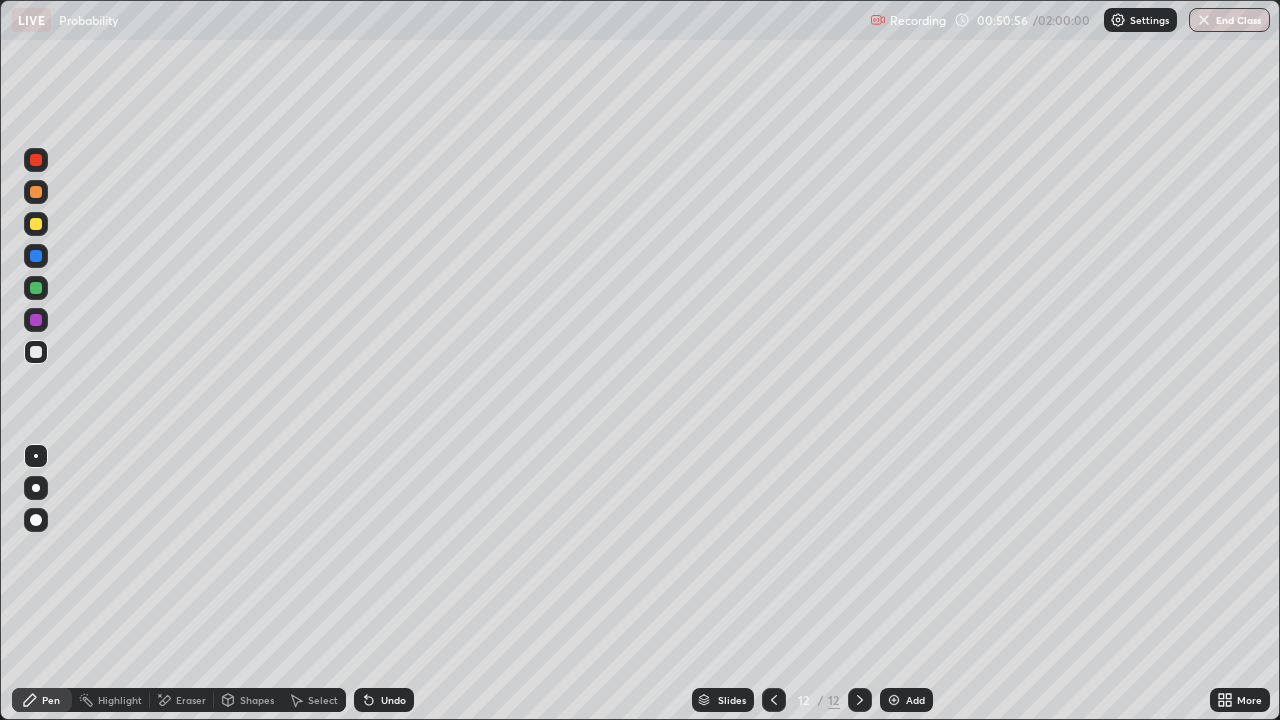 click 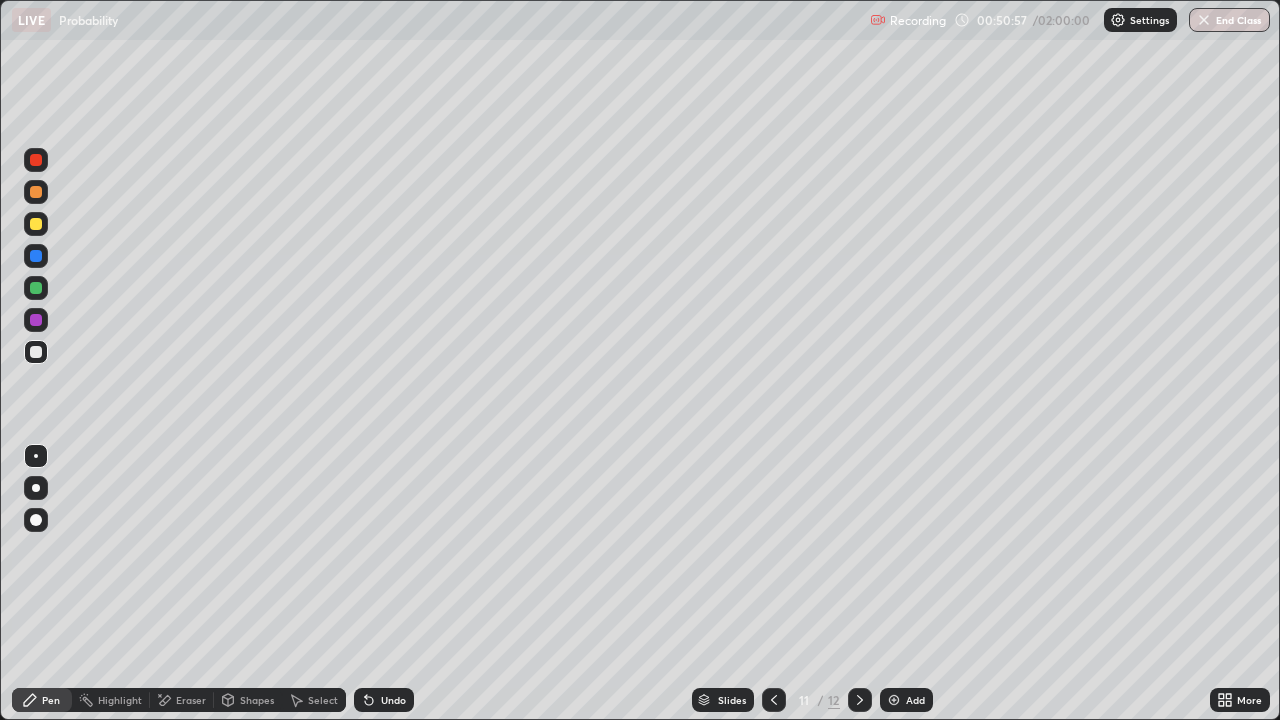 click 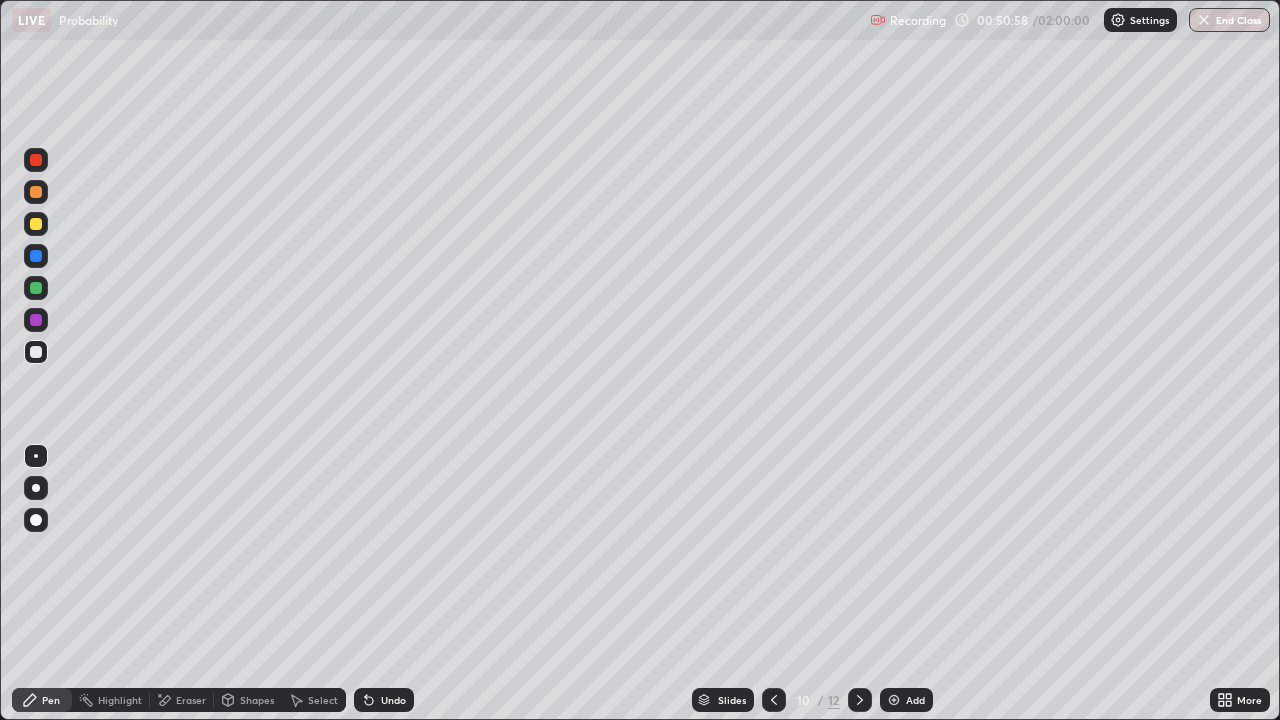 click 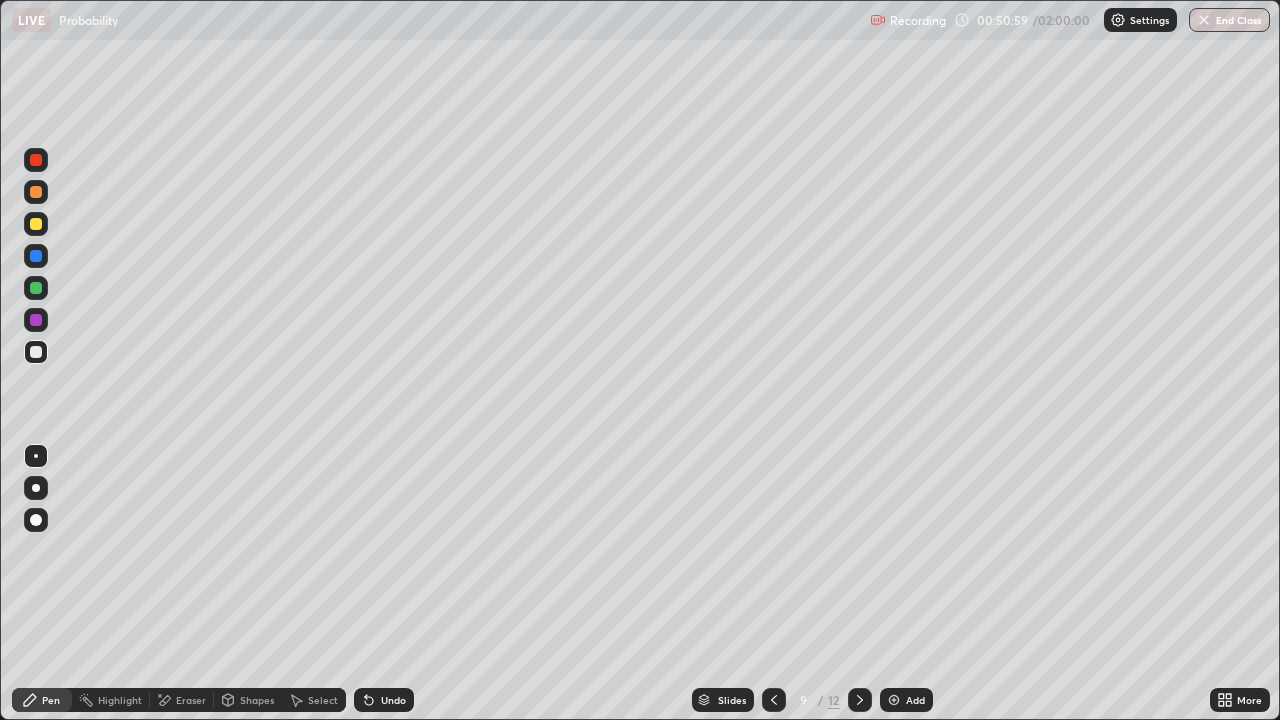 click 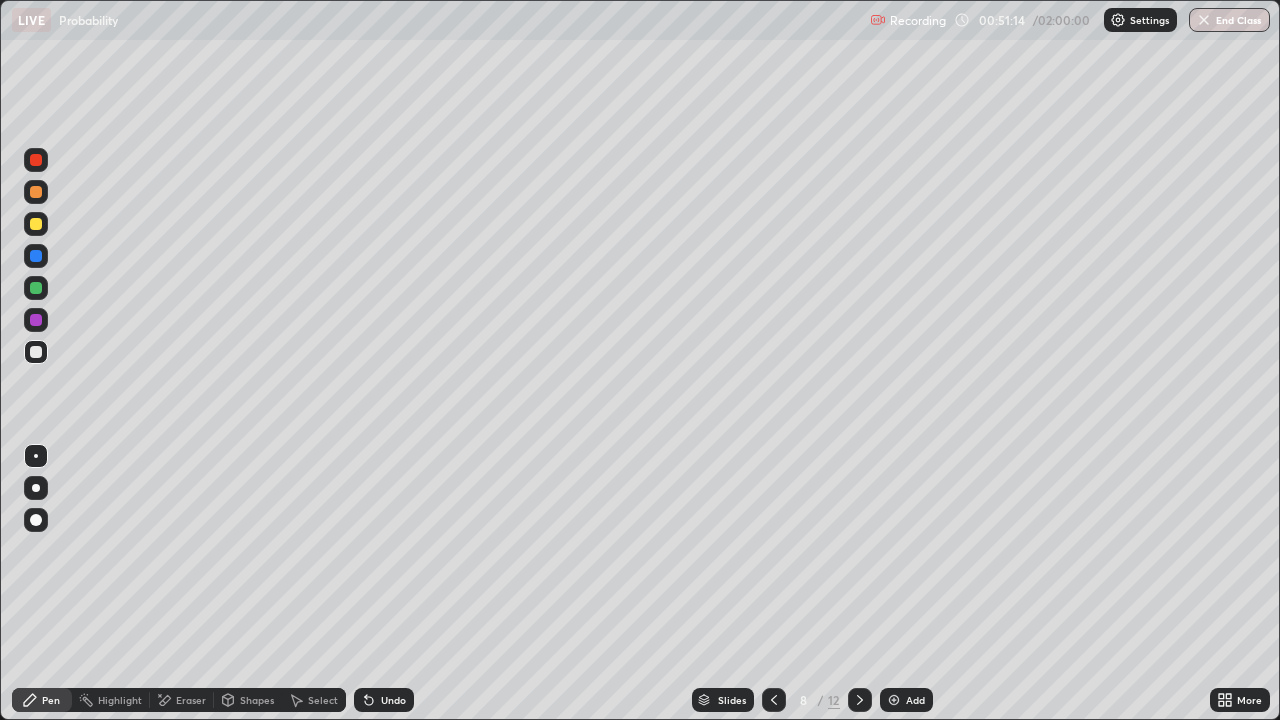 click at bounding box center (860, 700) 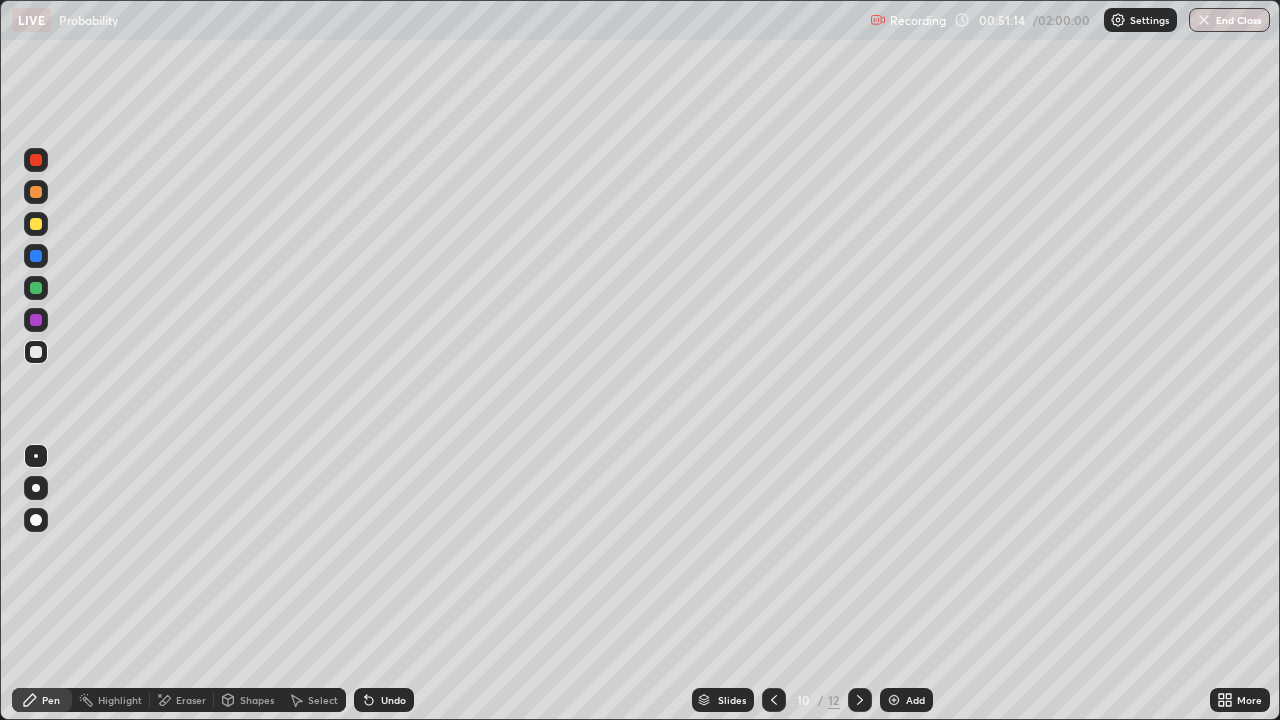 click 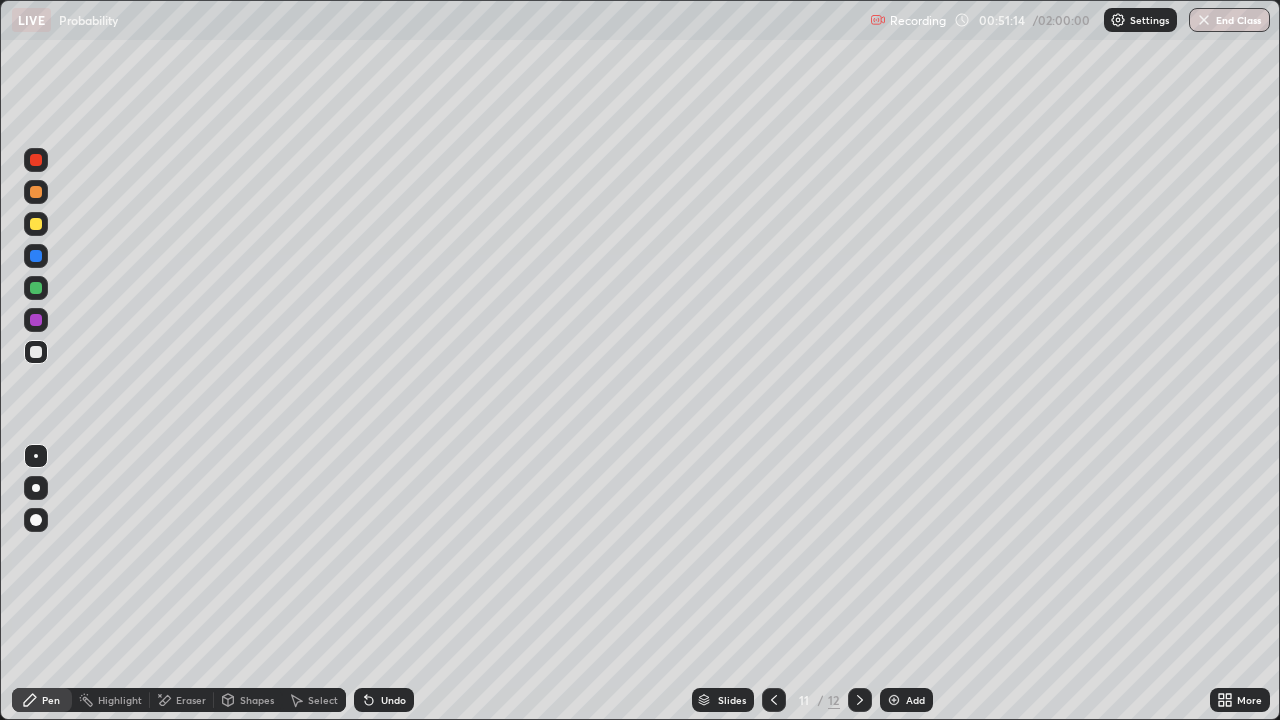 click 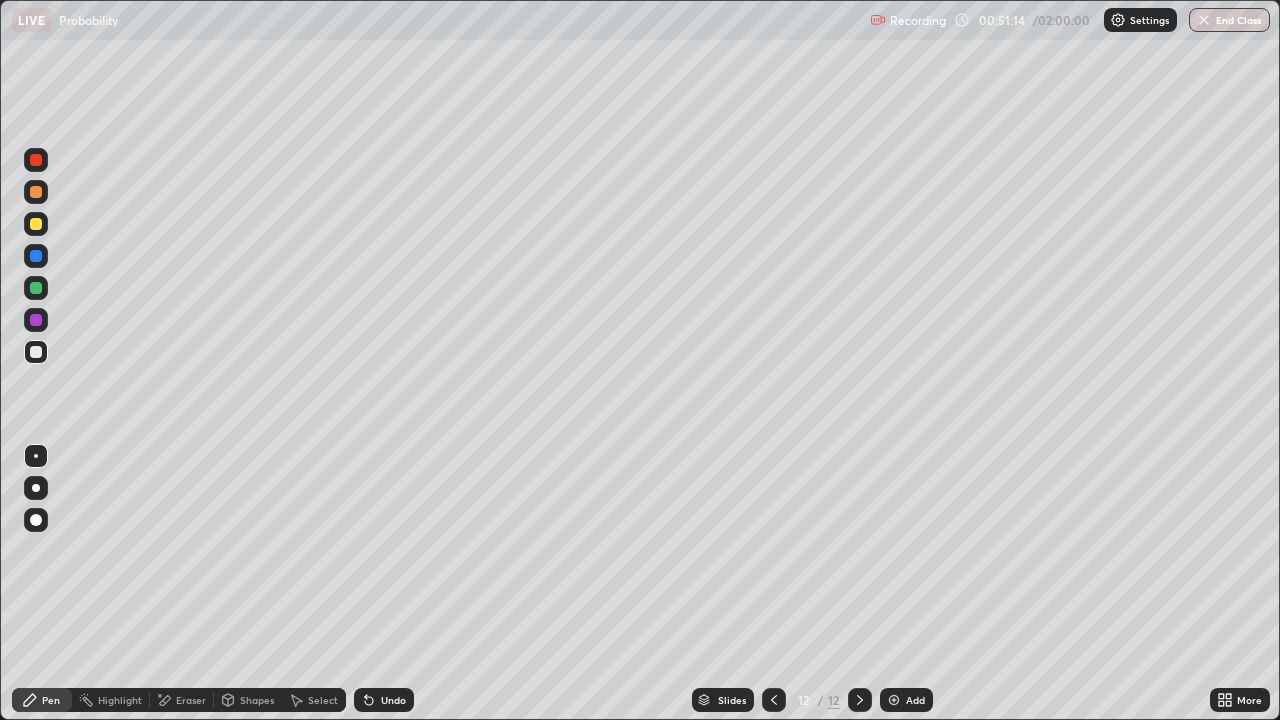 click 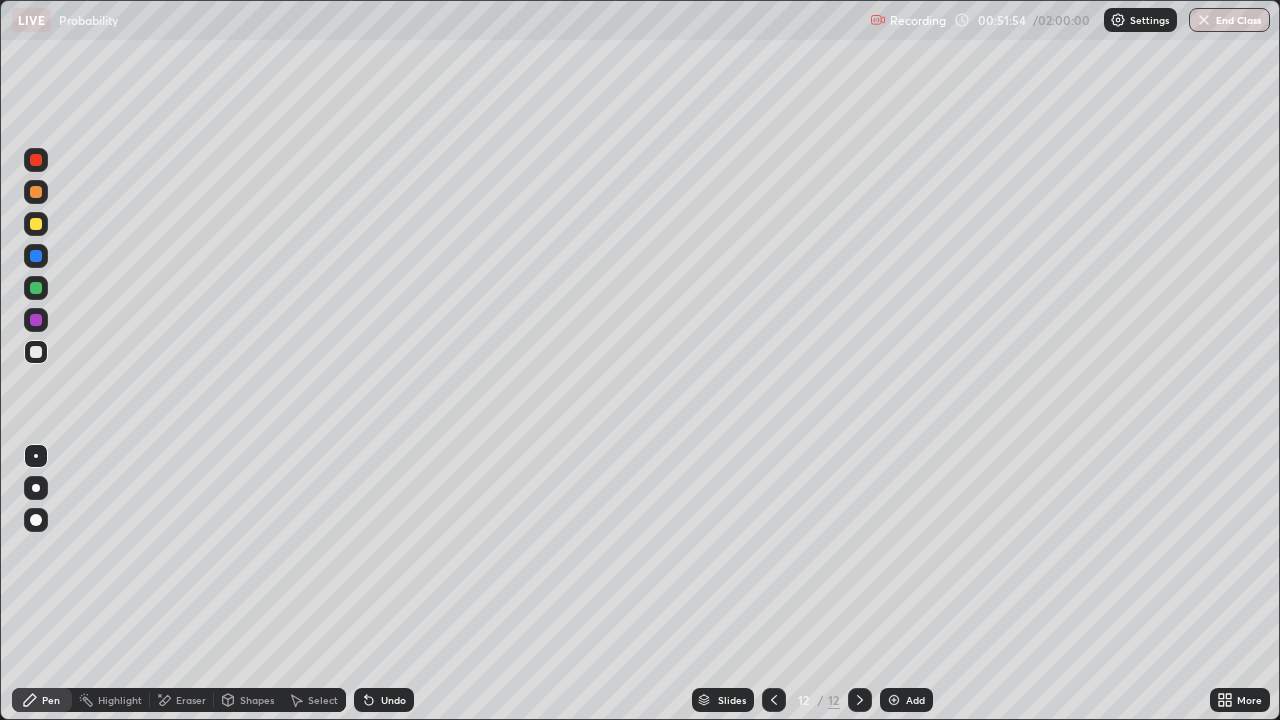 click 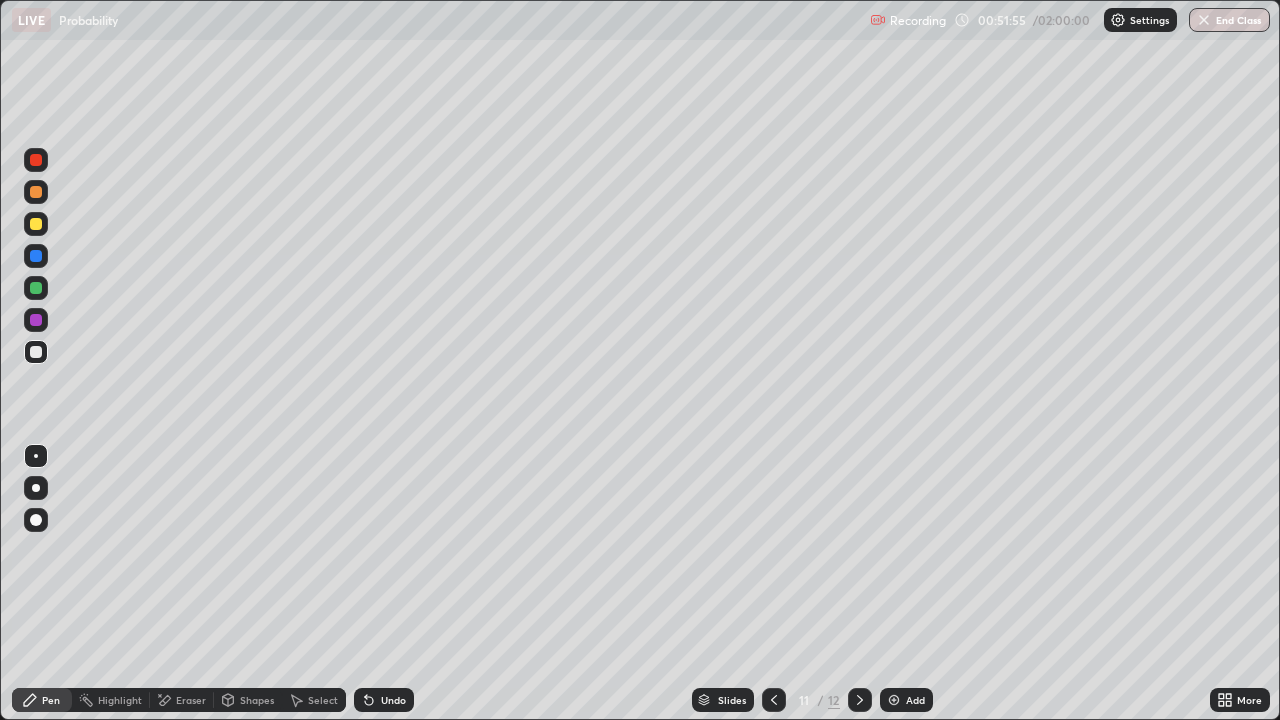 click 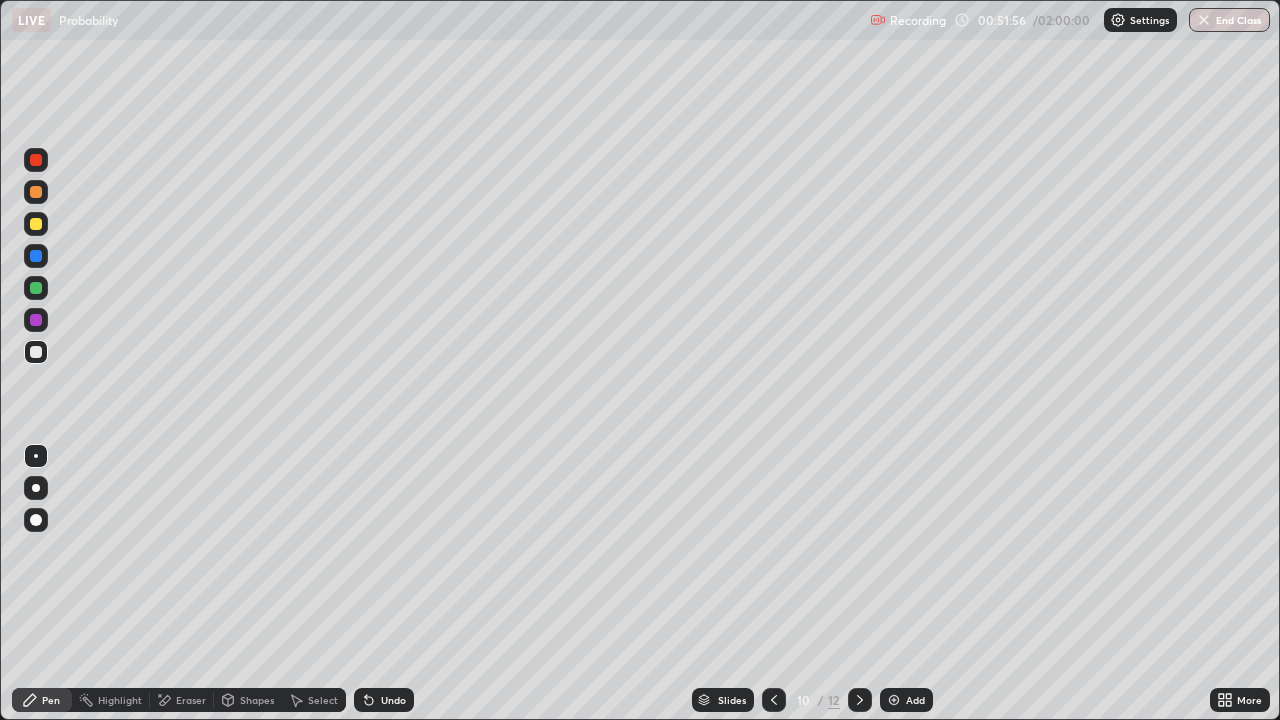 click at bounding box center [774, 700] 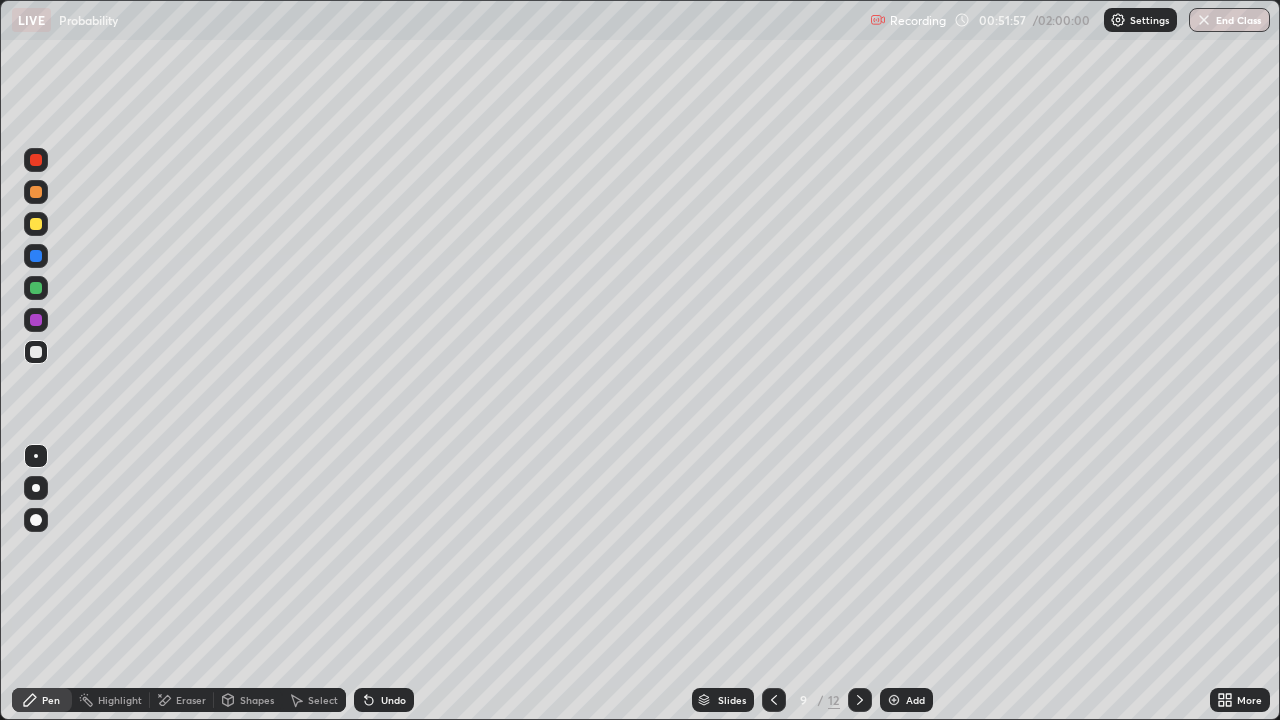 click 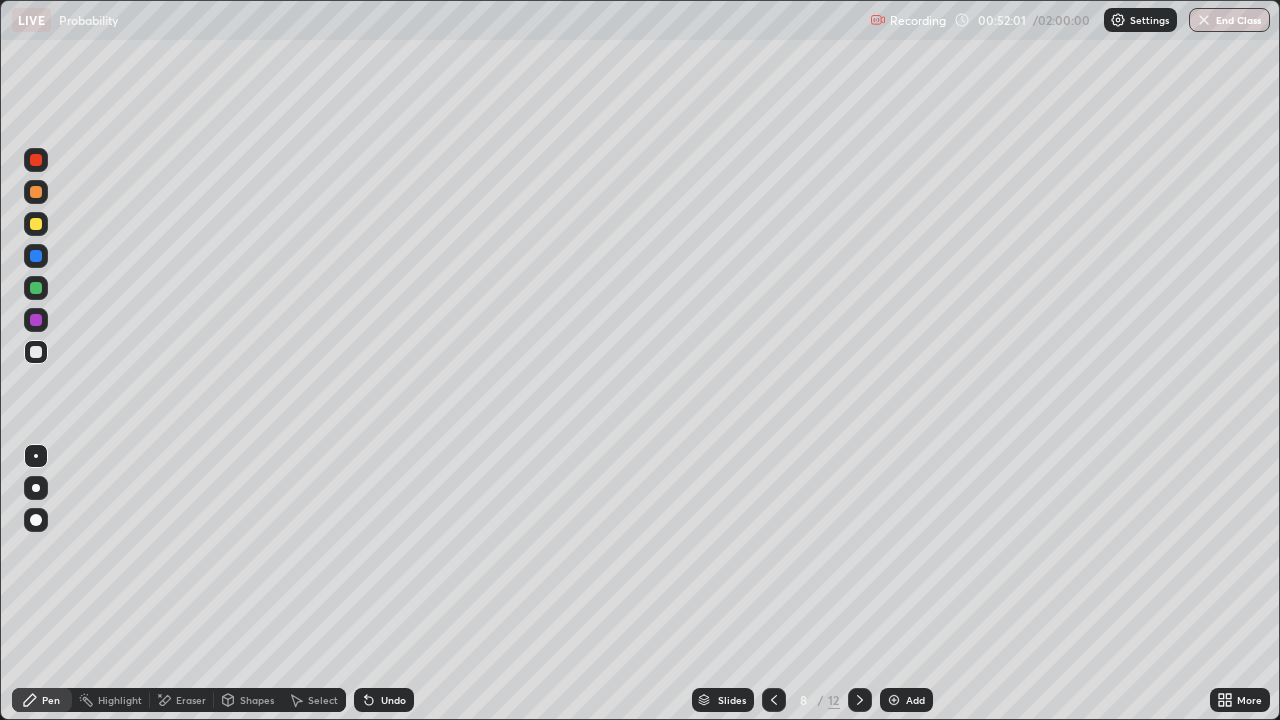 click 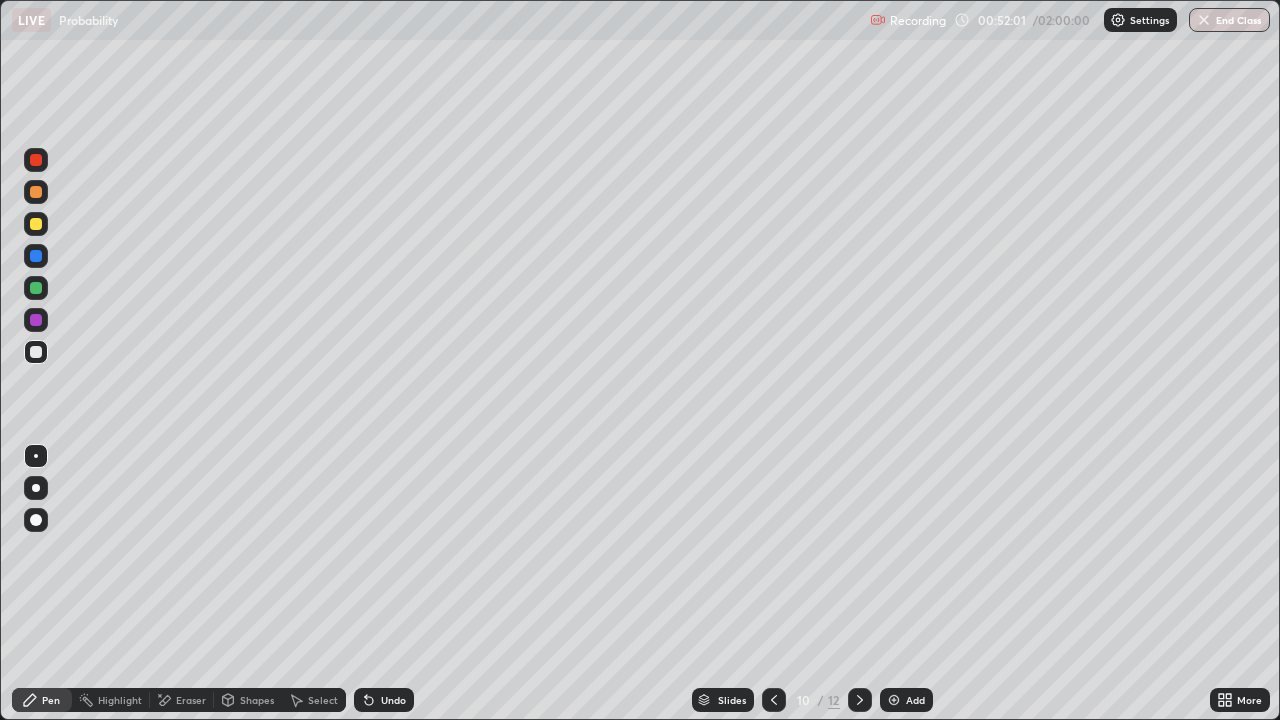 click 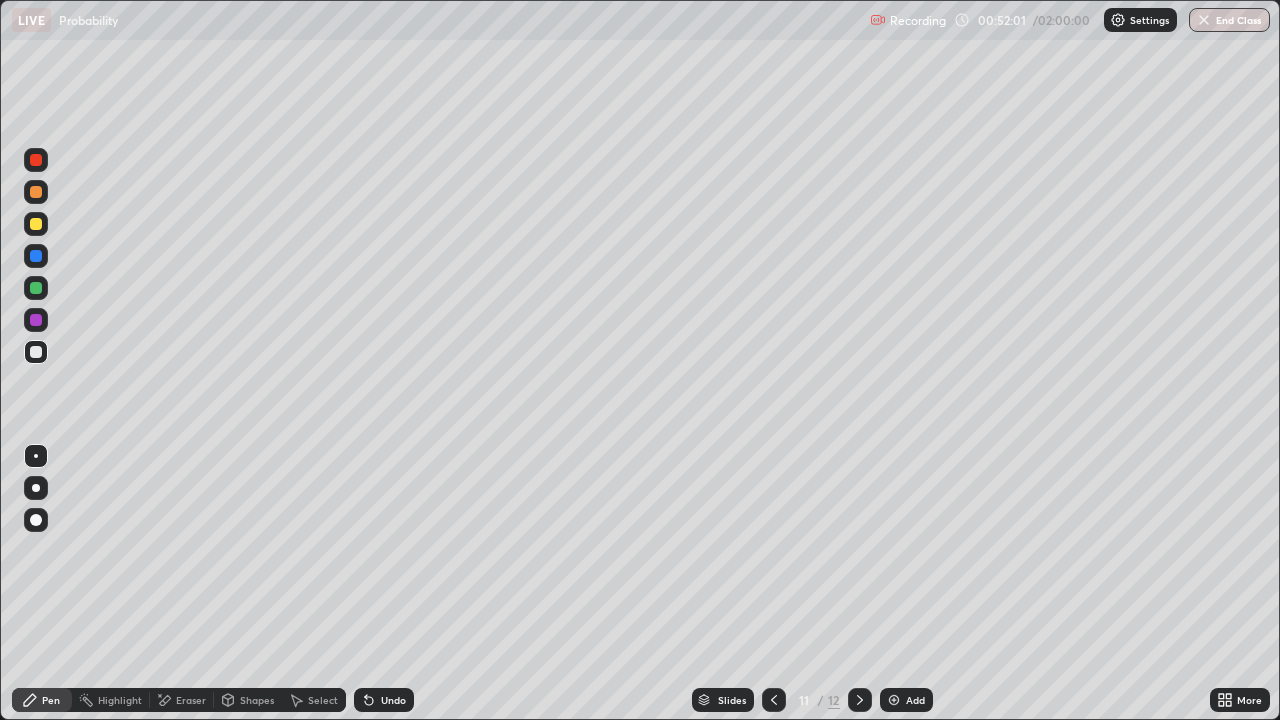 click 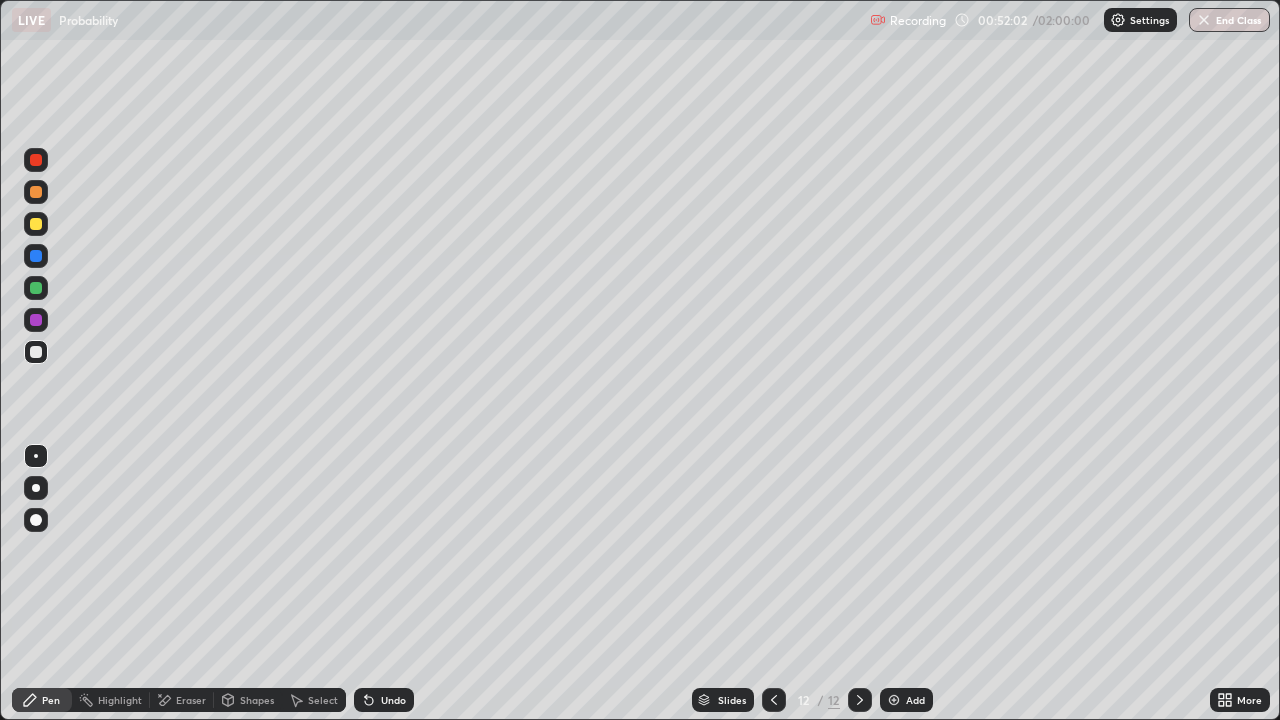 click 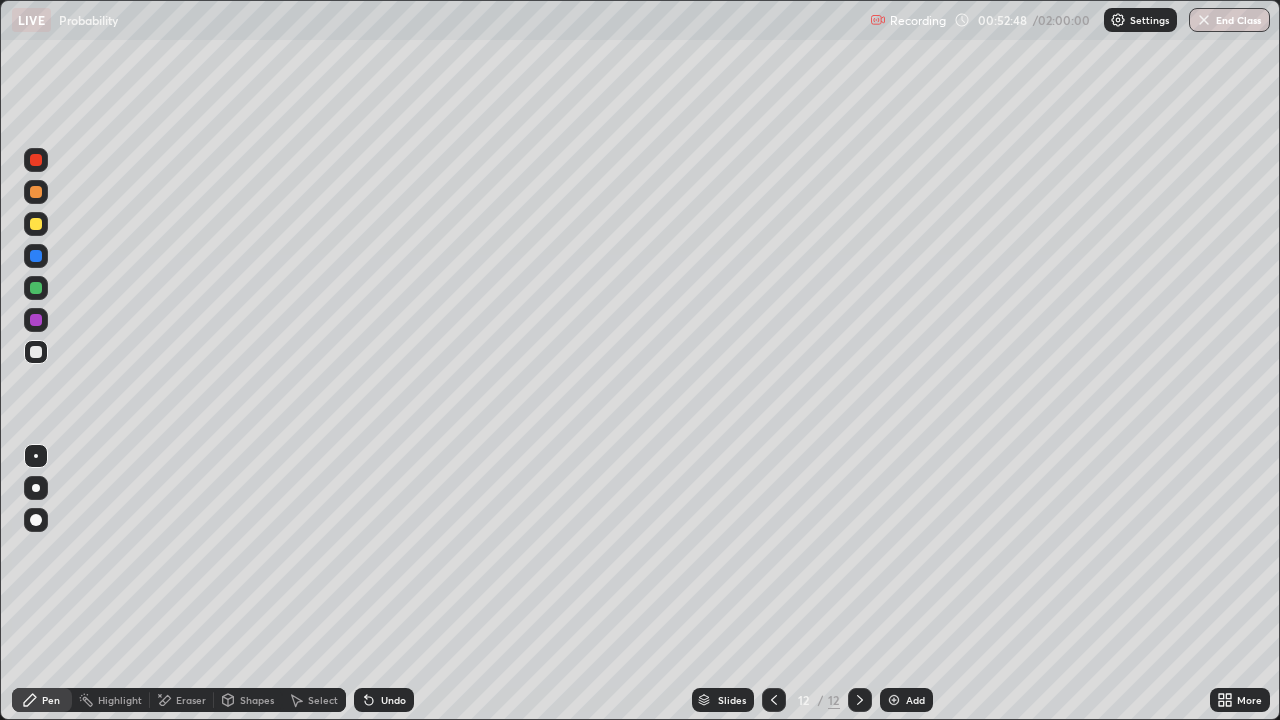 click 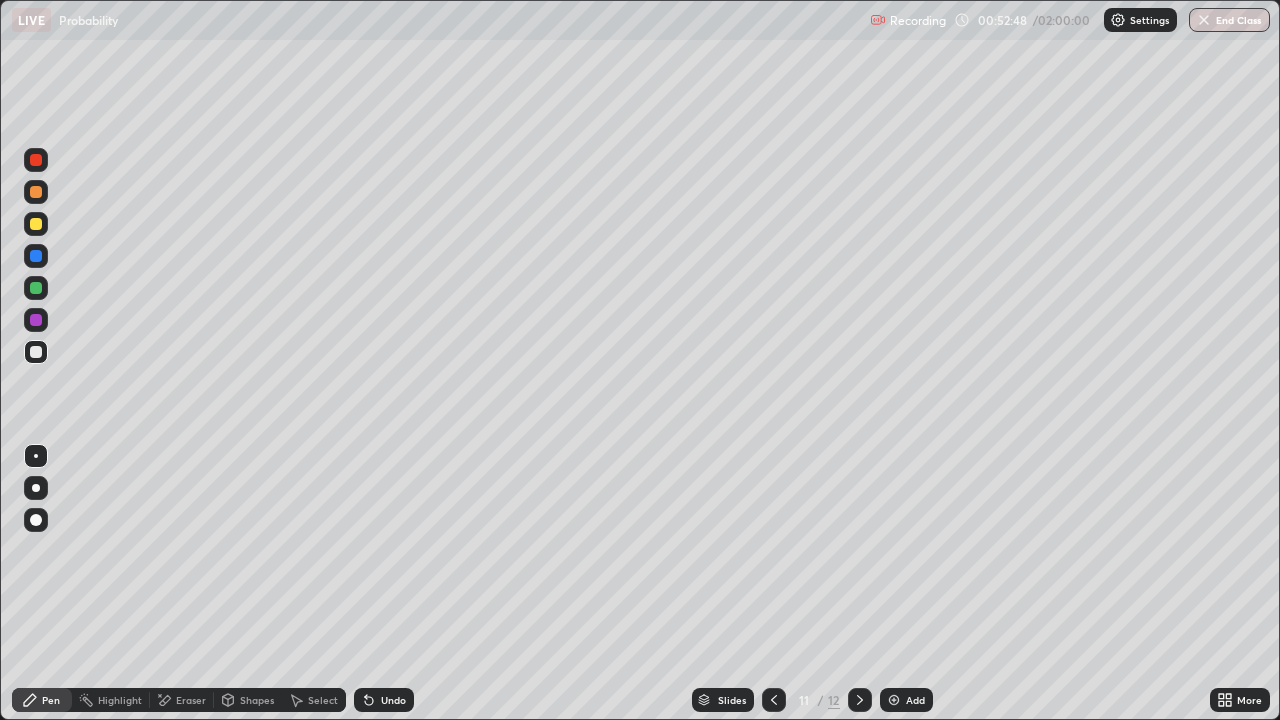 click 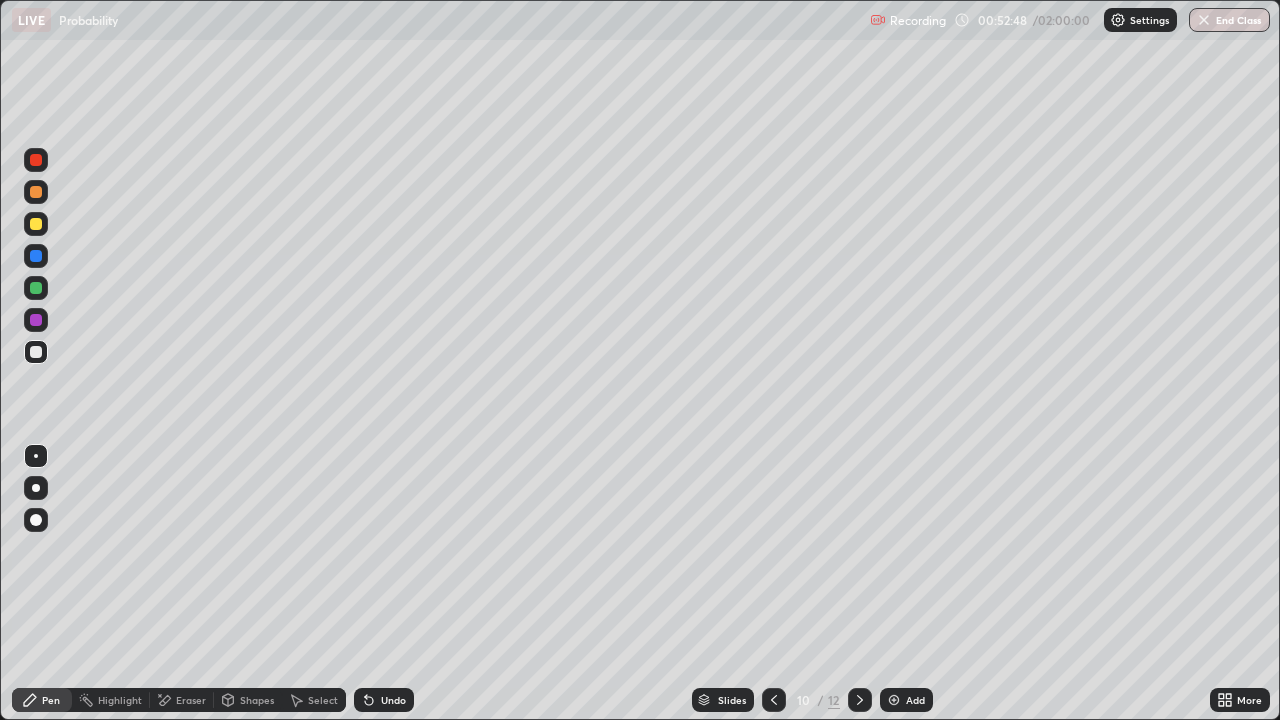 click at bounding box center [774, 700] 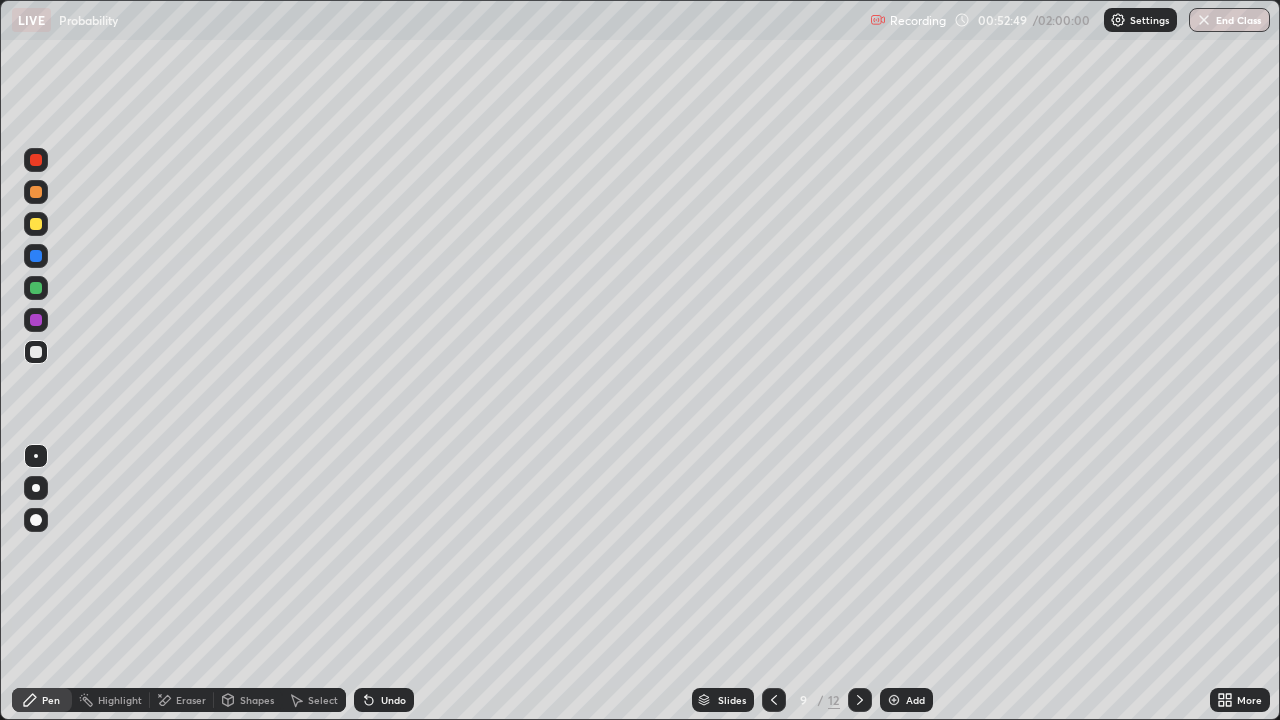 click at bounding box center (774, 700) 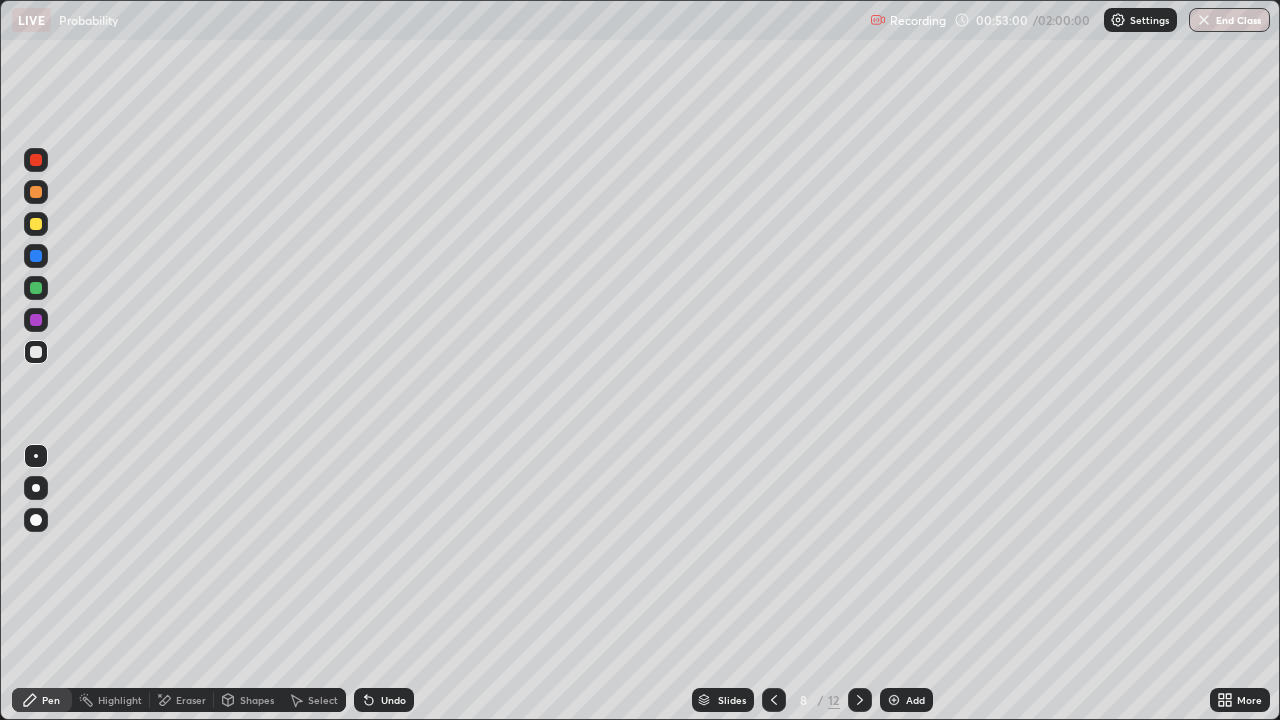 click 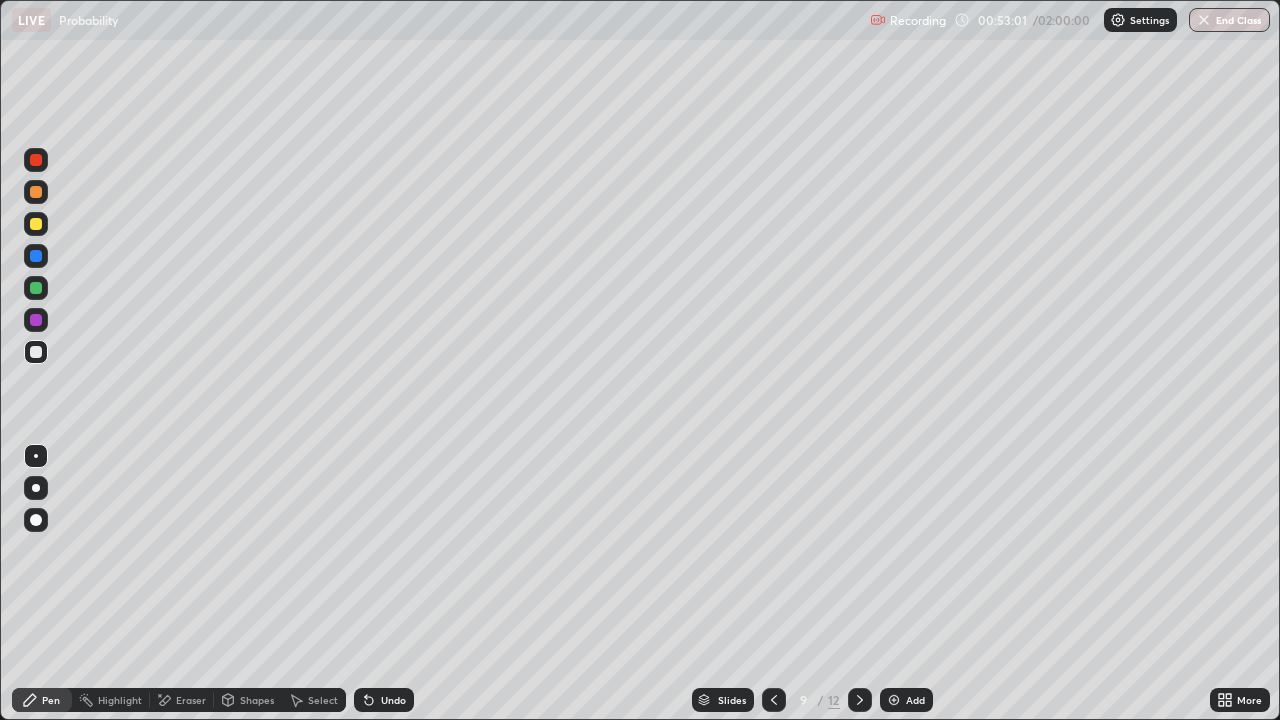 click at bounding box center [860, 700] 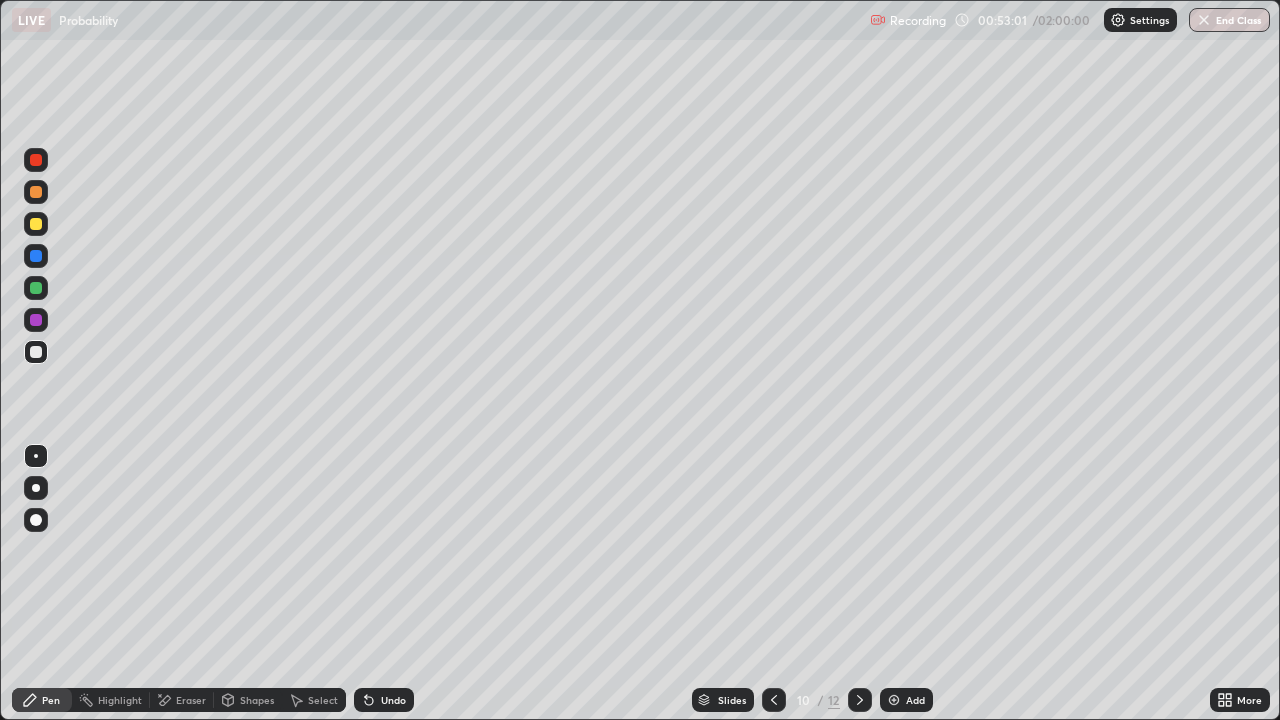 click at bounding box center (860, 700) 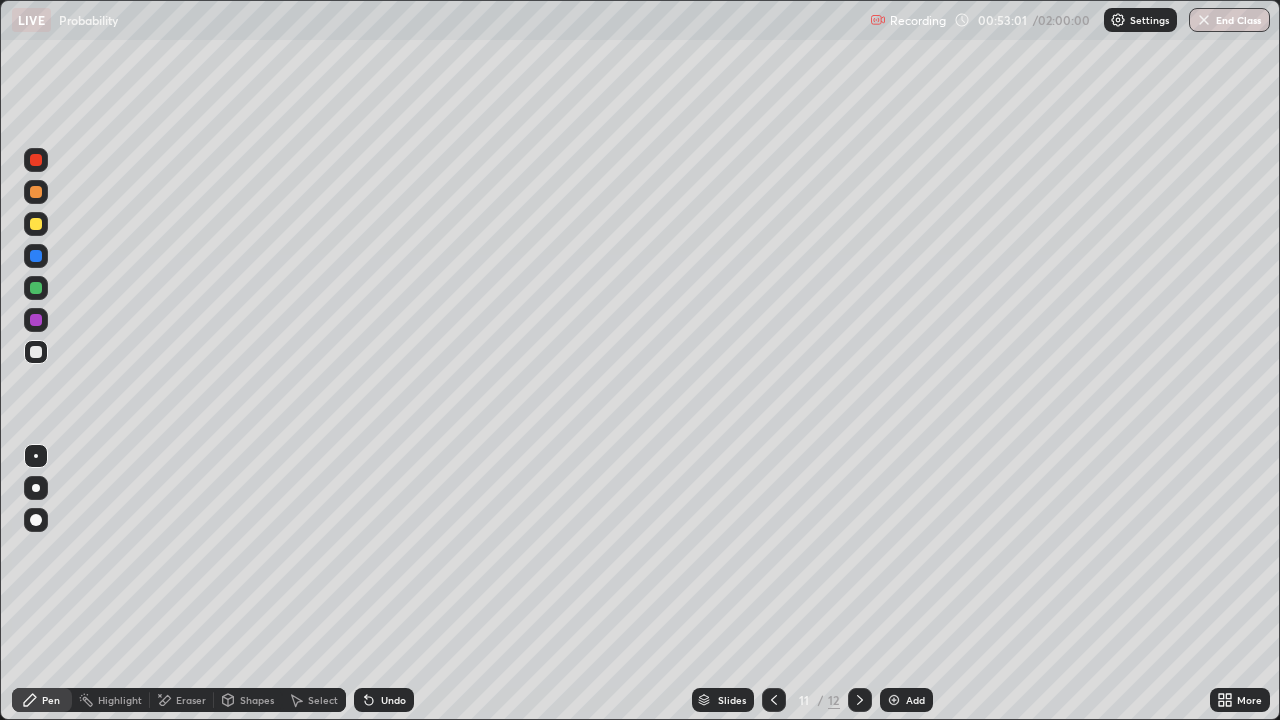 click at bounding box center (860, 700) 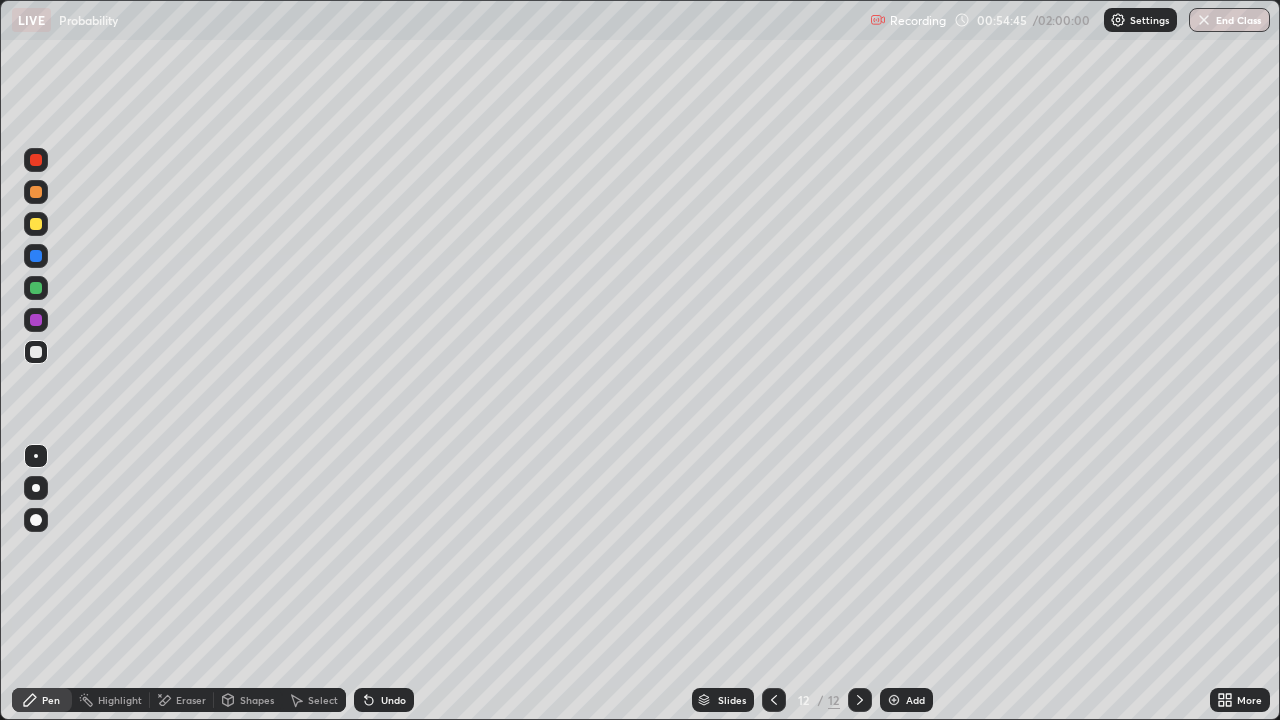 click on "Undo" at bounding box center (393, 700) 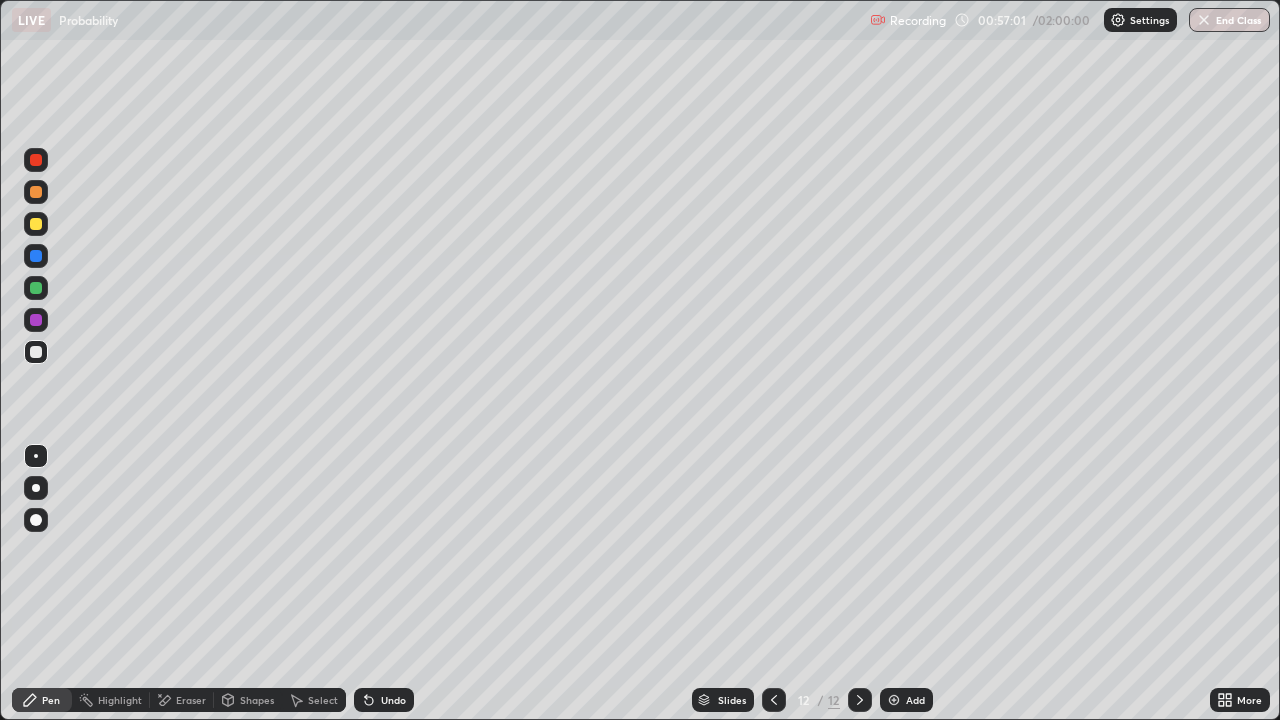 click on "Add" at bounding box center (915, 700) 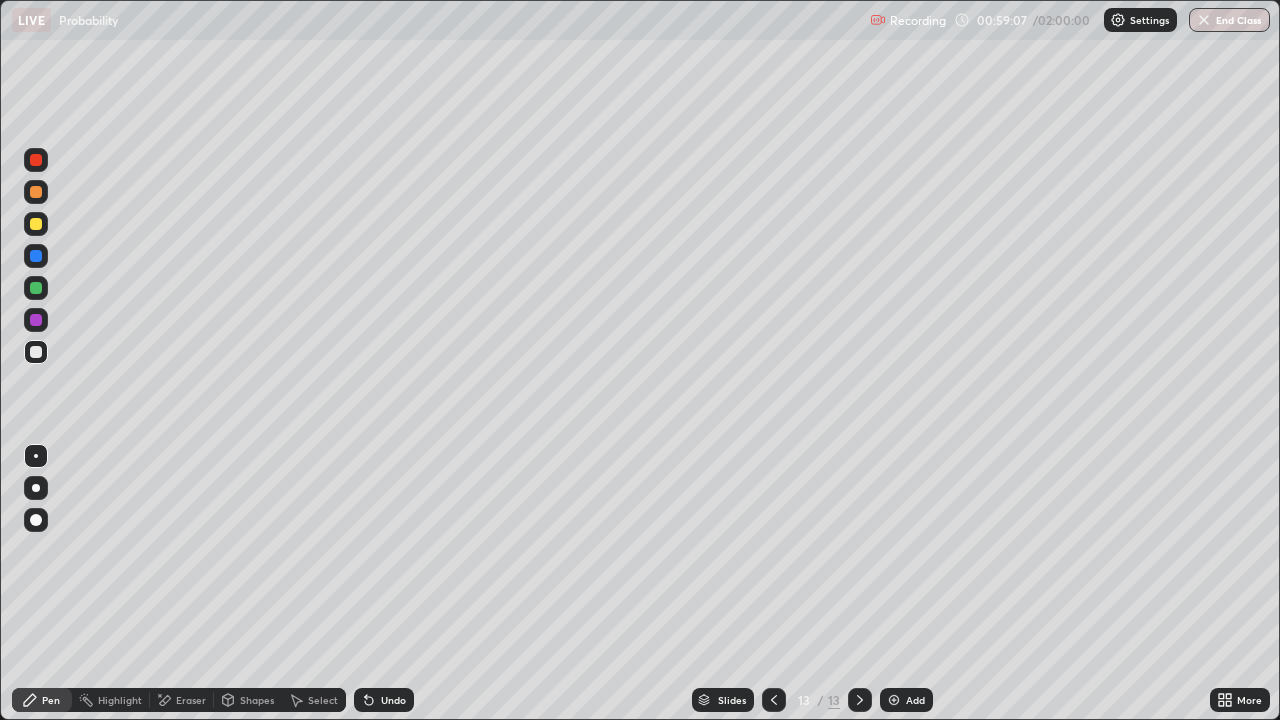 click at bounding box center (36, 224) 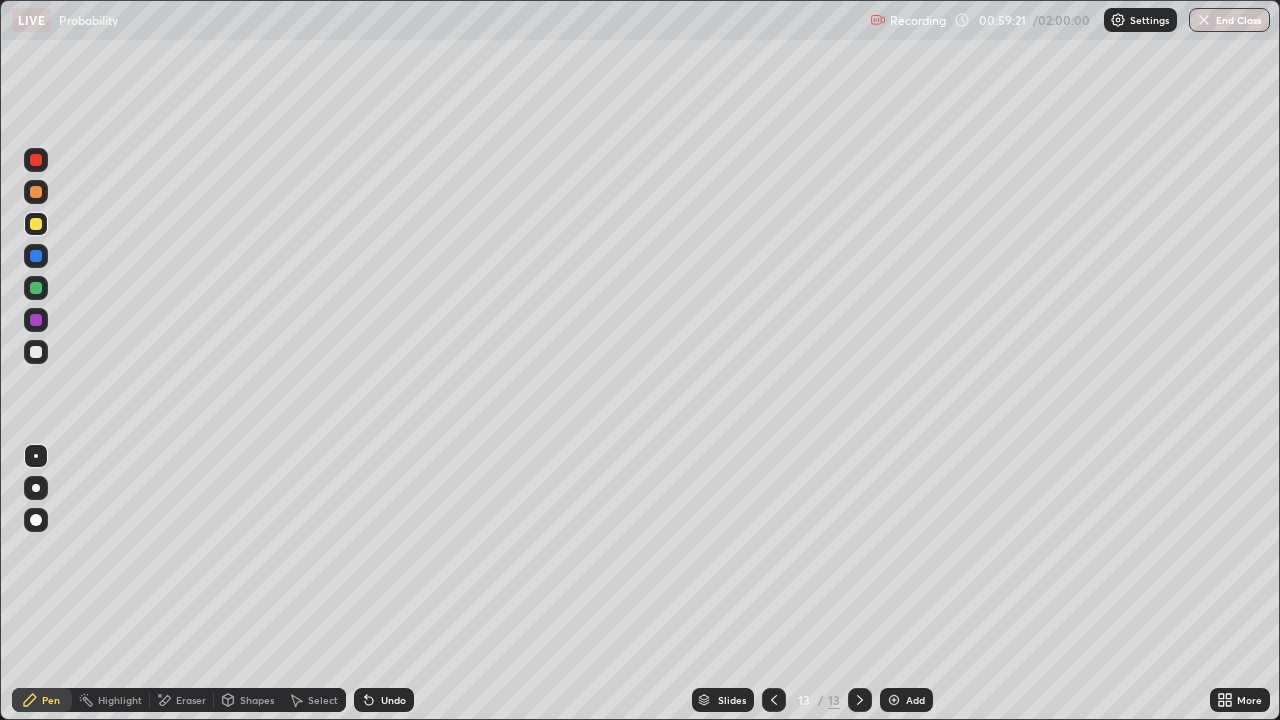 click on "Slides 13 / 13 Add" at bounding box center [812, 700] 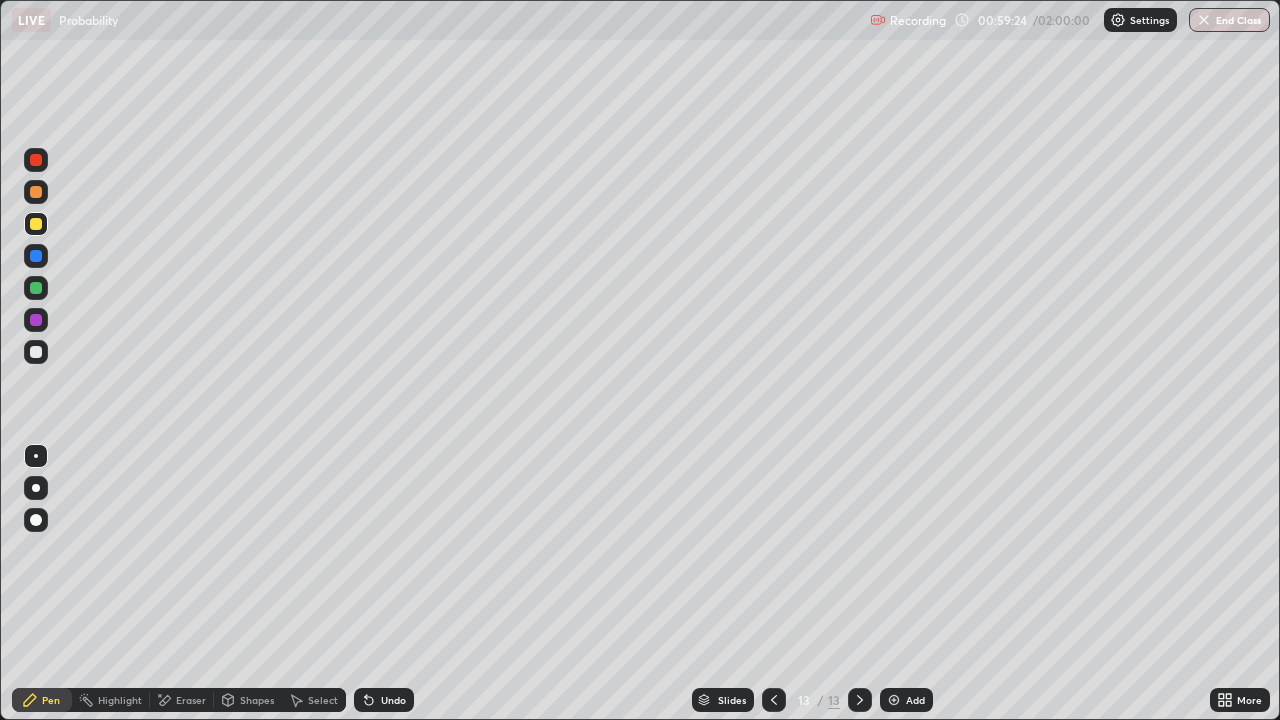 click at bounding box center (36, 352) 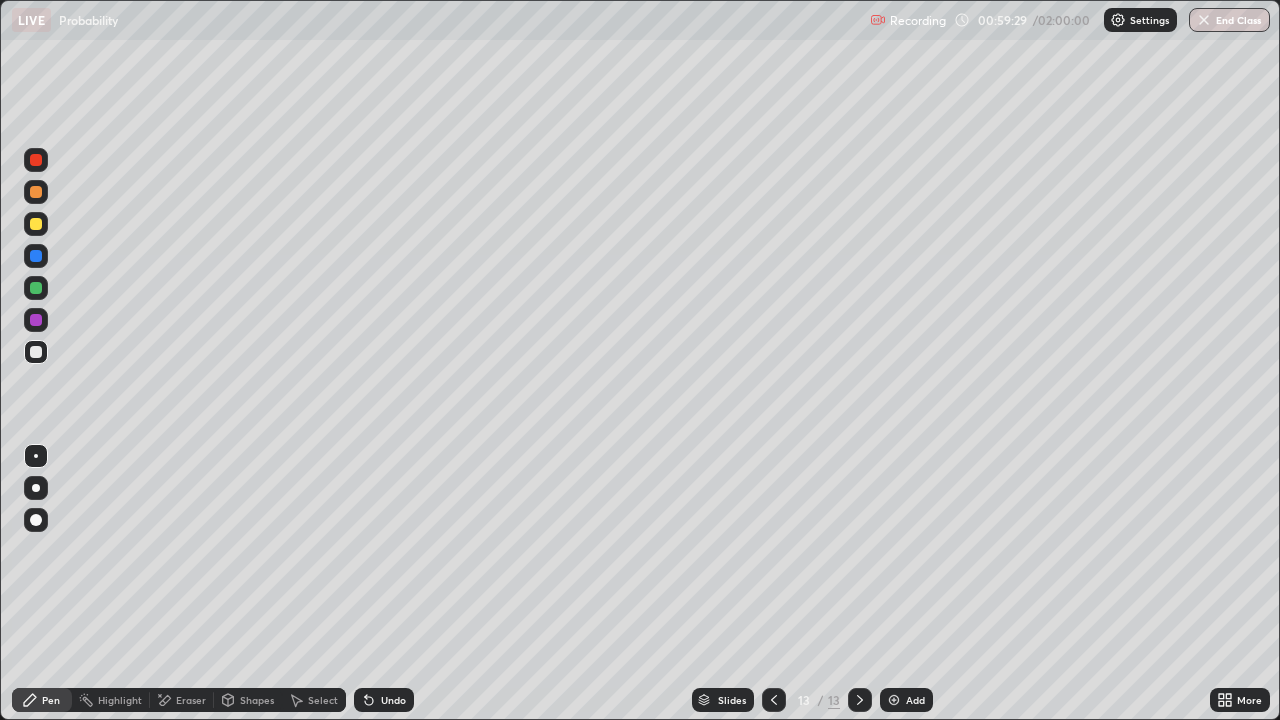 click on "Undo" at bounding box center [384, 700] 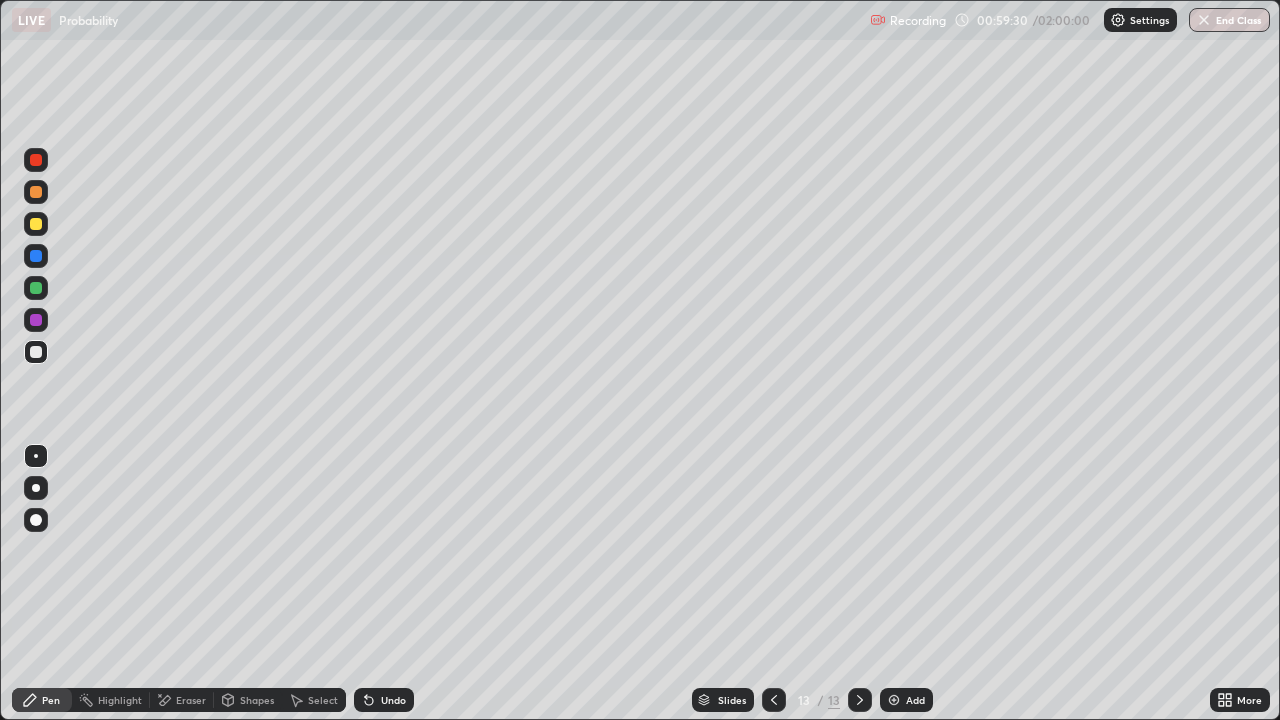 click 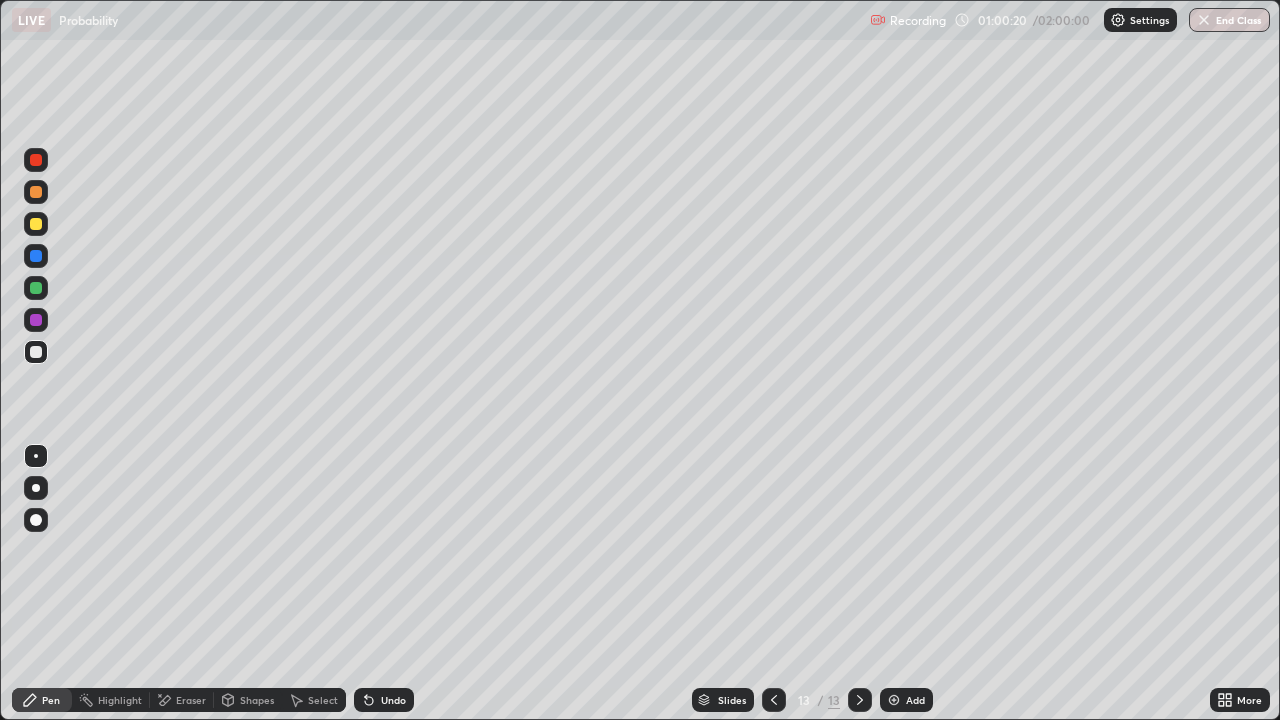 click on "Undo" at bounding box center (384, 700) 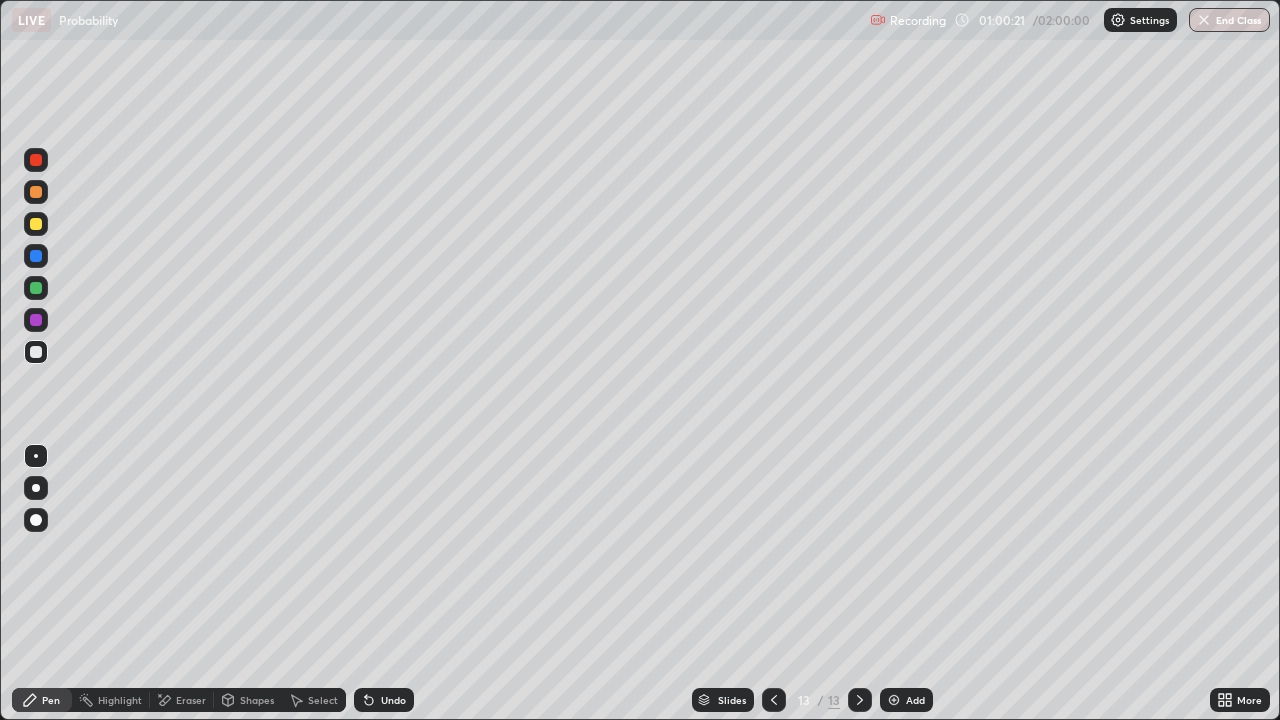 click on "Undo" at bounding box center [393, 700] 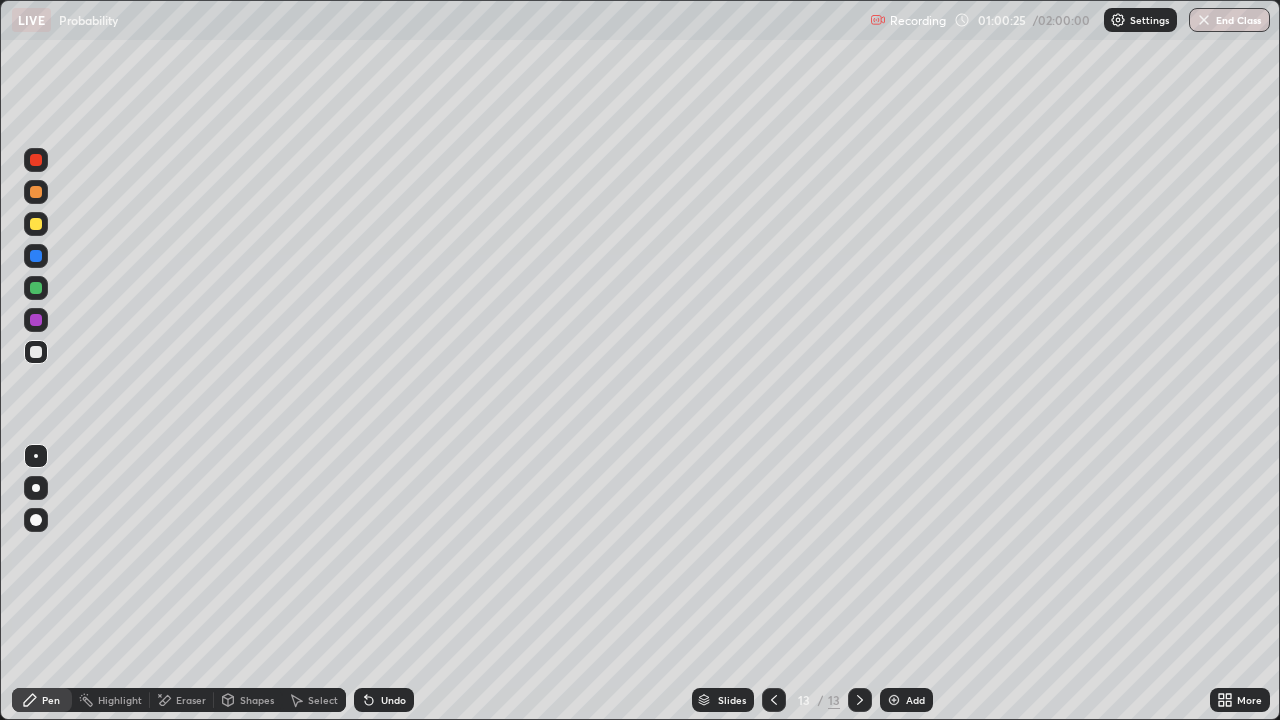 click 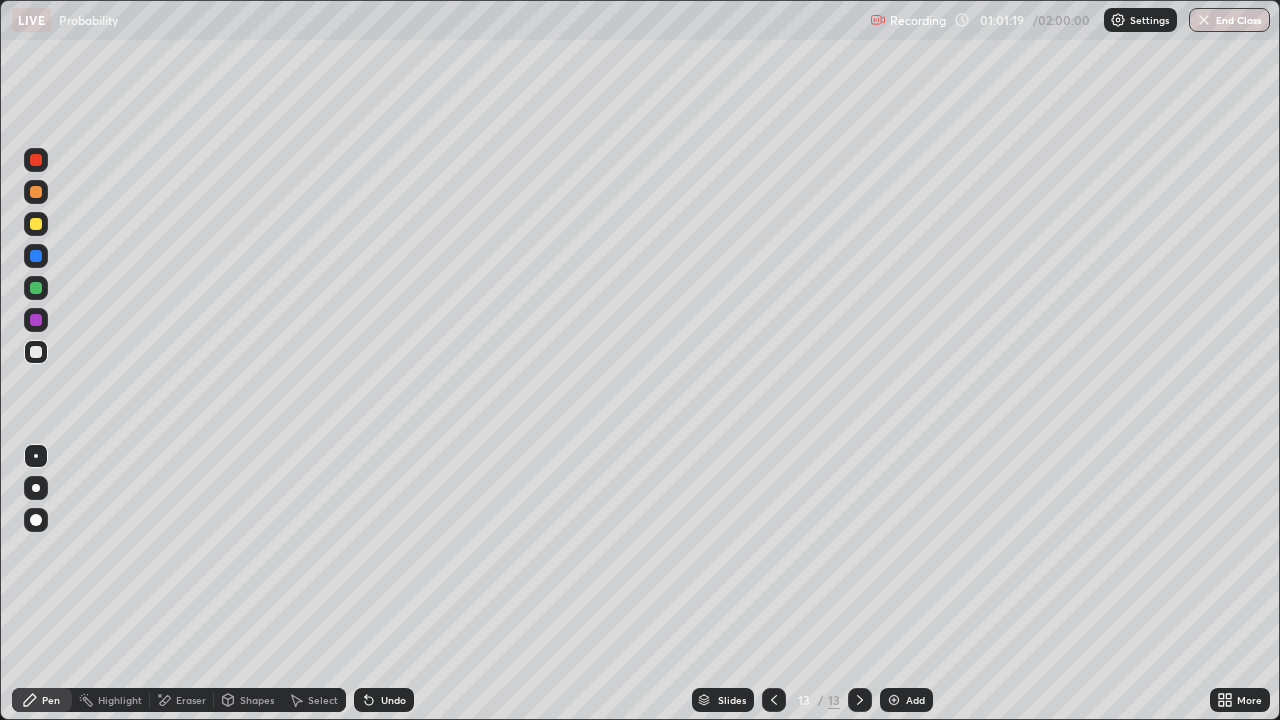 click on "Eraser" at bounding box center [191, 700] 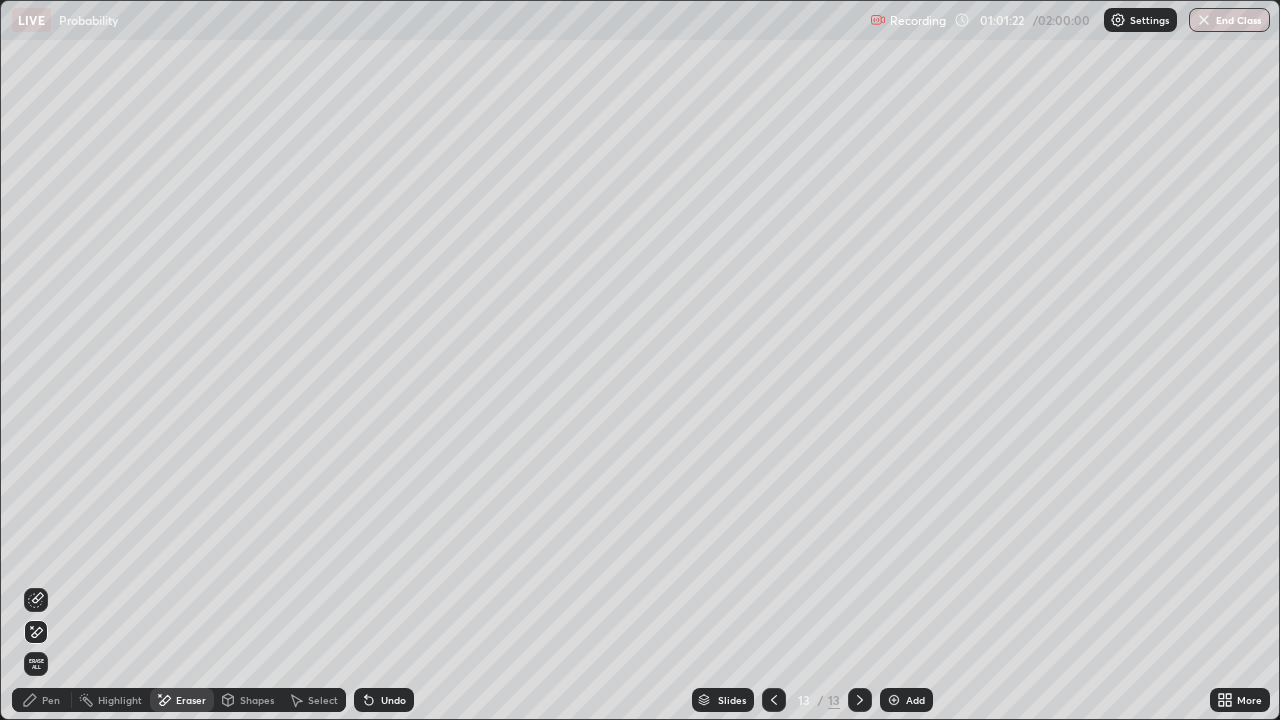 click on "Pen" at bounding box center (42, 700) 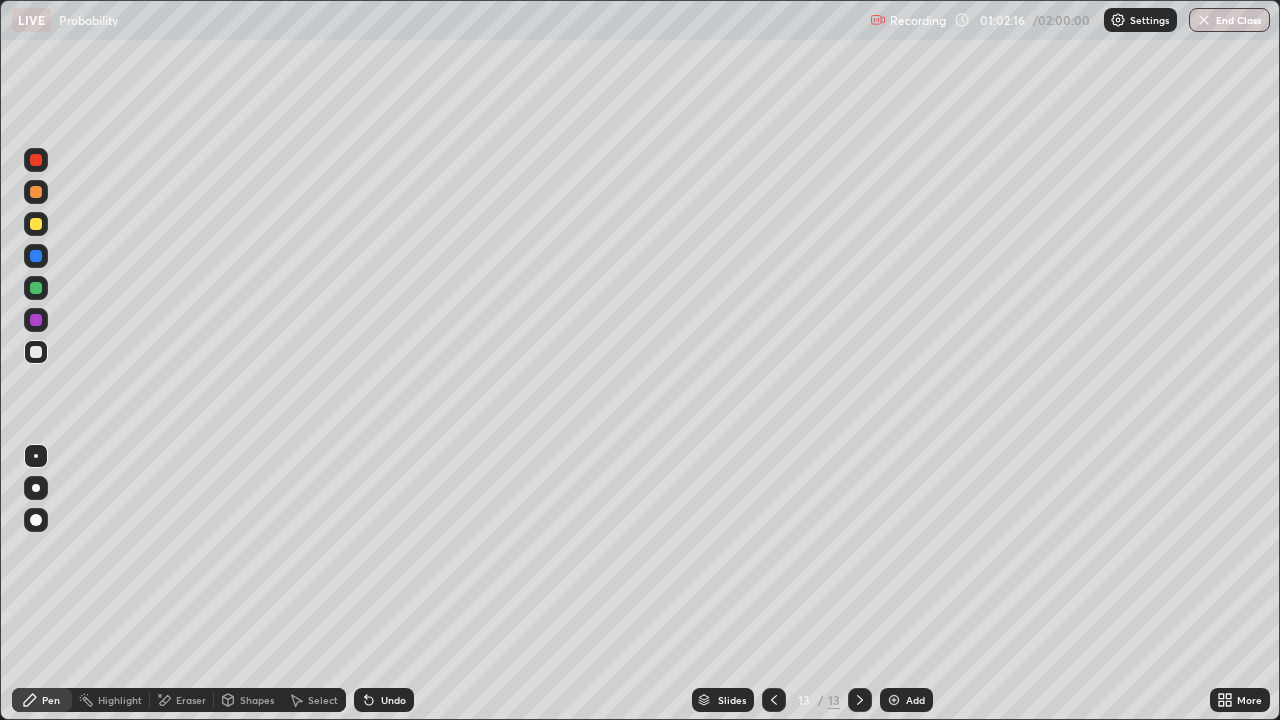 click on "Eraser" at bounding box center [182, 700] 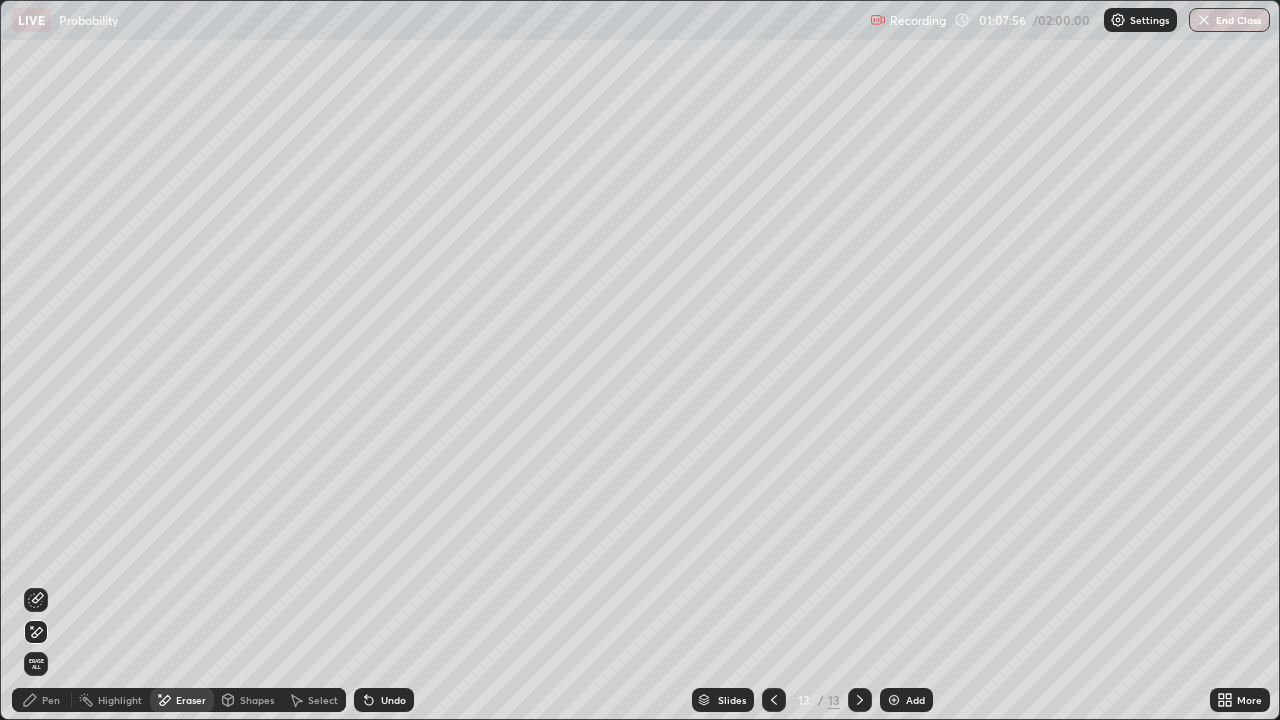 click on "Add" at bounding box center [906, 700] 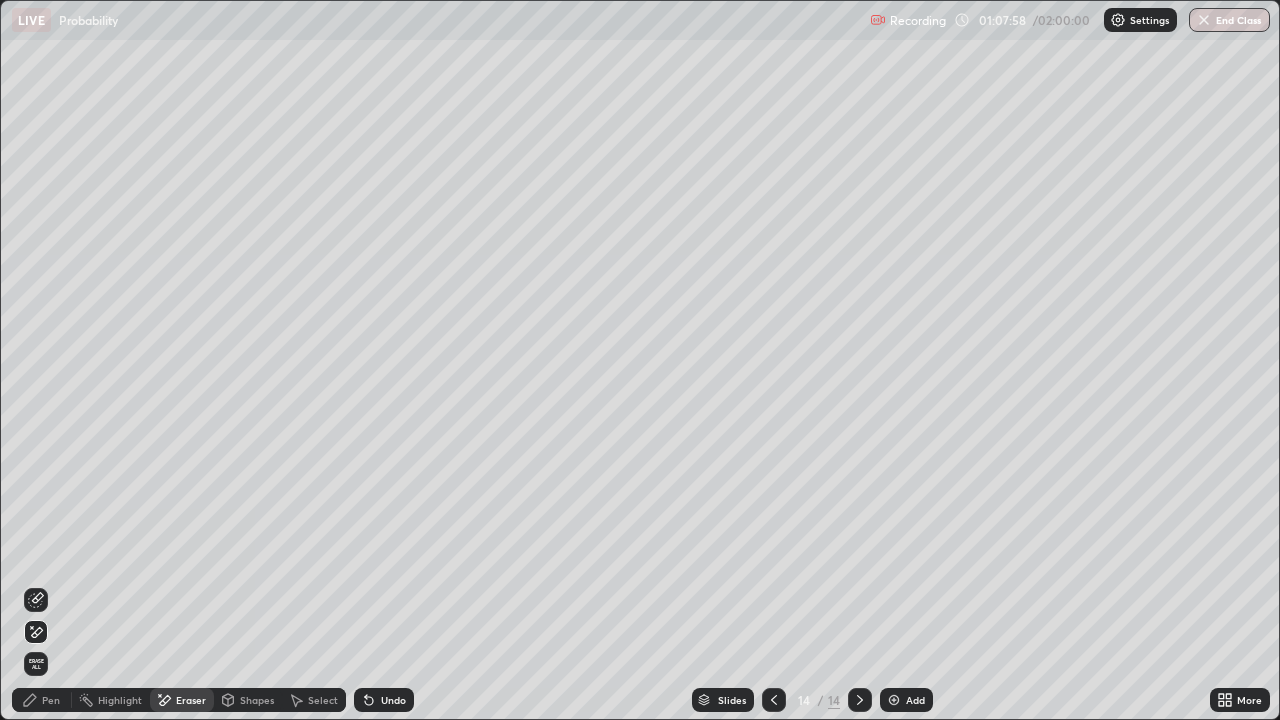 click on "Pen" at bounding box center [51, 700] 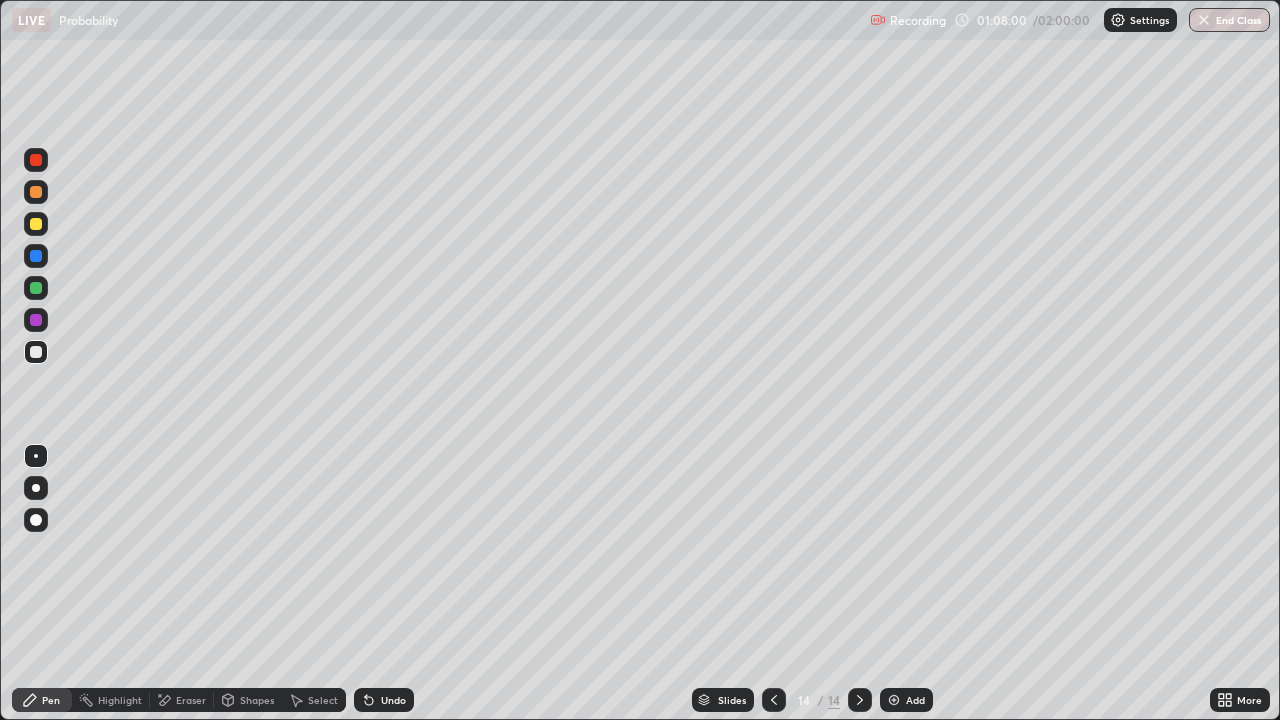 click at bounding box center (36, 224) 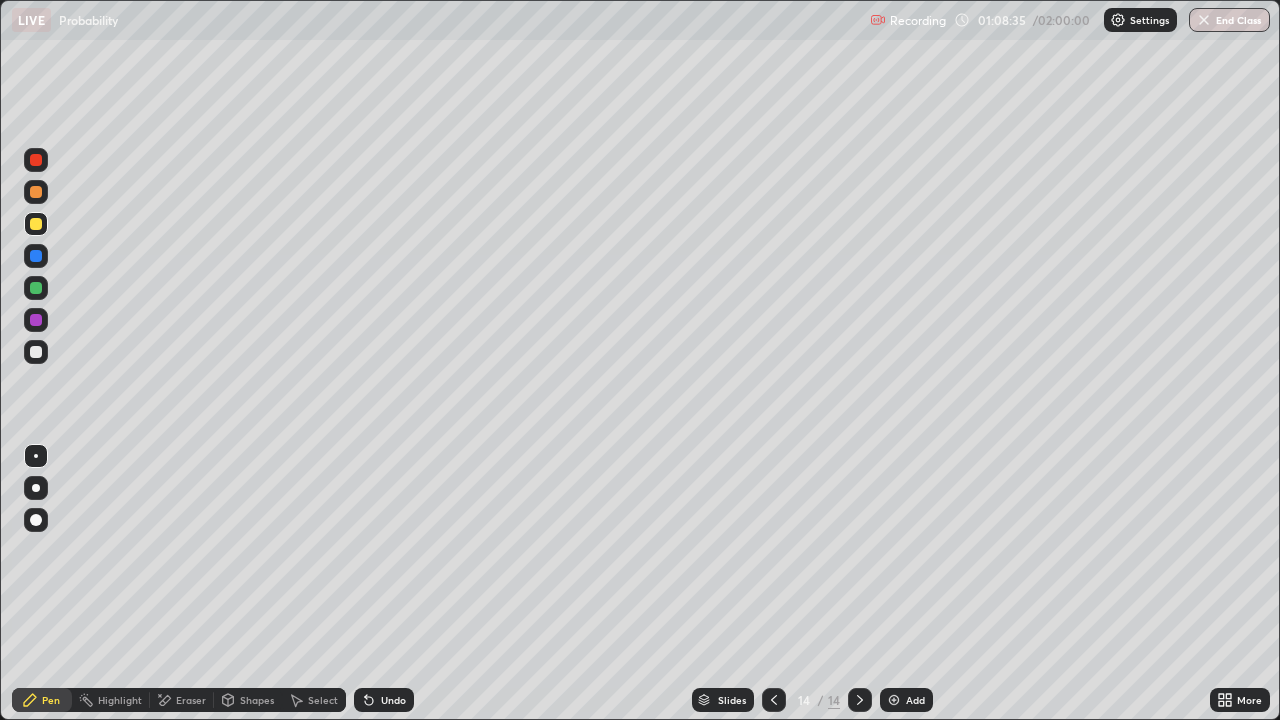 click at bounding box center (36, 352) 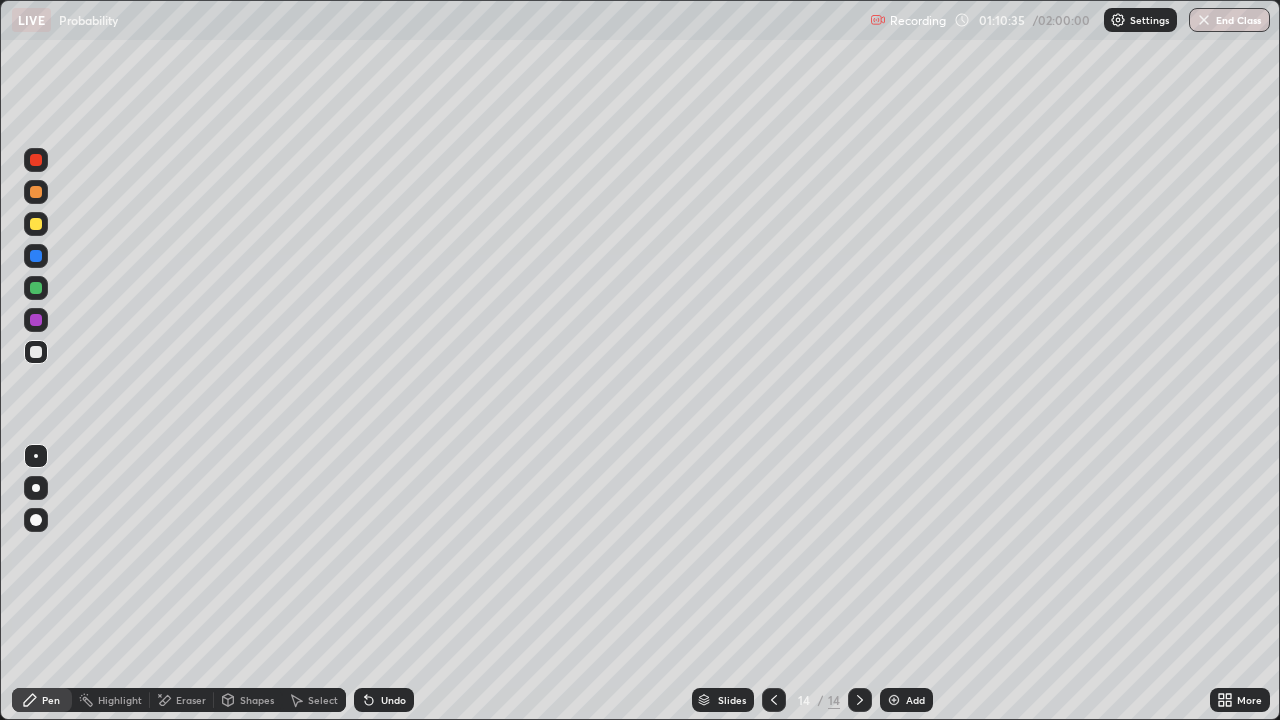 click at bounding box center [36, 224] 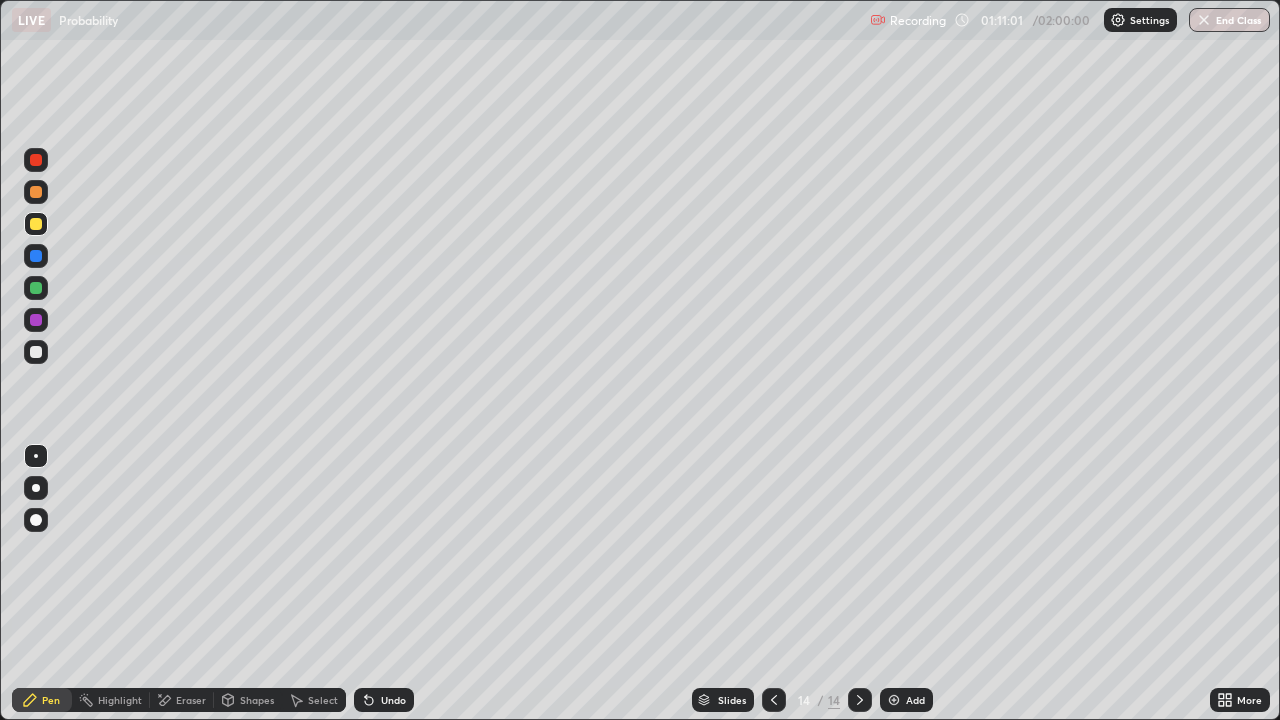 click at bounding box center [36, 352] 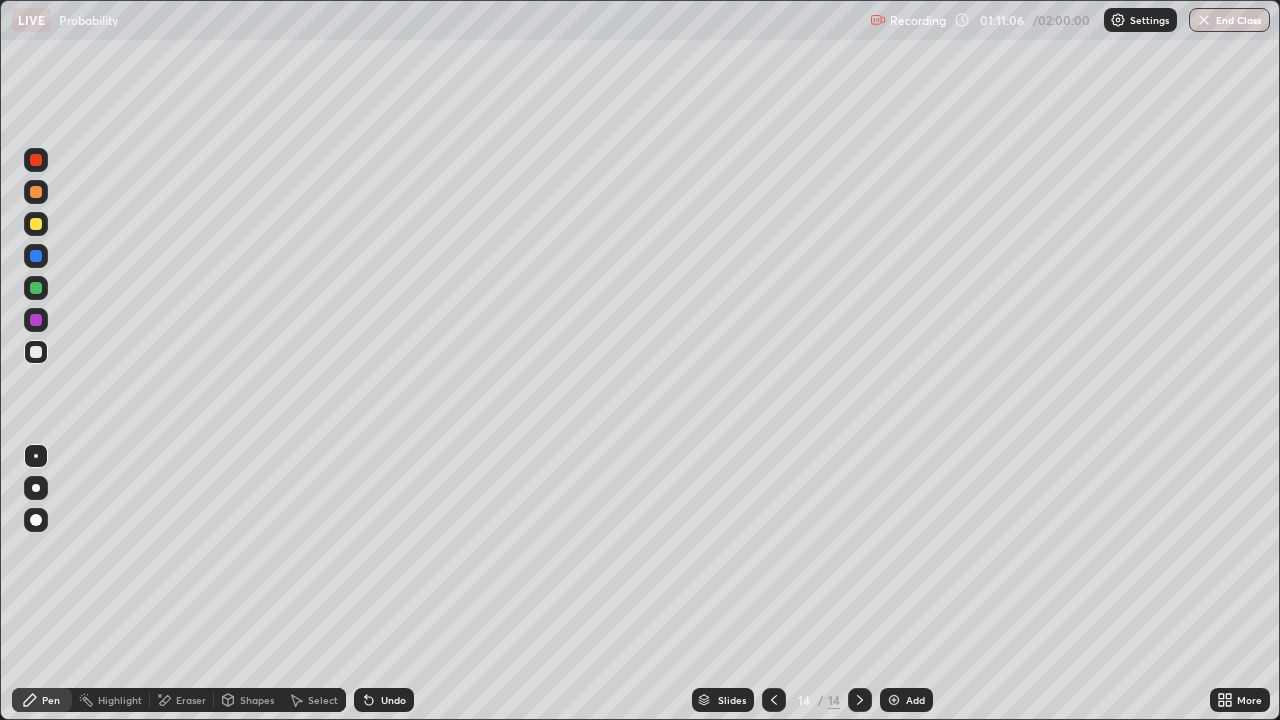 click on "Undo" at bounding box center (393, 700) 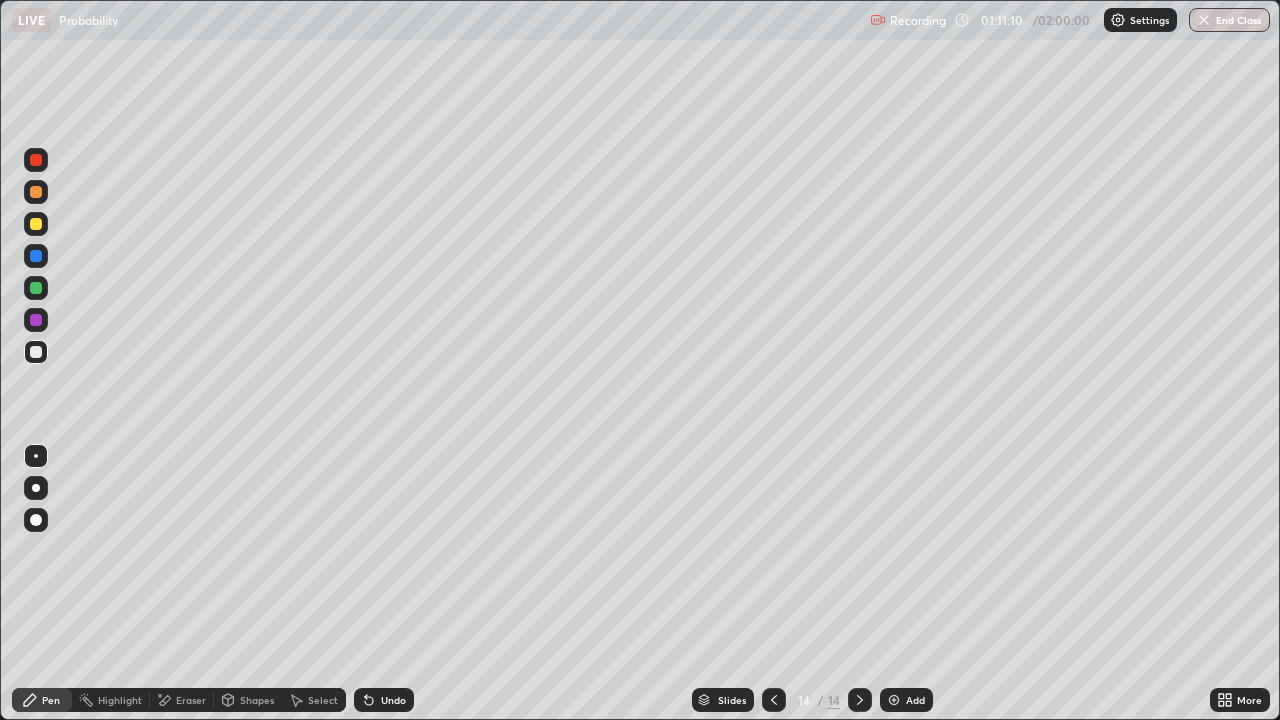click on "Undo" at bounding box center [393, 700] 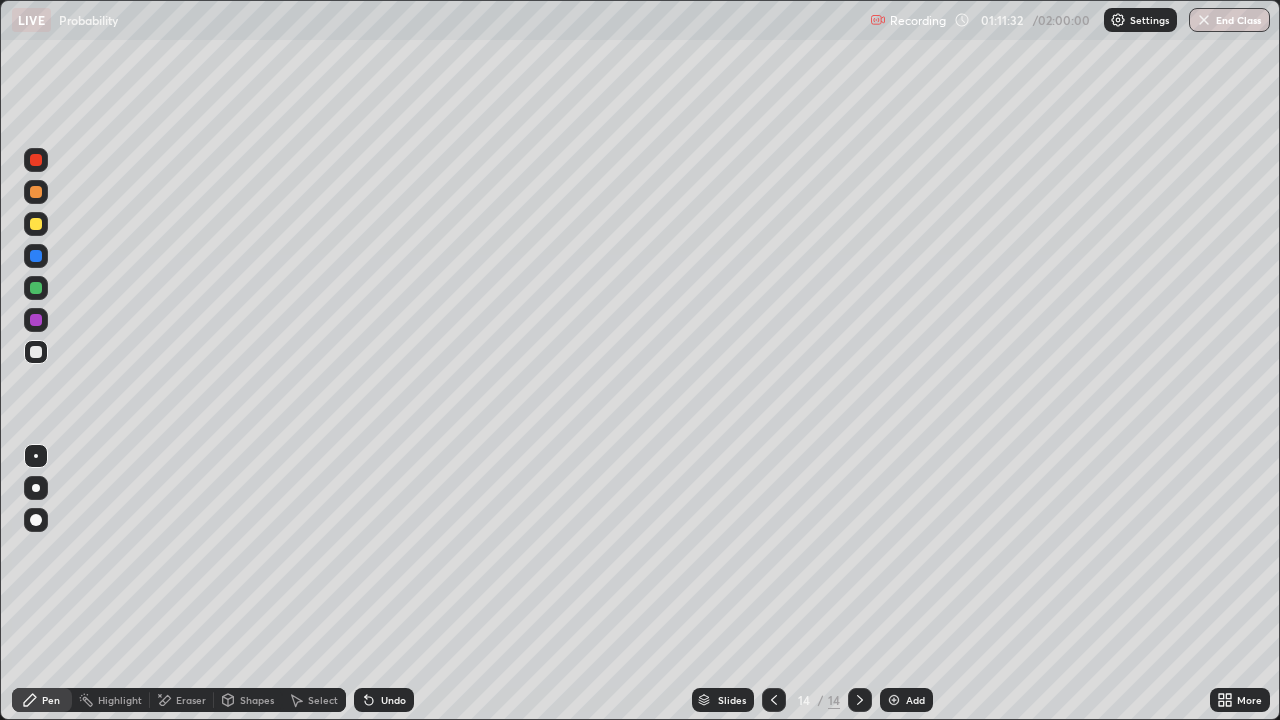 click 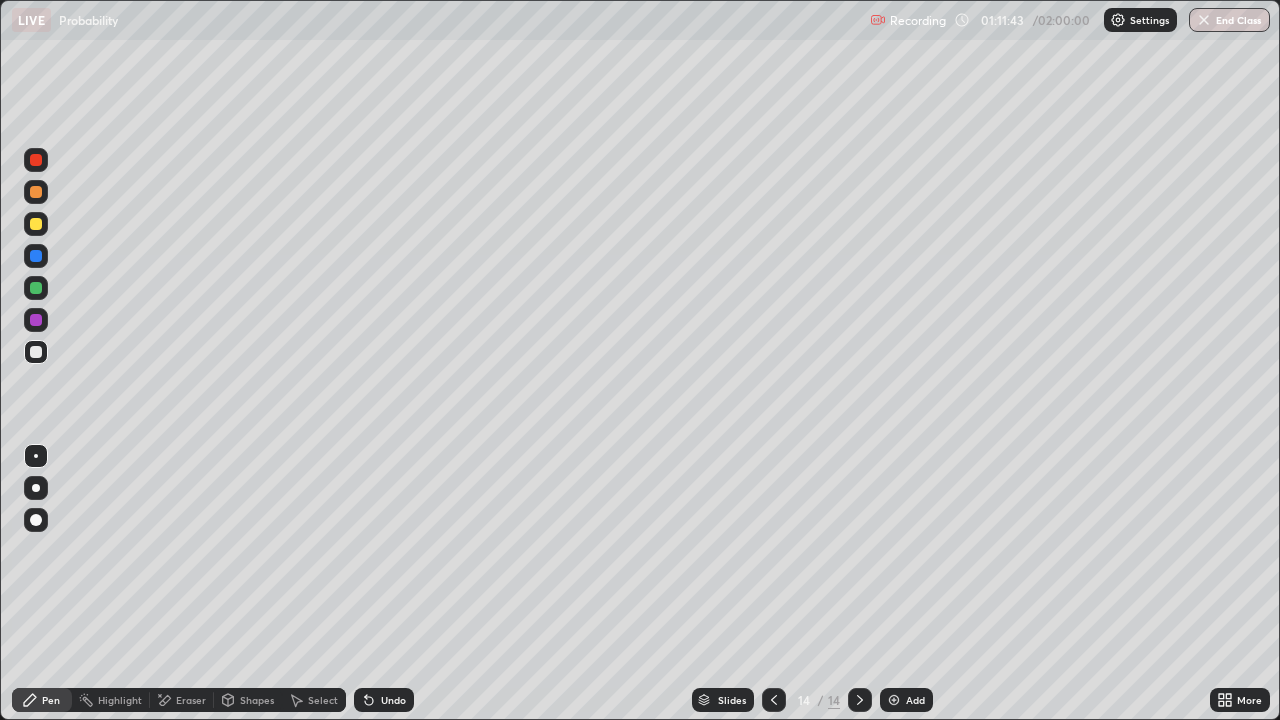 click on "Shapes" at bounding box center (257, 700) 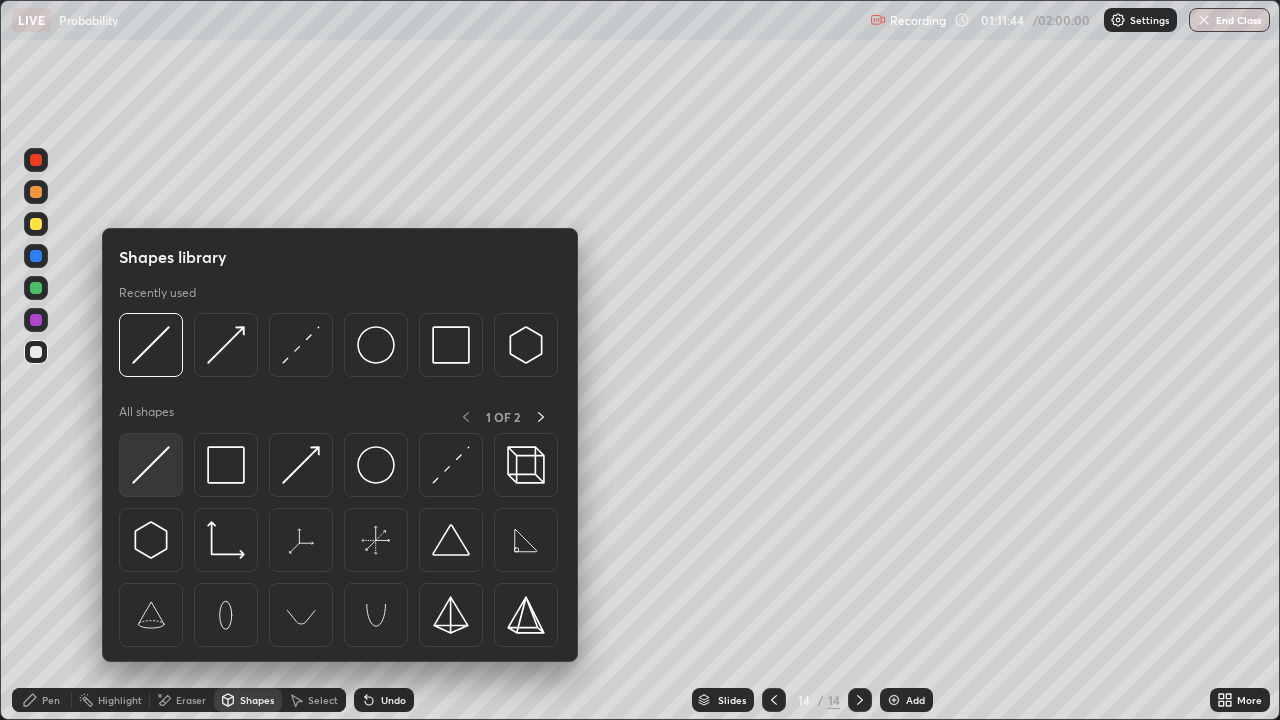 click at bounding box center [151, 465] 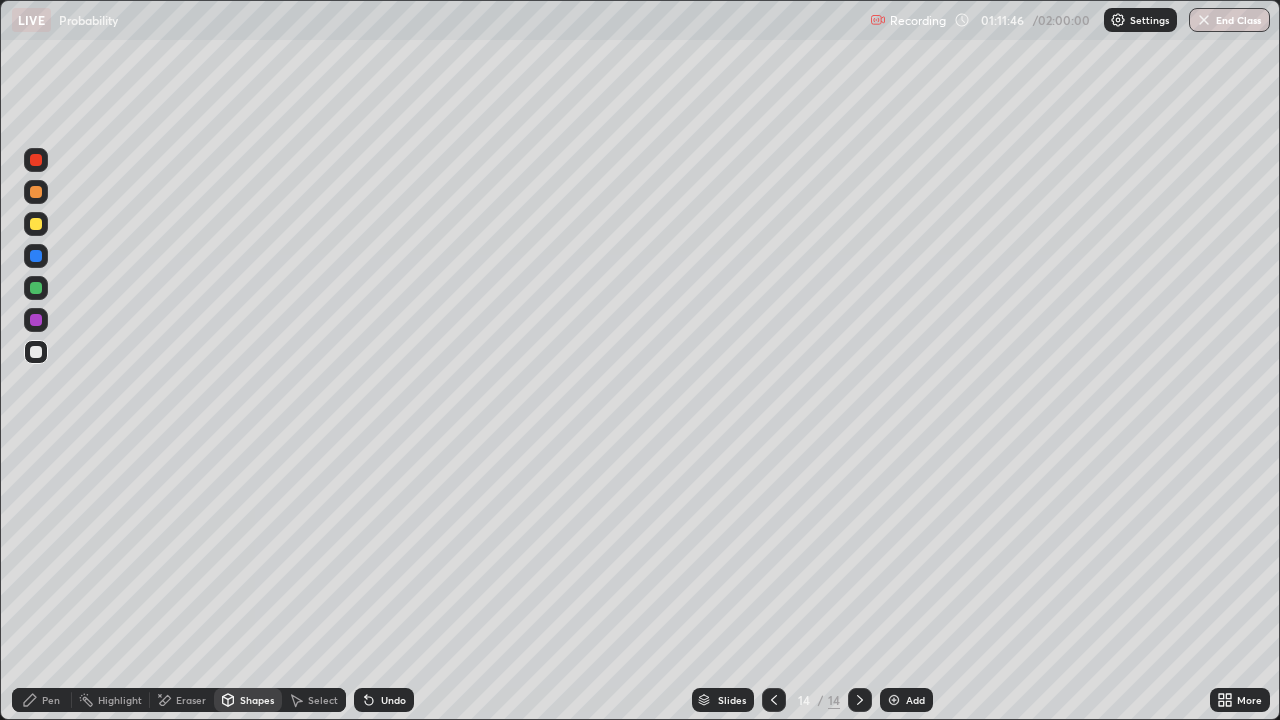click on "Slides 14 / 14 Add" at bounding box center [812, 700] 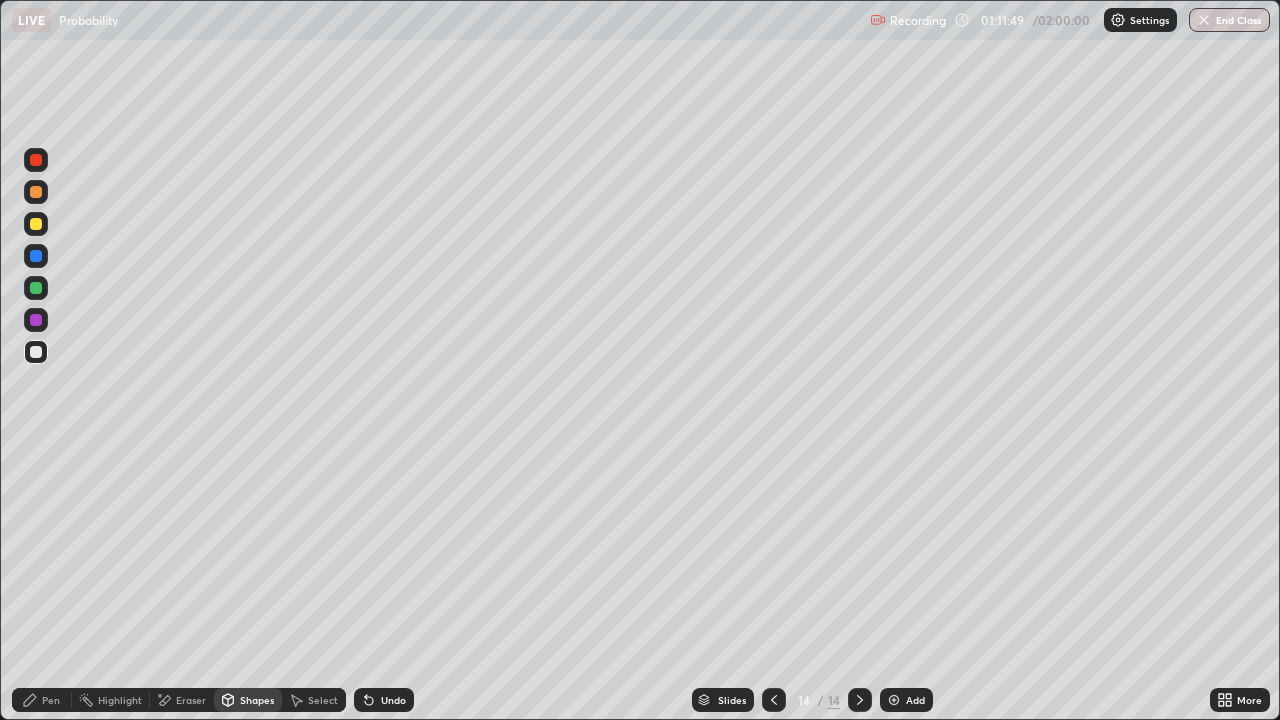 click on "Pen" at bounding box center (42, 700) 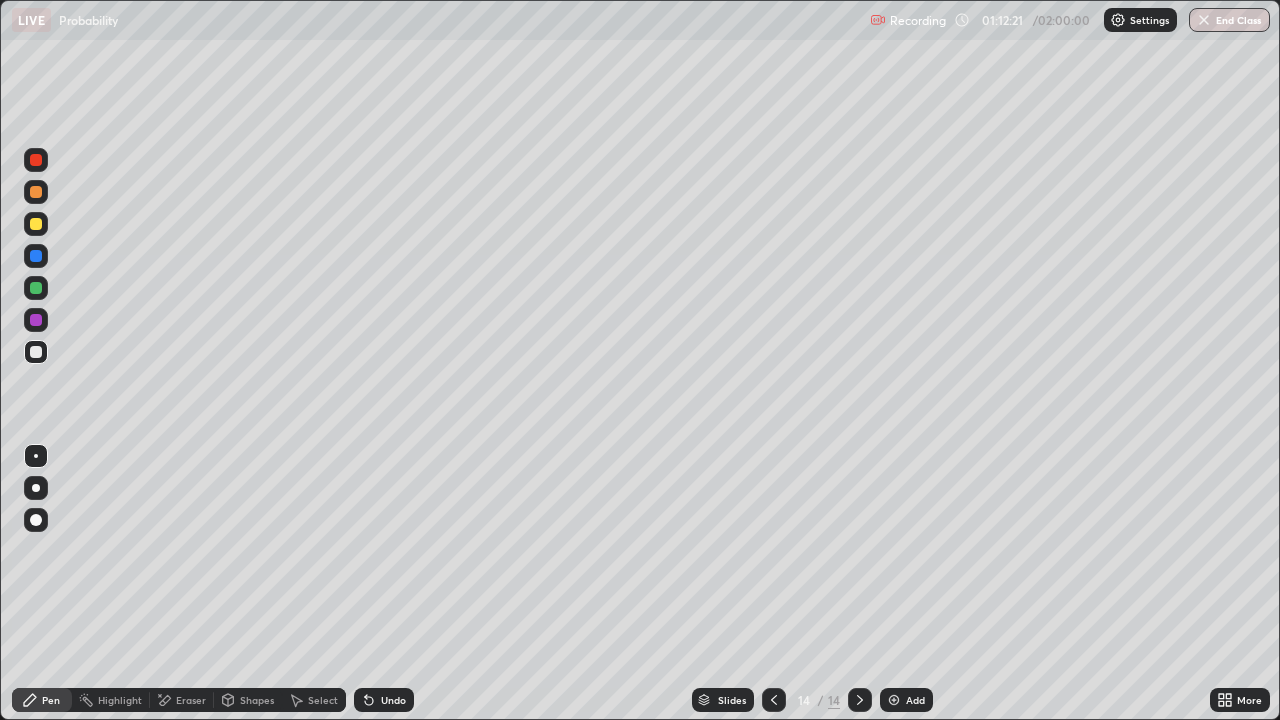 click on "Eraser" at bounding box center (182, 700) 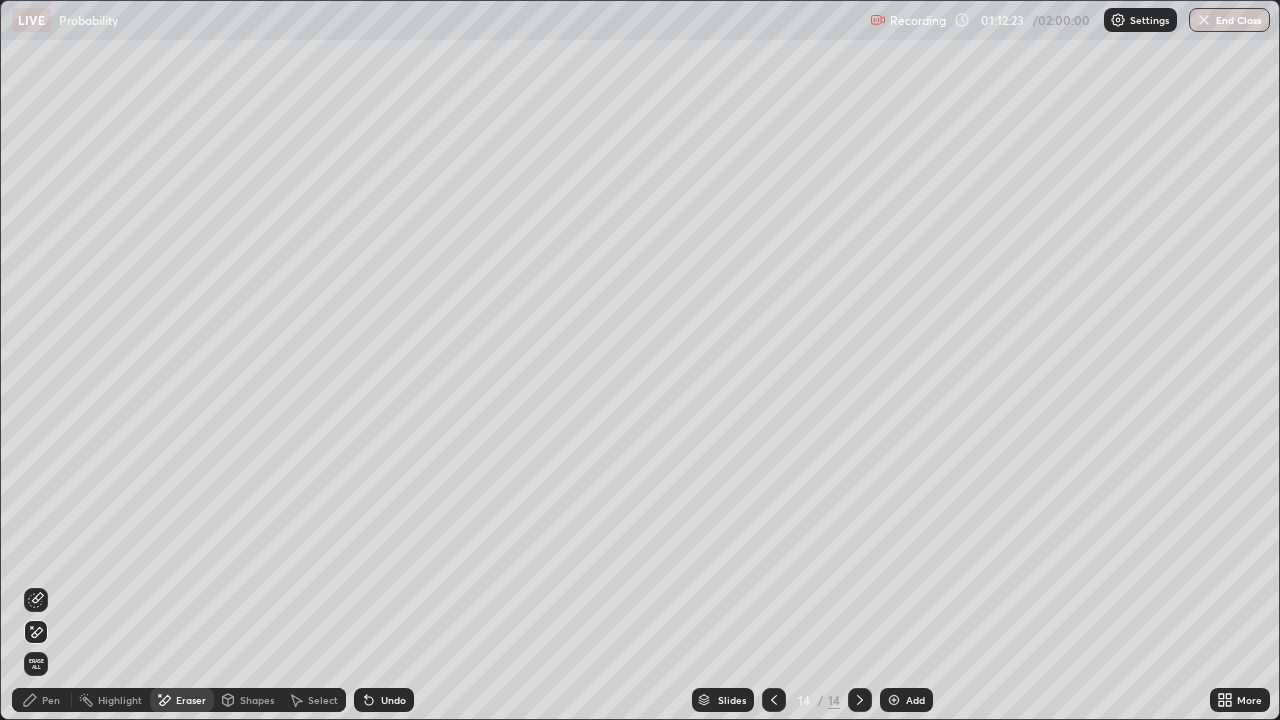 click on "Pen" at bounding box center (51, 700) 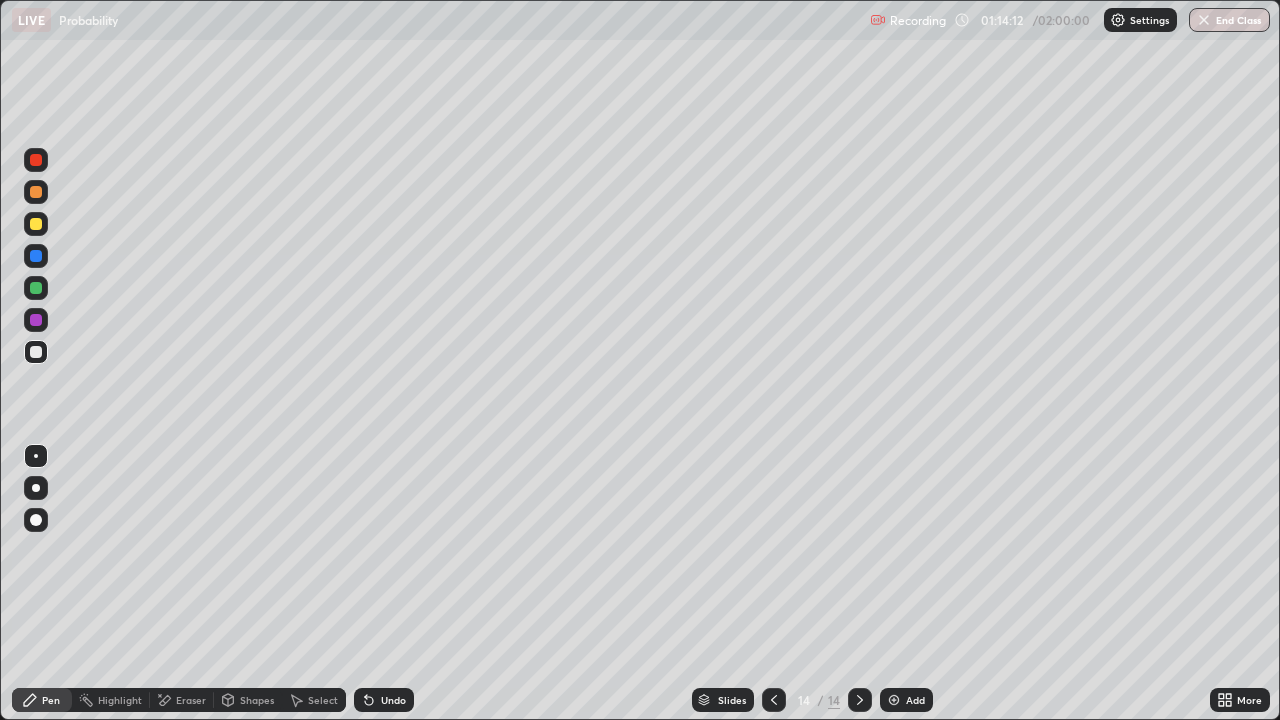 click on "Add" at bounding box center [906, 700] 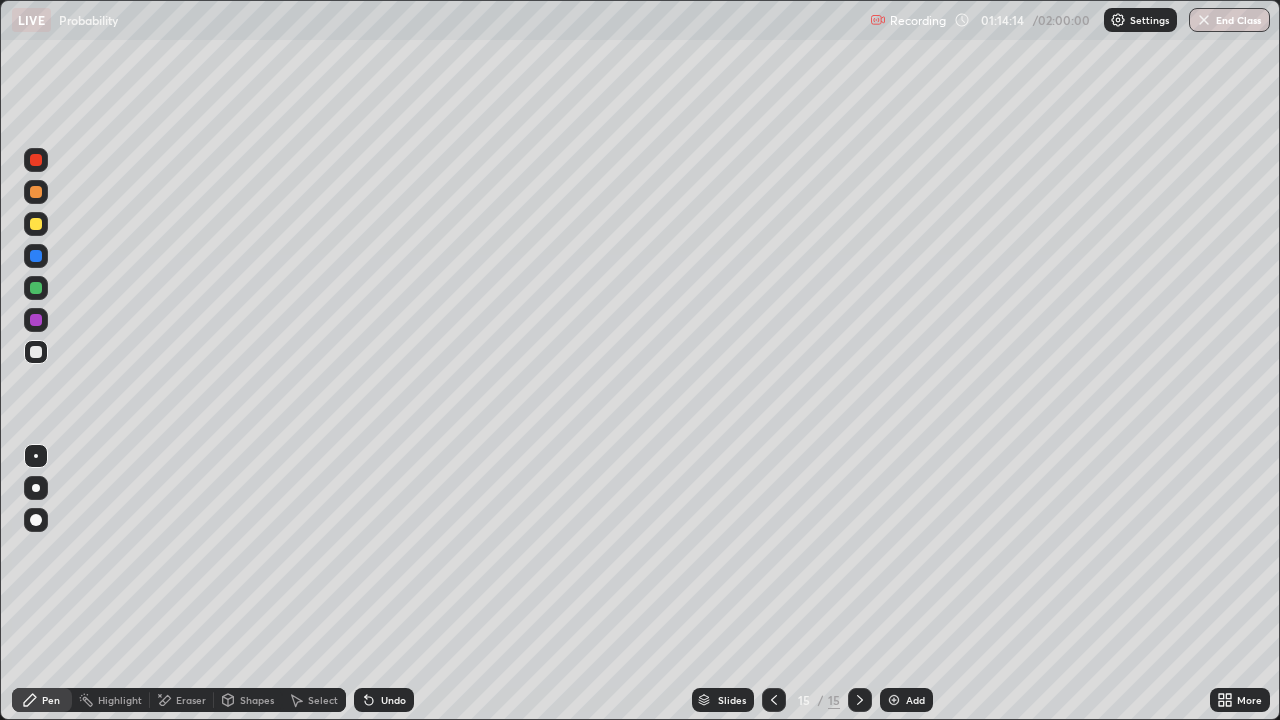 click at bounding box center [36, 224] 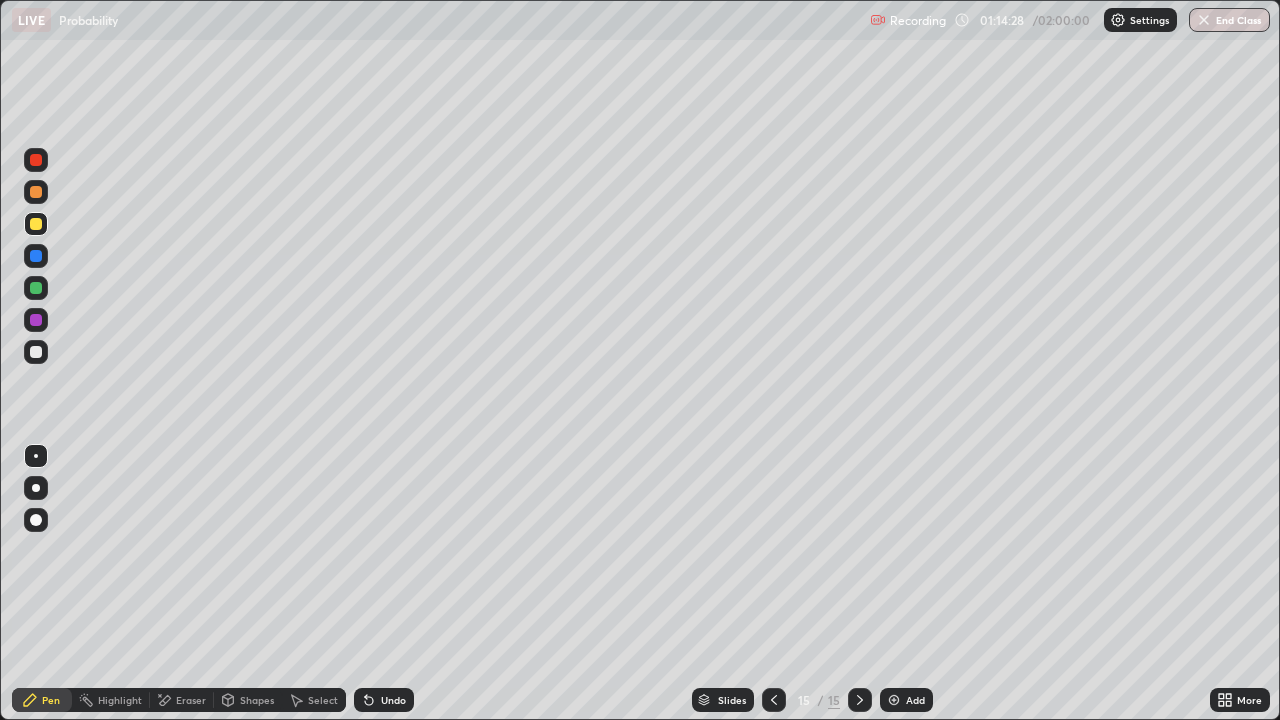 click at bounding box center [36, 352] 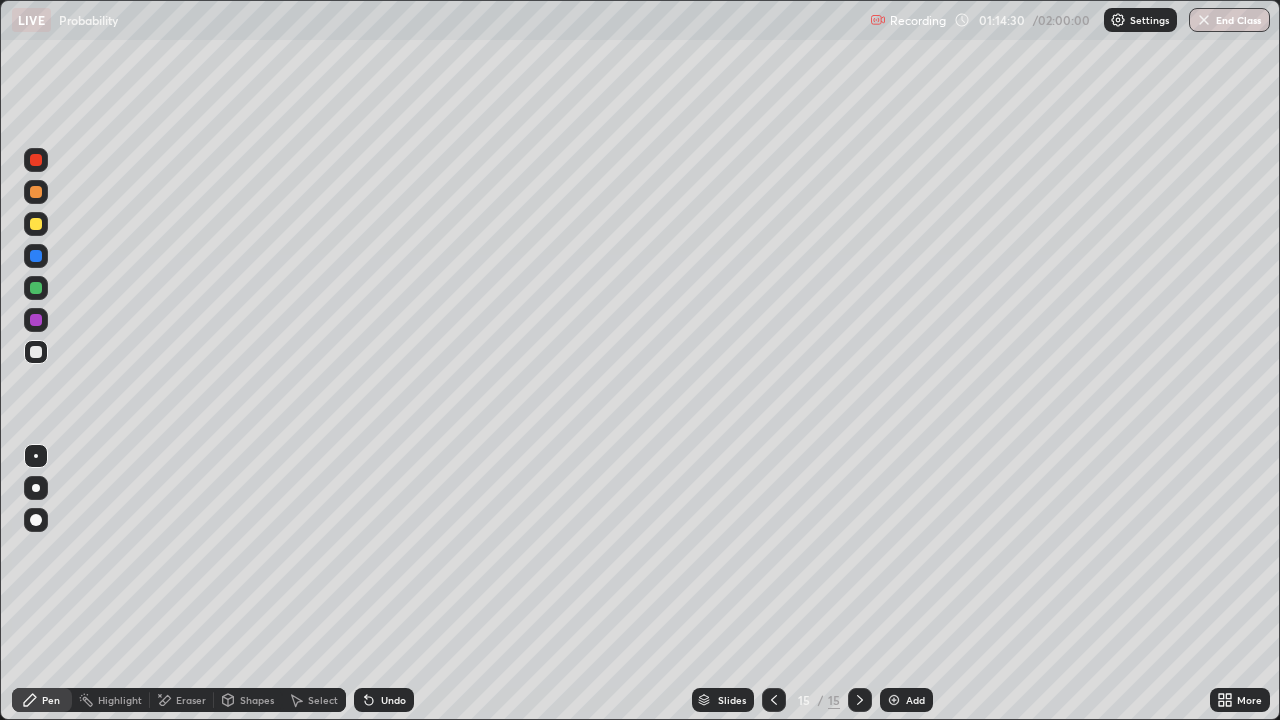 click on "Undo" at bounding box center [393, 700] 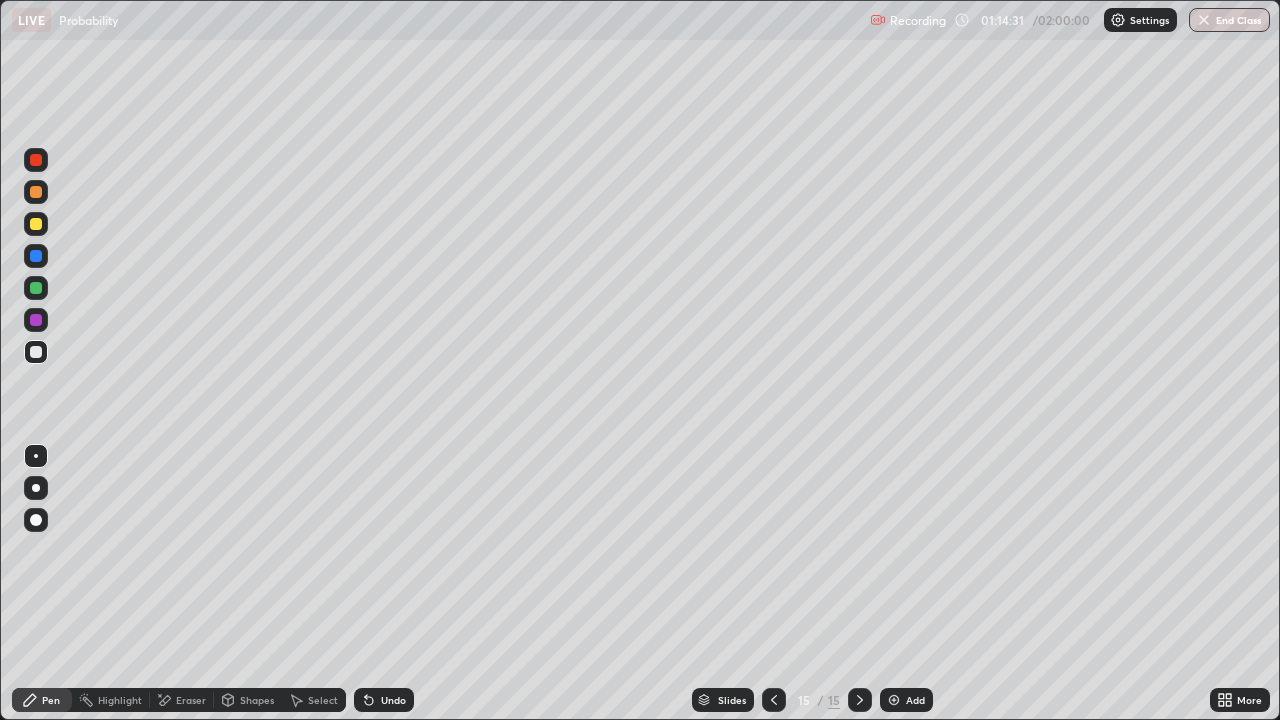 click on "Undo" at bounding box center (393, 700) 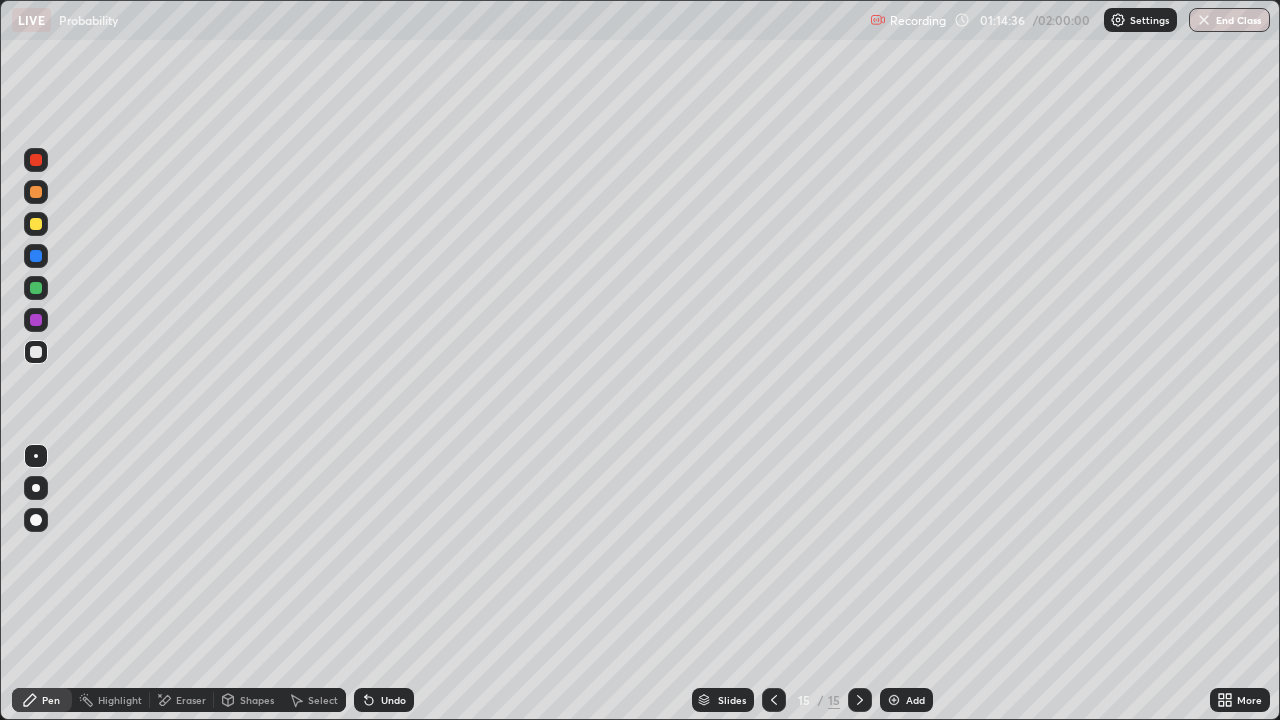 click on "Undo" at bounding box center (393, 700) 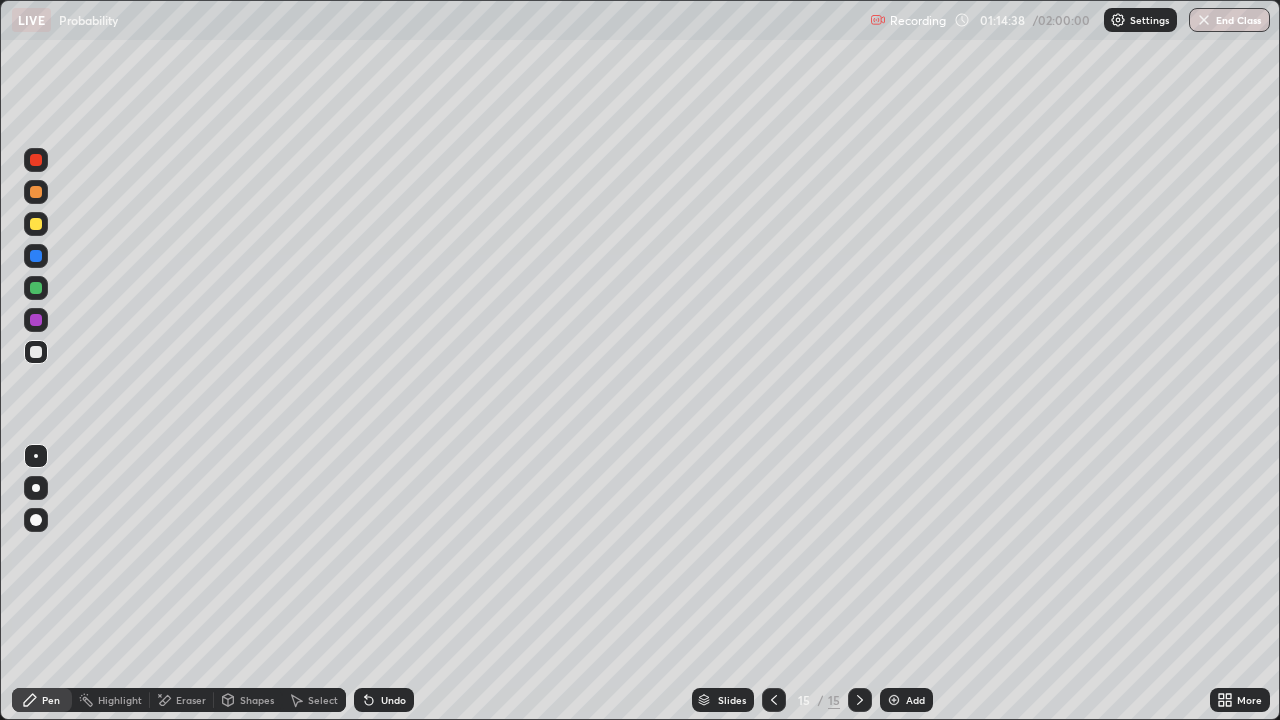 click on "Undo" at bounding box center (384, 700) 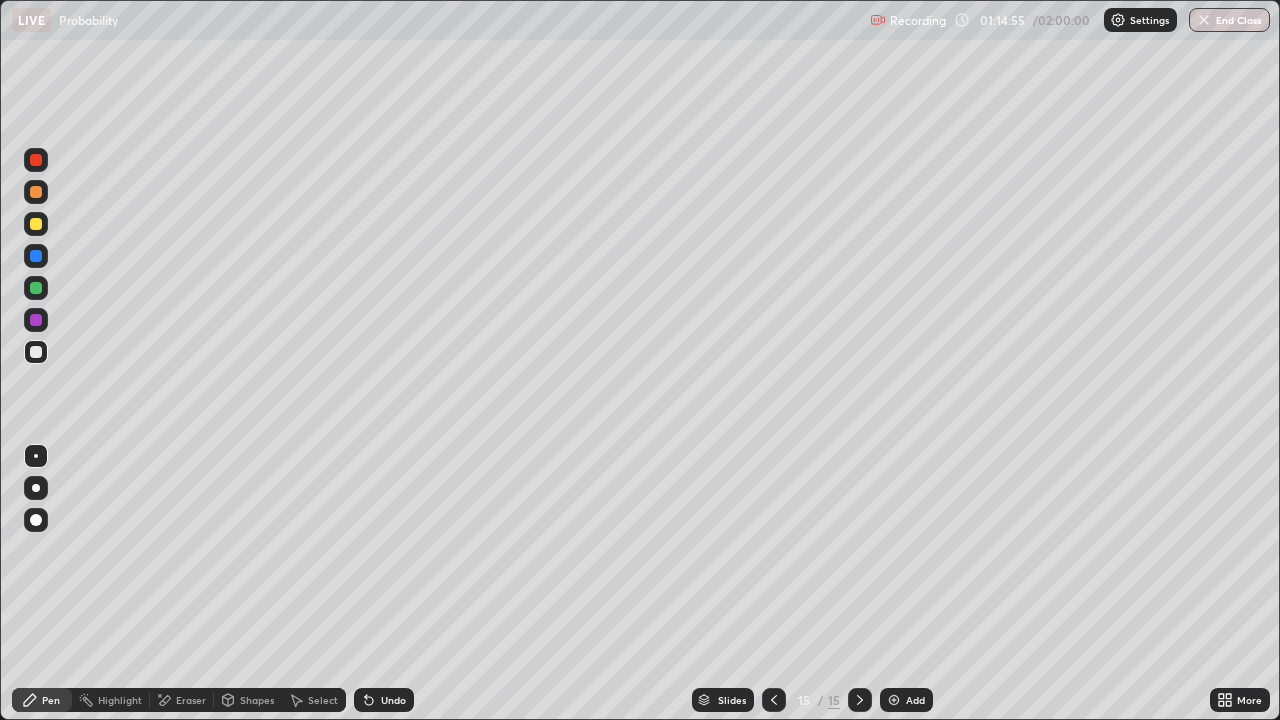 click at bounding box center [36, 352] 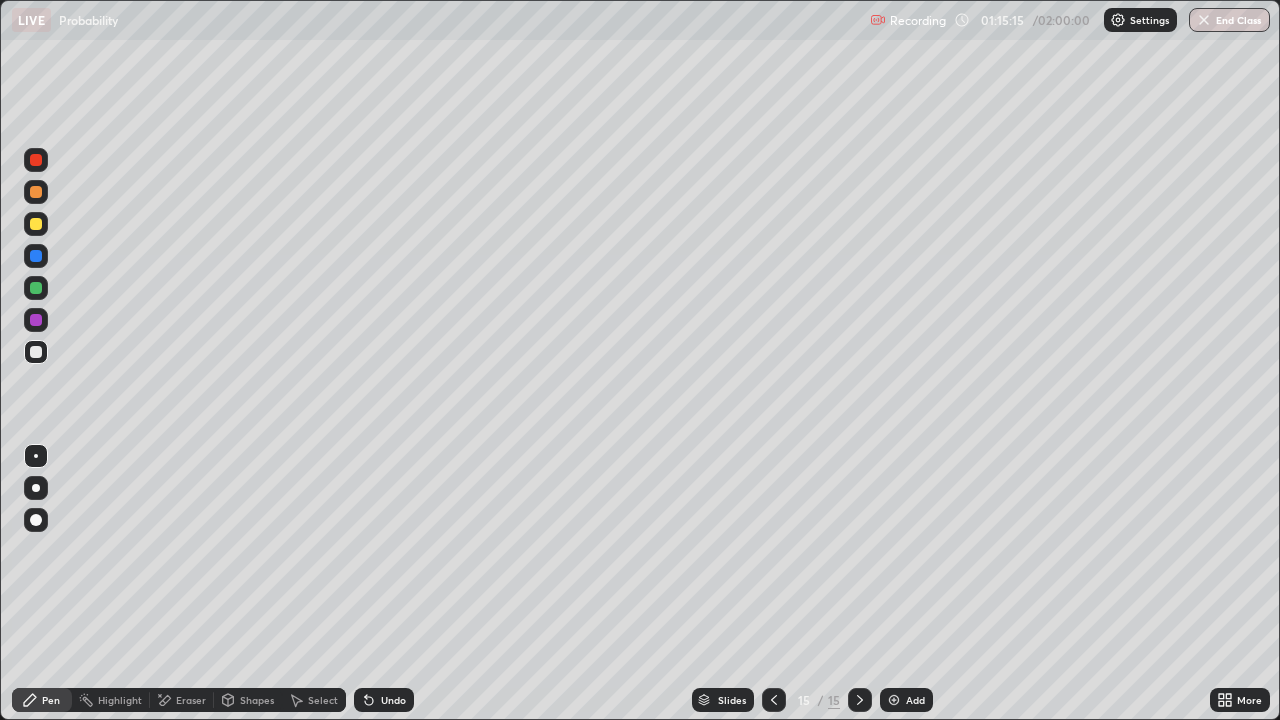 click on "Undo" at bounding box center (384, 700) 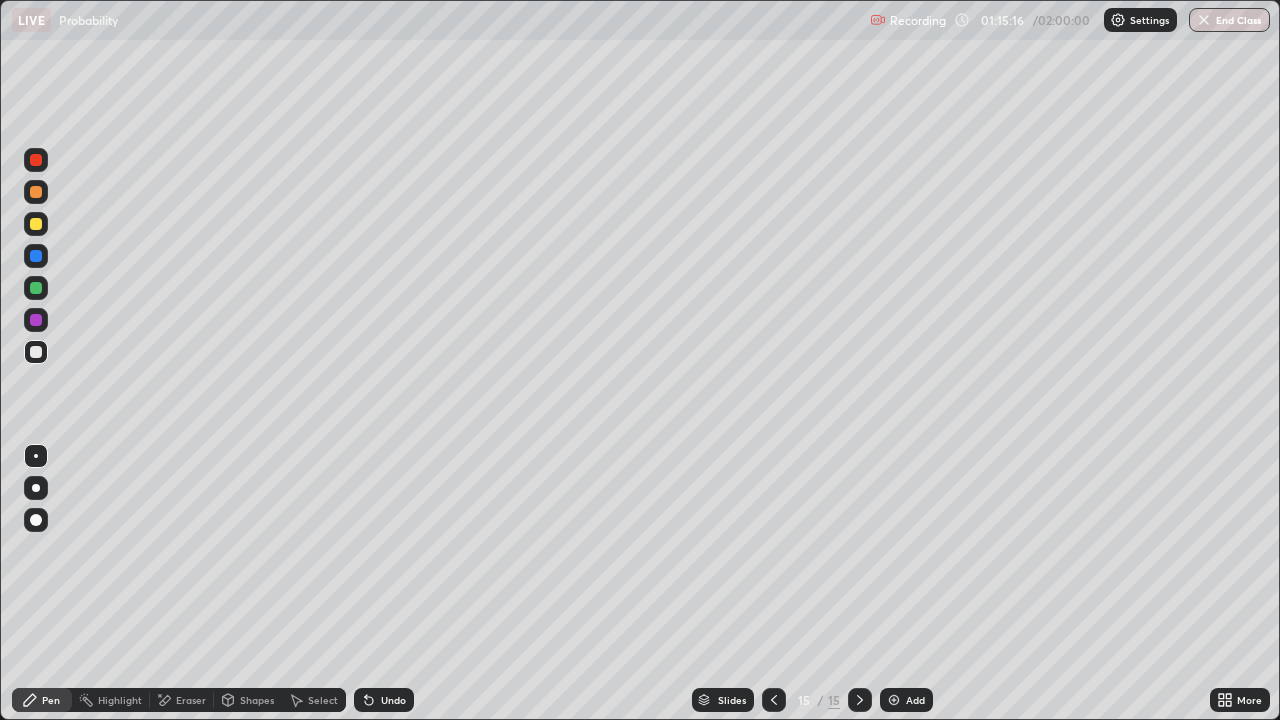 click on "Undo" at bounding box center [384, 700] 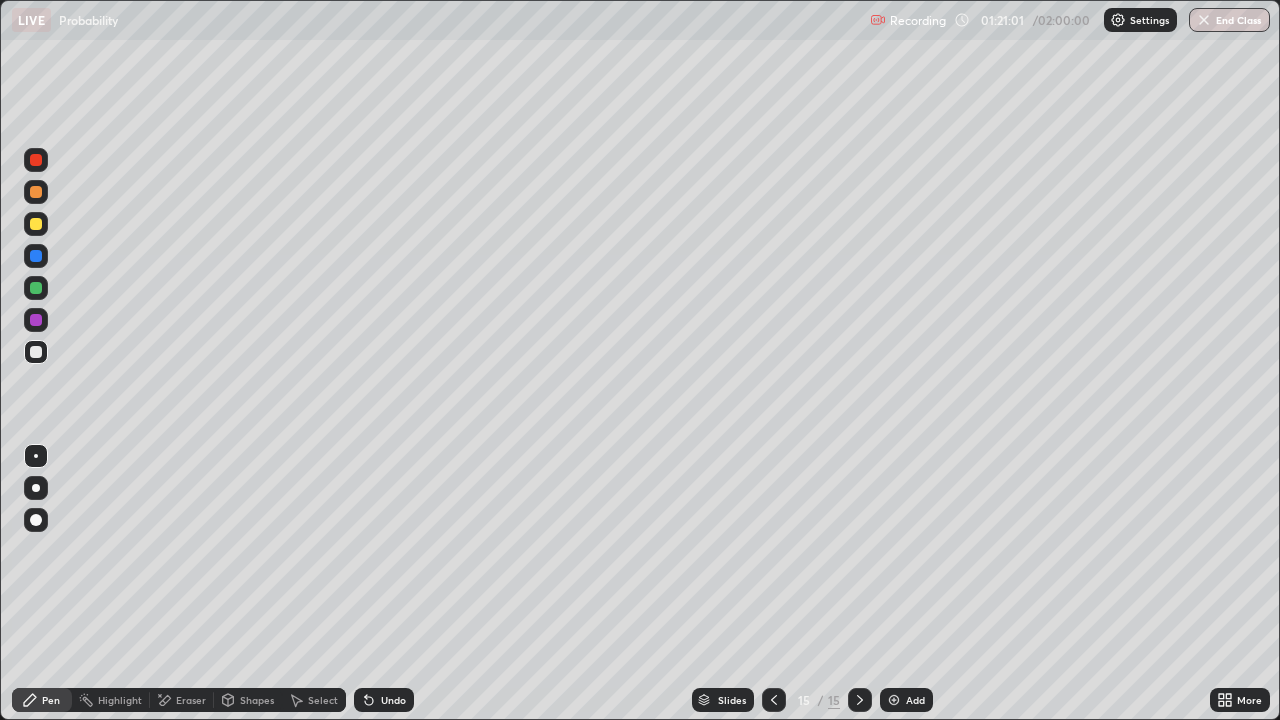 click on "Add" at bounding box center [915, 700] 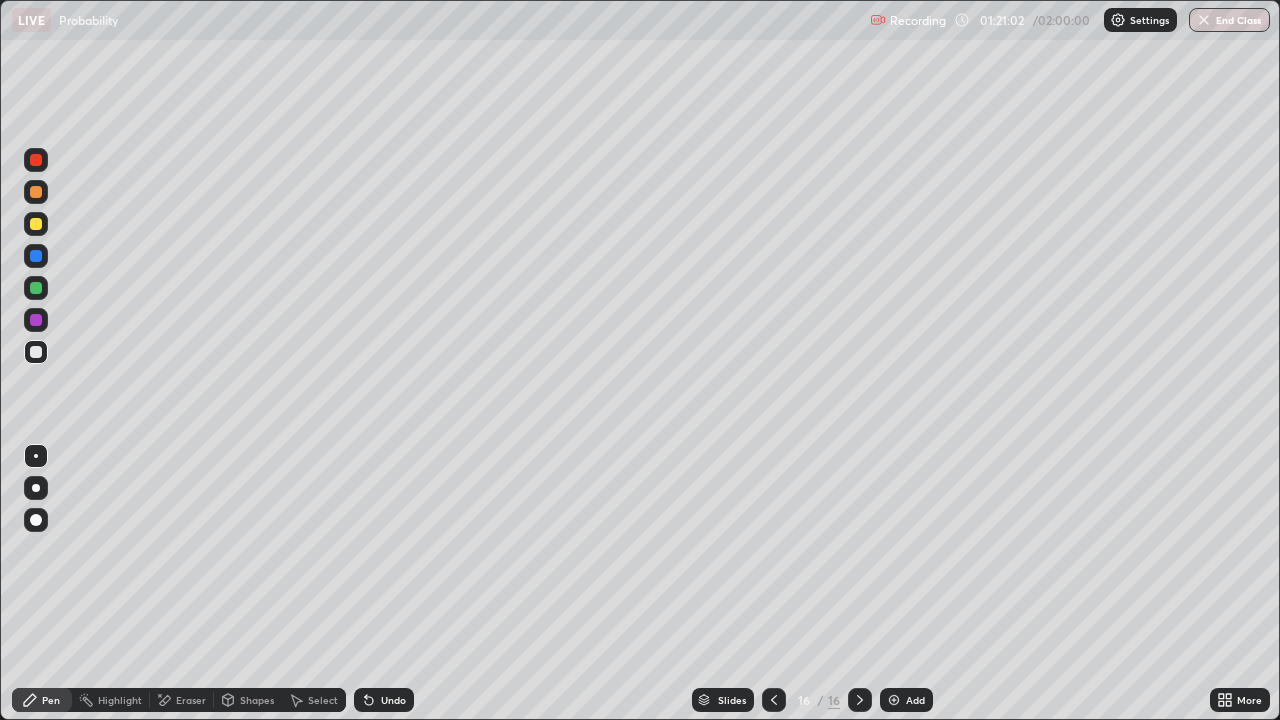 click at bounding box center (36, 224) 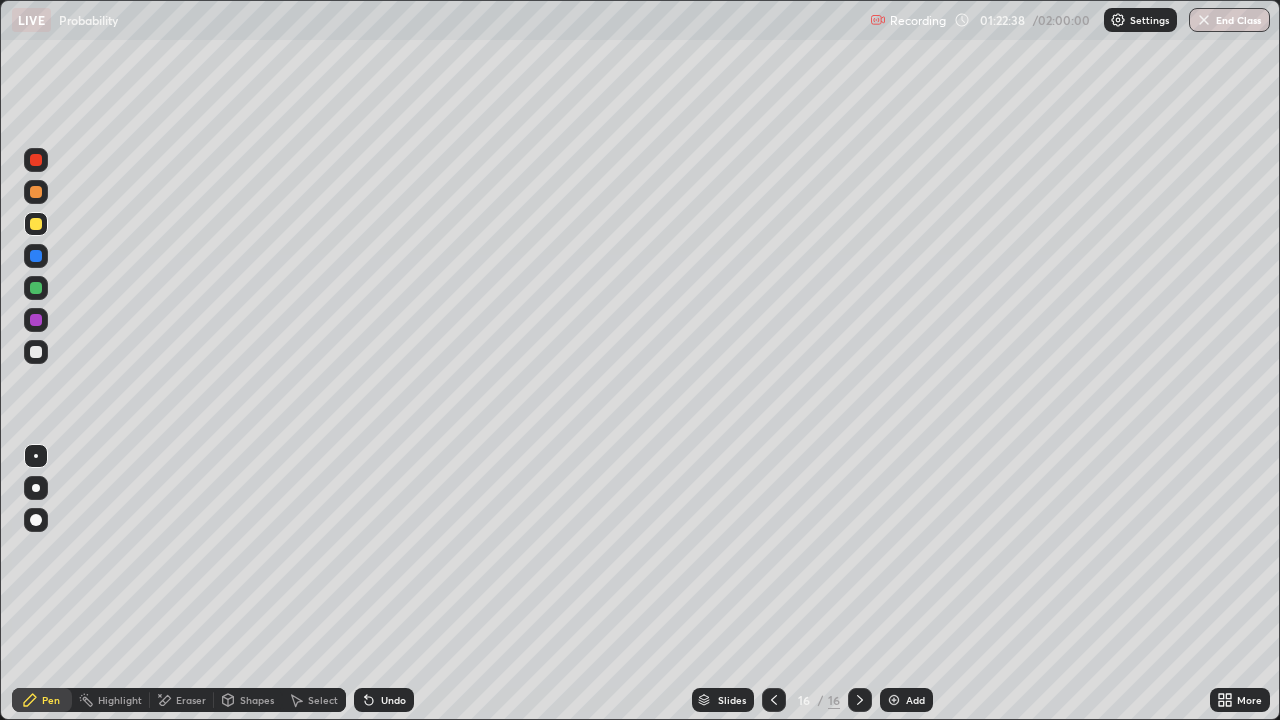 click on "Eraser" at bounding box center (182, 700) 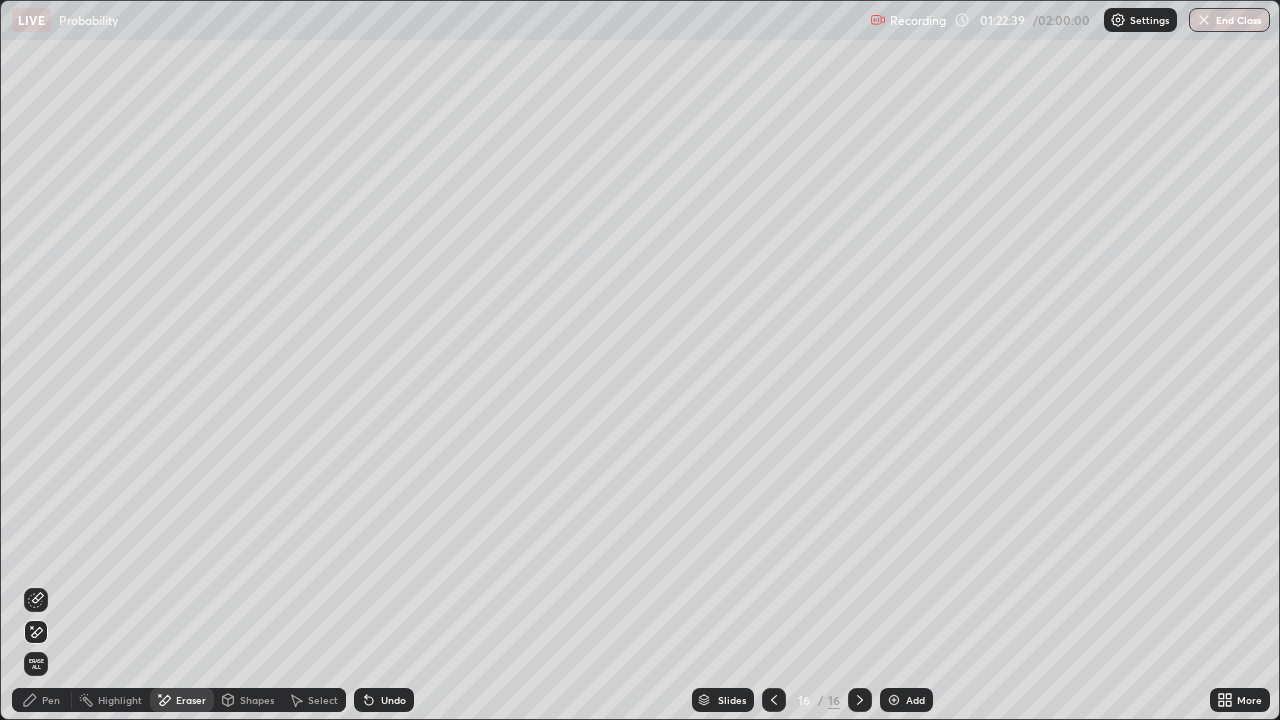 click on "Erase all" at bounding box center [36, 664] 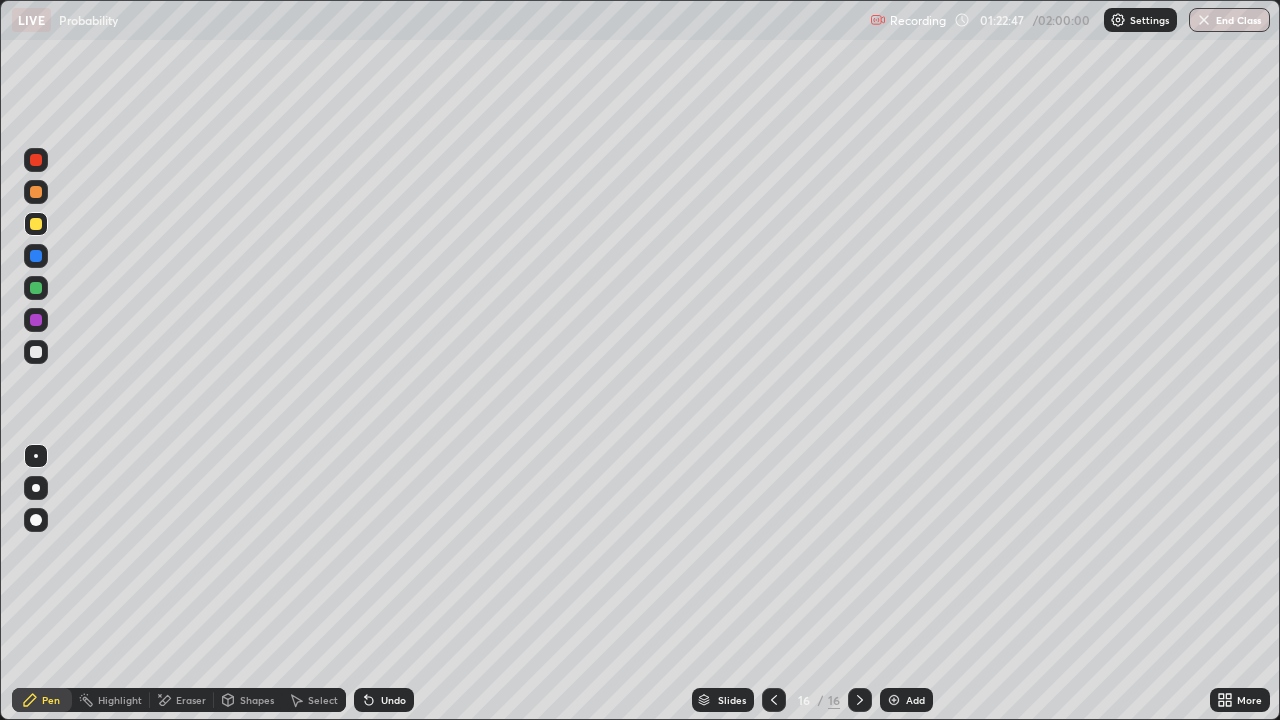 click at bounding box center [36, 224] 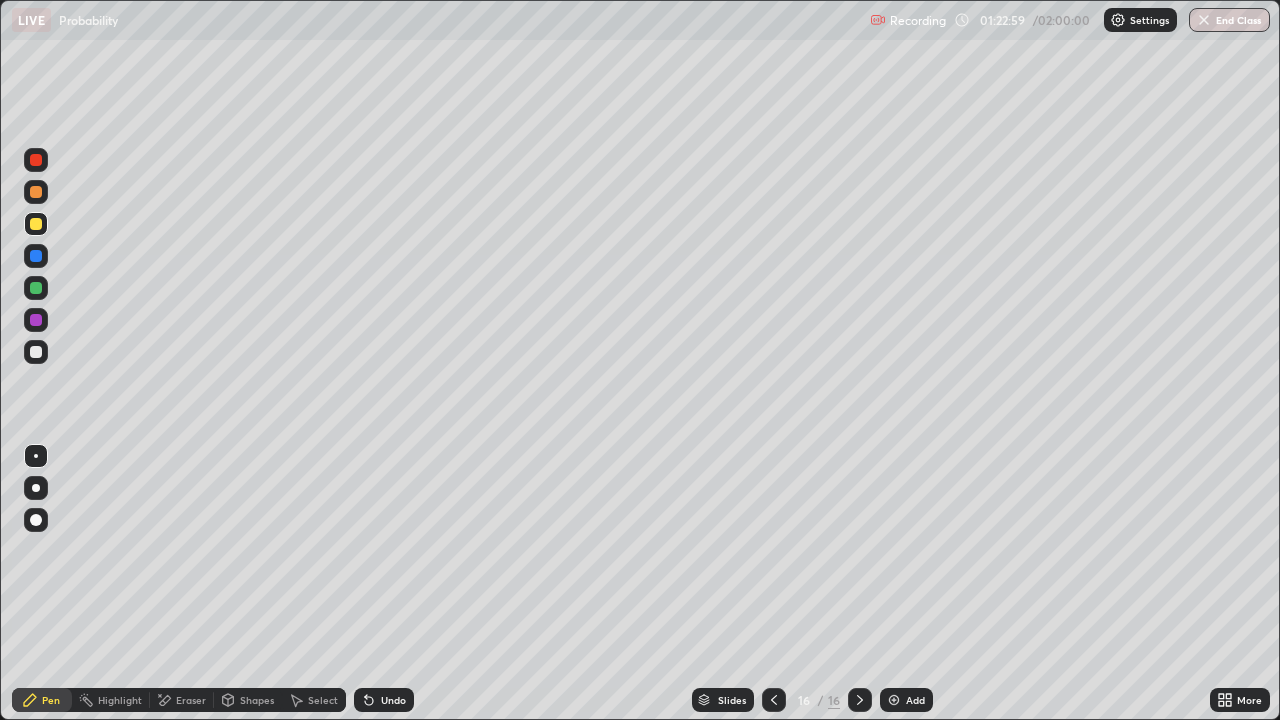 click at bounding box center (36, 352) 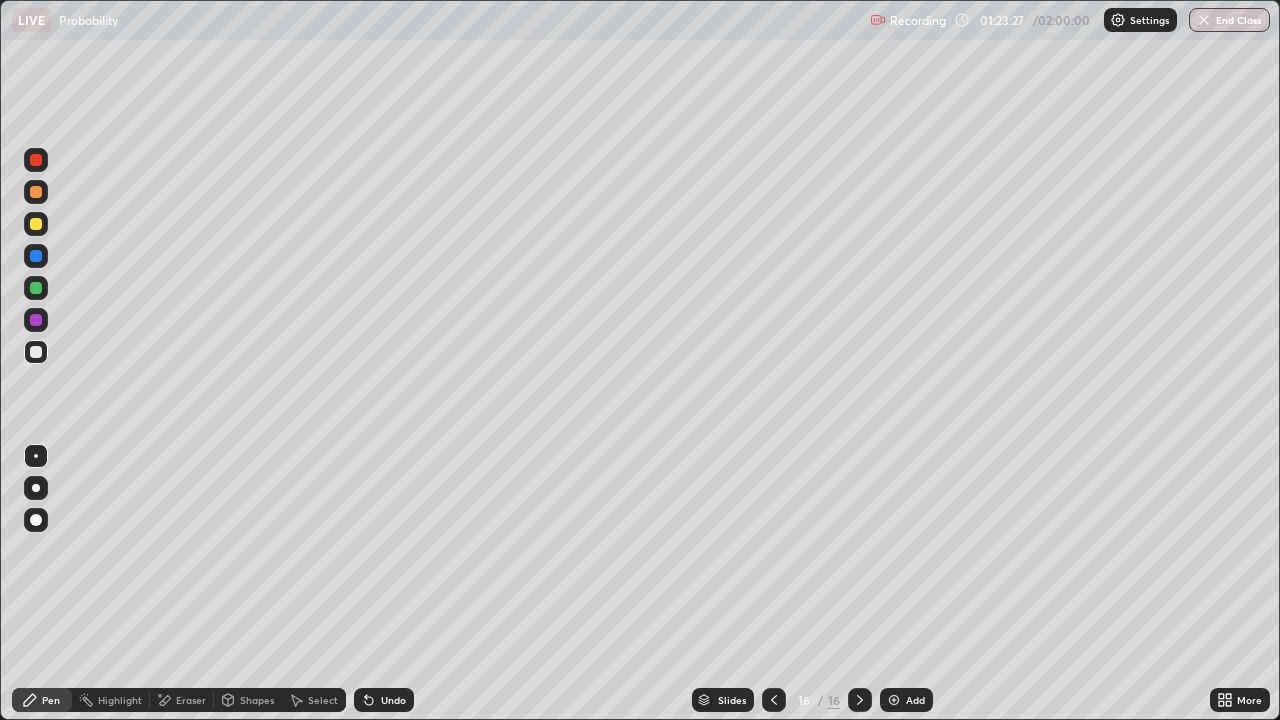 click 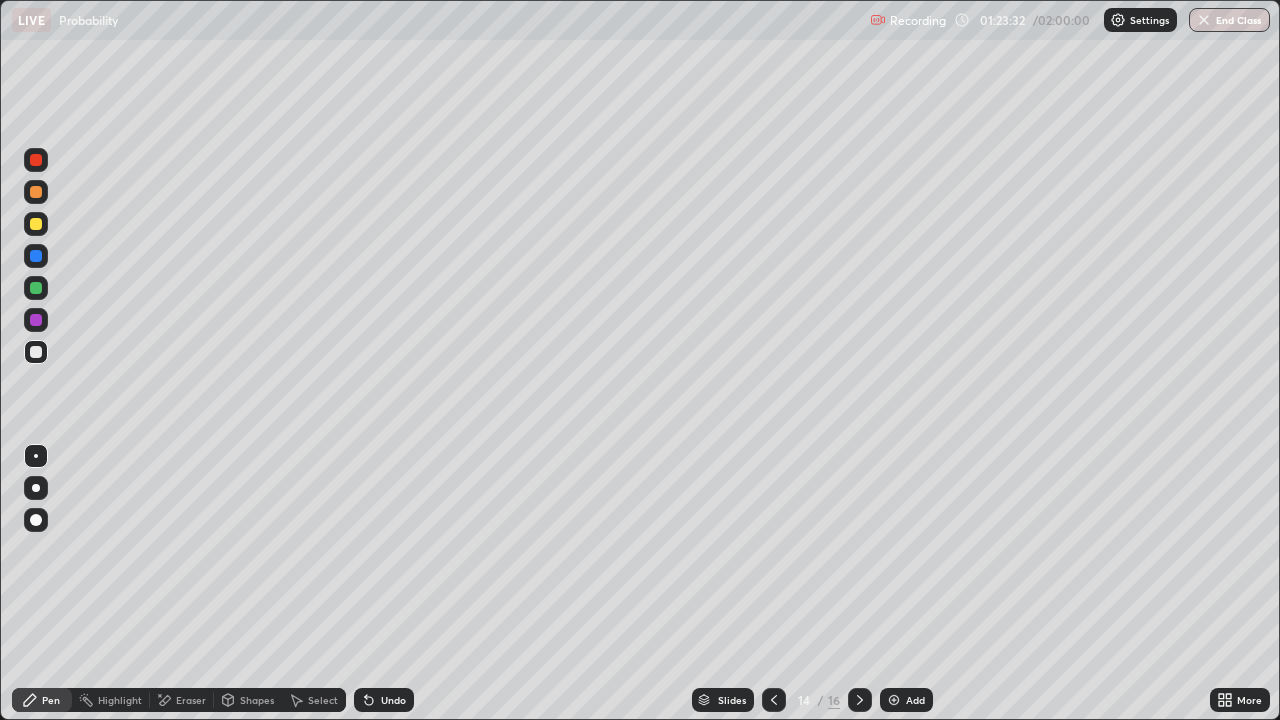 click 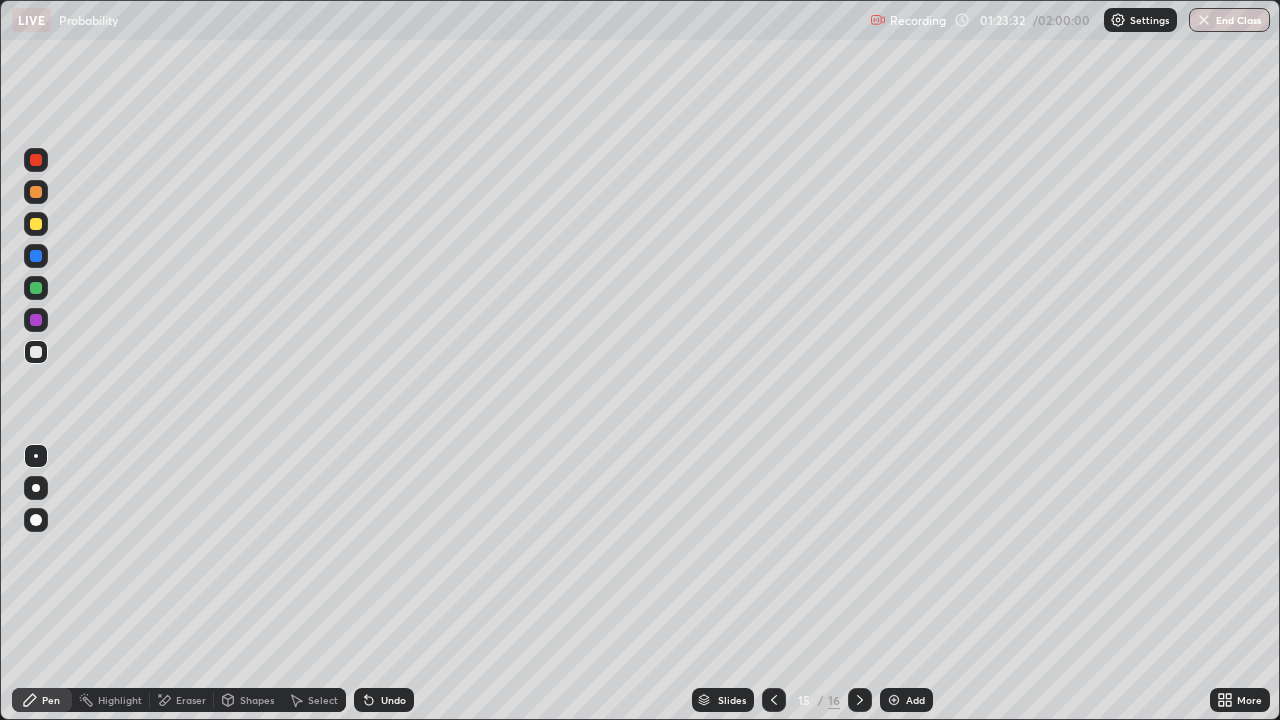 click 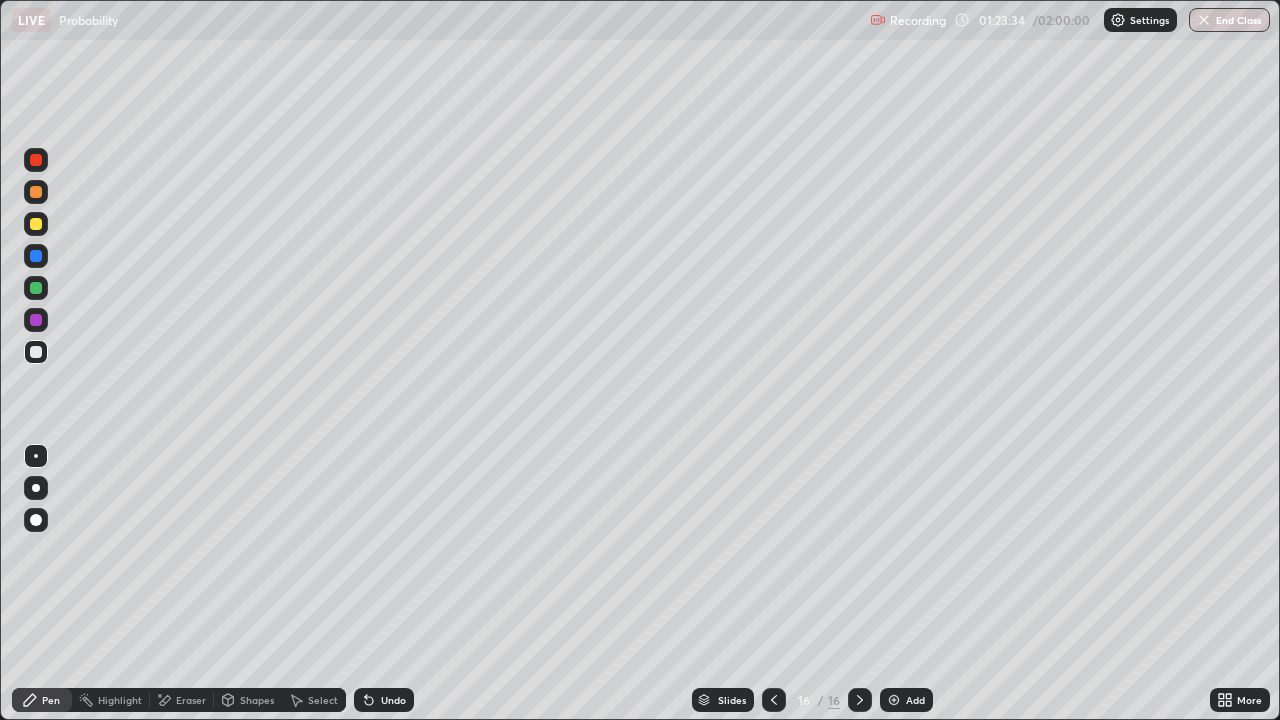 click on "Eraser" at bounding box center (182, 700) 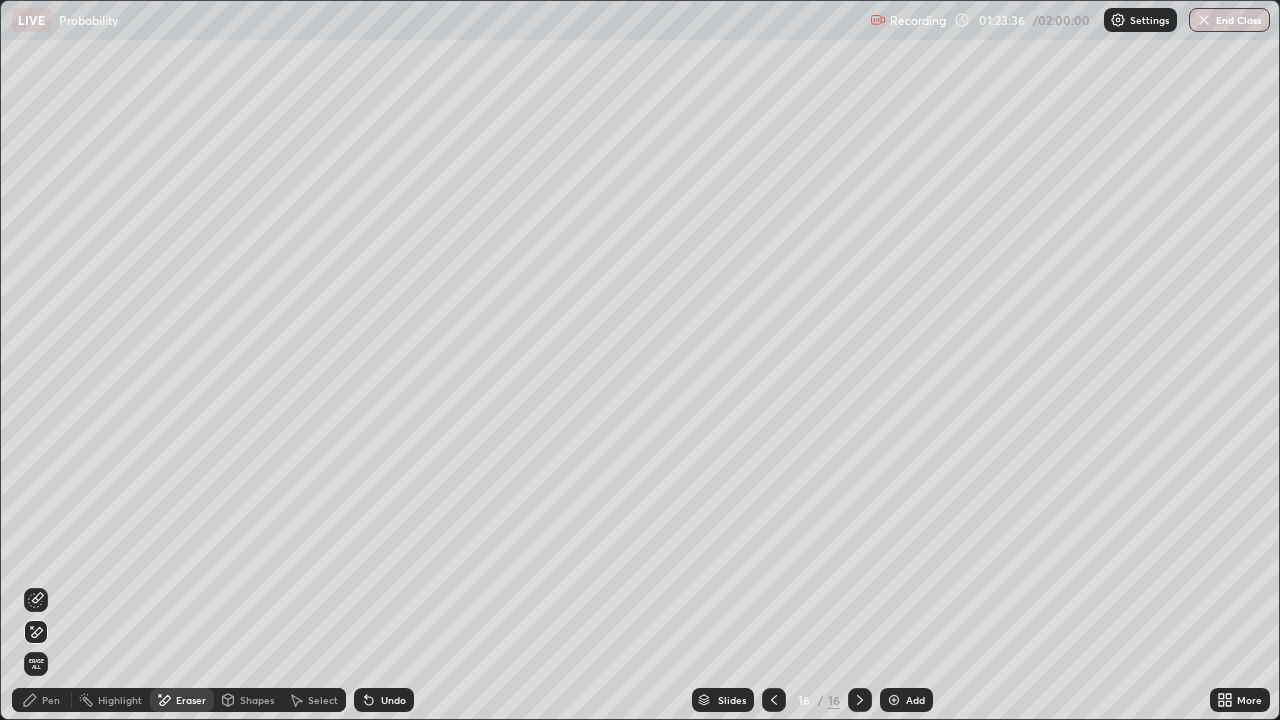 click on "Pen" at bounding box center [42, 700] 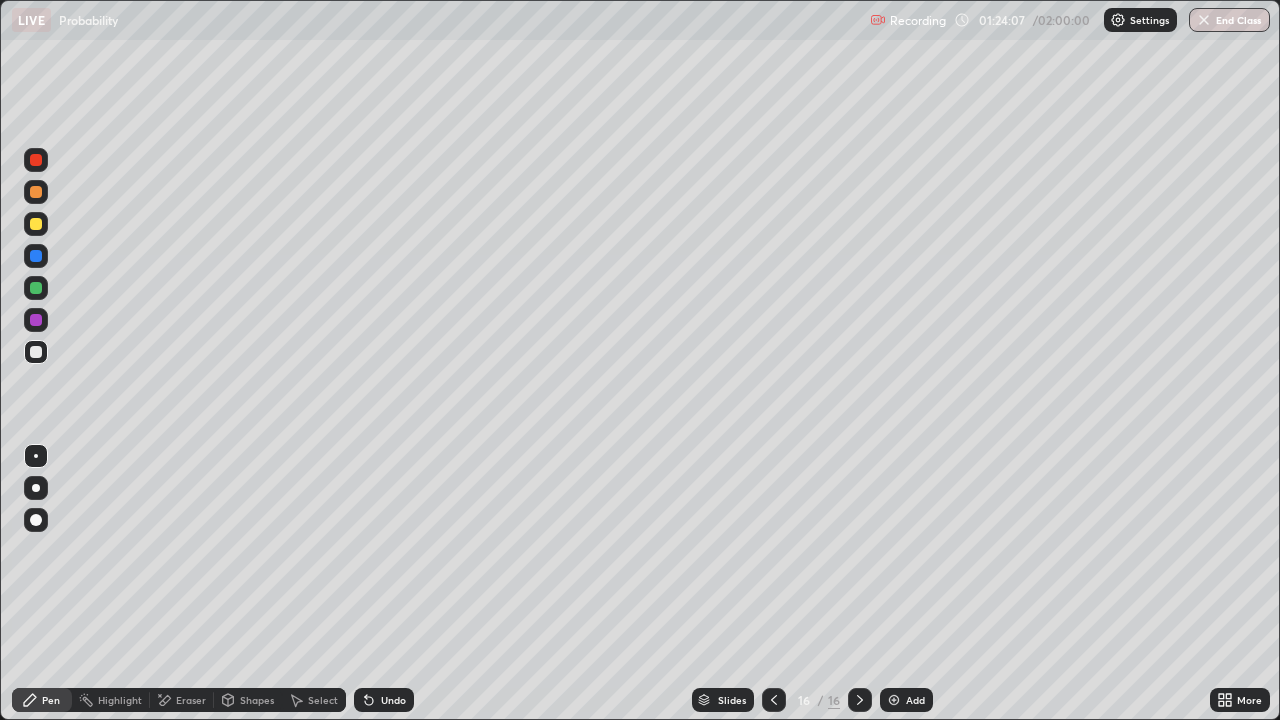 click on "Undo" at bounding box center [393, 700] 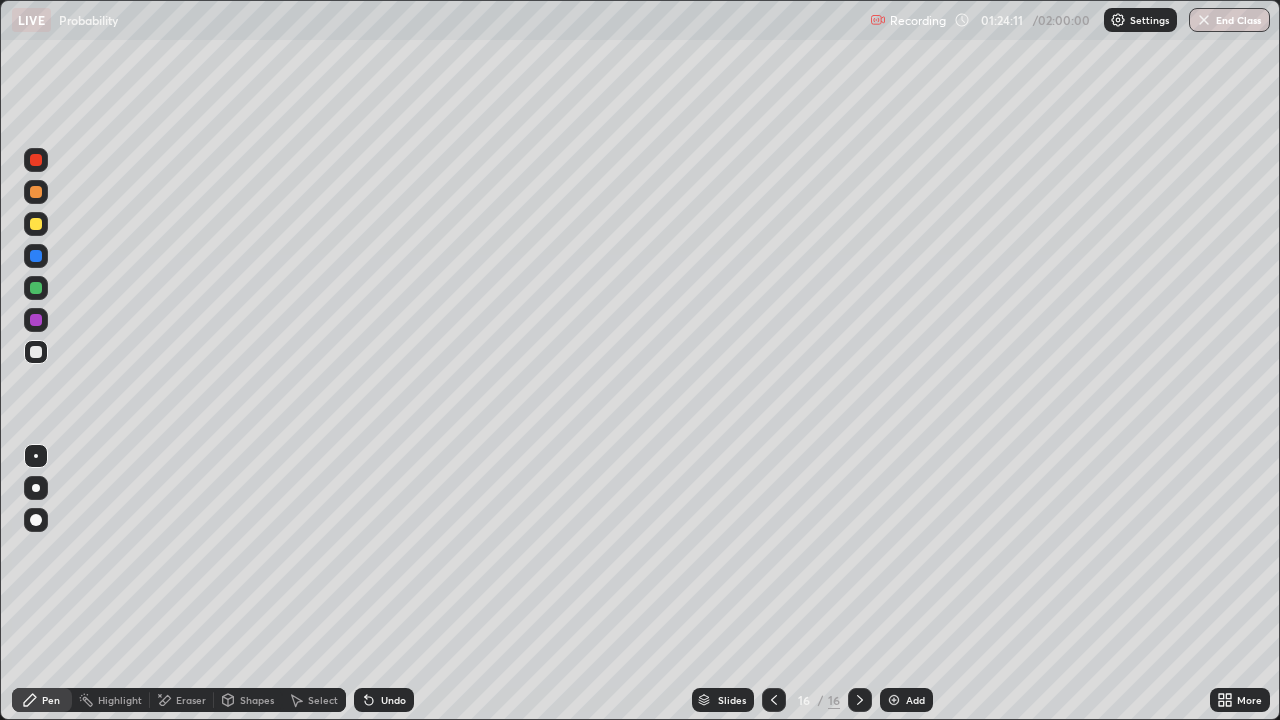 click at bounding box center [774, 700] 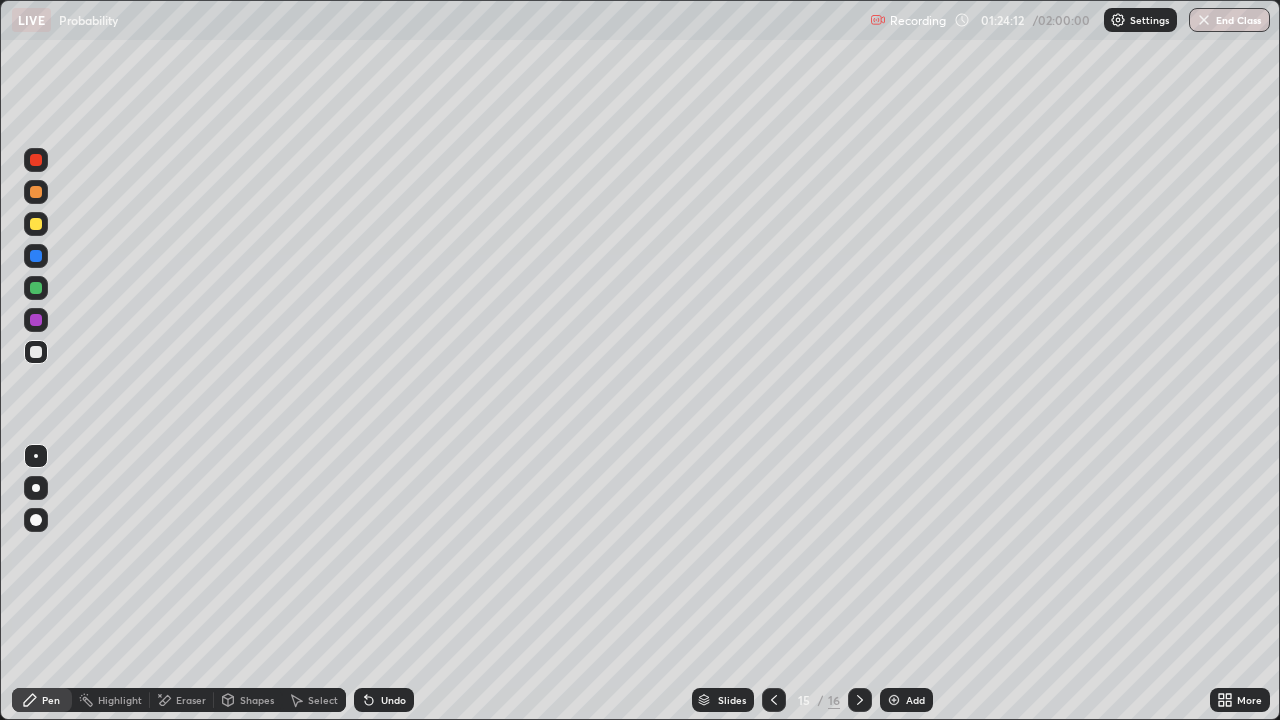 click at bounding box center (774, 700) 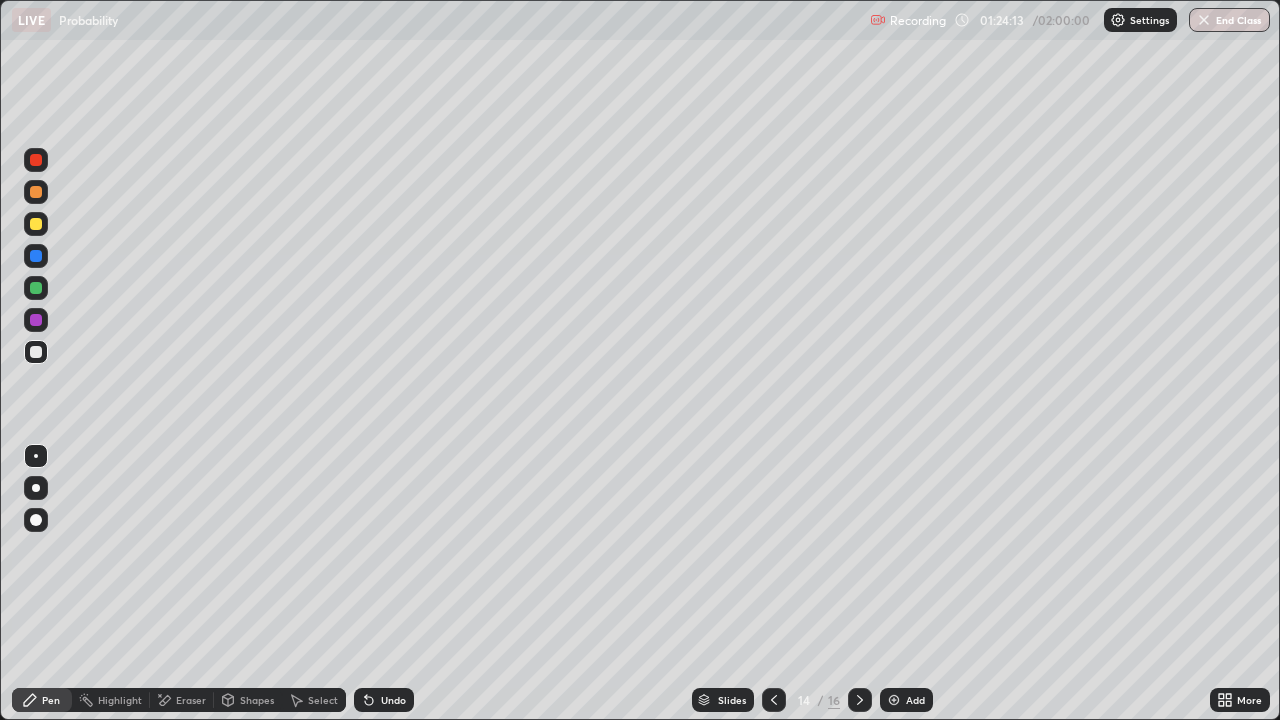 click 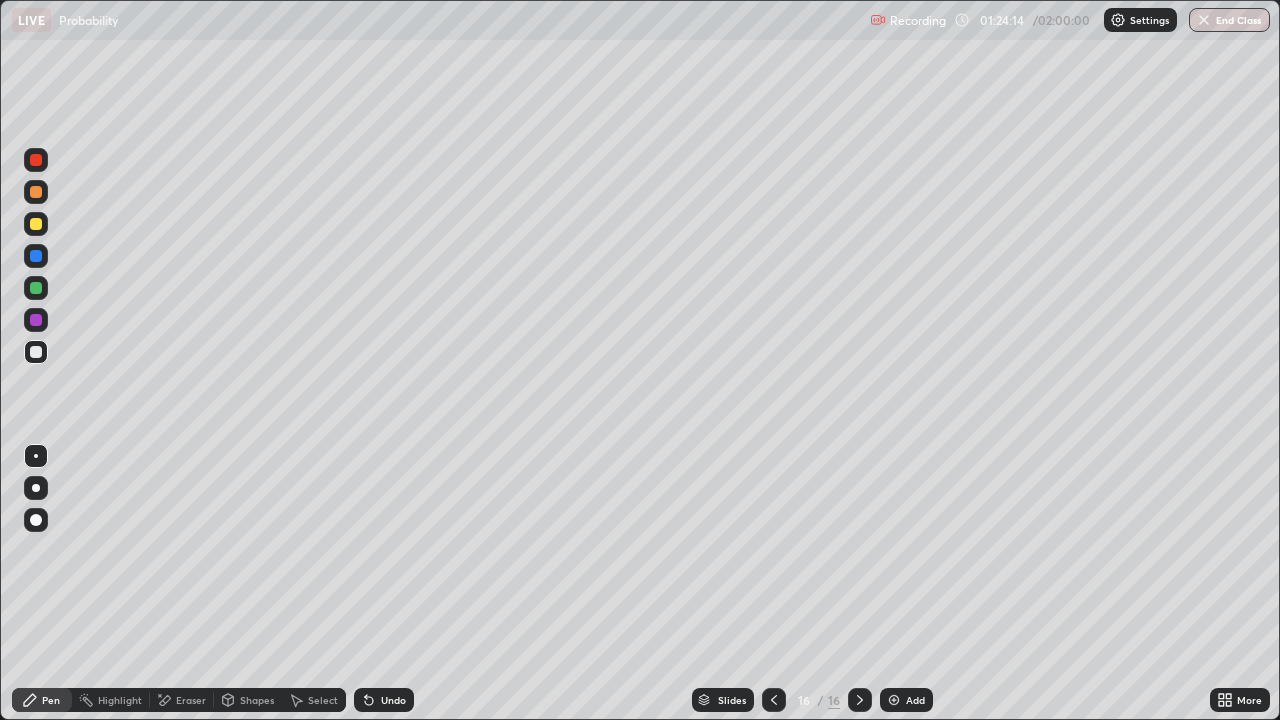 click 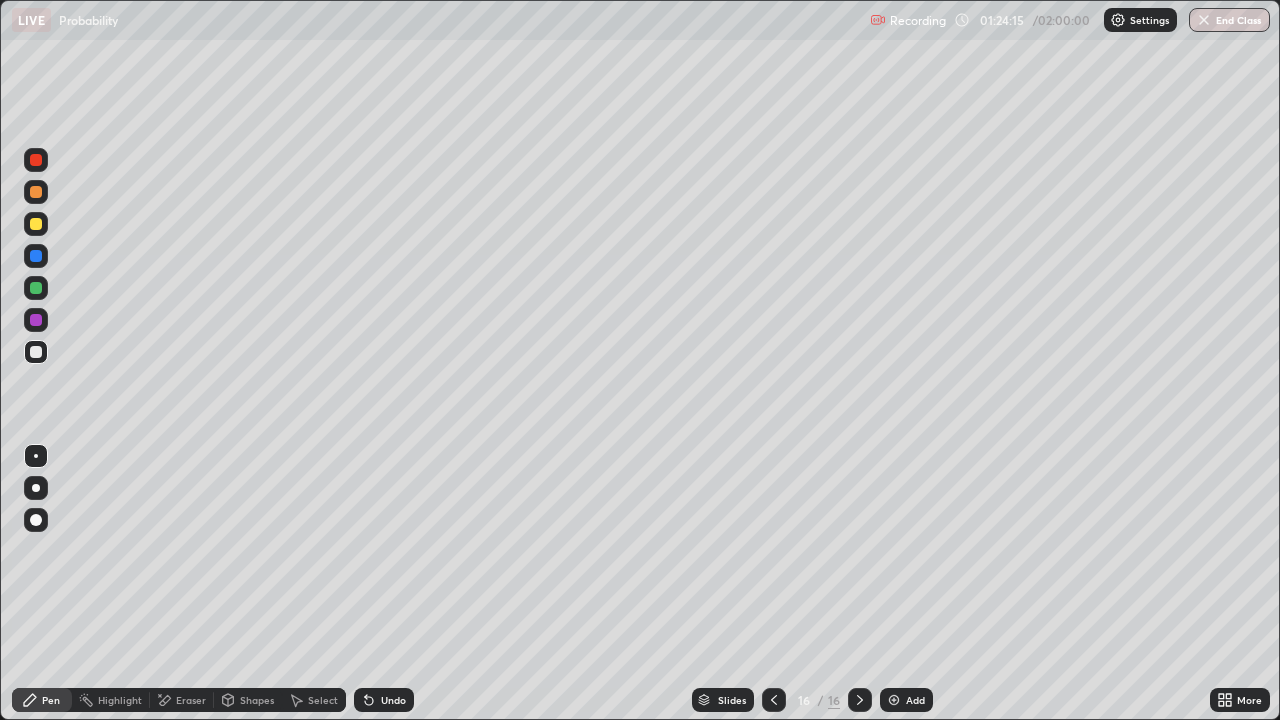 click on "Undo" at bounding box center [384, 700] 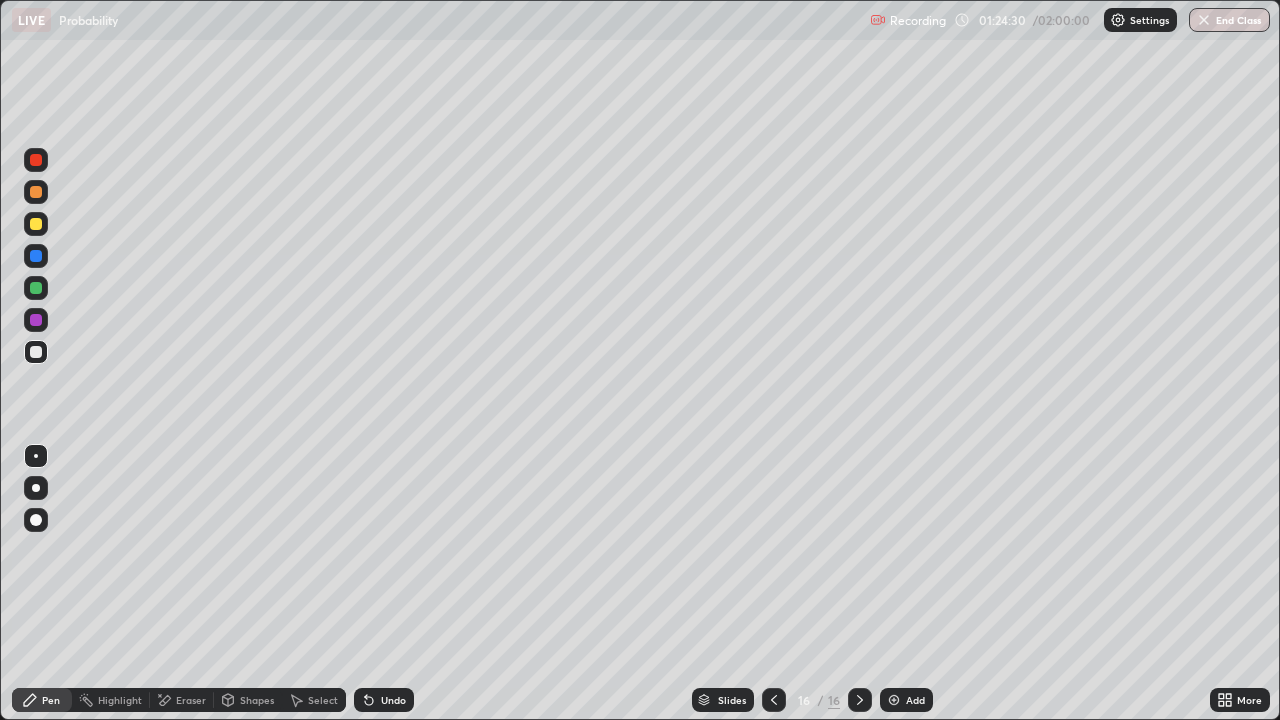 click on "Undo" at bounding box center (384, 700) 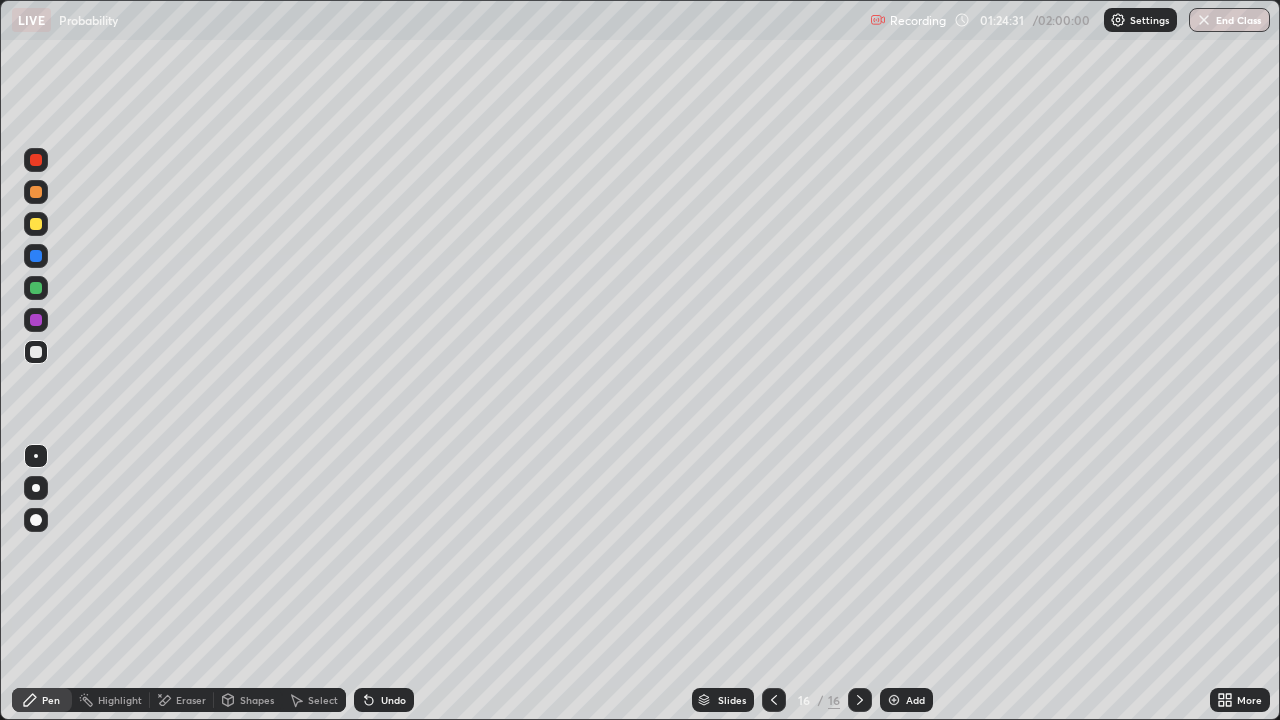 click on "Eraser" at bounding box center (191, 700) 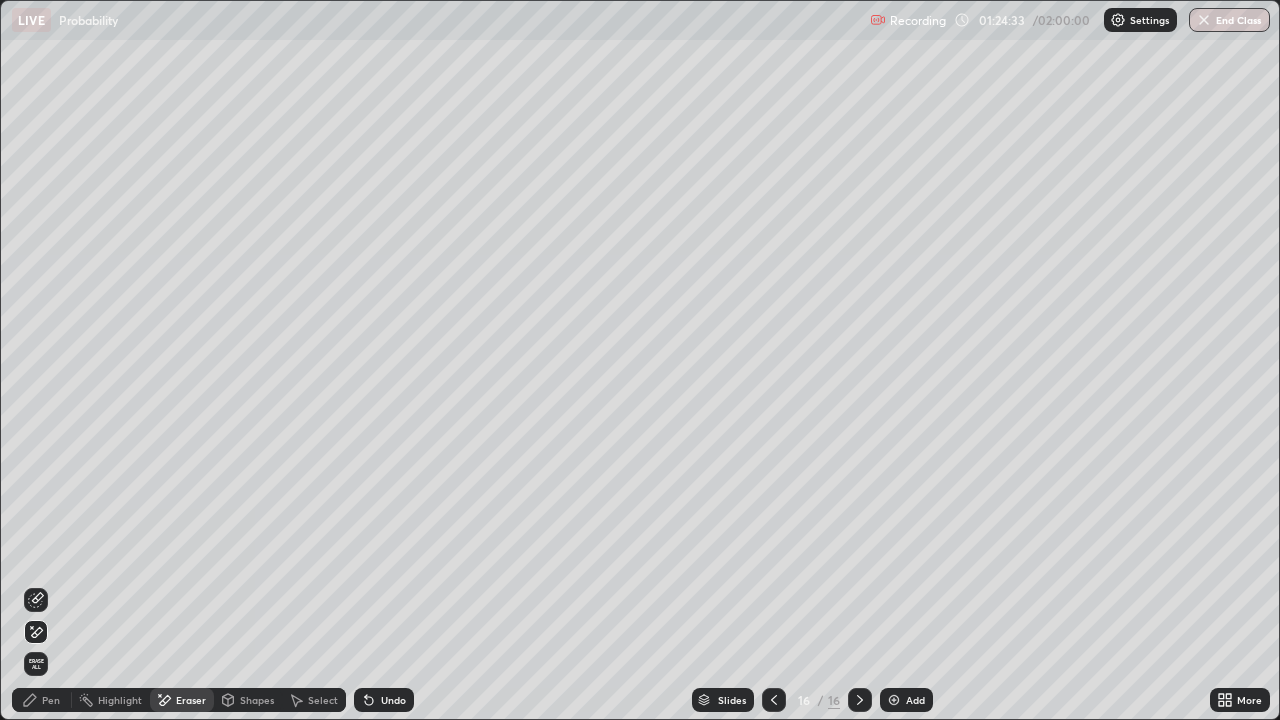 click on "Pen" at bounding box center [51, 700] 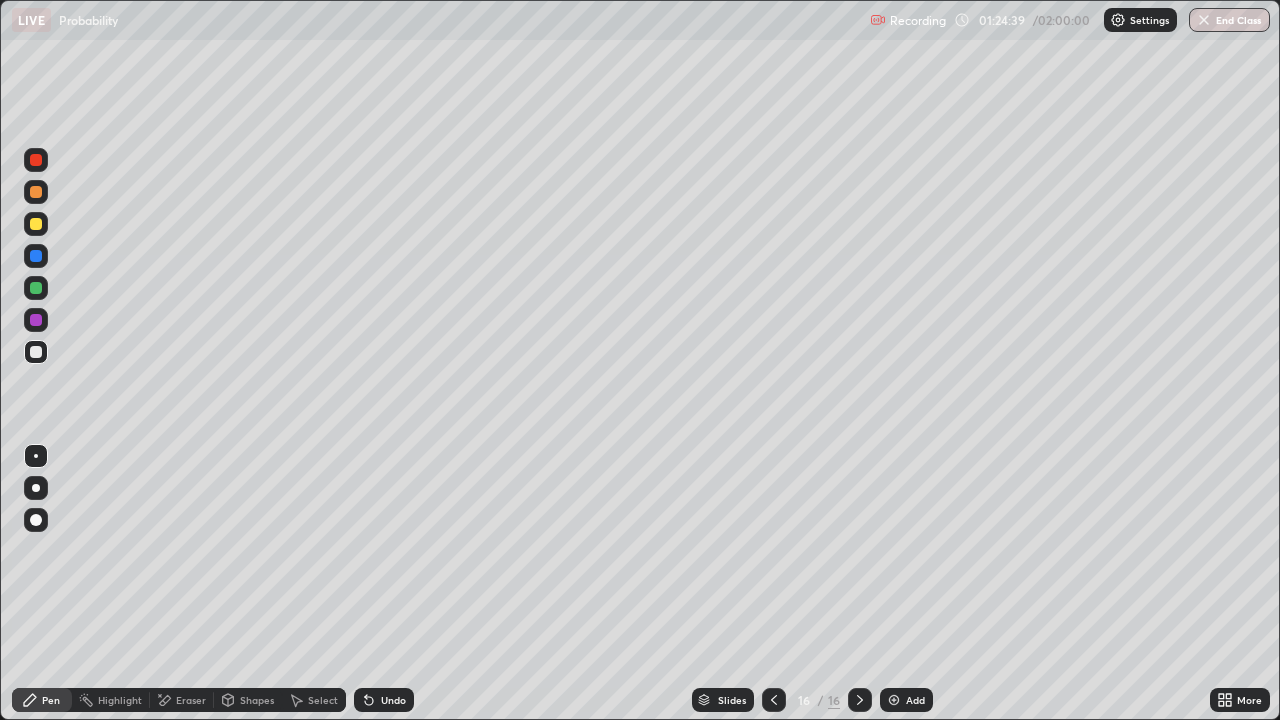 click on "Undo" at bounding box center (384, 700) 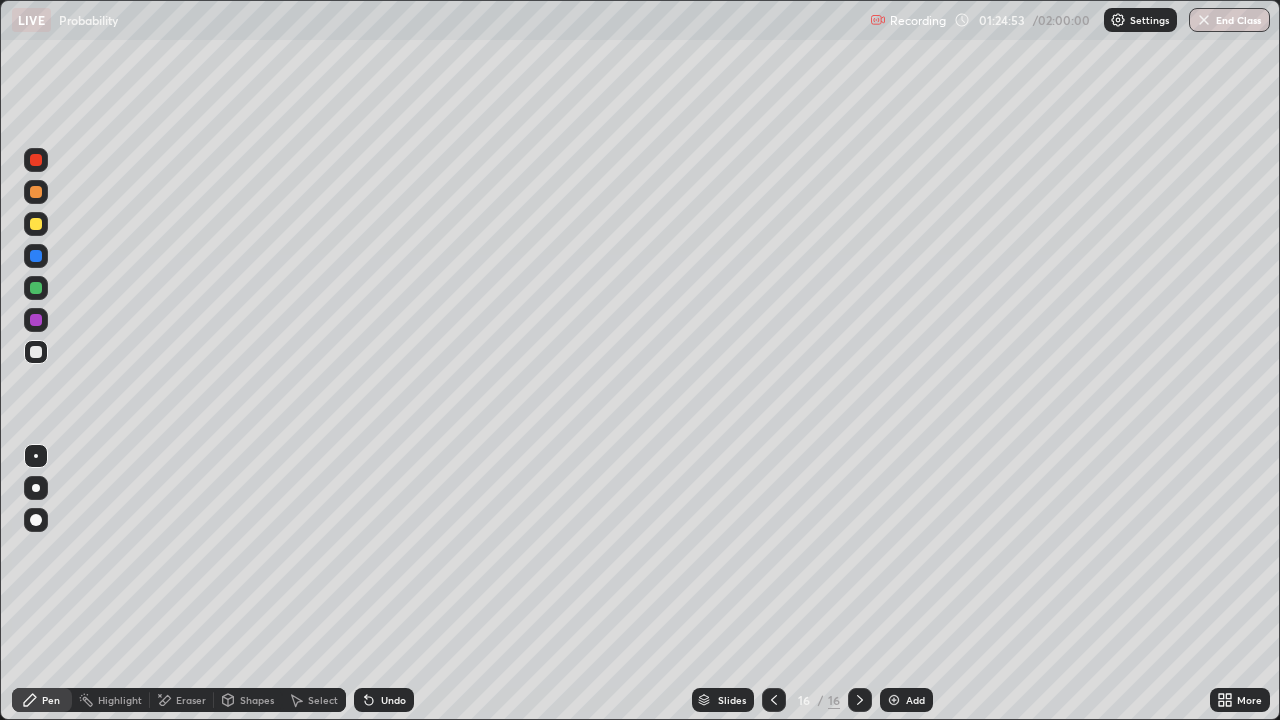 click on "Undo" at bounding box center [393, 700] 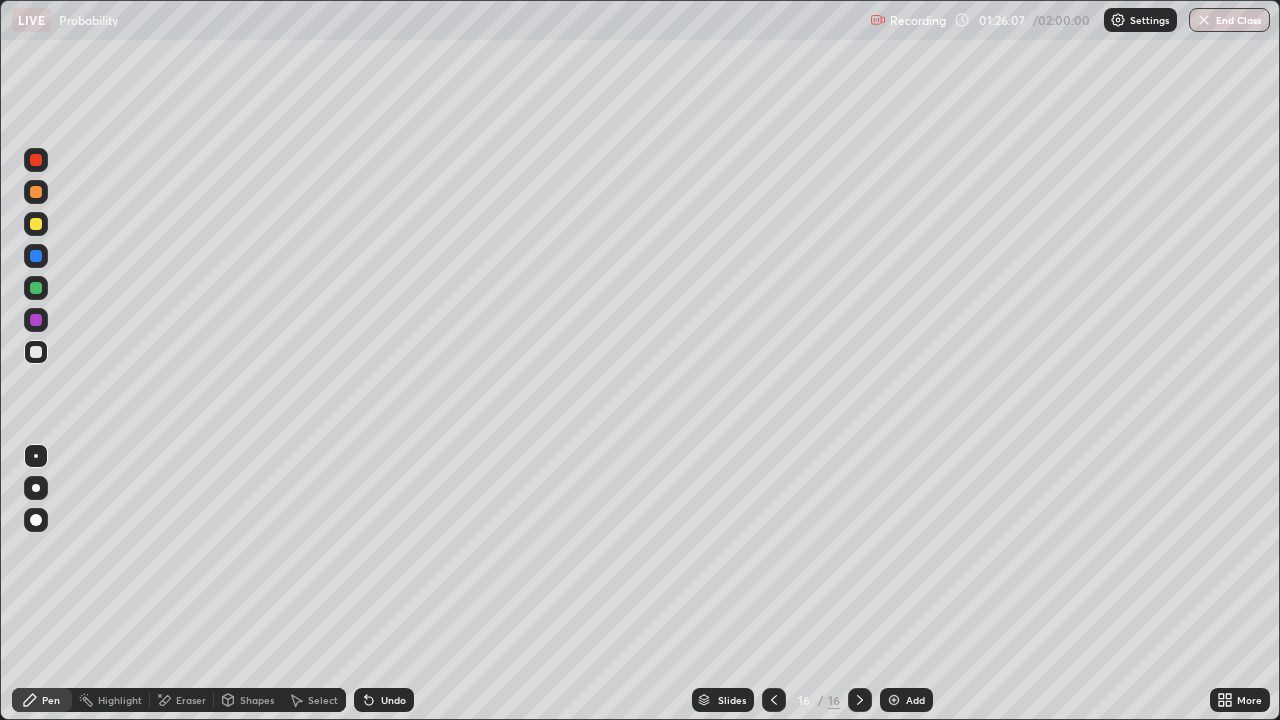 click on "Undo" at bounding box center [393, 700] 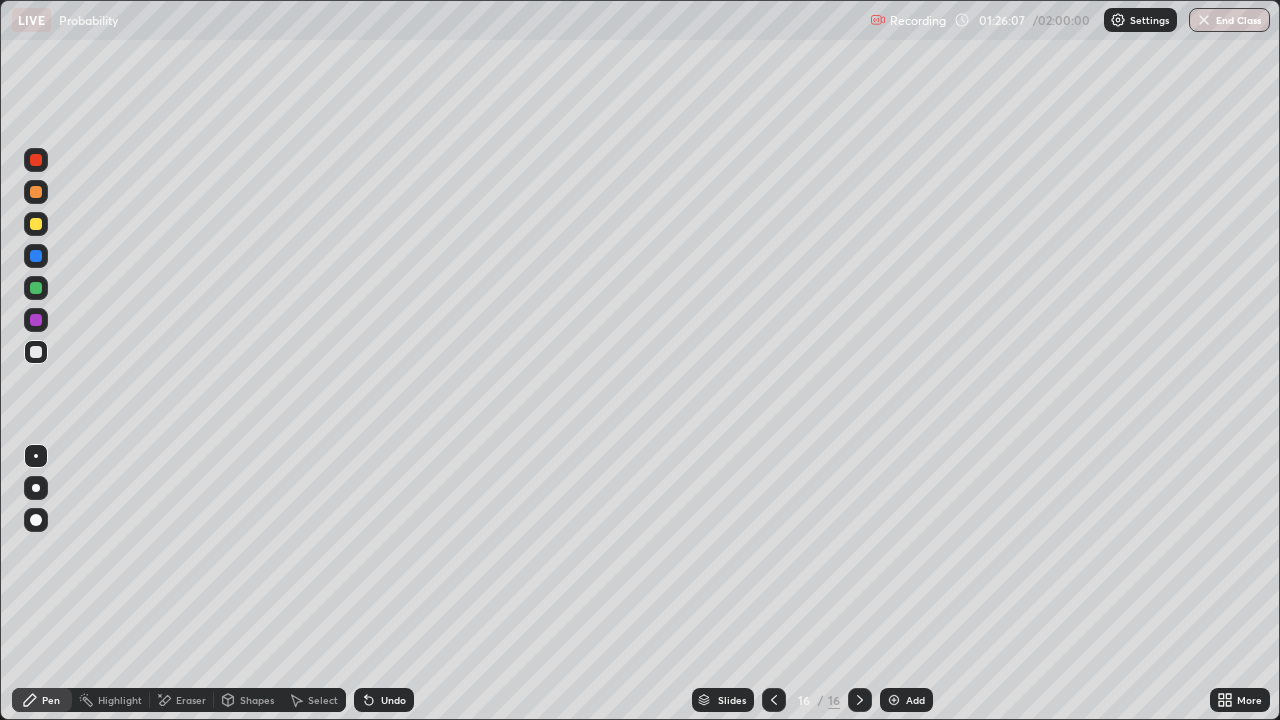 click on "Undo" at bounding box center (393, 700) 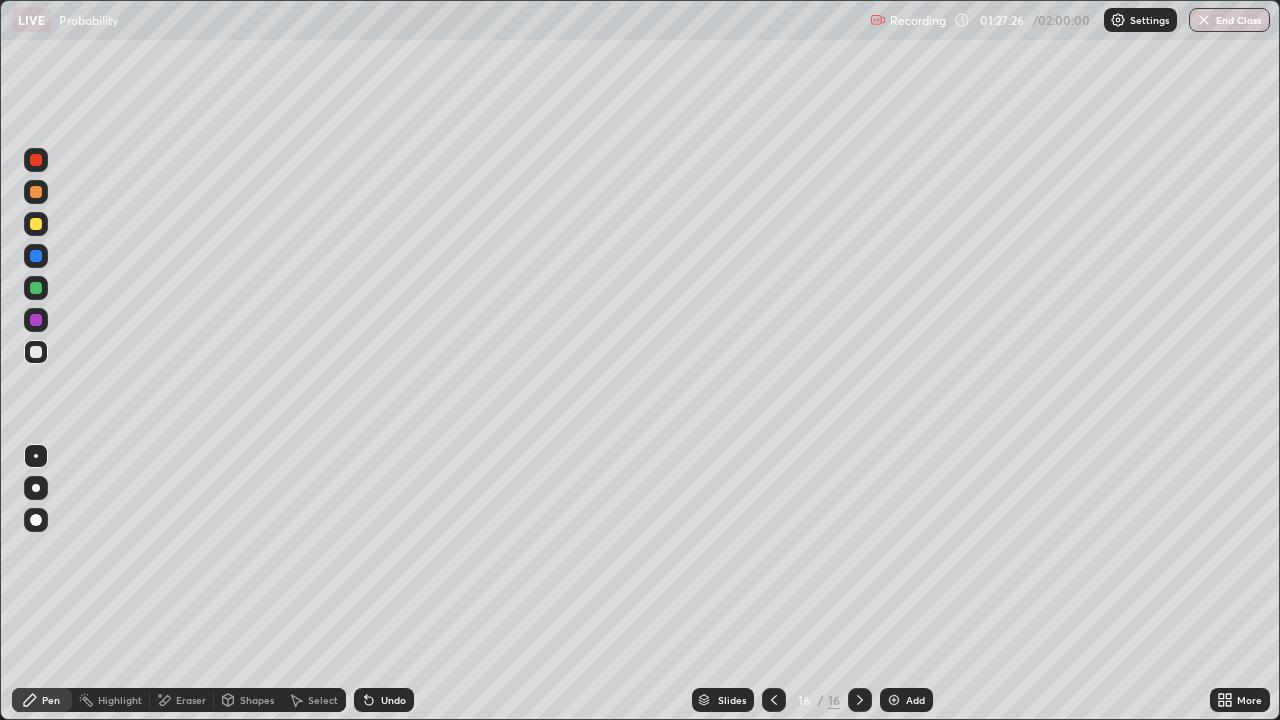 click on "Add" at bounding box center (906, 700) 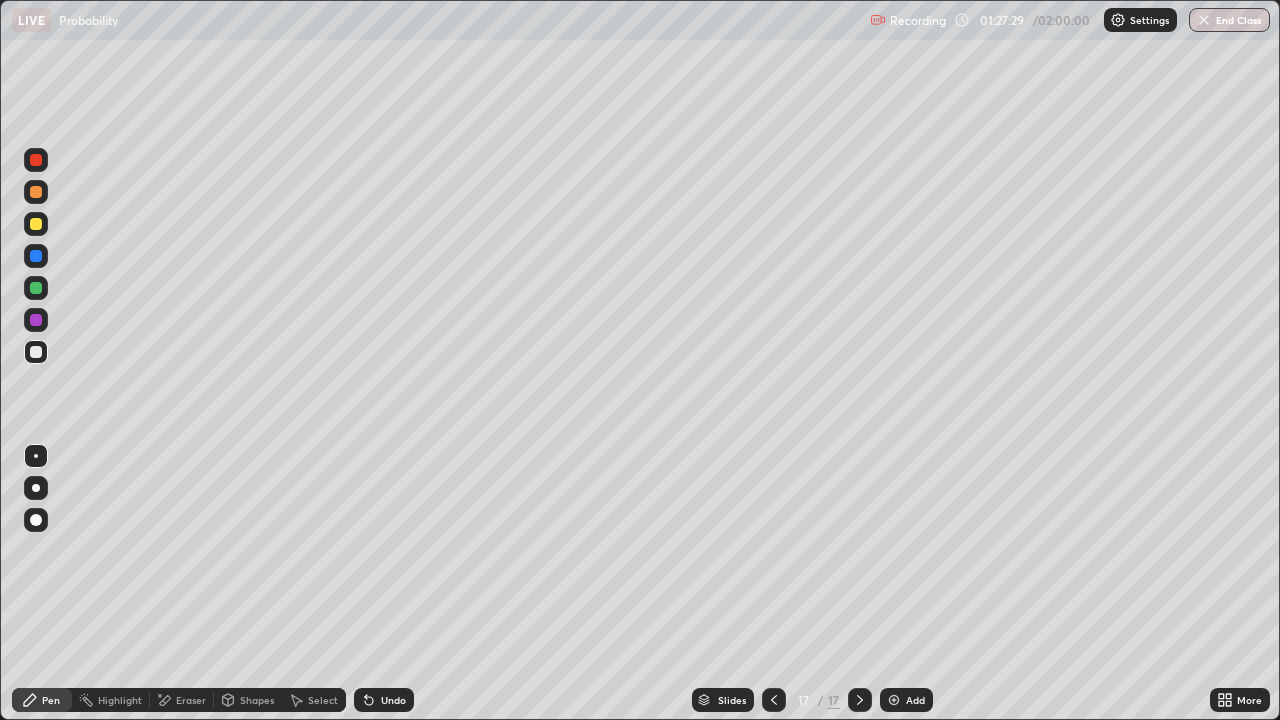 click at bounding box center [36, 224] 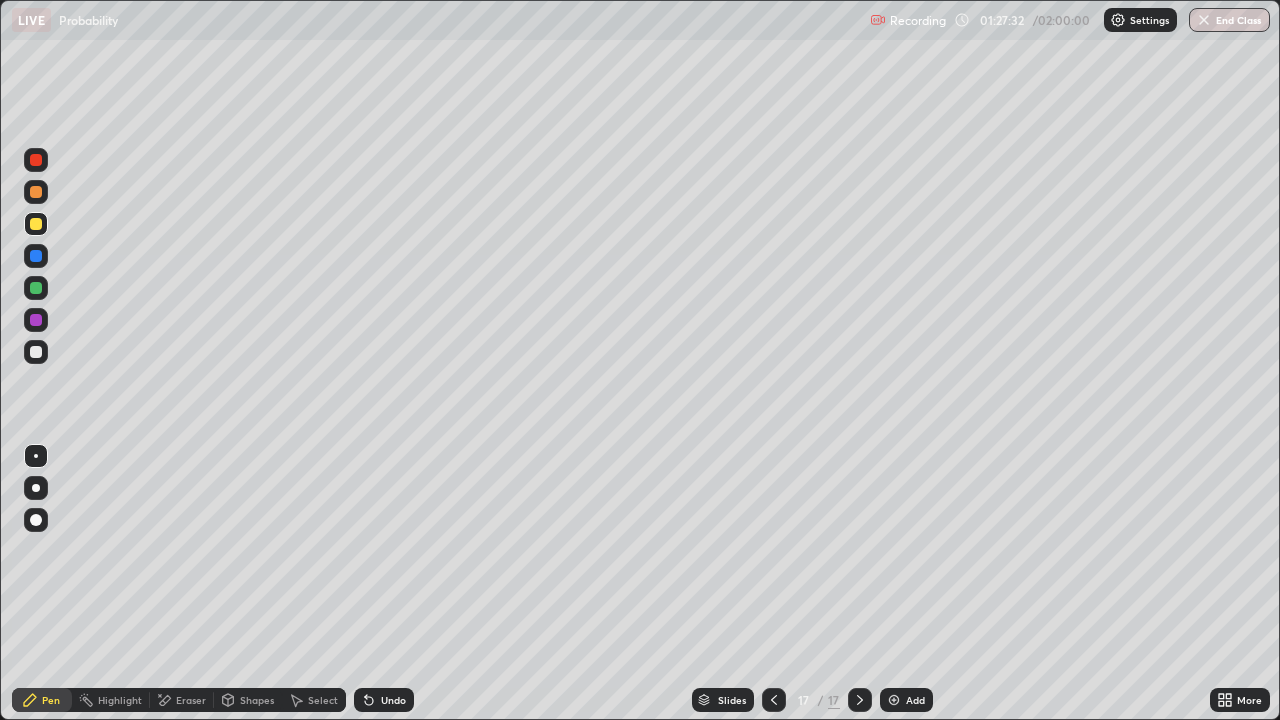 click 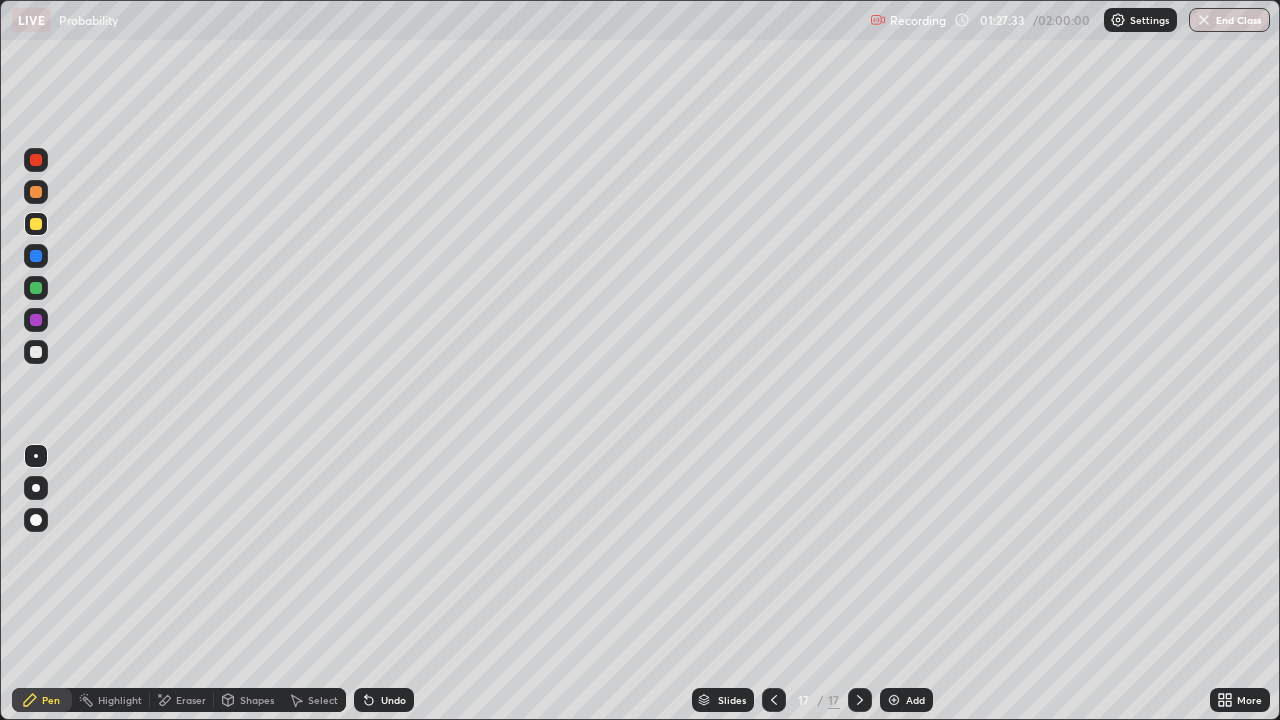 click on "Undo" at bounding box center [384, 700] 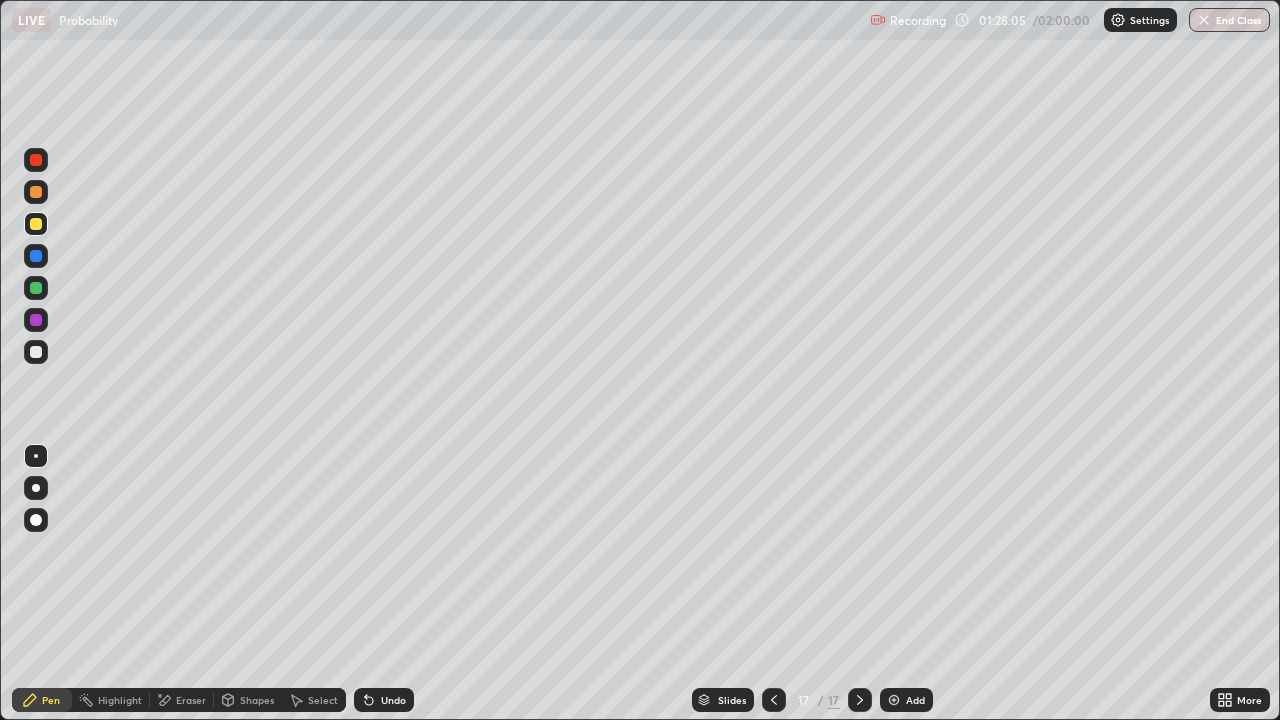 click at bounding box center (36, 352) 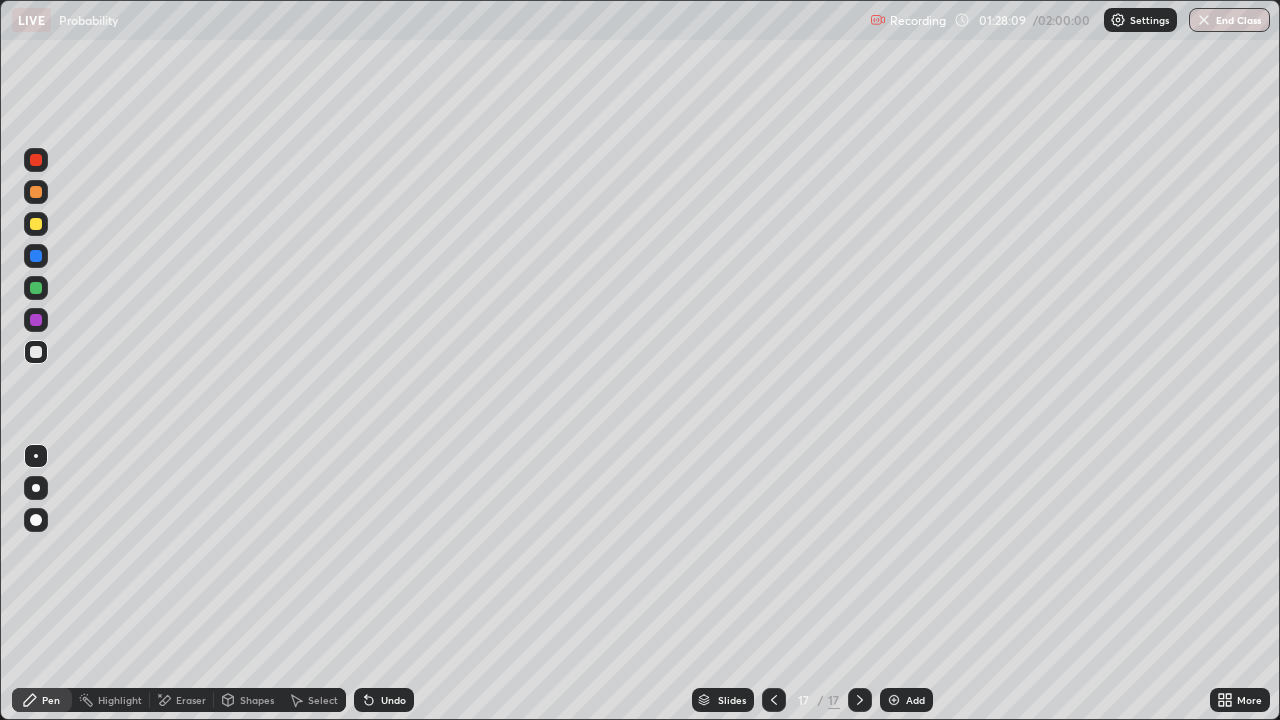 click on "Undo" at bounding box center (393, 700) 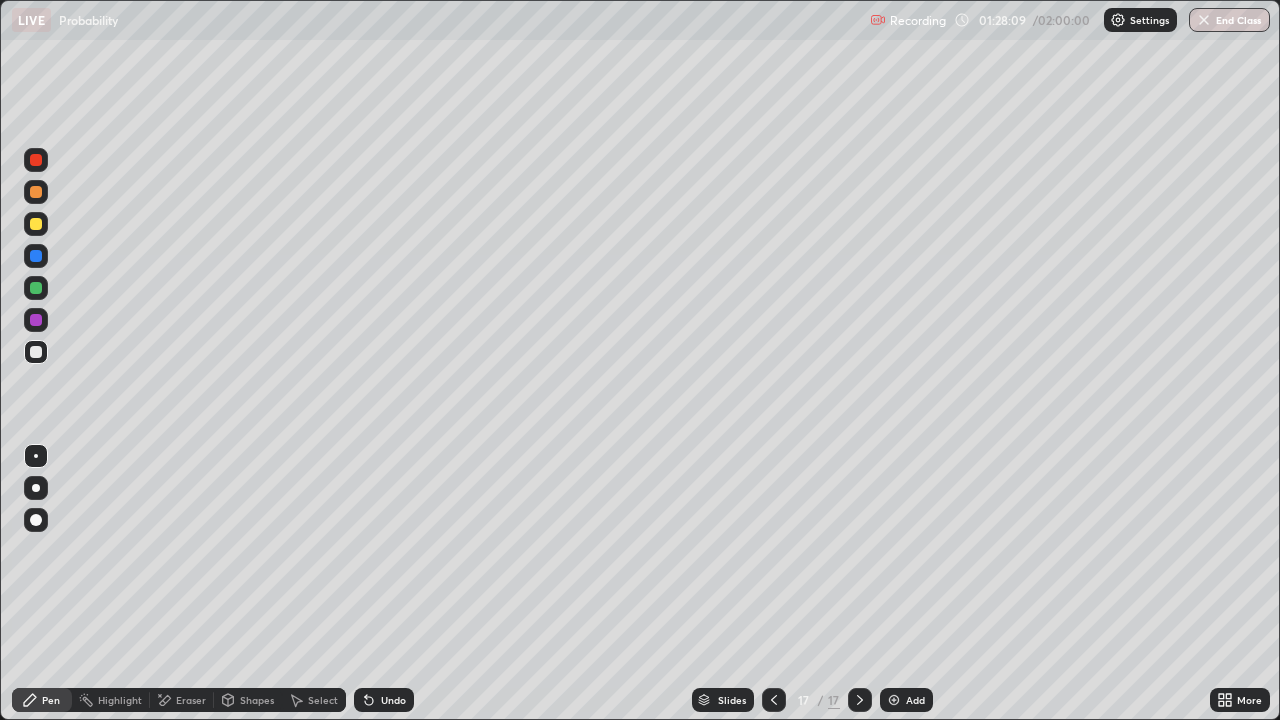 click on "Undo" at bounding box center [393, 700] 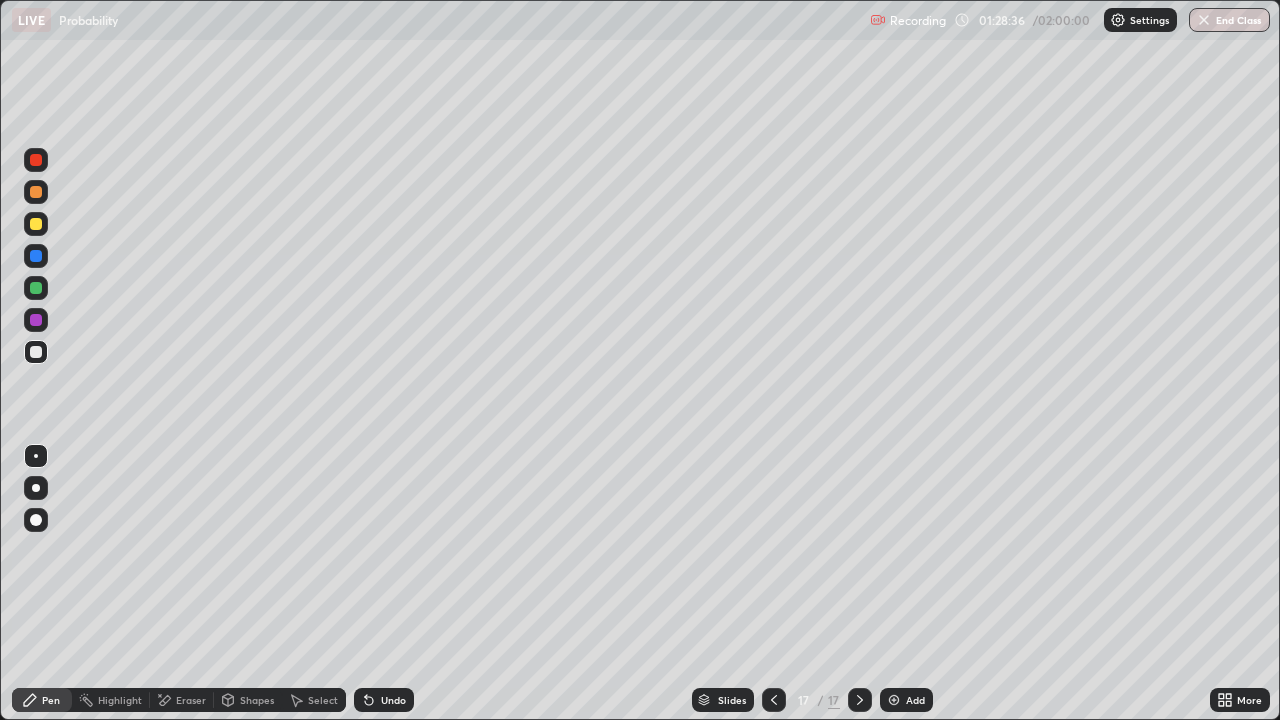 click on "Undo" at bounding box center (393, 700) 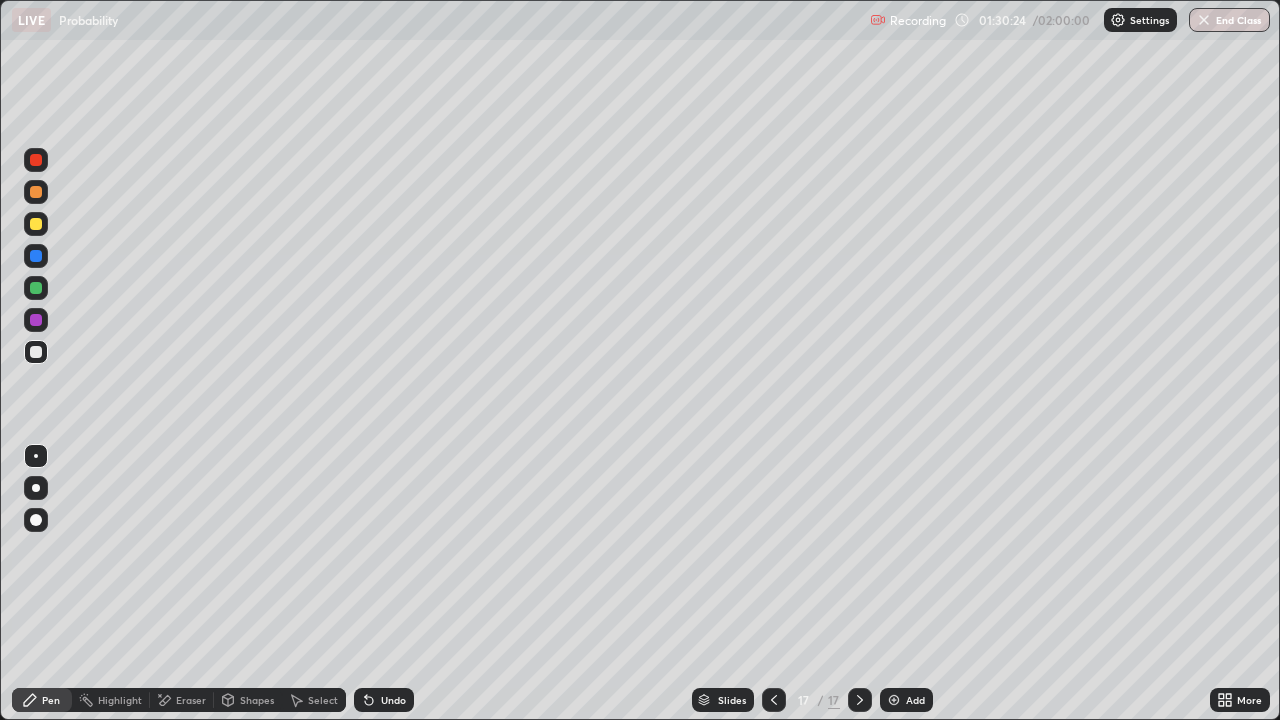 click on "Undo" at bounding box center [393, 700] 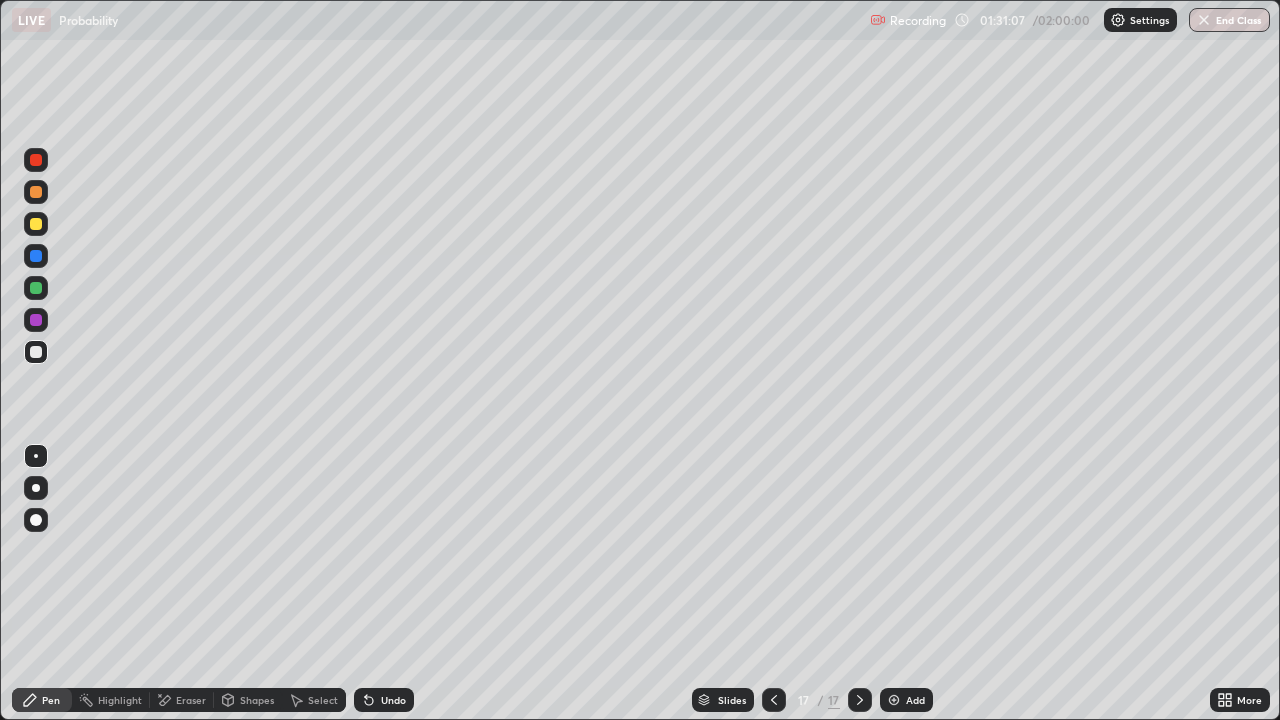 click on "Undo" at bounding box center (393, 700) 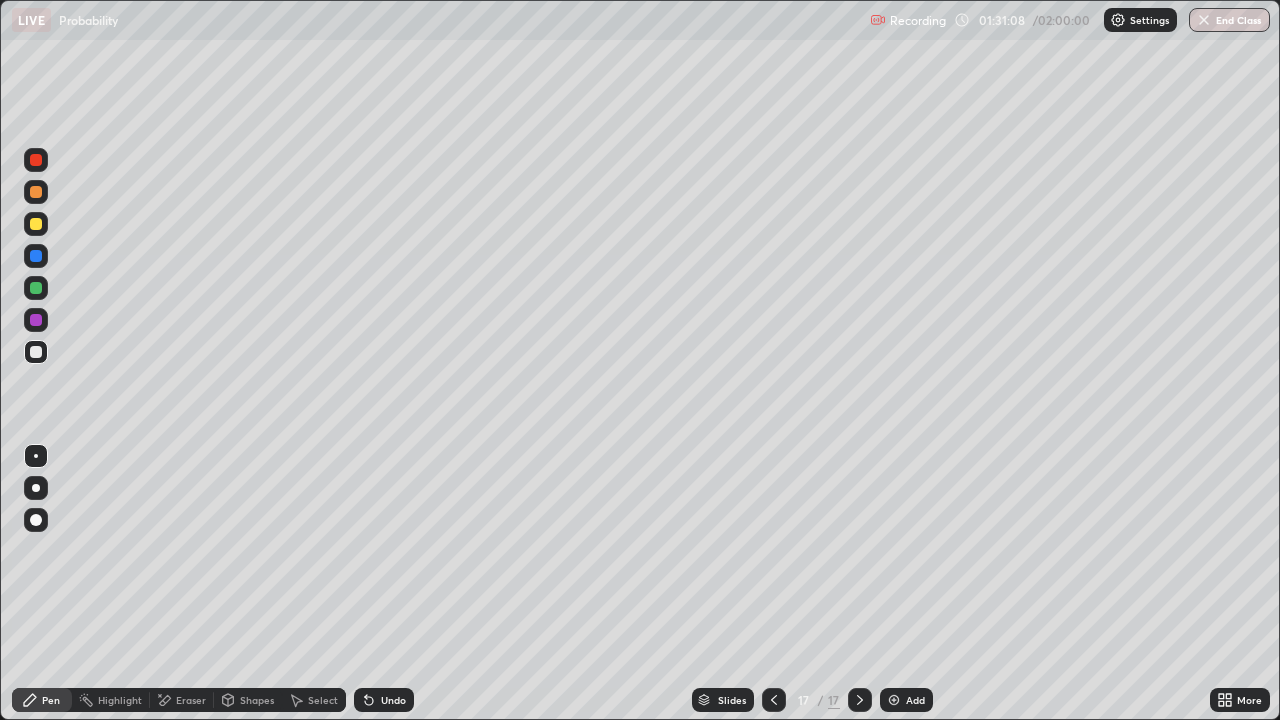click on "Undo" at bounding box center (393, 700) 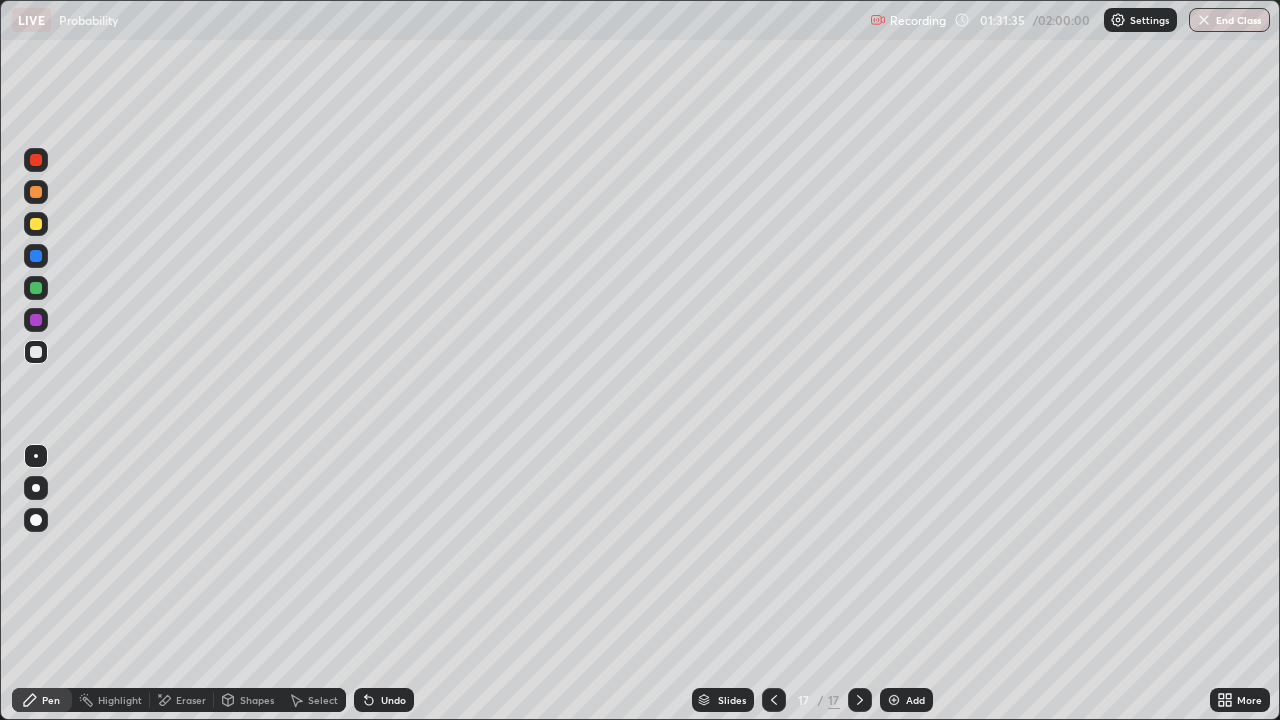click on "Add" at bounding box center [906, 700] 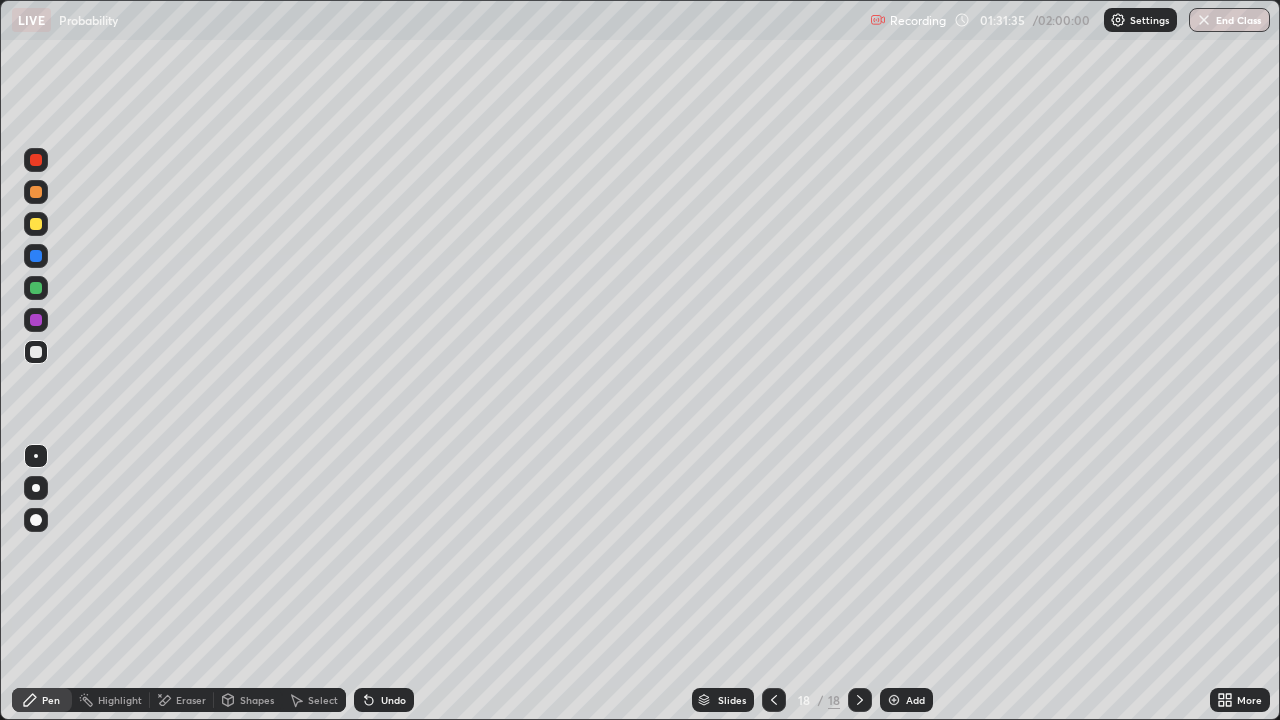 click at bounding box center (774, 700) 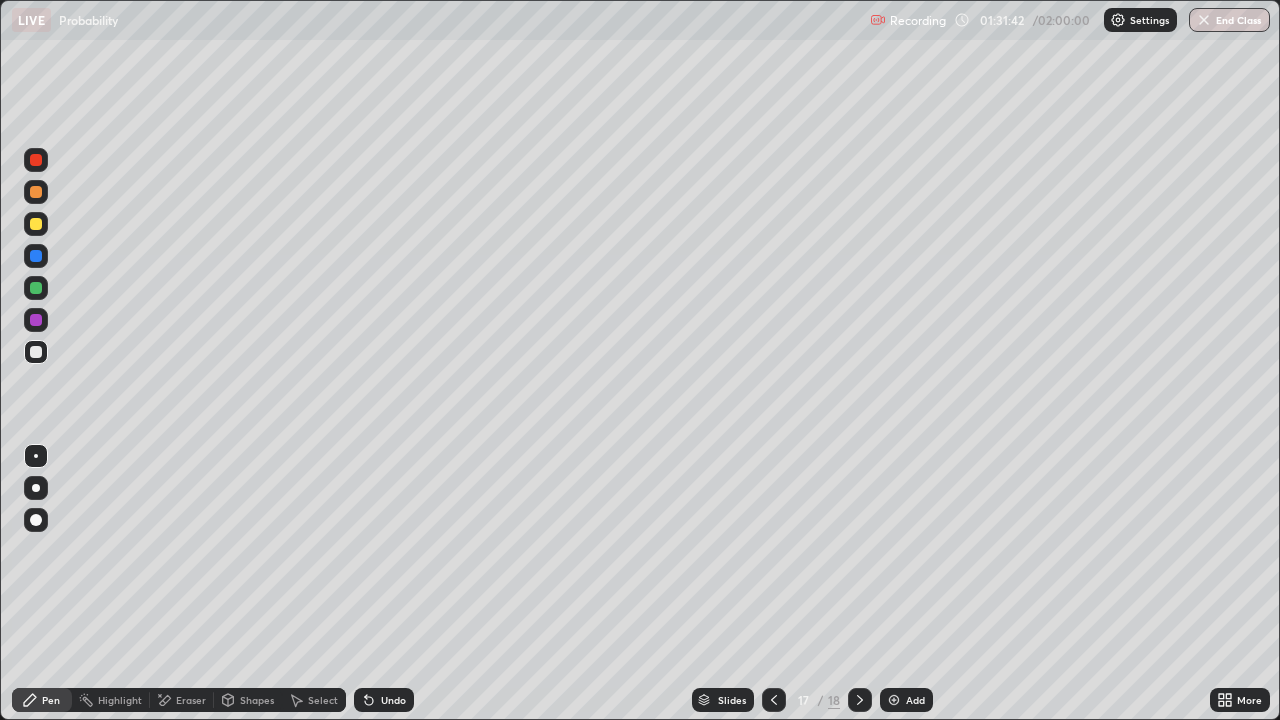 click at bounding box center [860, 700] 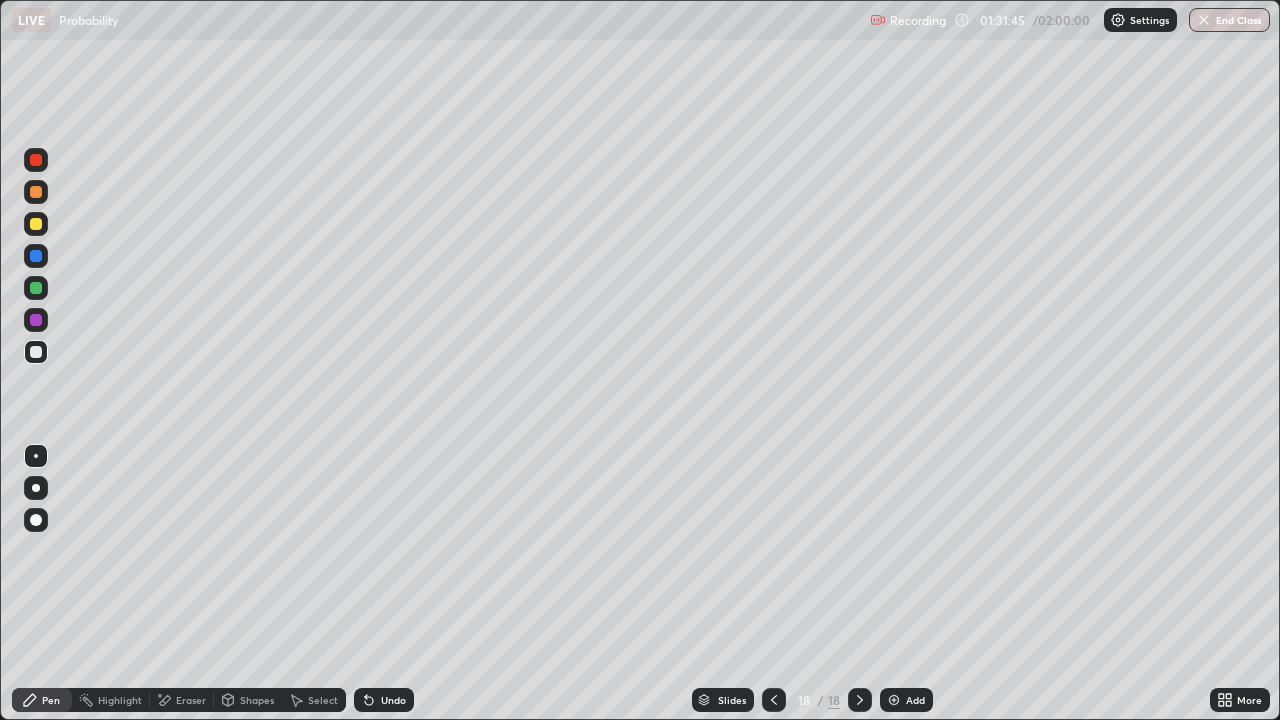 click at bounding box center [36, 224] 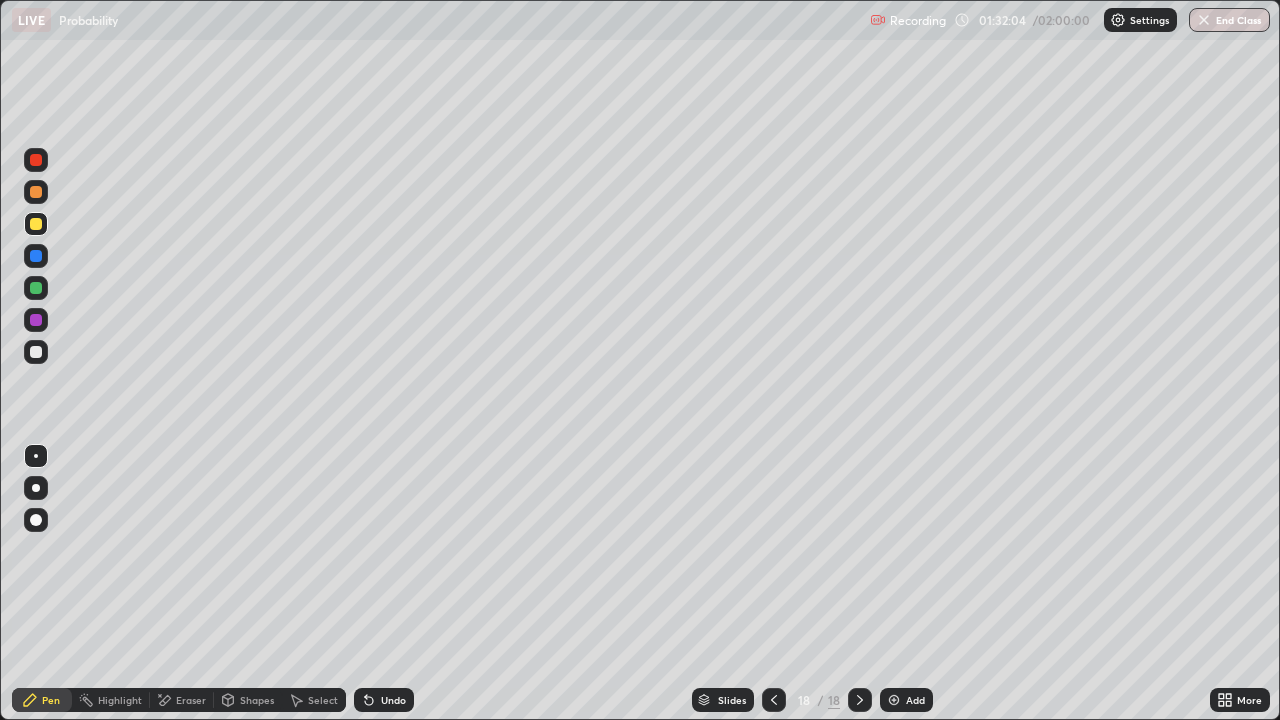 click at bounding box center [36, 352] 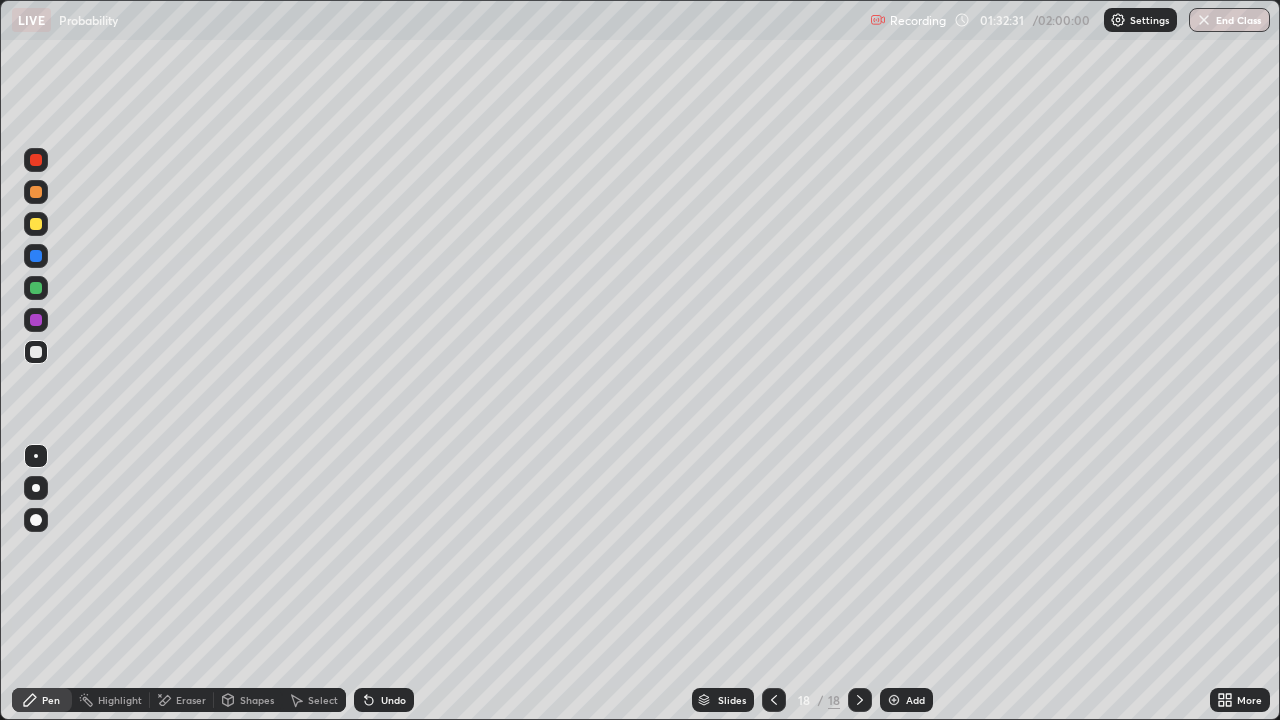 click on "Undo" at bounding box center (393, 700) 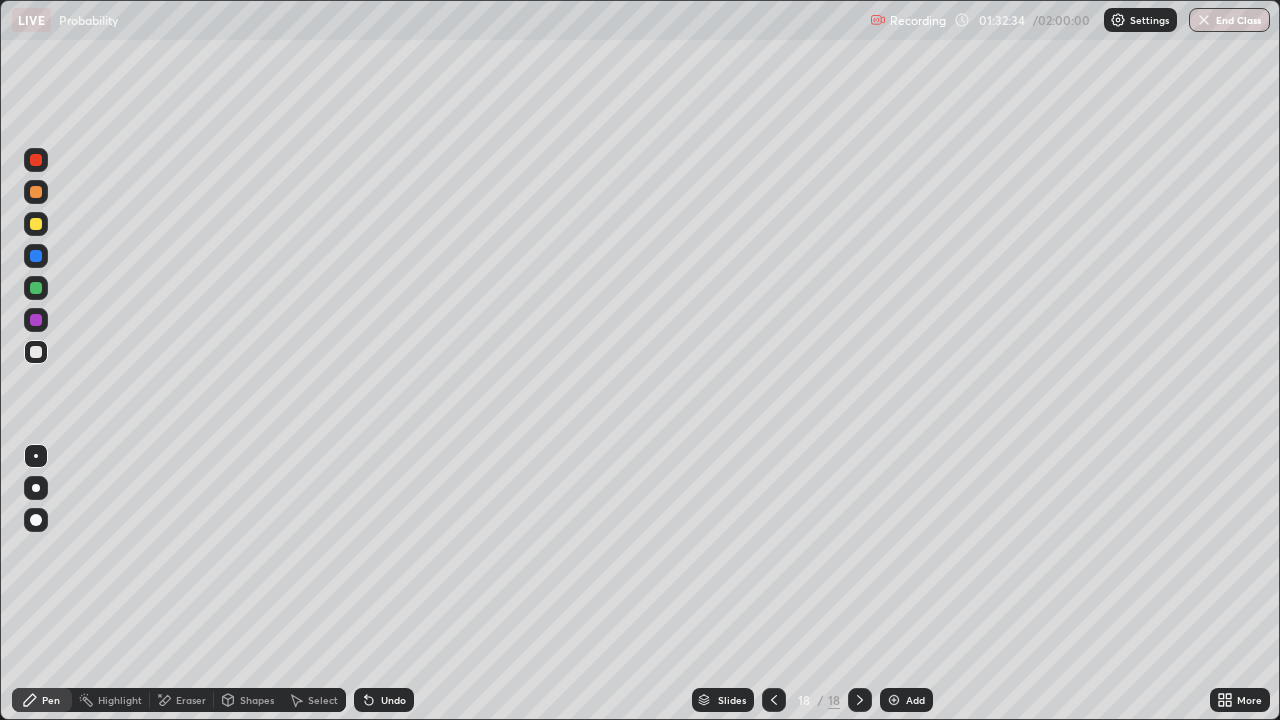click on "Undo" at bounding box center (393, 700) 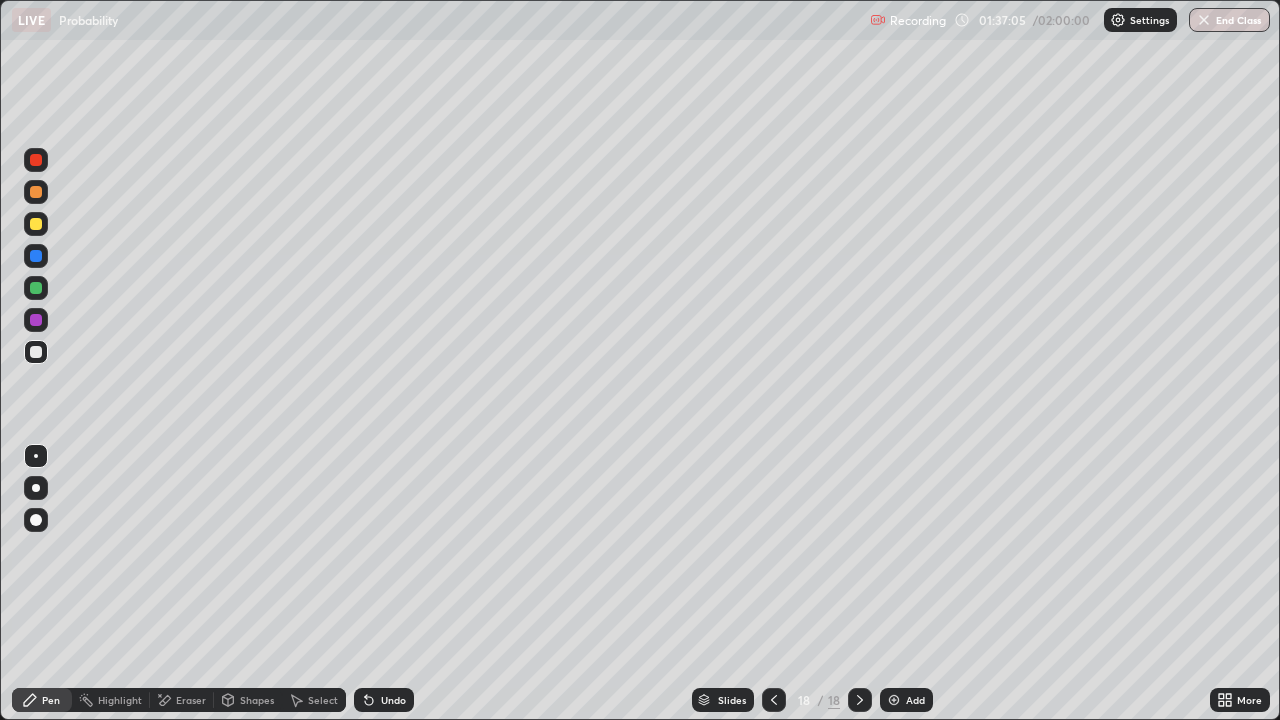 click at bounding box center (36, 352) 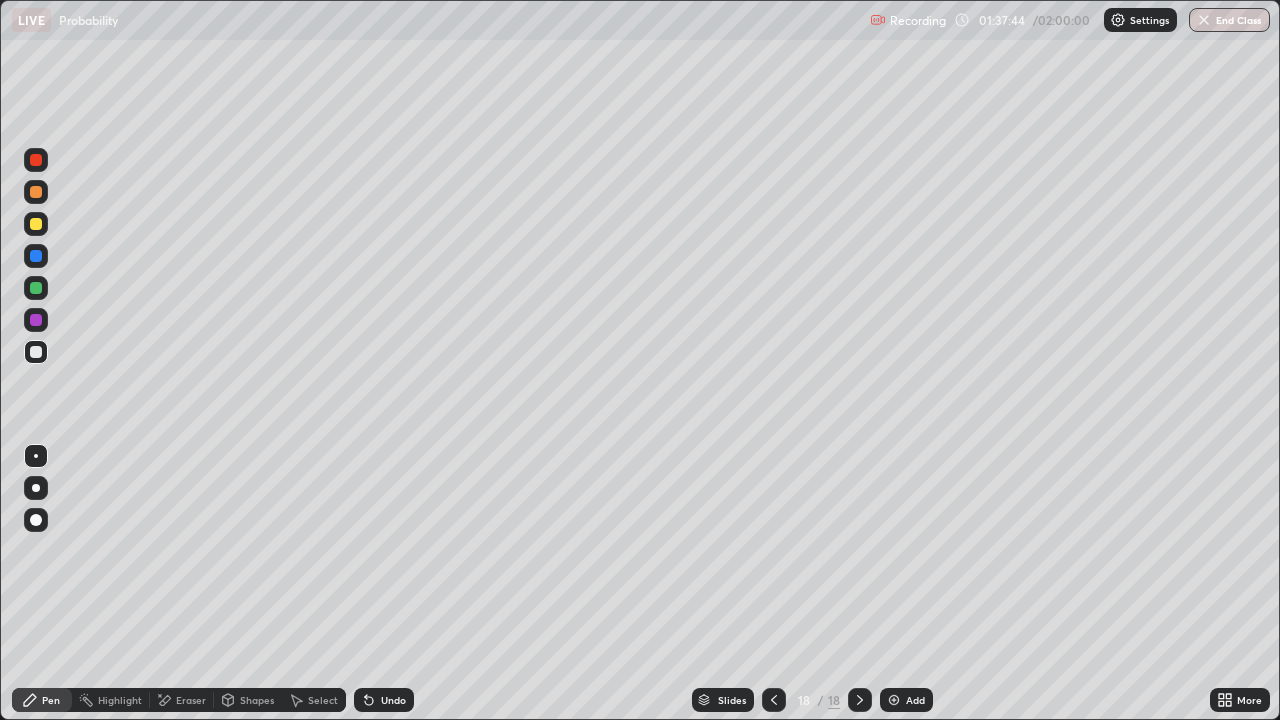 click on "Undo" at bounding box center [393, 700] 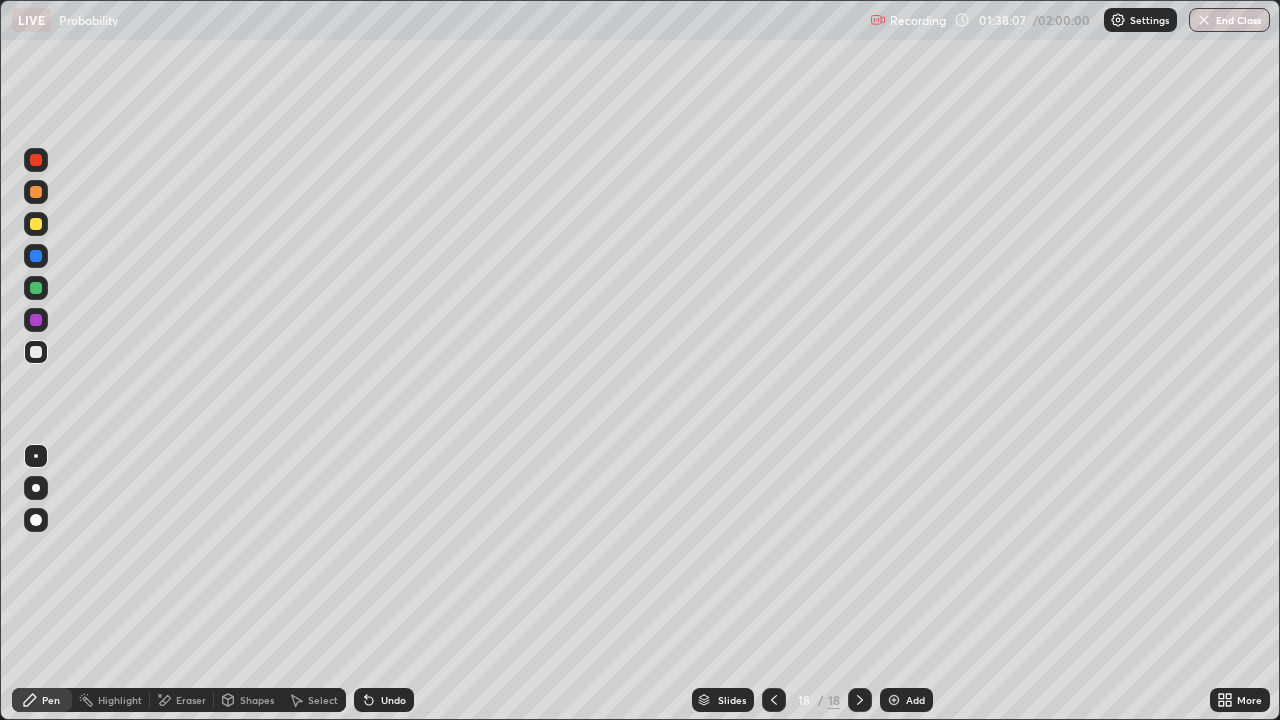 click on "Undo" at bounding box center [393, 700] 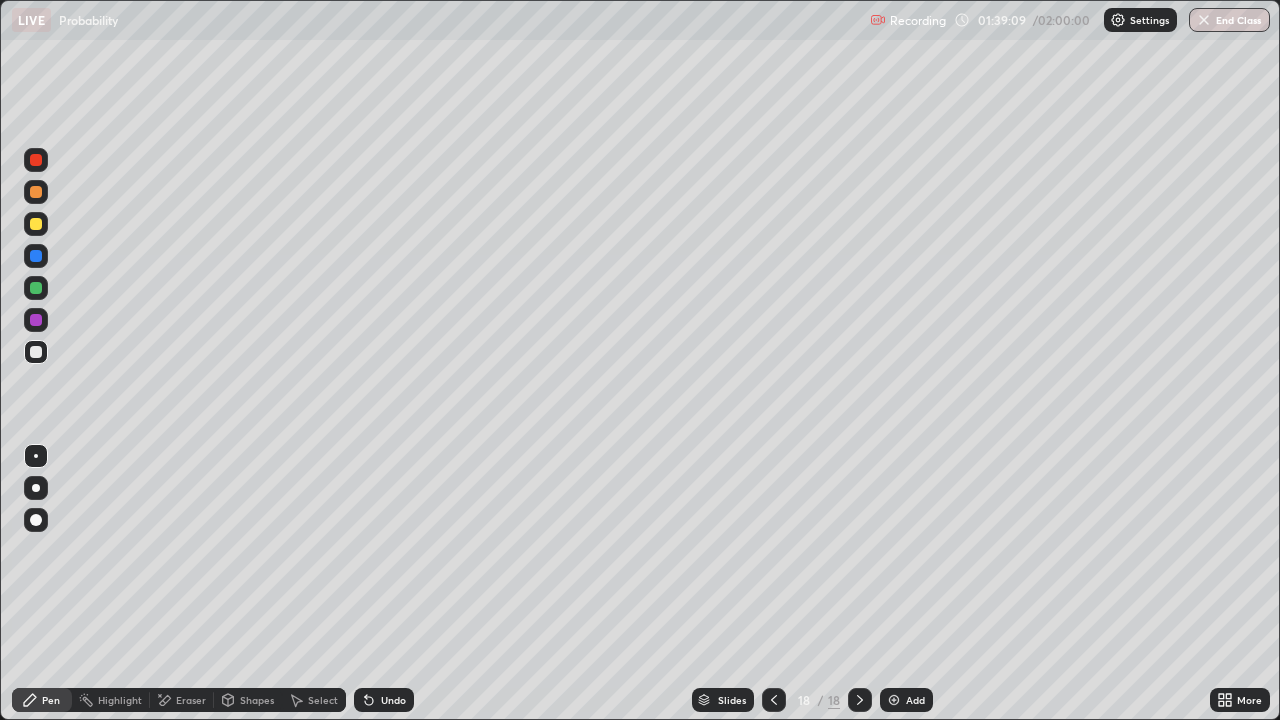 click on "Undo" at bounding box center [393, 700] 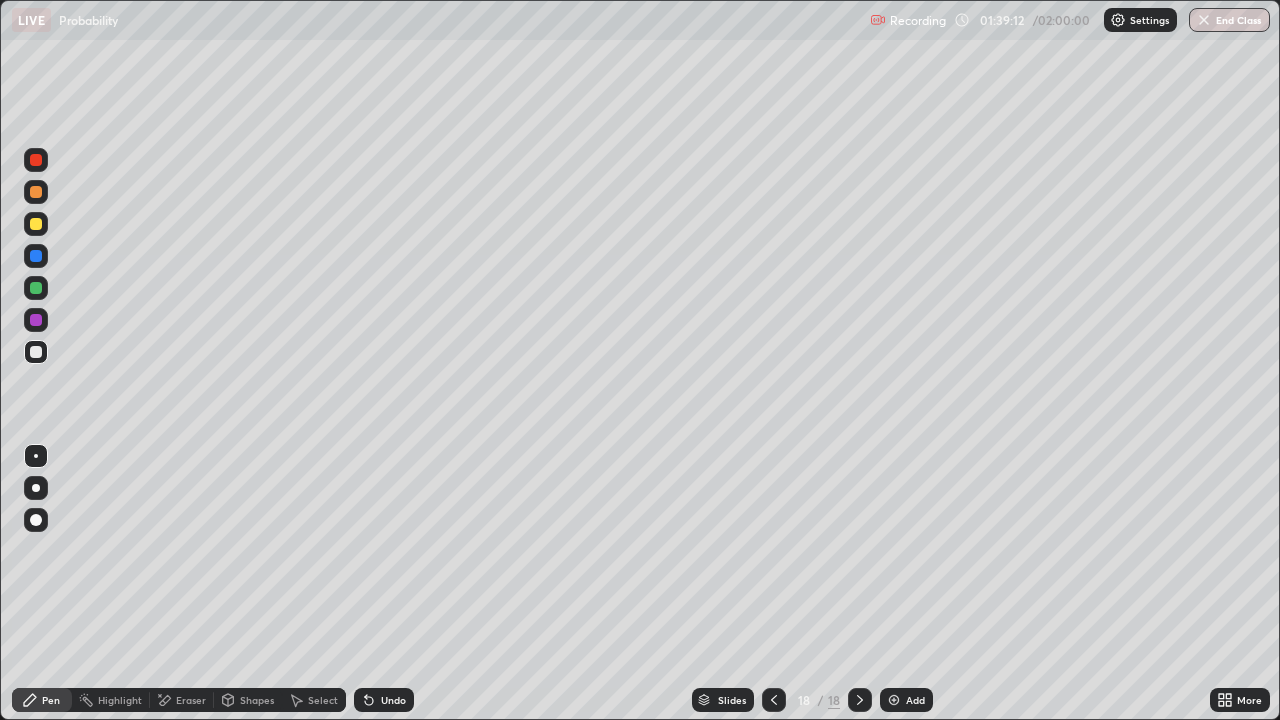 click on "Eraser" at bounding box center (182, 700) 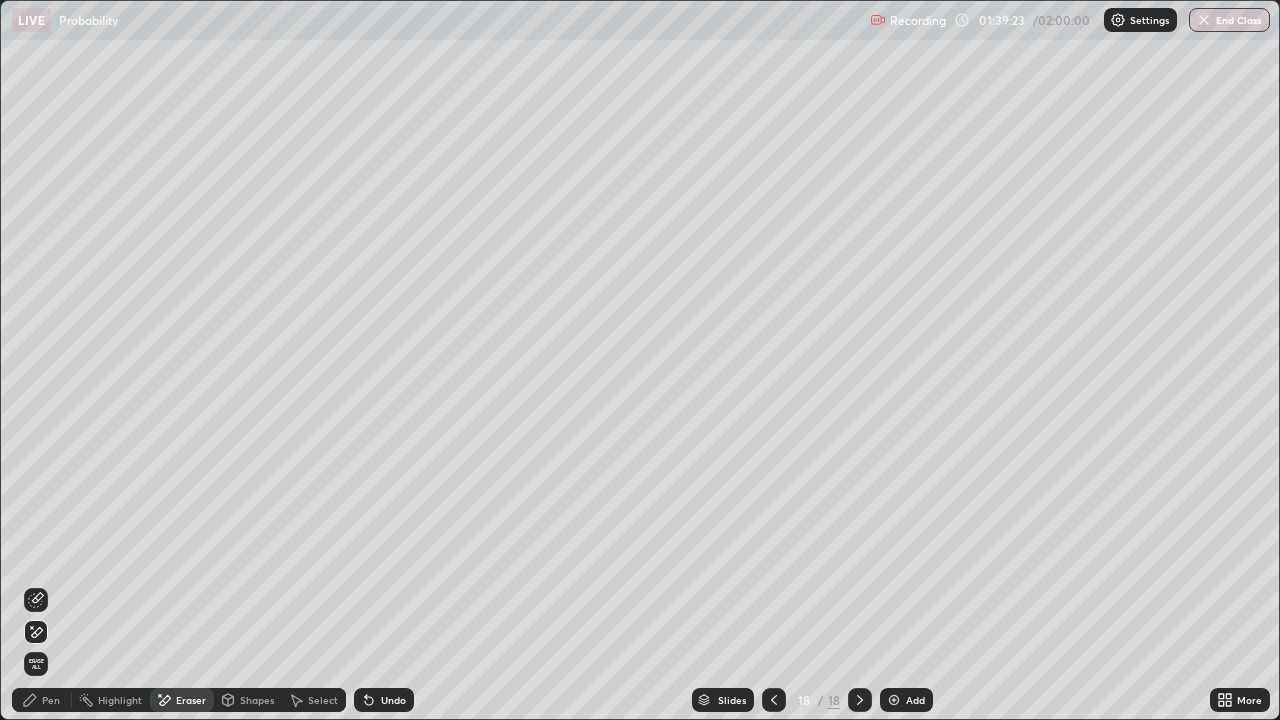 click on "Pen" at bounding box center (51, 700) 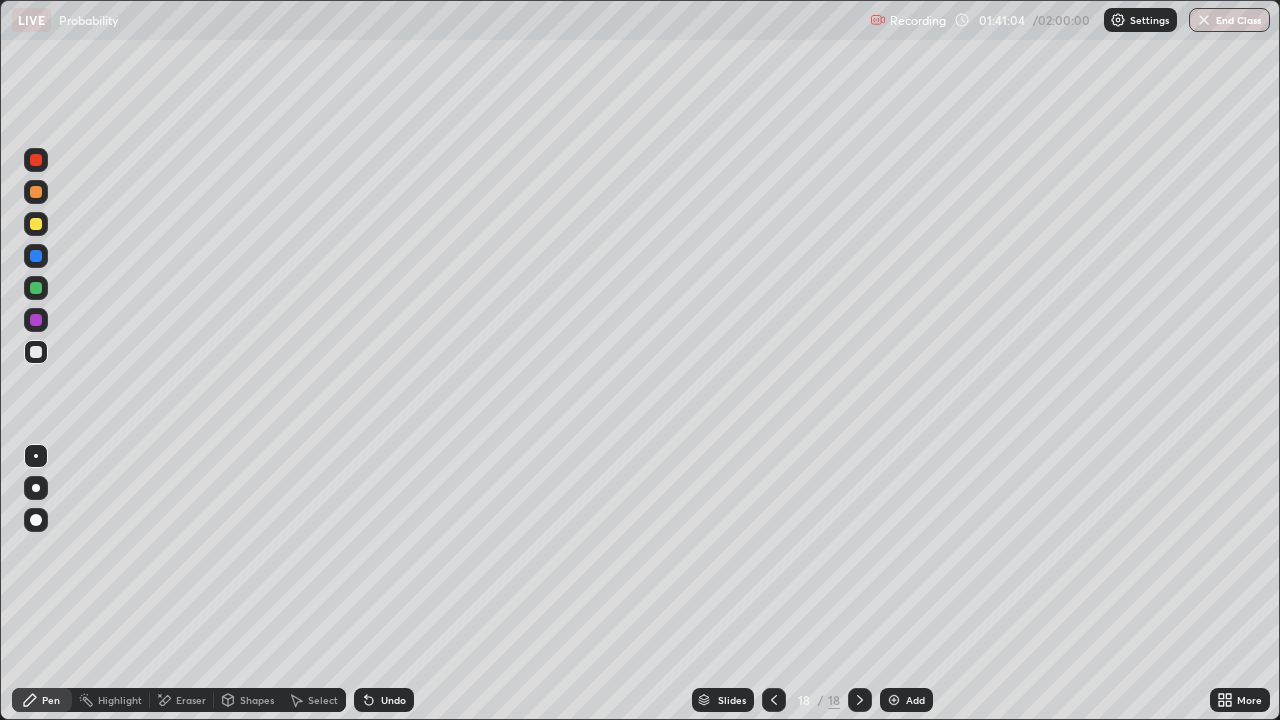 click at bounding box center [894, 700] 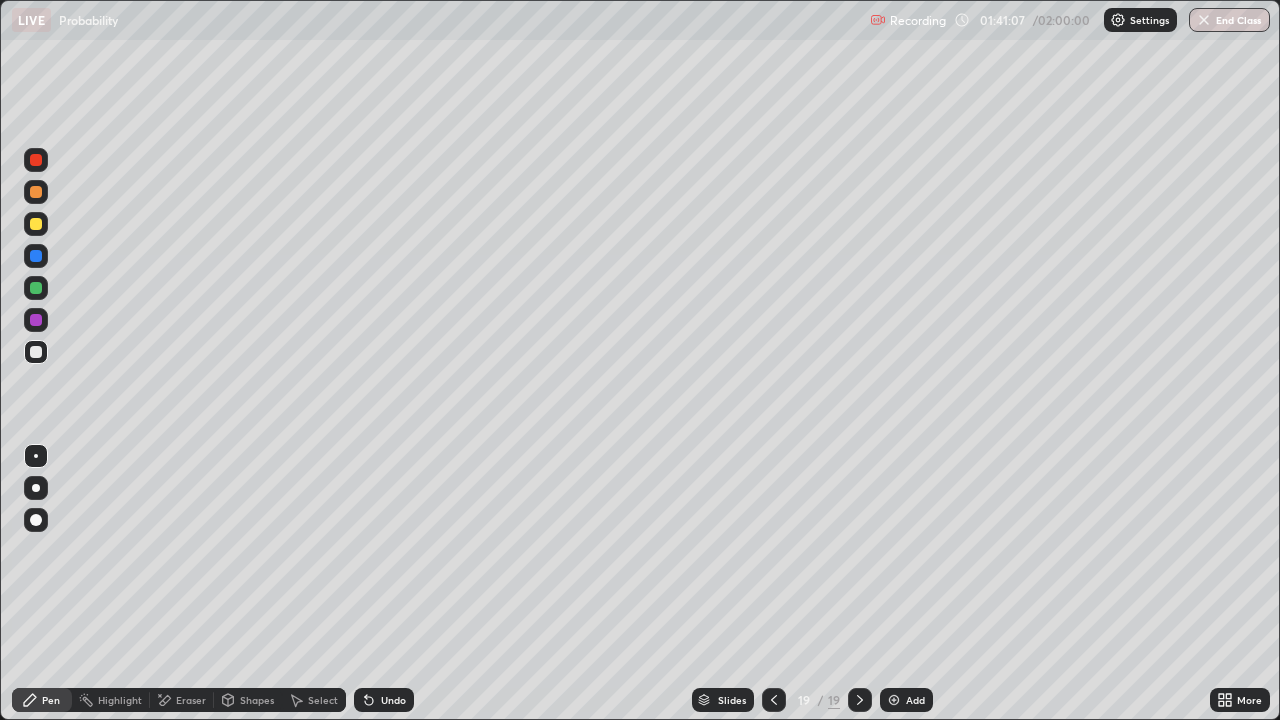 click at bounding box center (36, 224) 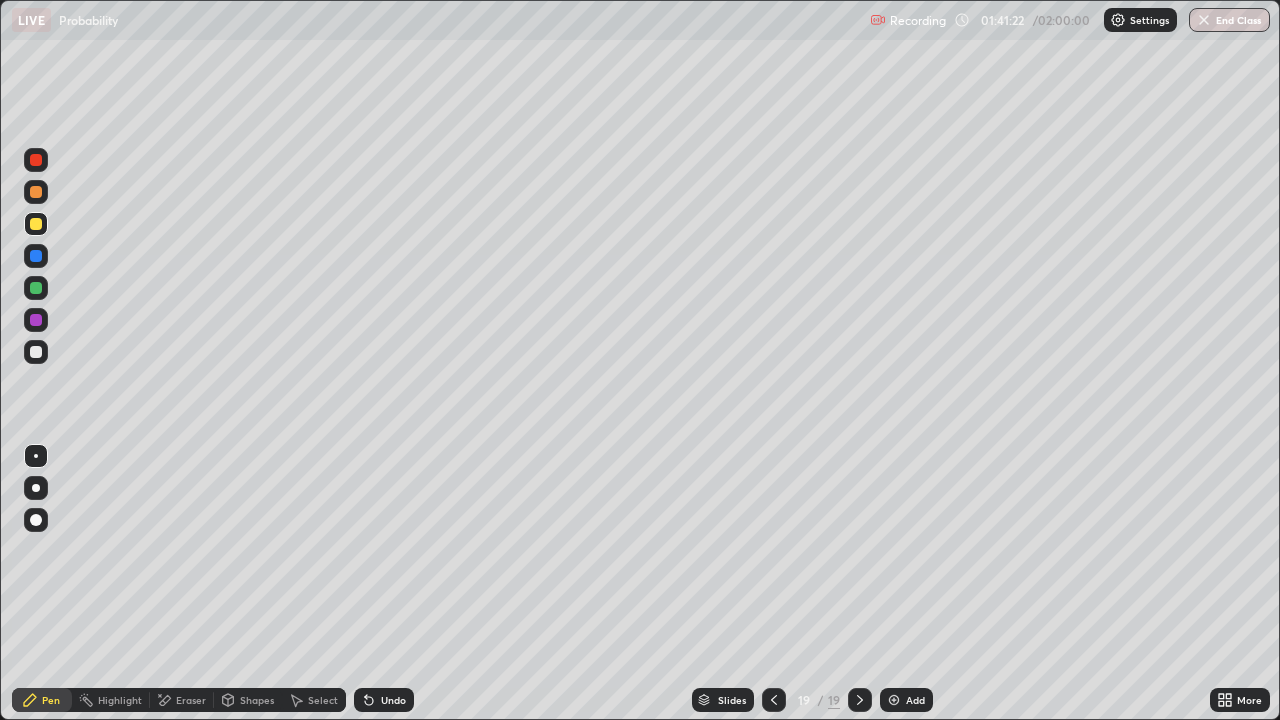 click at bounding box center [36, 352] 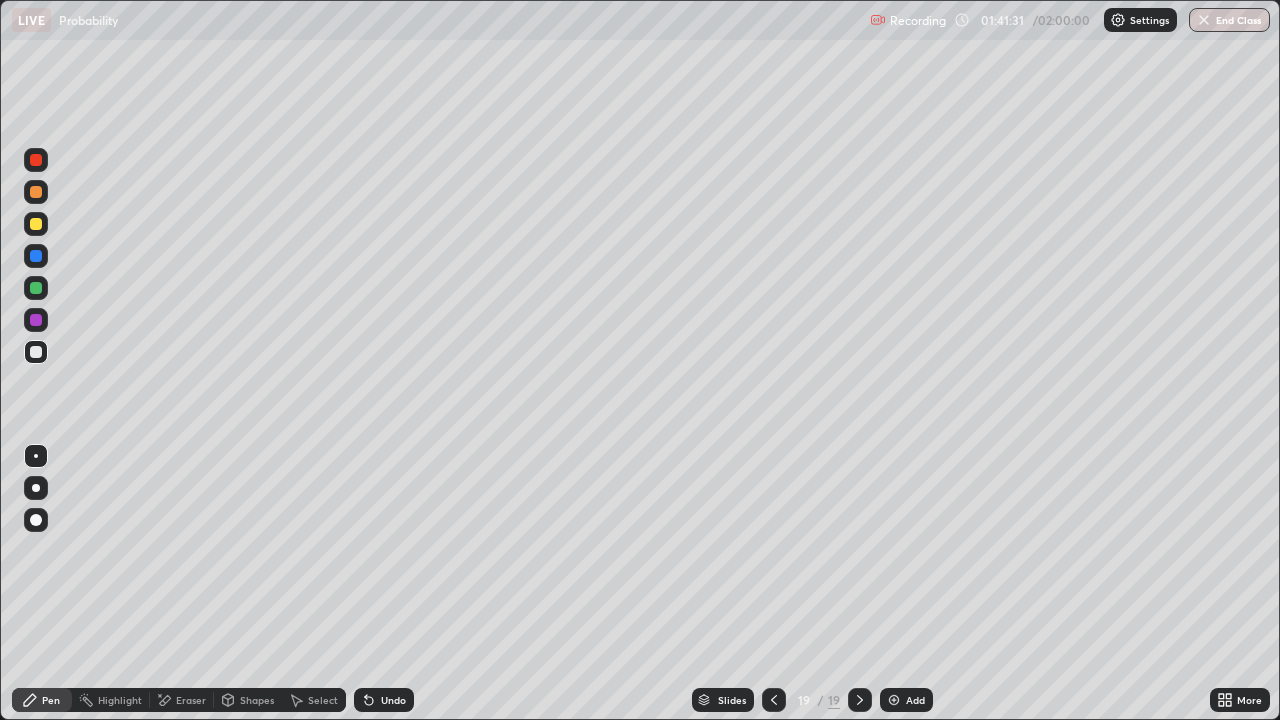 click on "Undo" at bounding box center (384, 700) 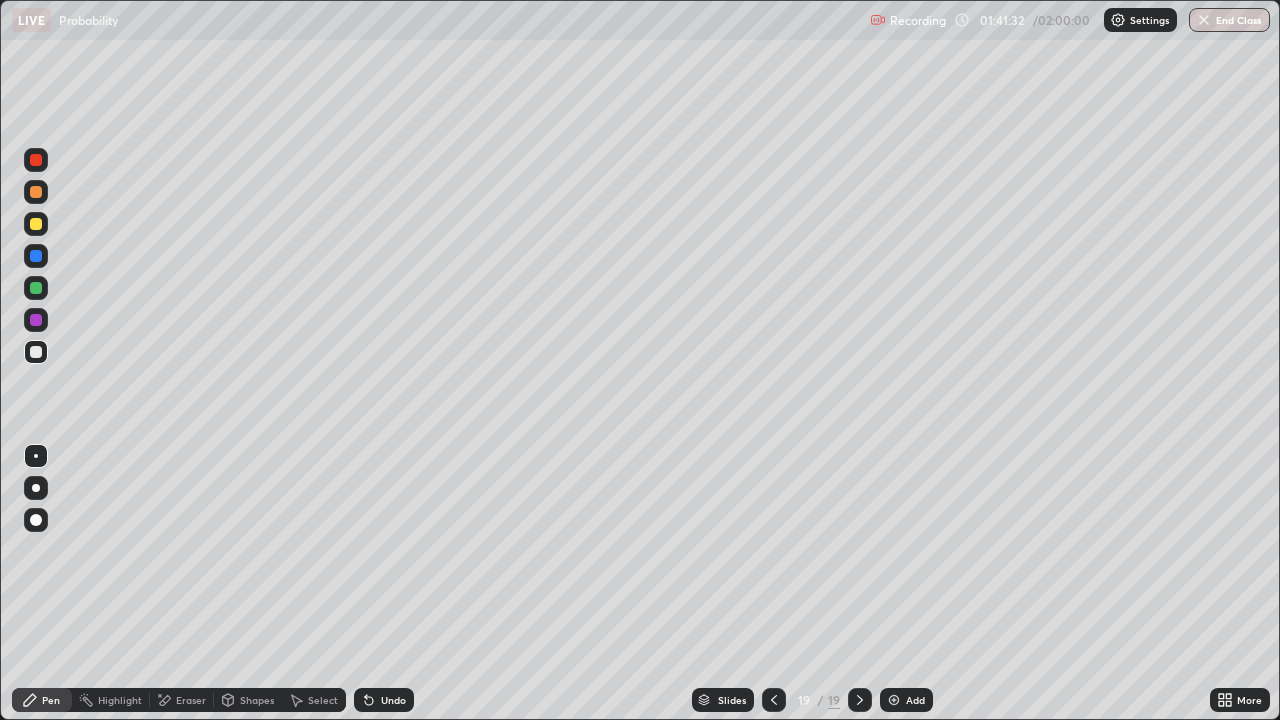 click on "Undo" at bounding box center (380, 700) 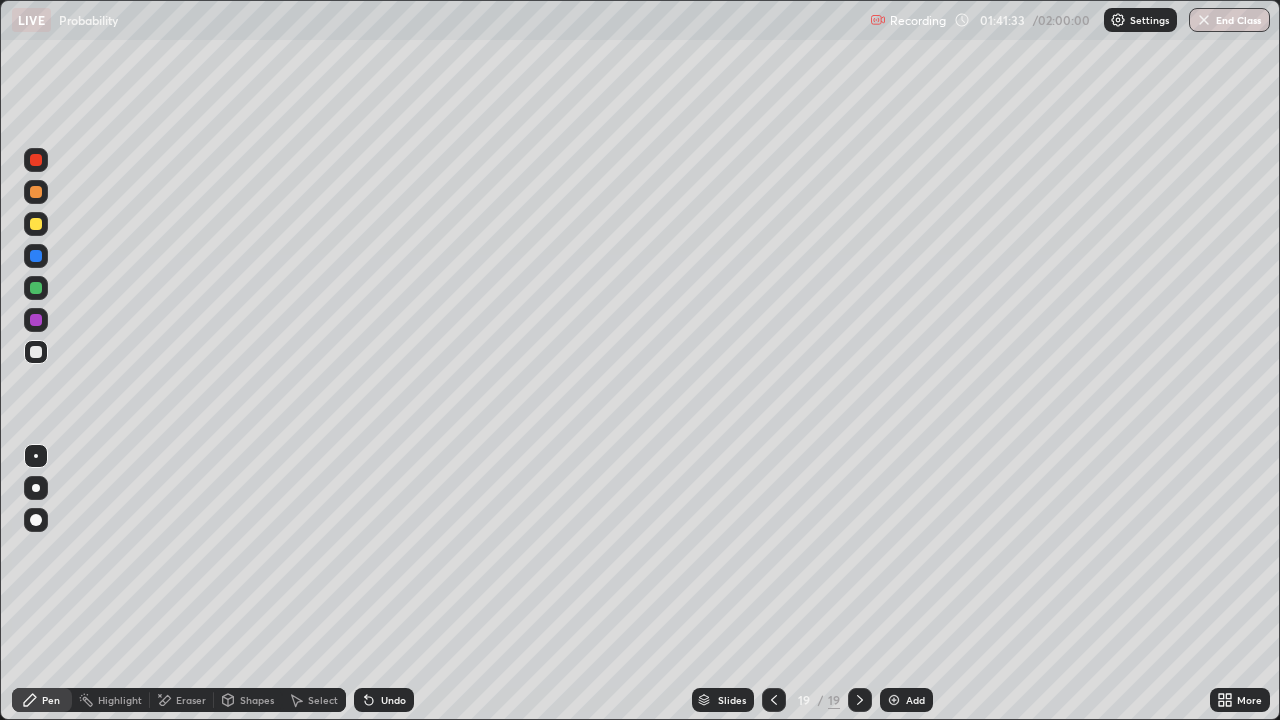 click on "Undo" at bounding box center (393, 700) 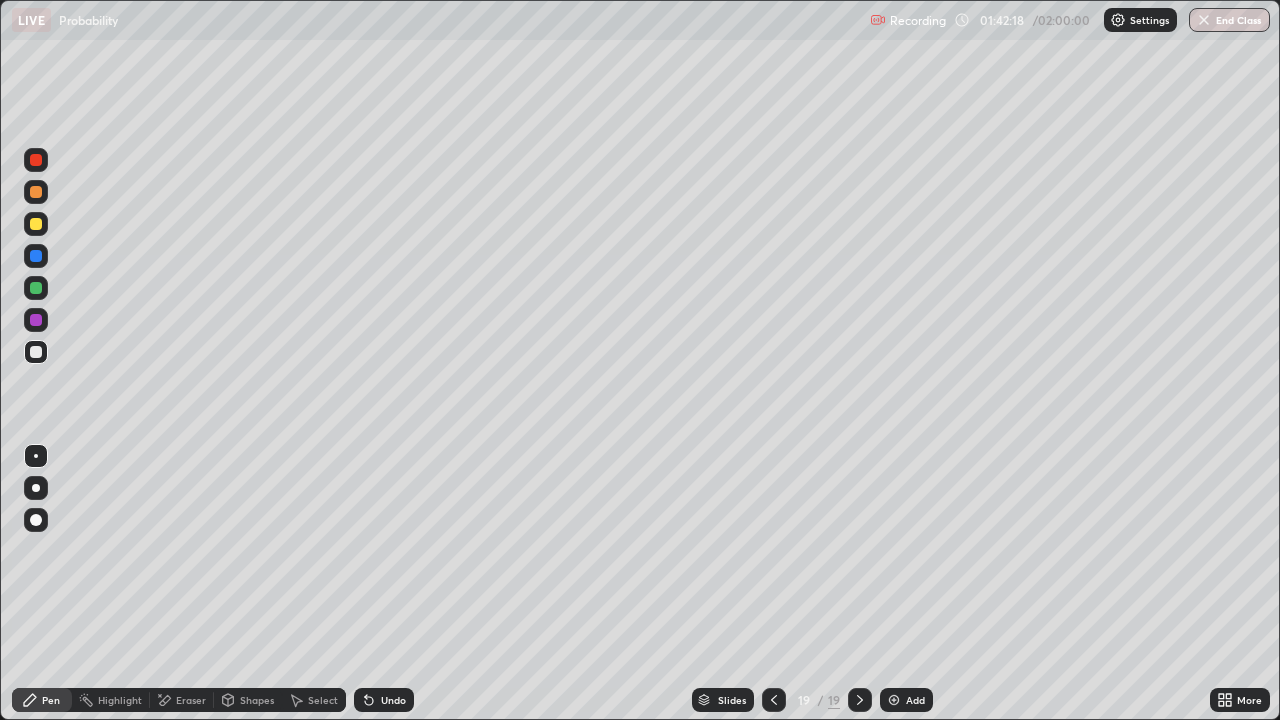 click on "Undo" at bounding box center [393, 700] 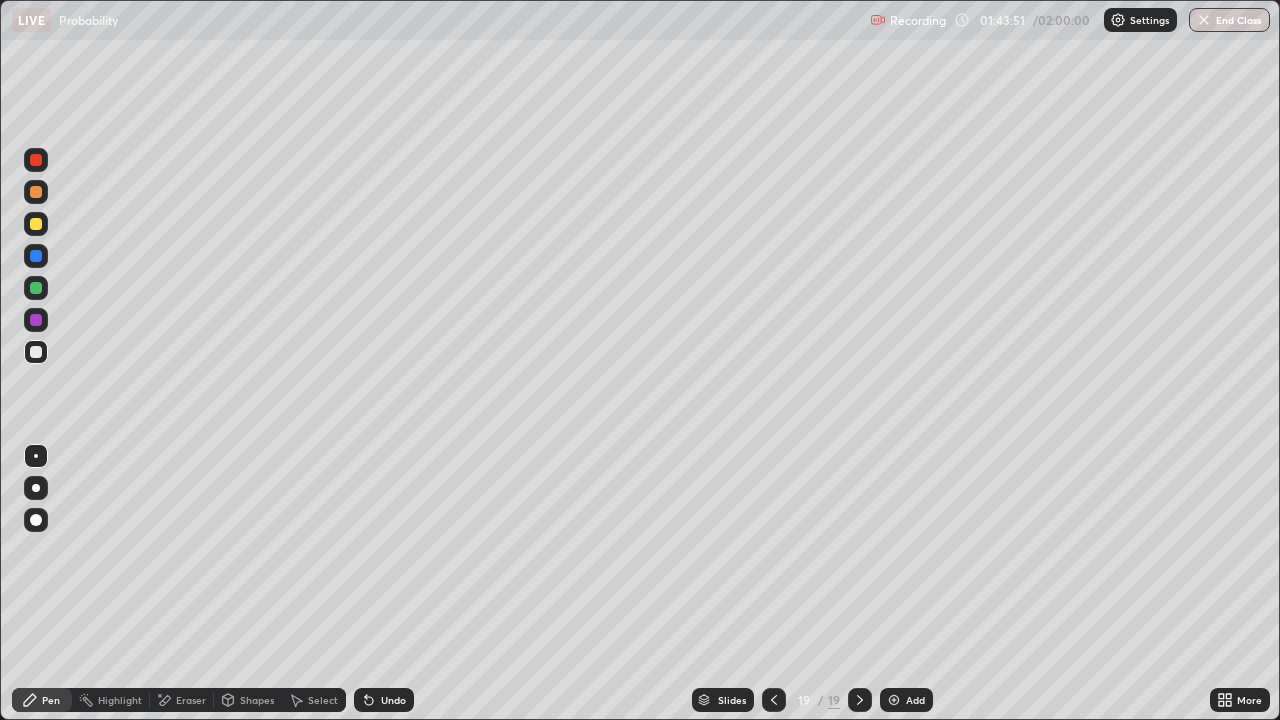 click on "Undo" at bounding box center [393, 700] 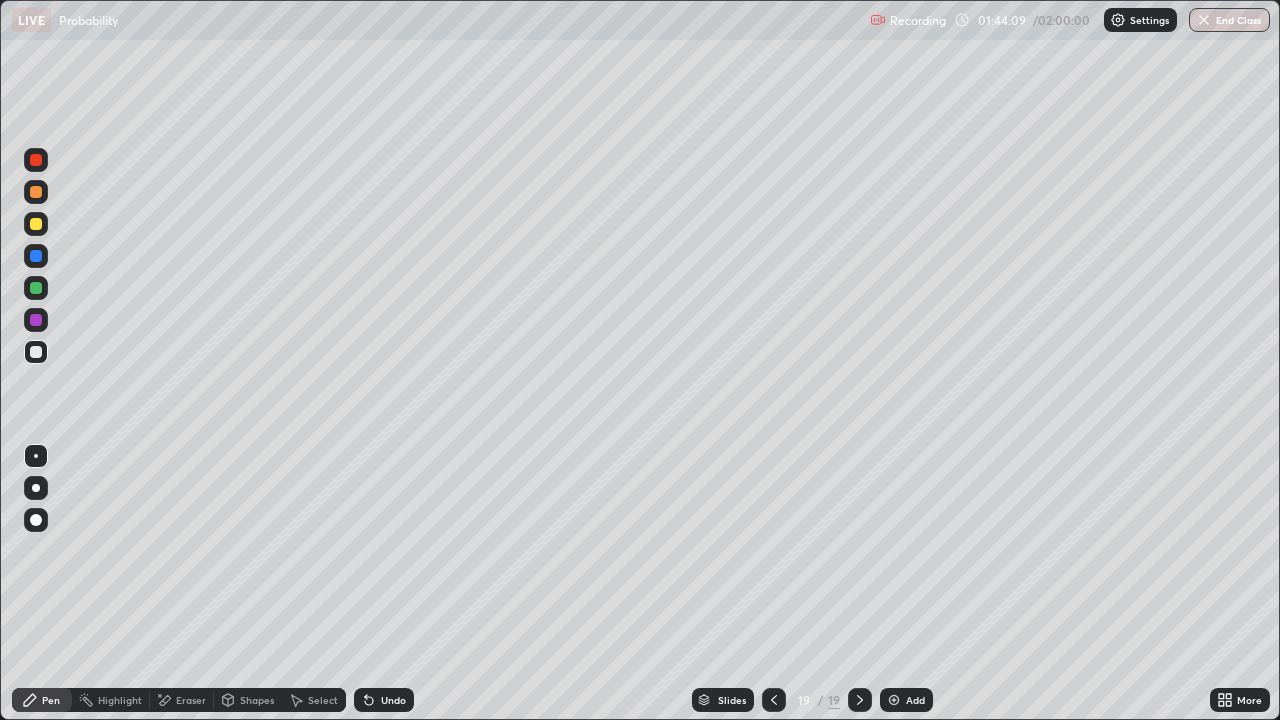 click on "Add" at bounding box center [906, 700] 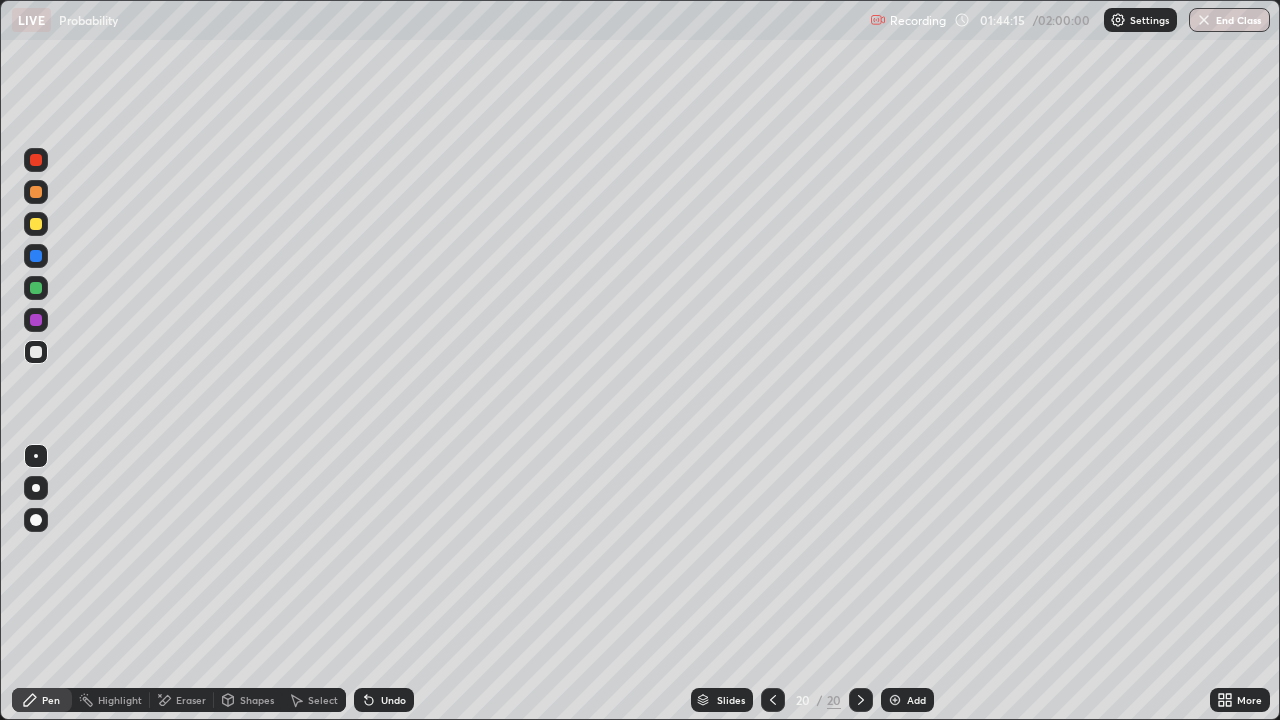 click at bounding box center (773, 700) 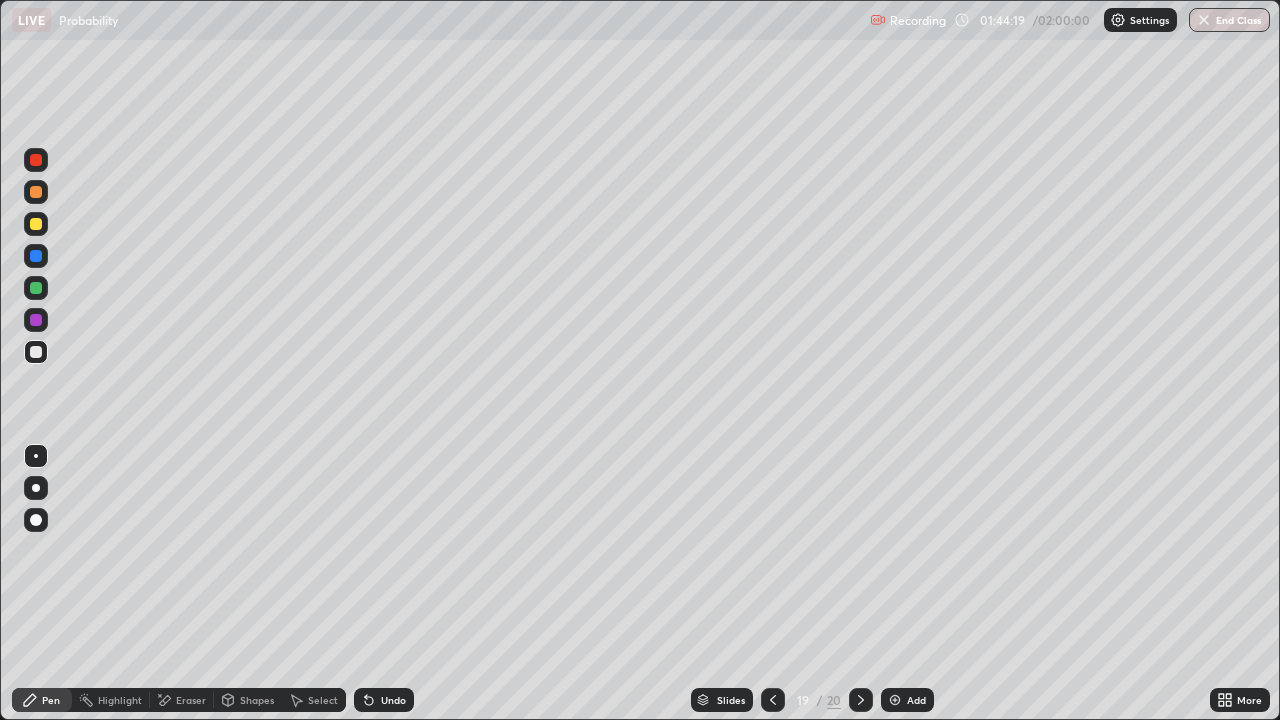click 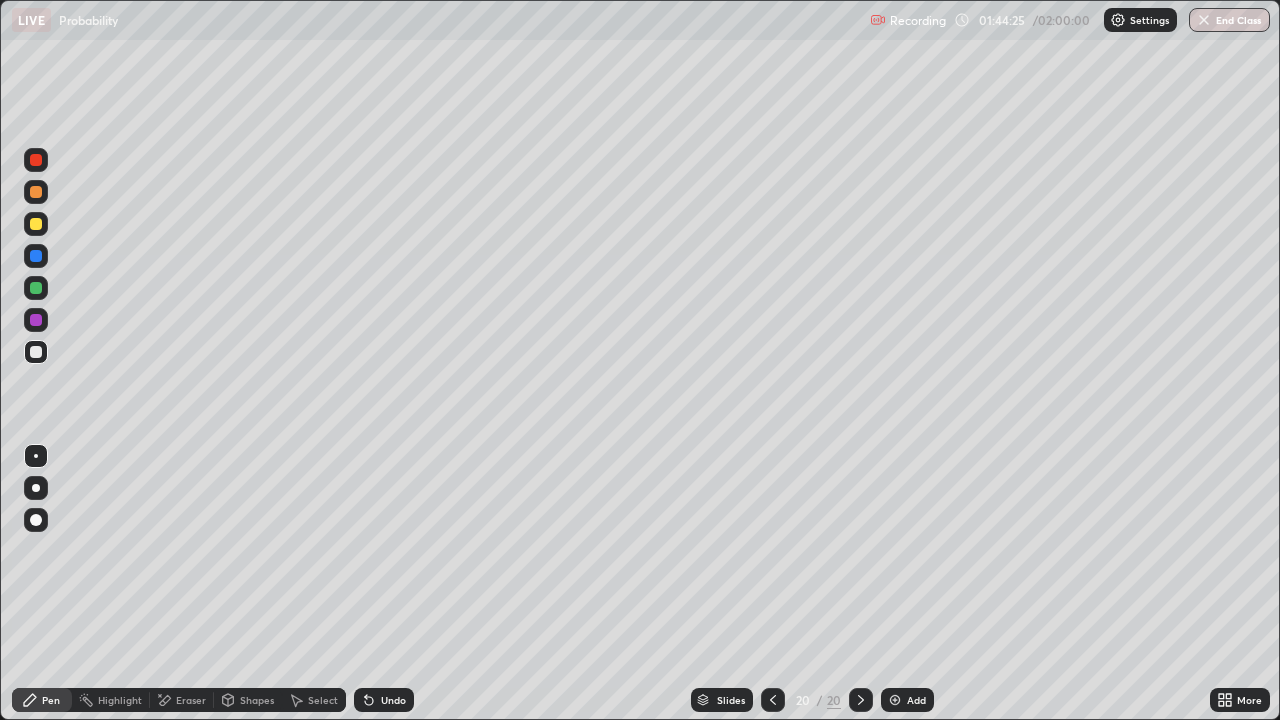 click 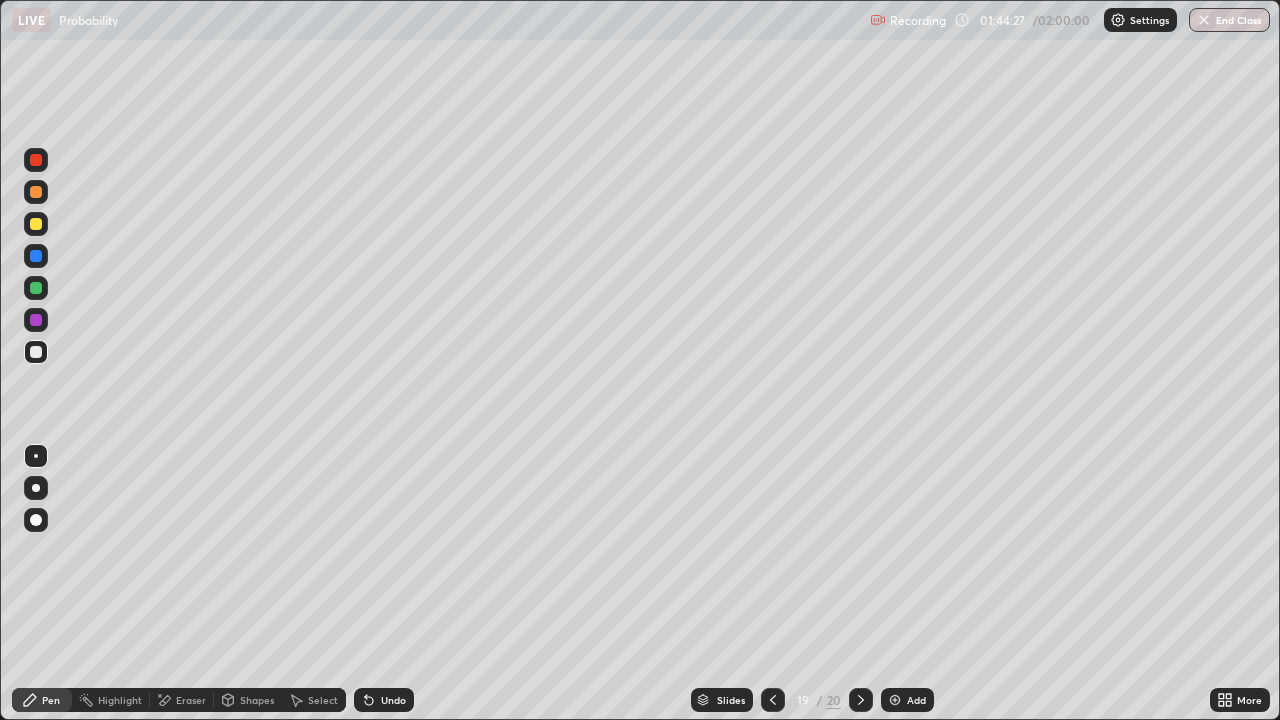 click 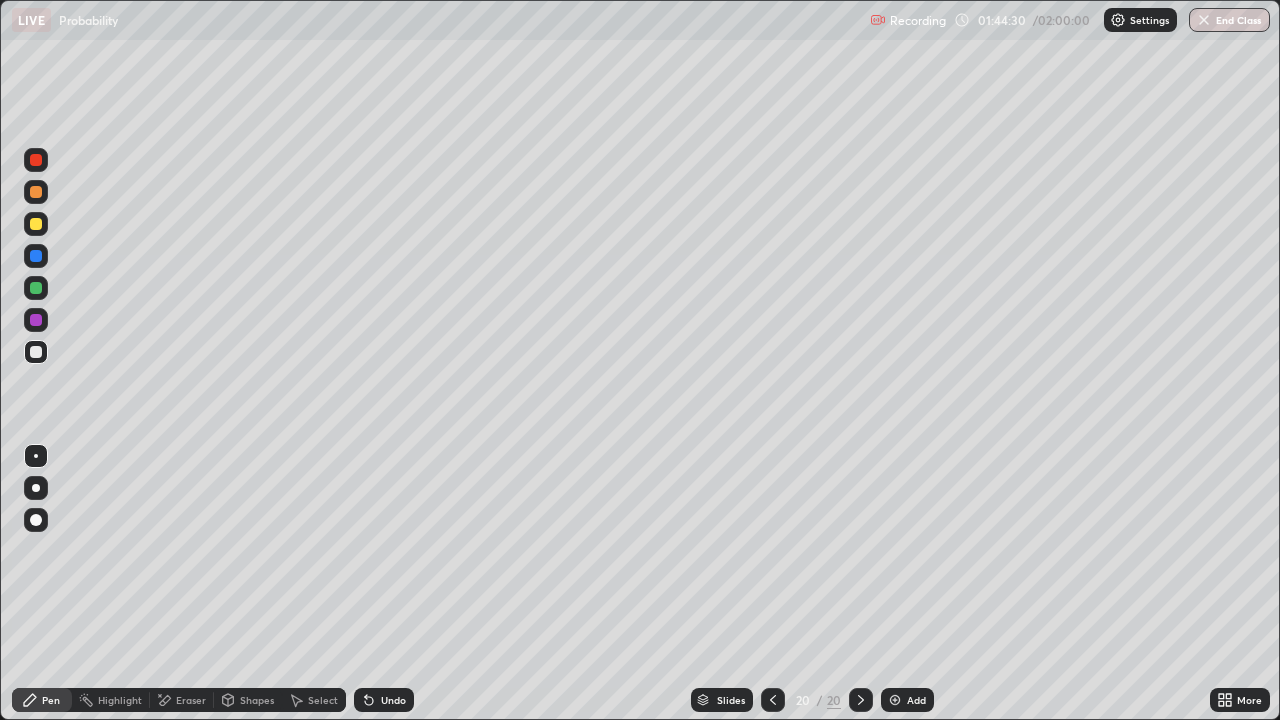 click 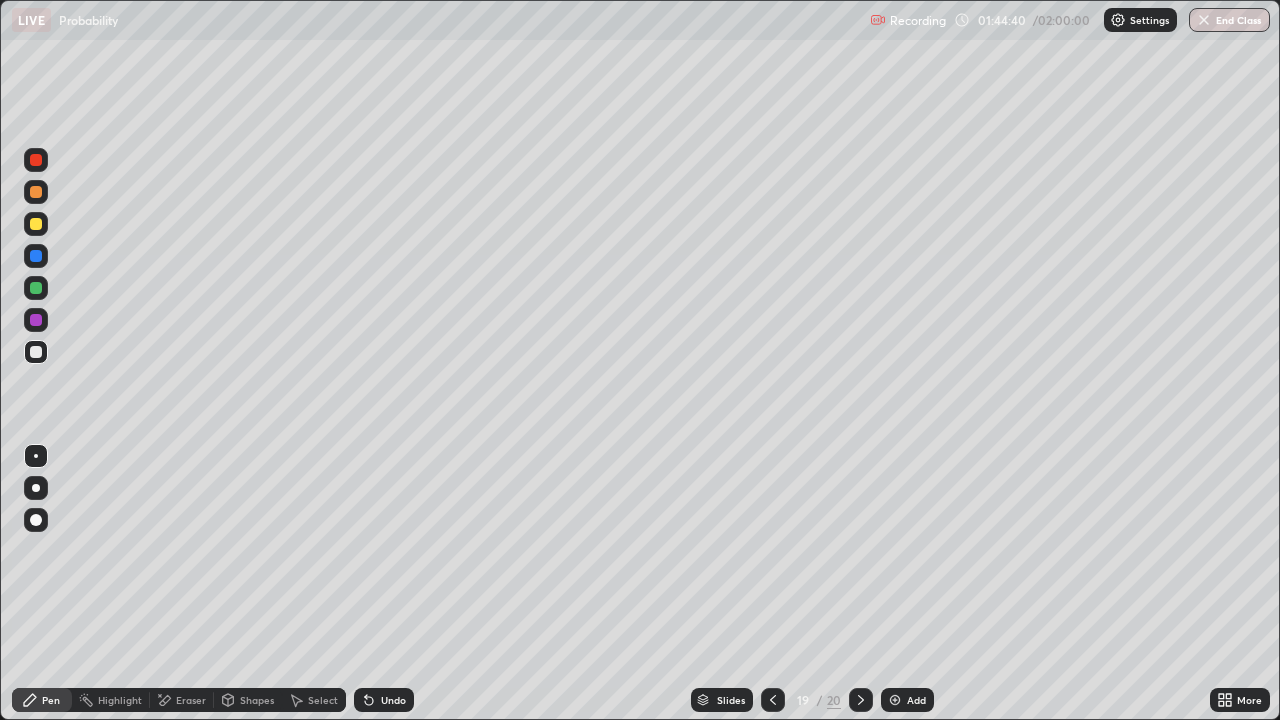 click at bounding box center [861, 700] 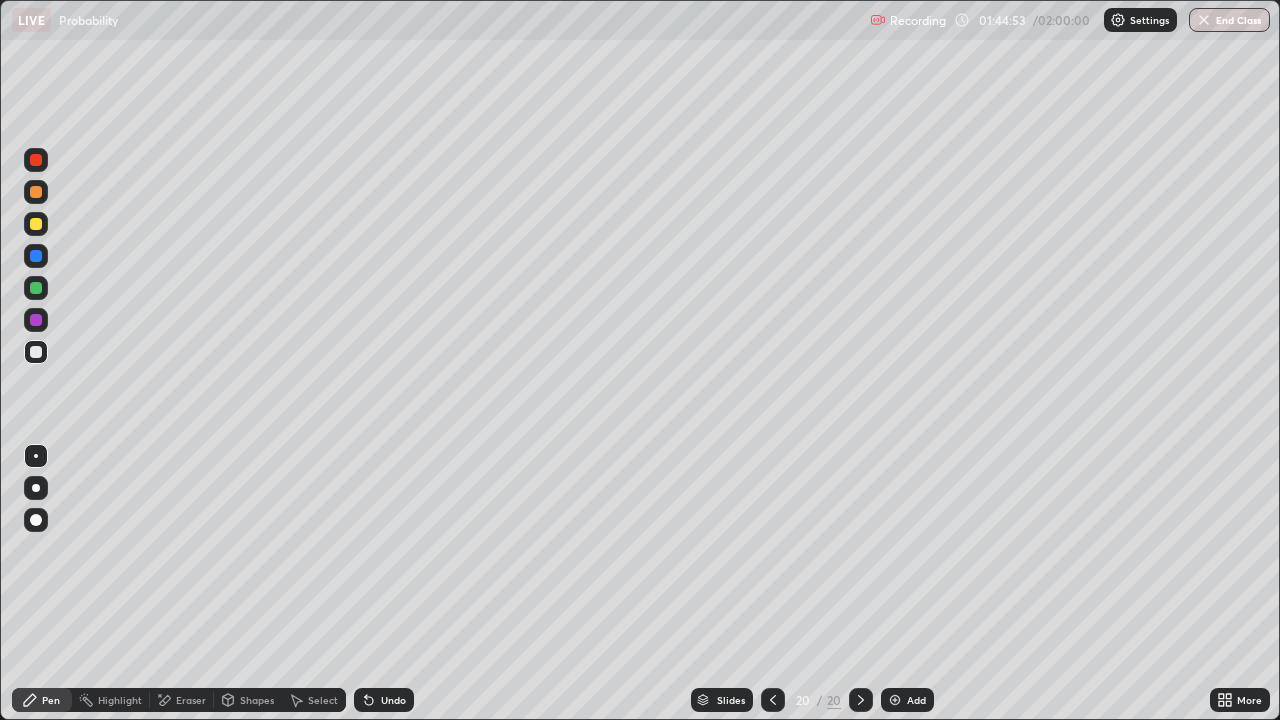 click on "Undo" at bounding box center [393, 700] 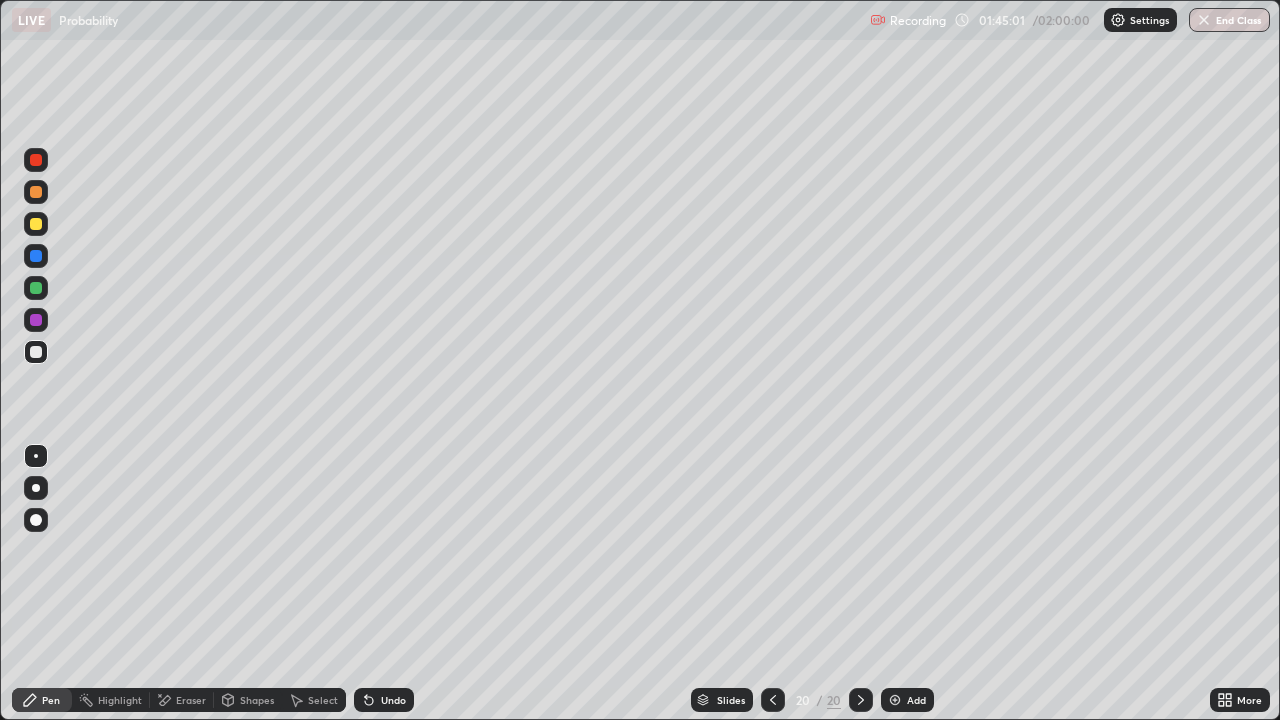 click 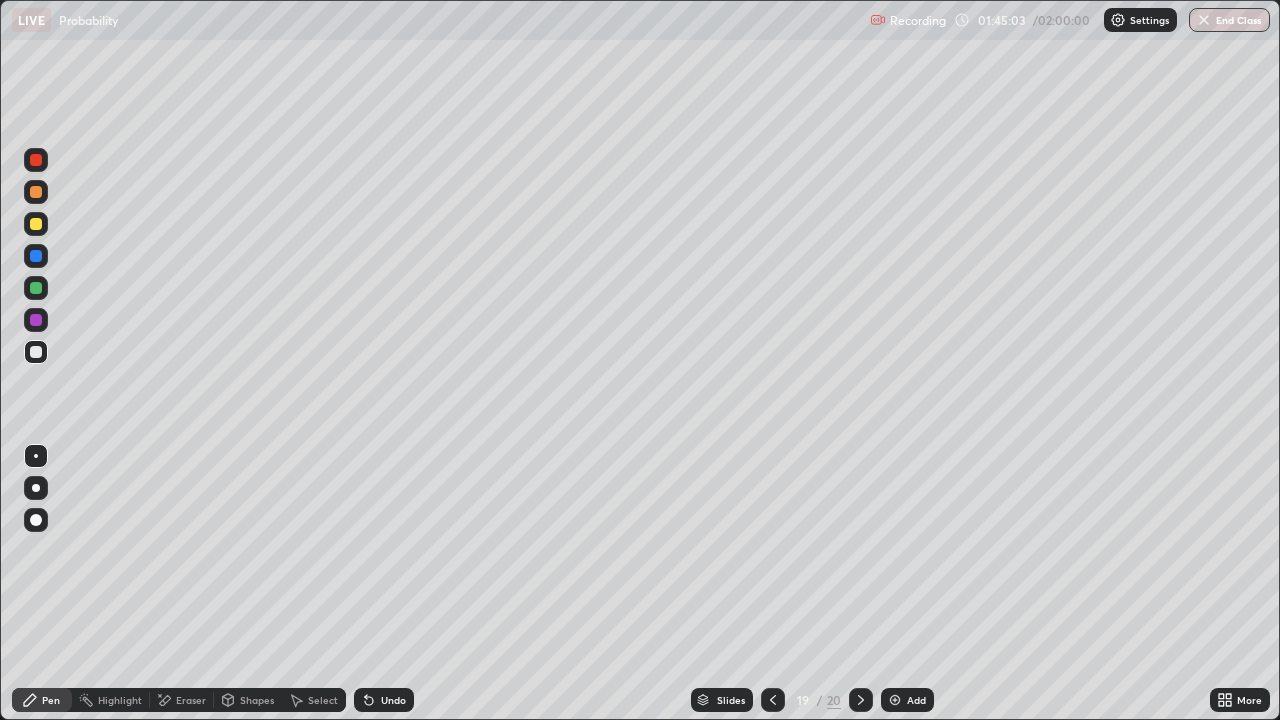 click 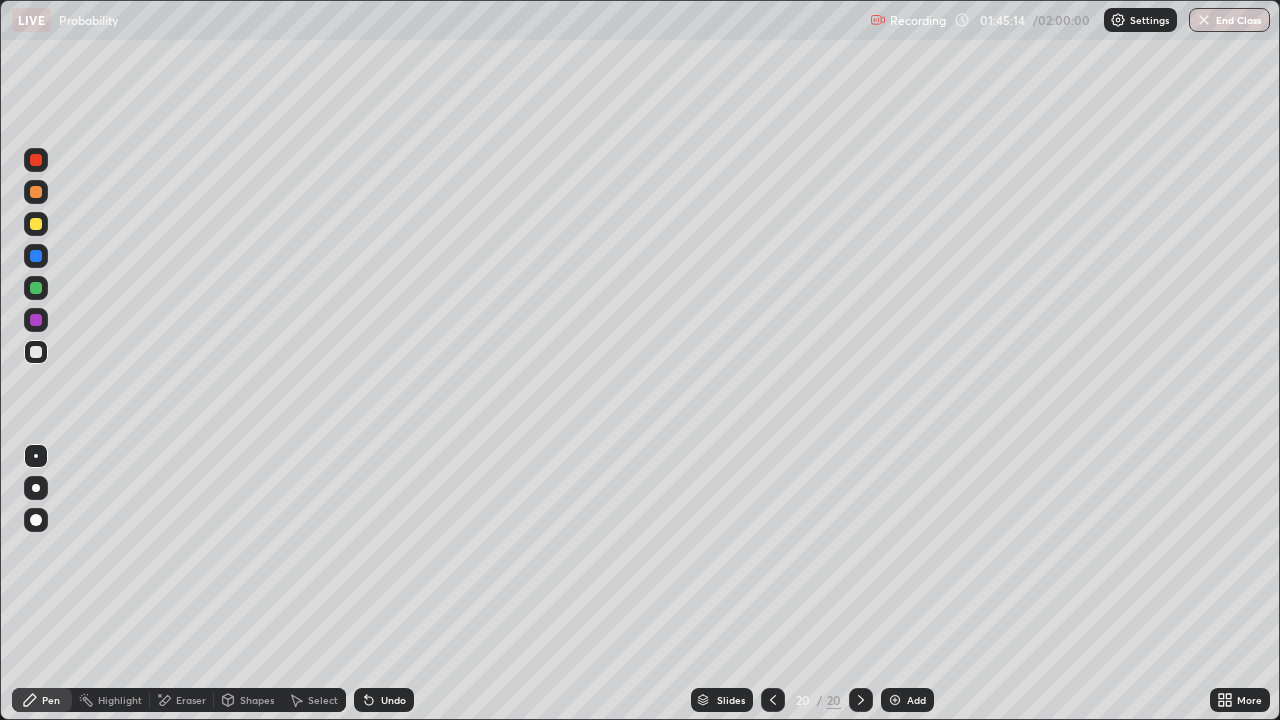 click at bounding box center [773, 700] 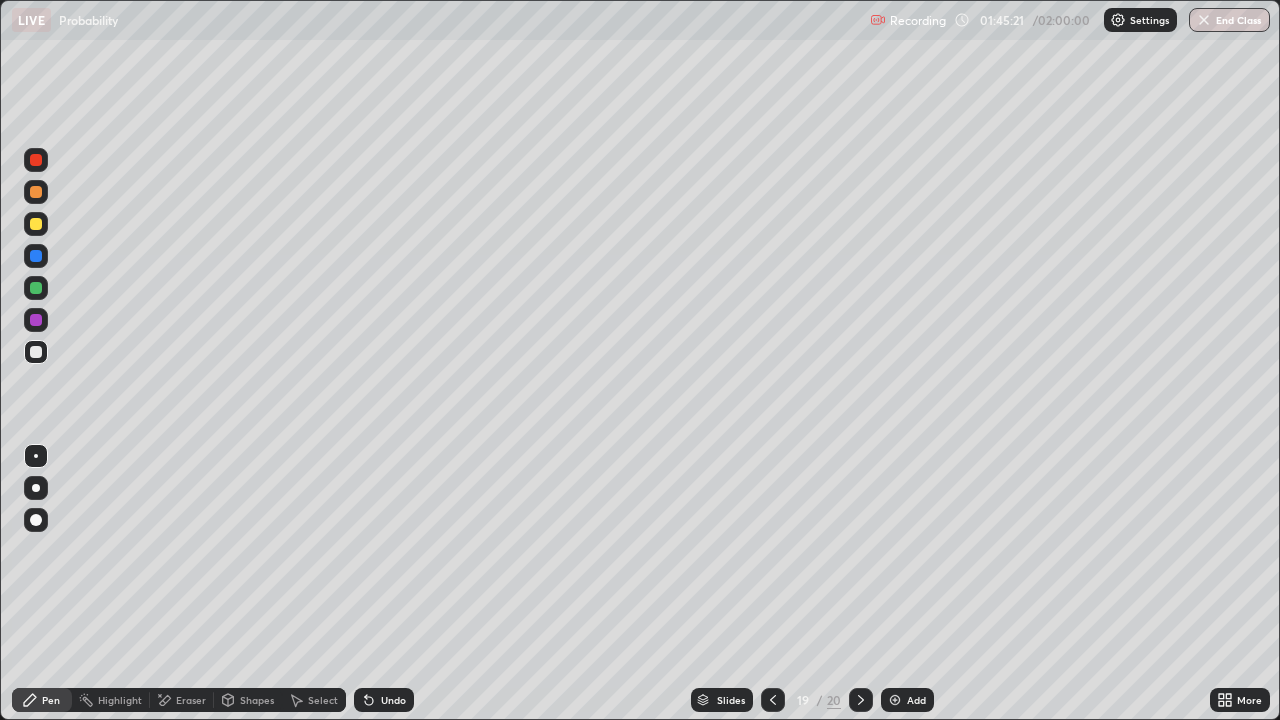 click 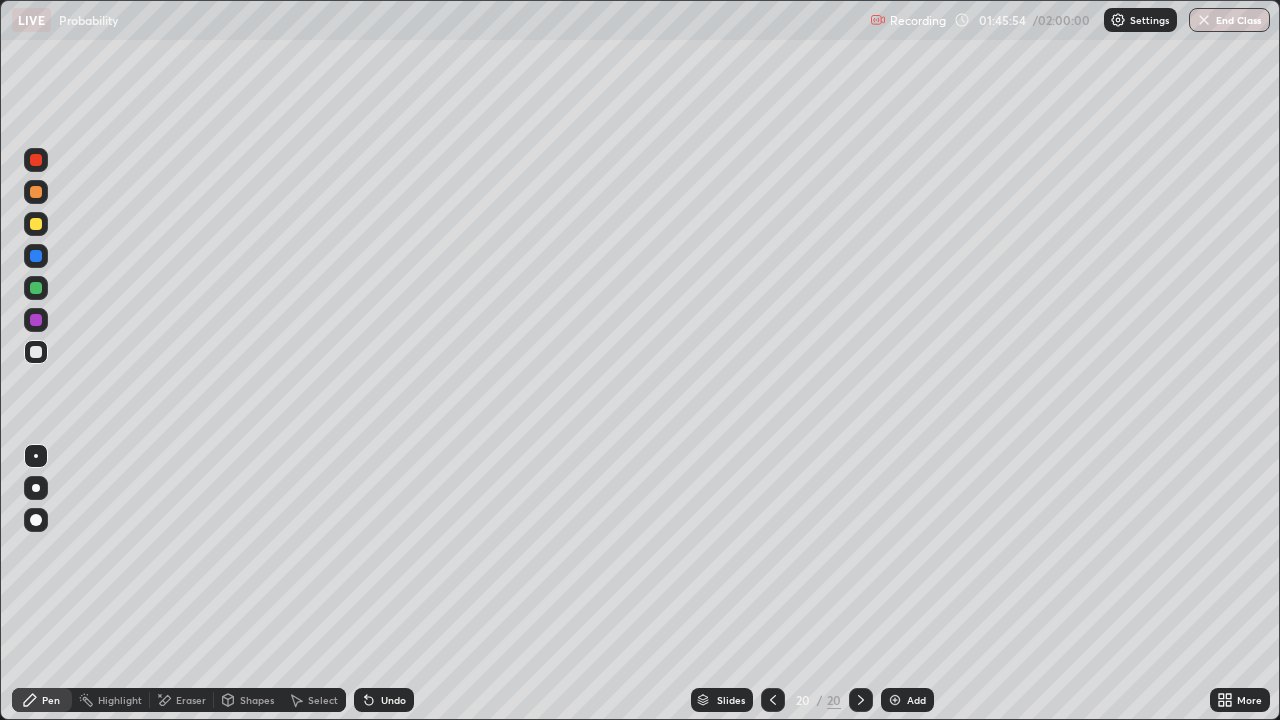 click on "Eraser" at bounding box center [182, 700] 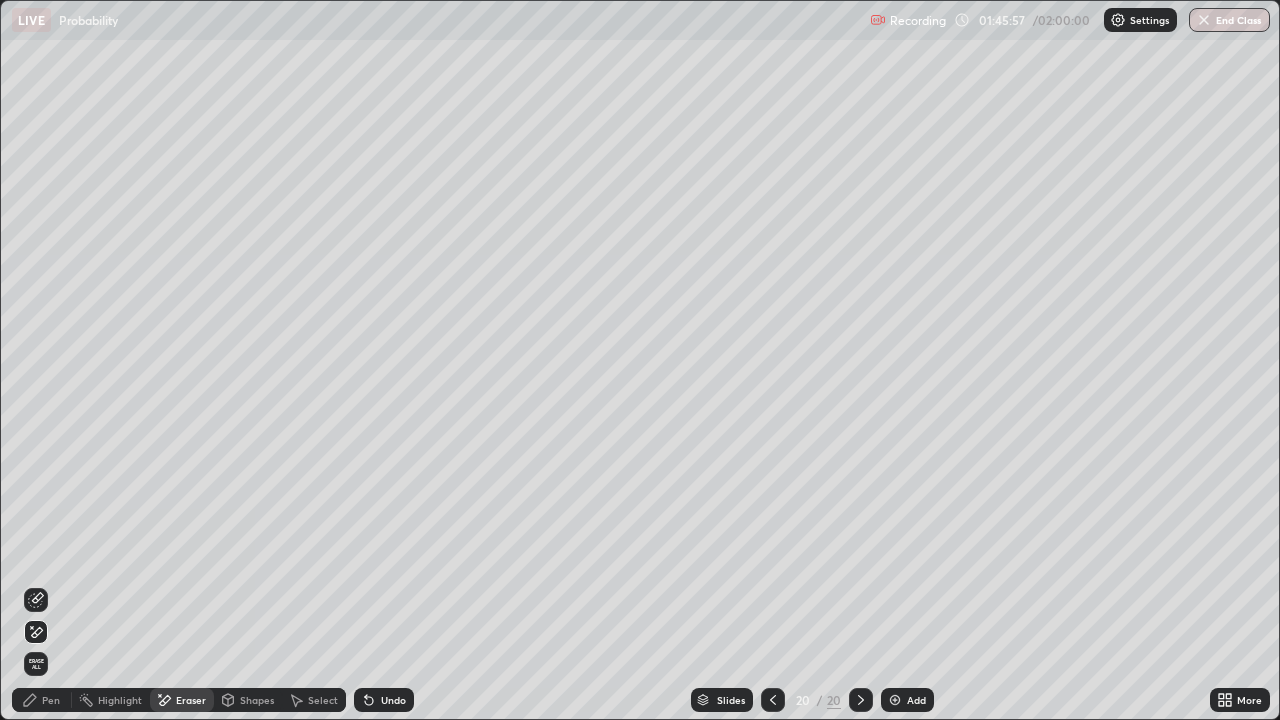 click on "Pen" at bounding box center (42, 700) 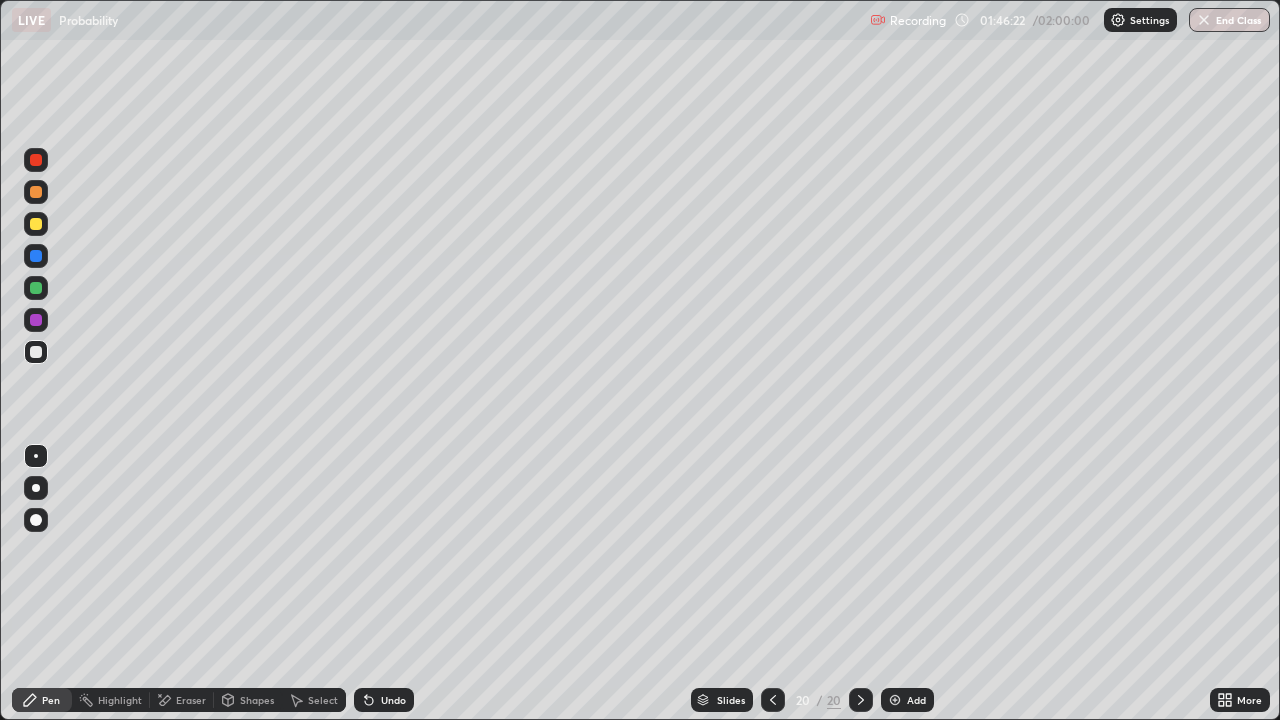 click on "Undo" at bounding box center (393, 700) 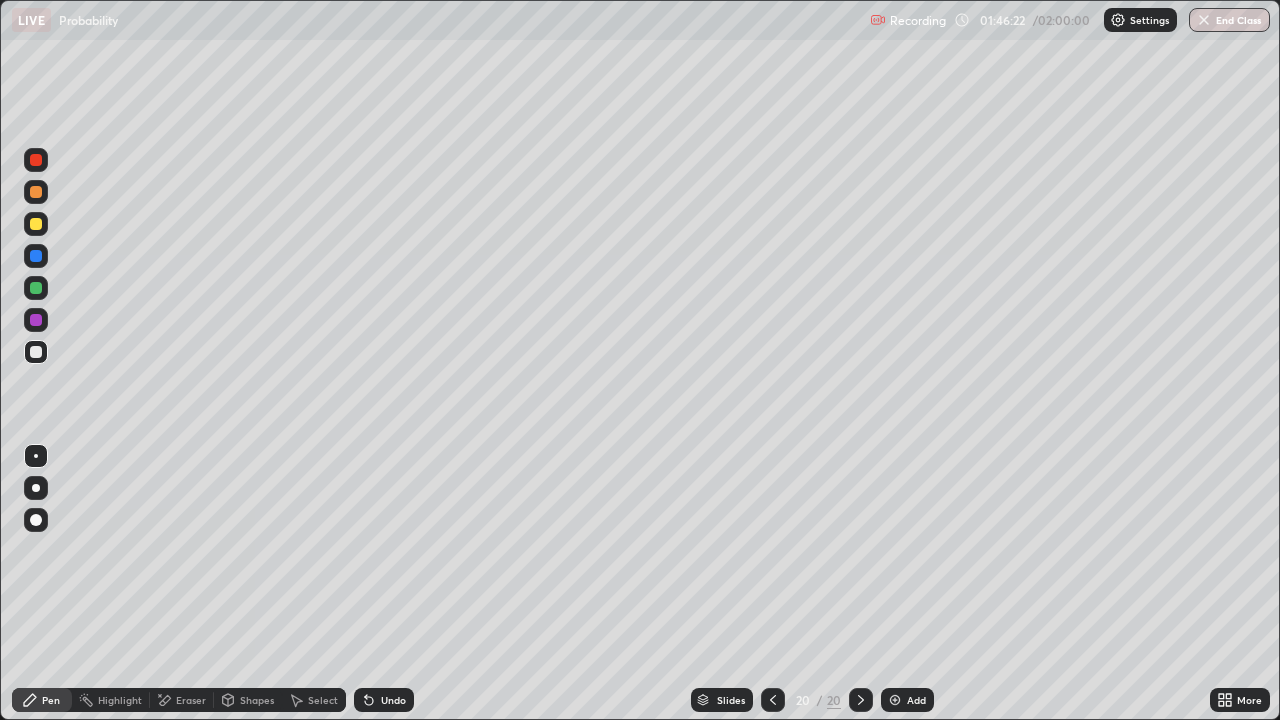 click on "Undo" at bounding box center [393, 700] 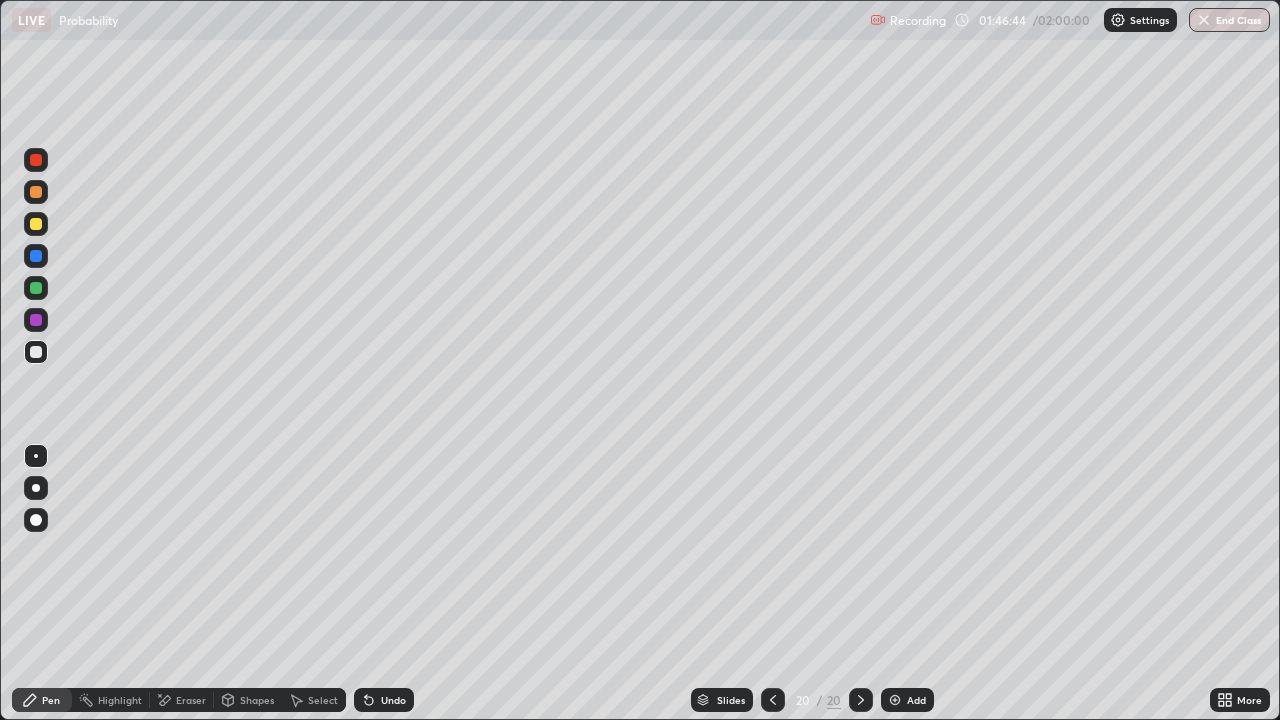 click on "Eraser" at bounding box center (191, 700) 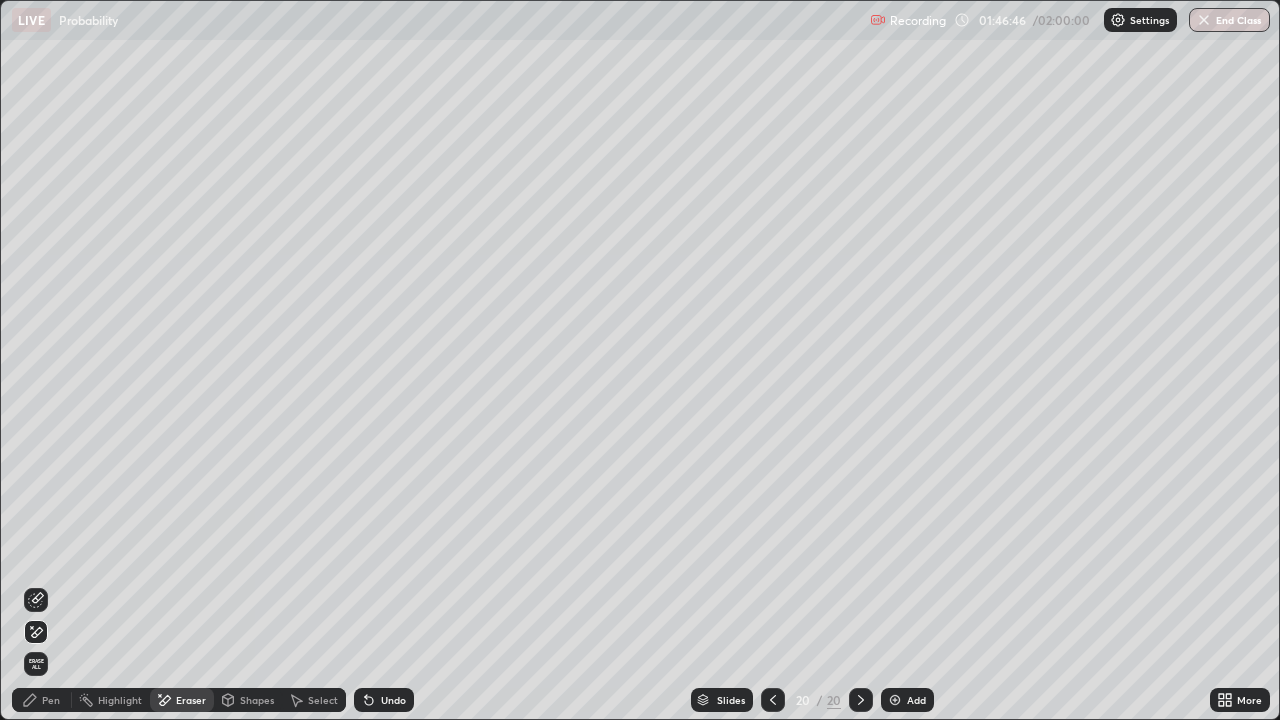 click on "Pen" at bounding box center (42, 700) 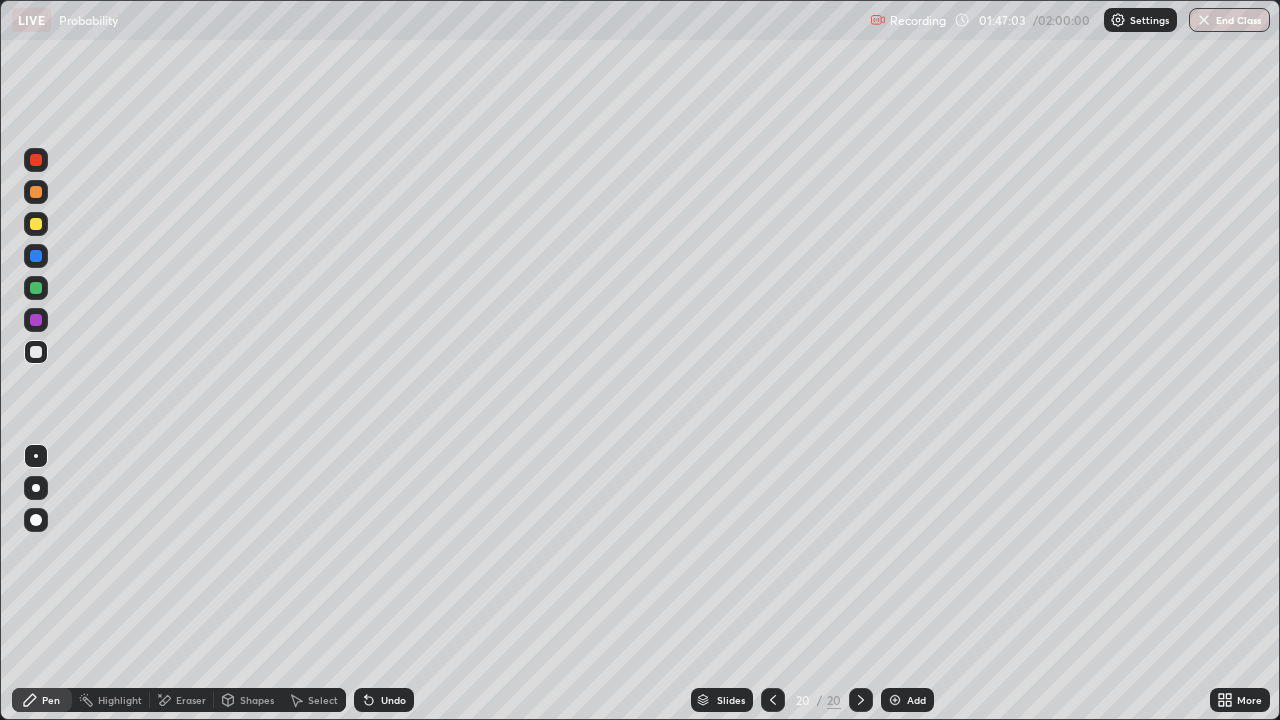 click on "Undo" at bounding box center [393, 700] 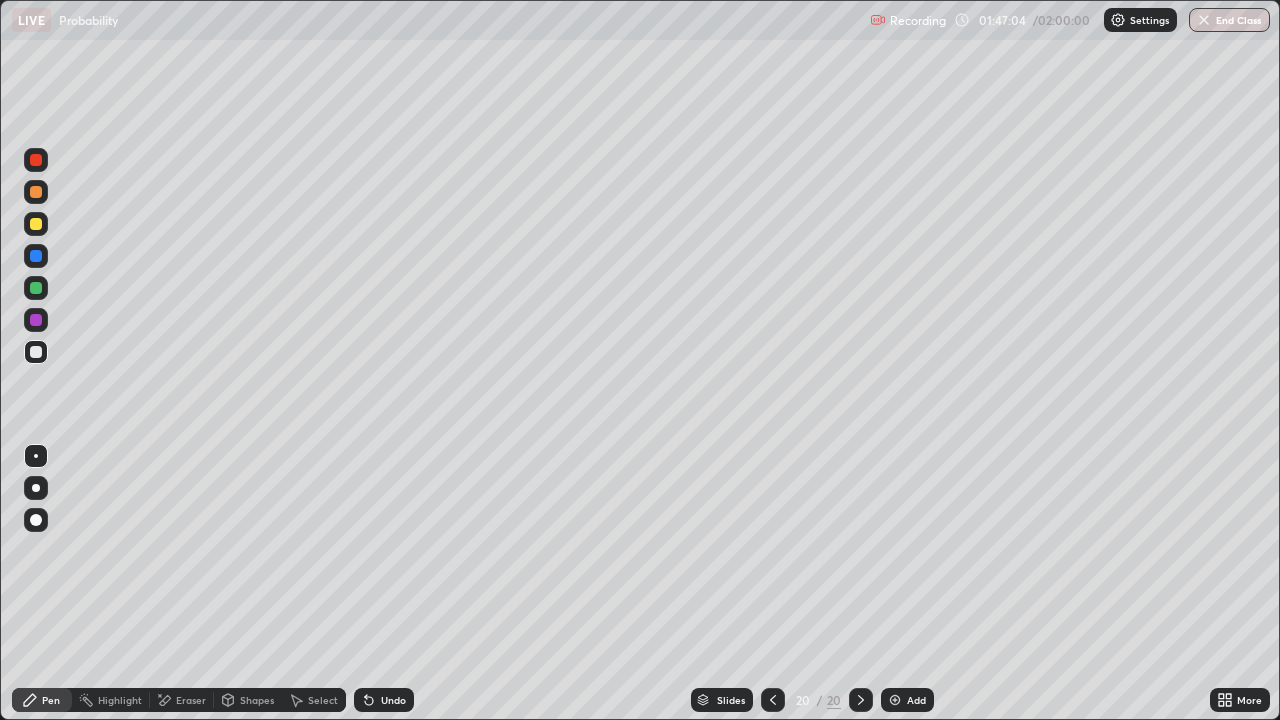 click on "Undo" at bounding box center [393, 700] 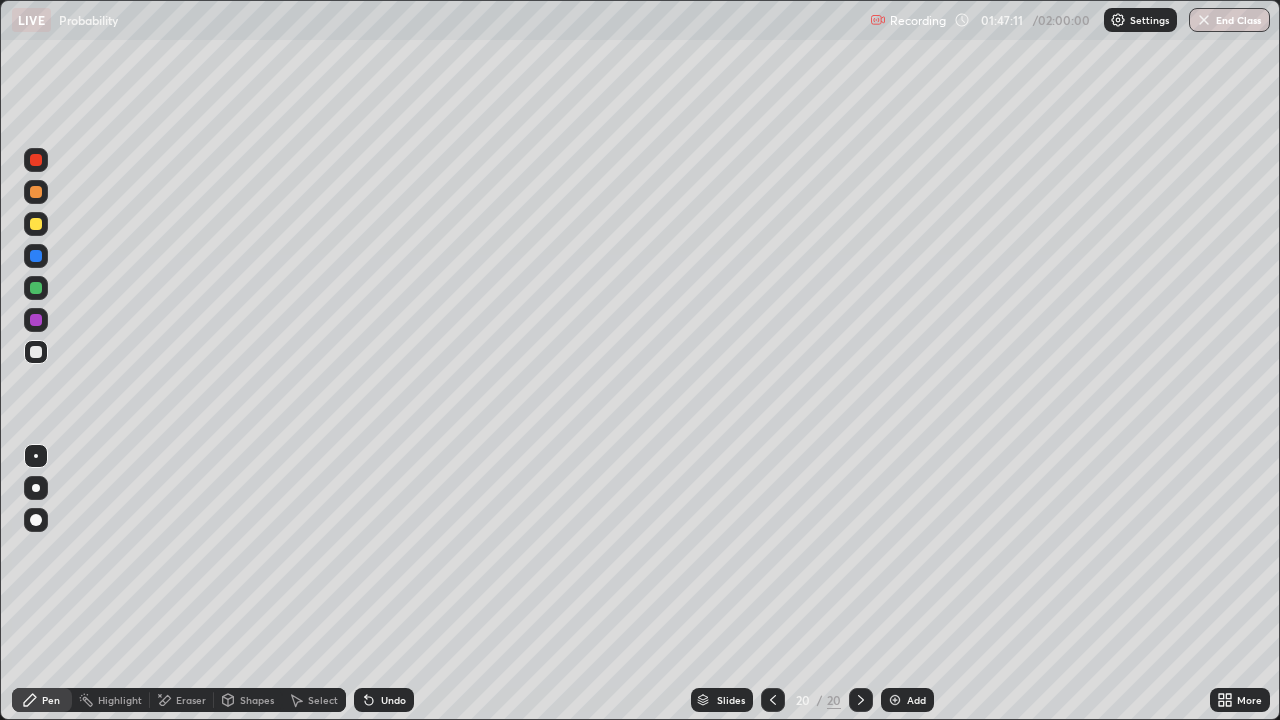 click 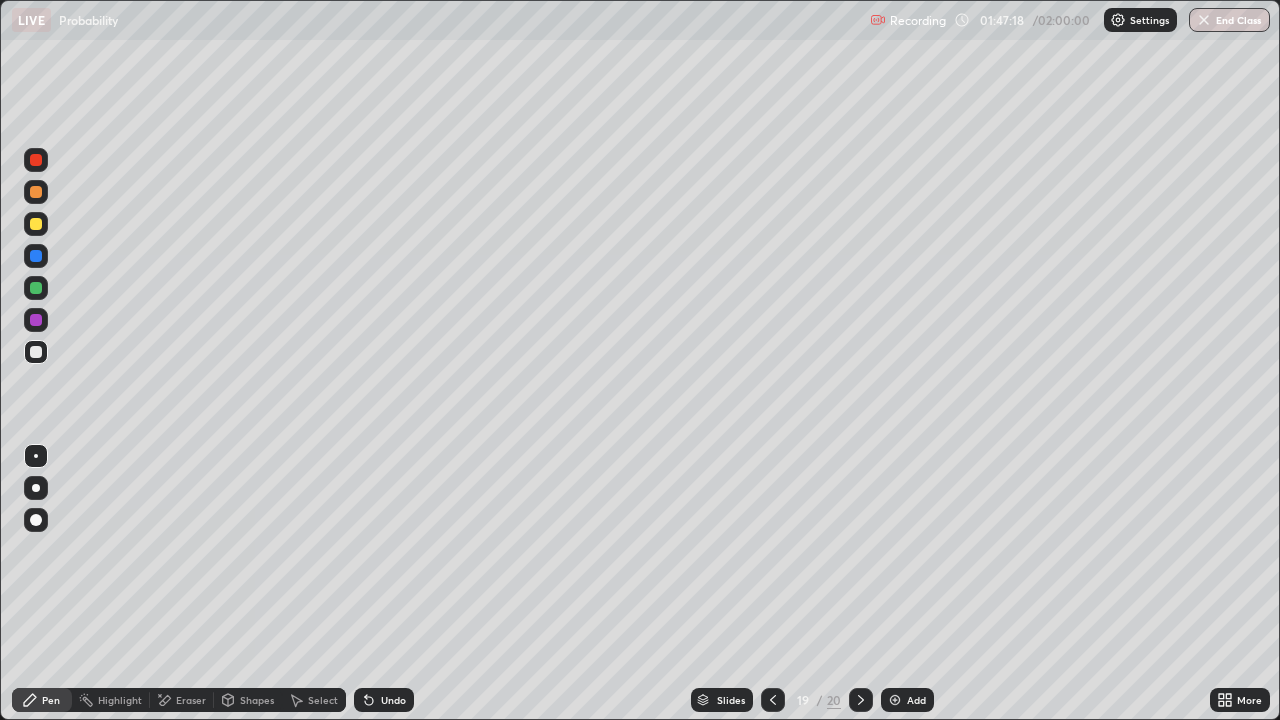 click 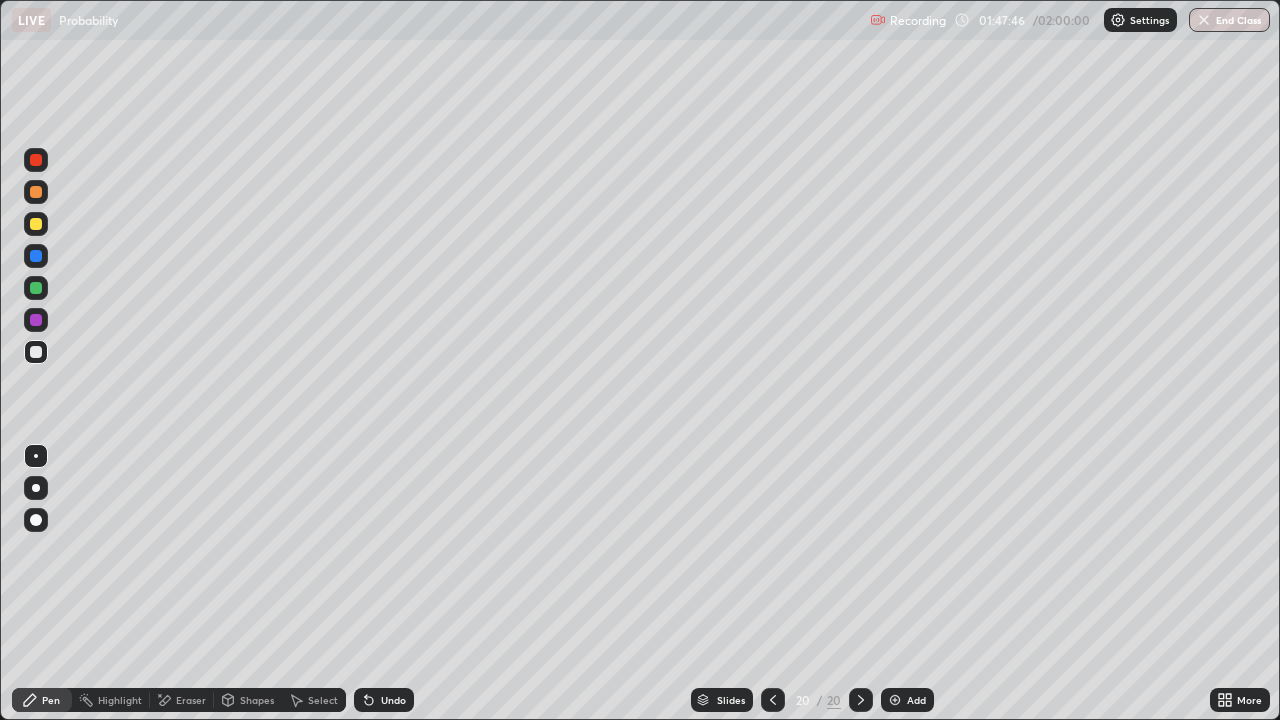 click on "Undo" at bounding box center [384, 700] 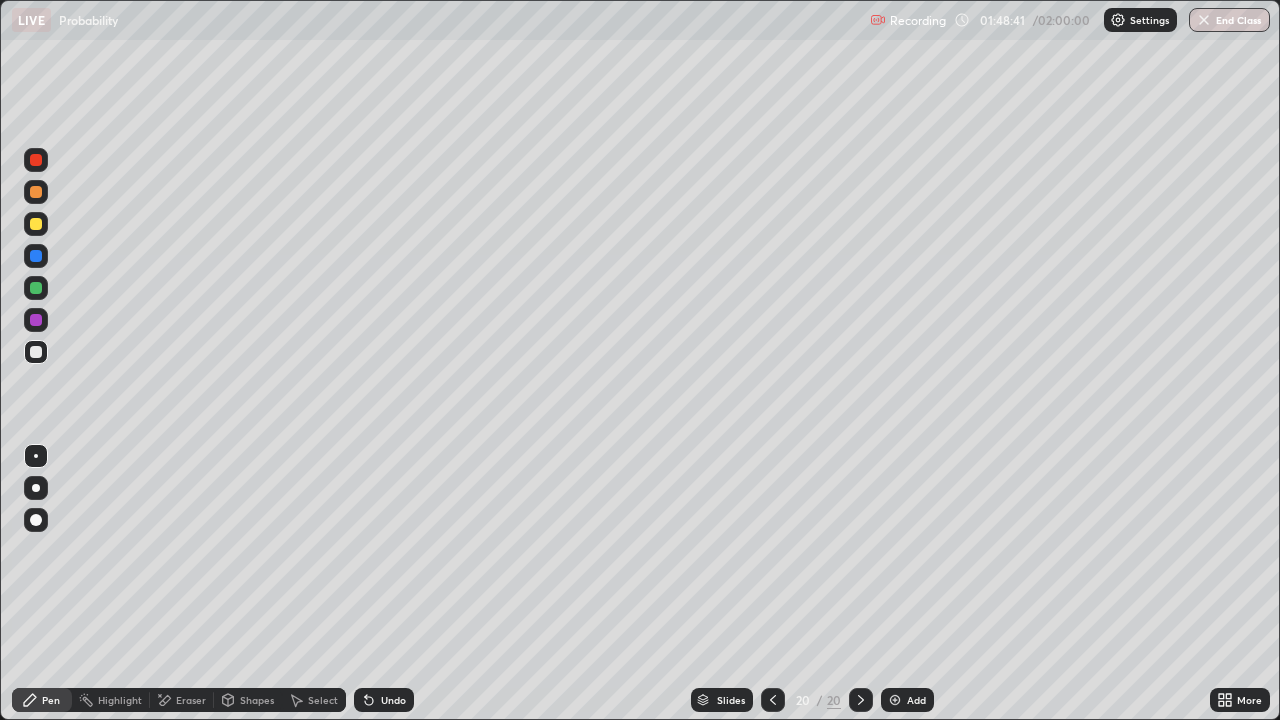 click on "Eraser" at bounding box center [182, 700] 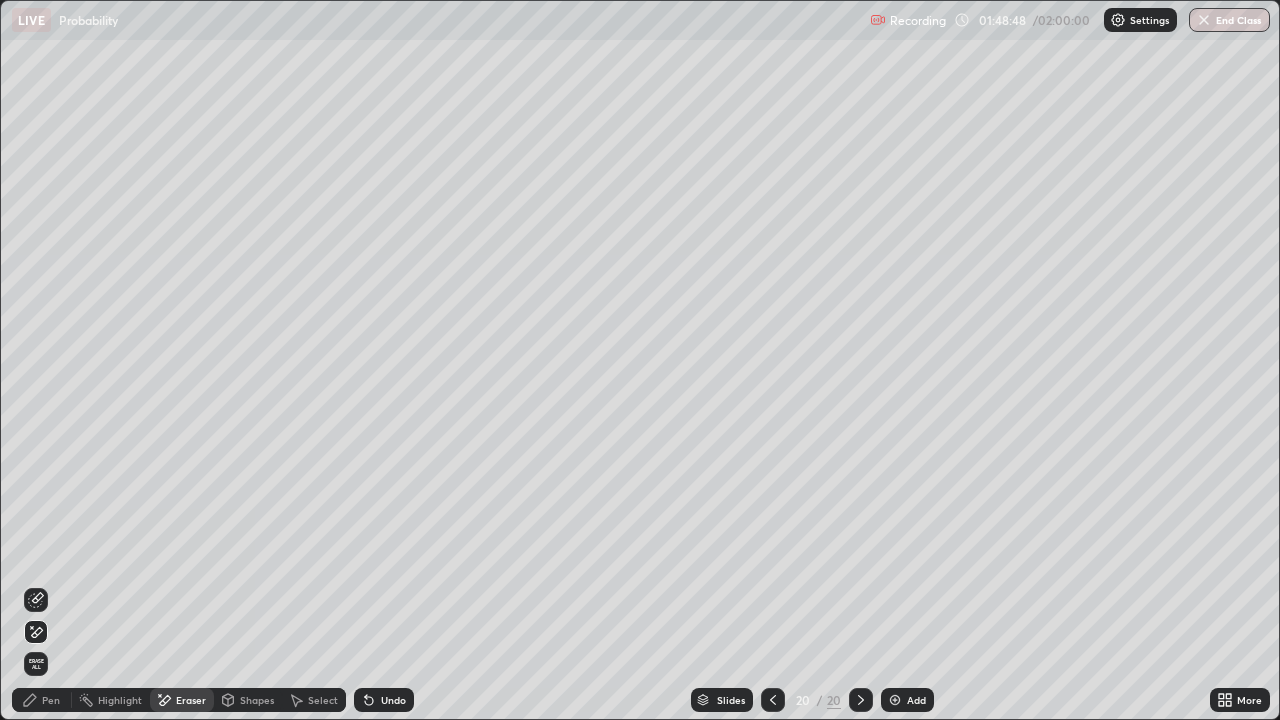 click on "Pen" at bounding box center (42, 700) 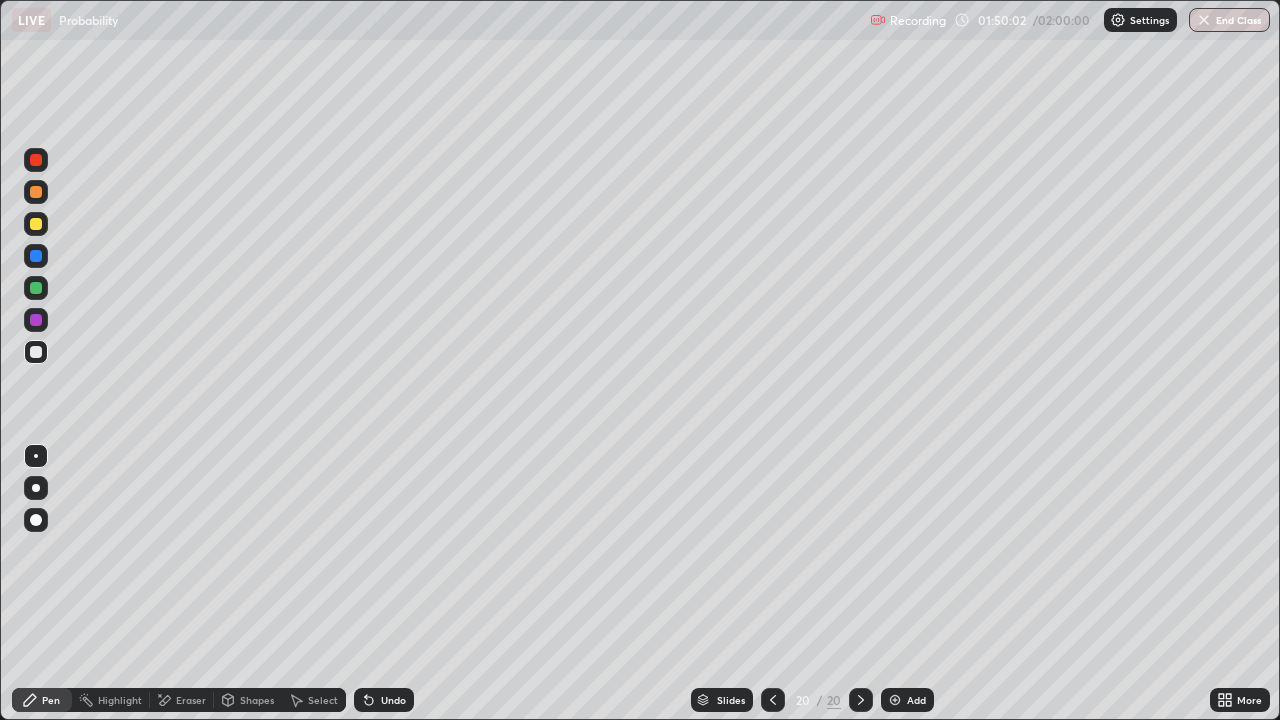 click on "Add" at bounding box center [907, 700] 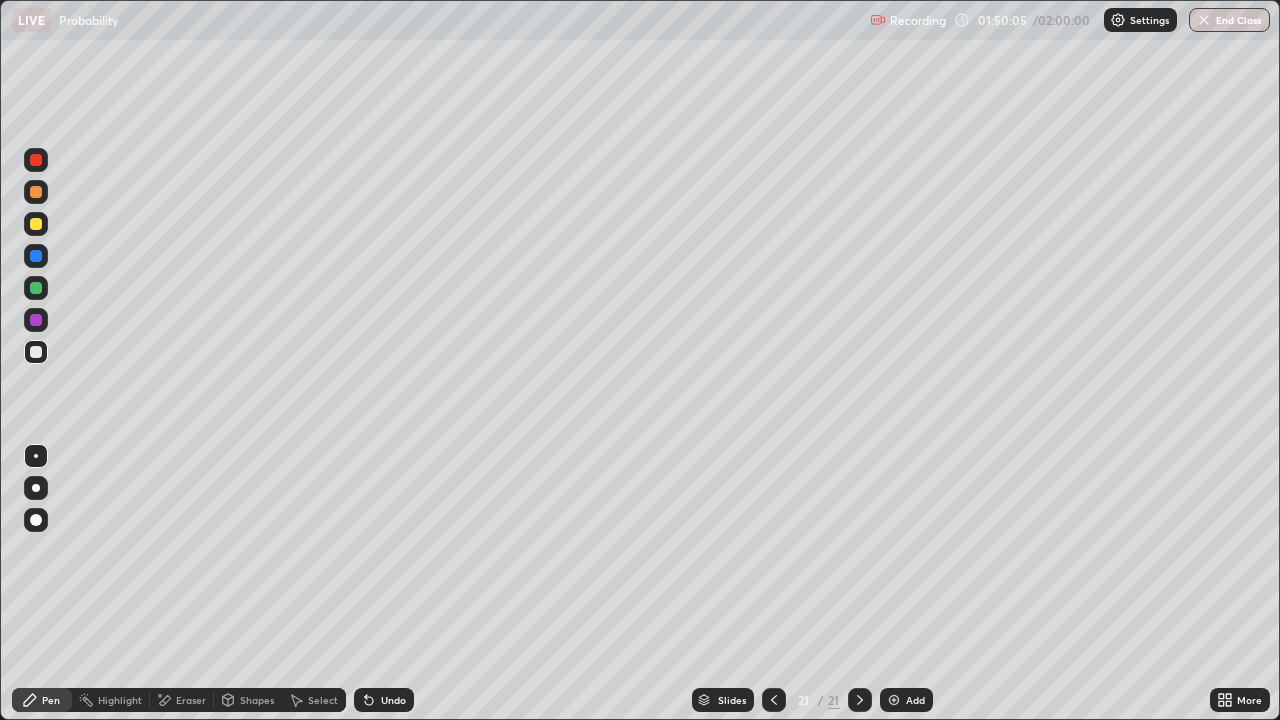 click at bounding box center (36, 224) 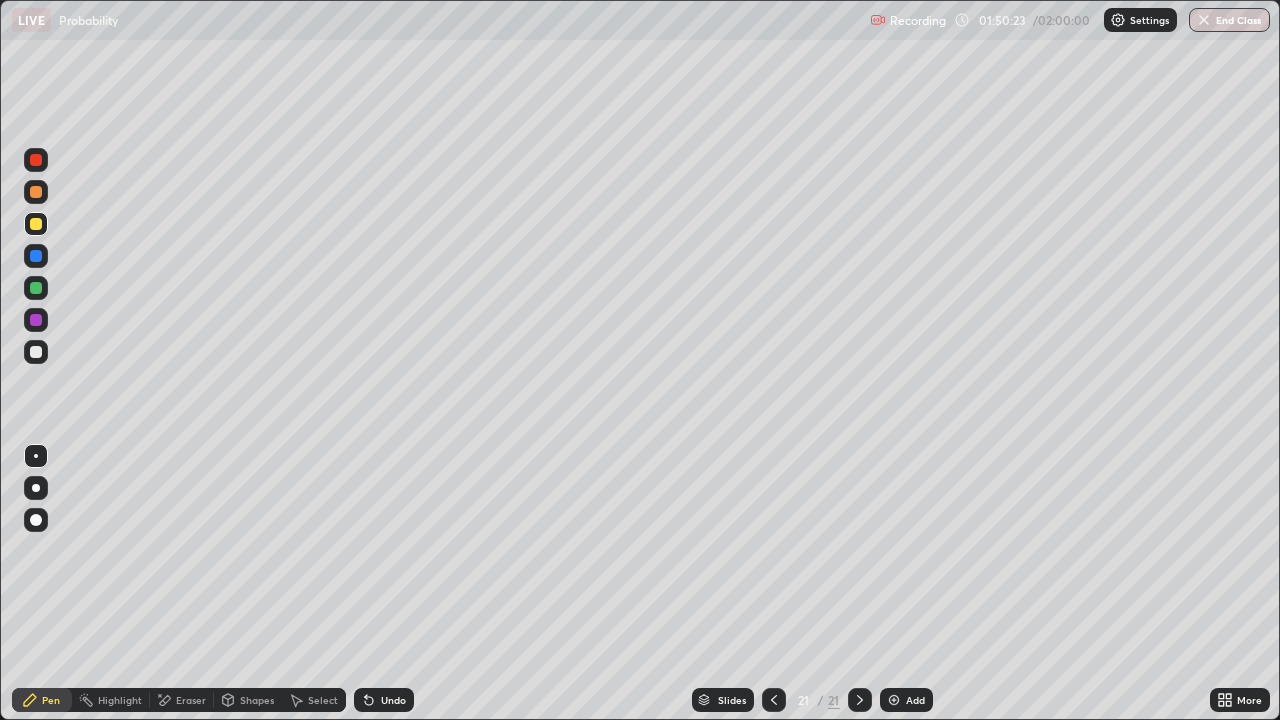 click at bounding box center (36, 352) 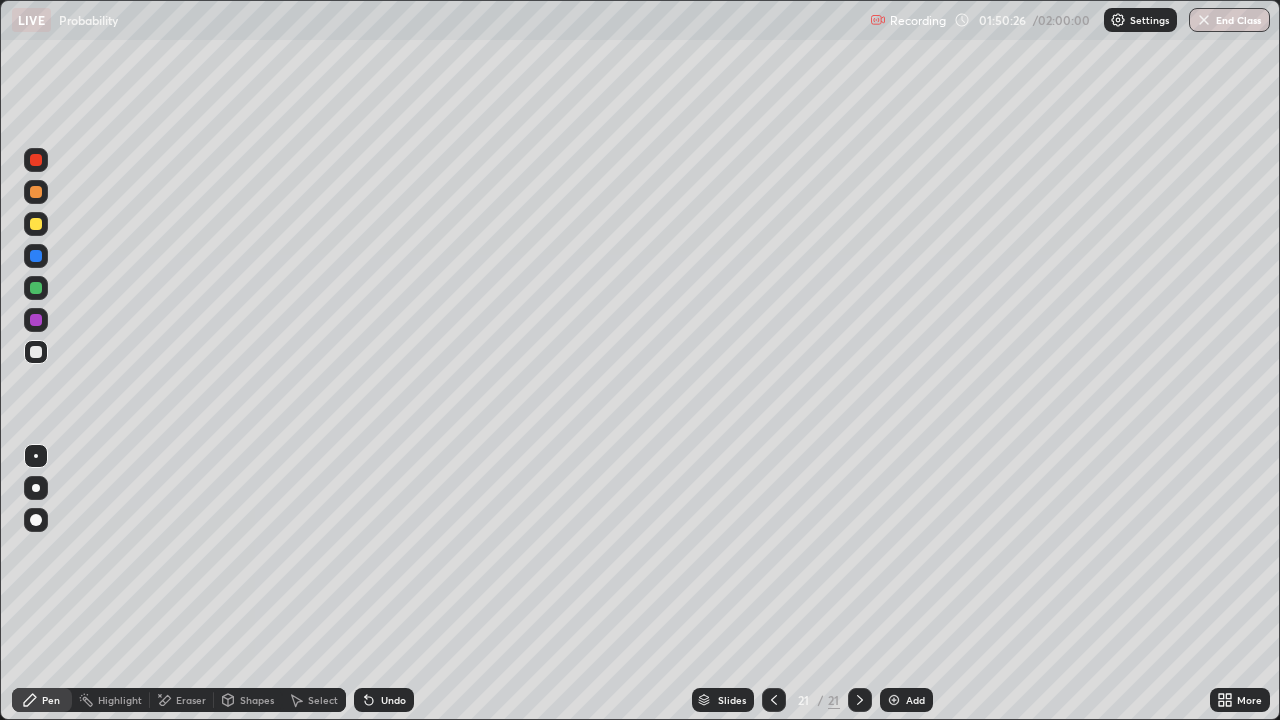 click on "Undo" at bounding box center [393, 700] 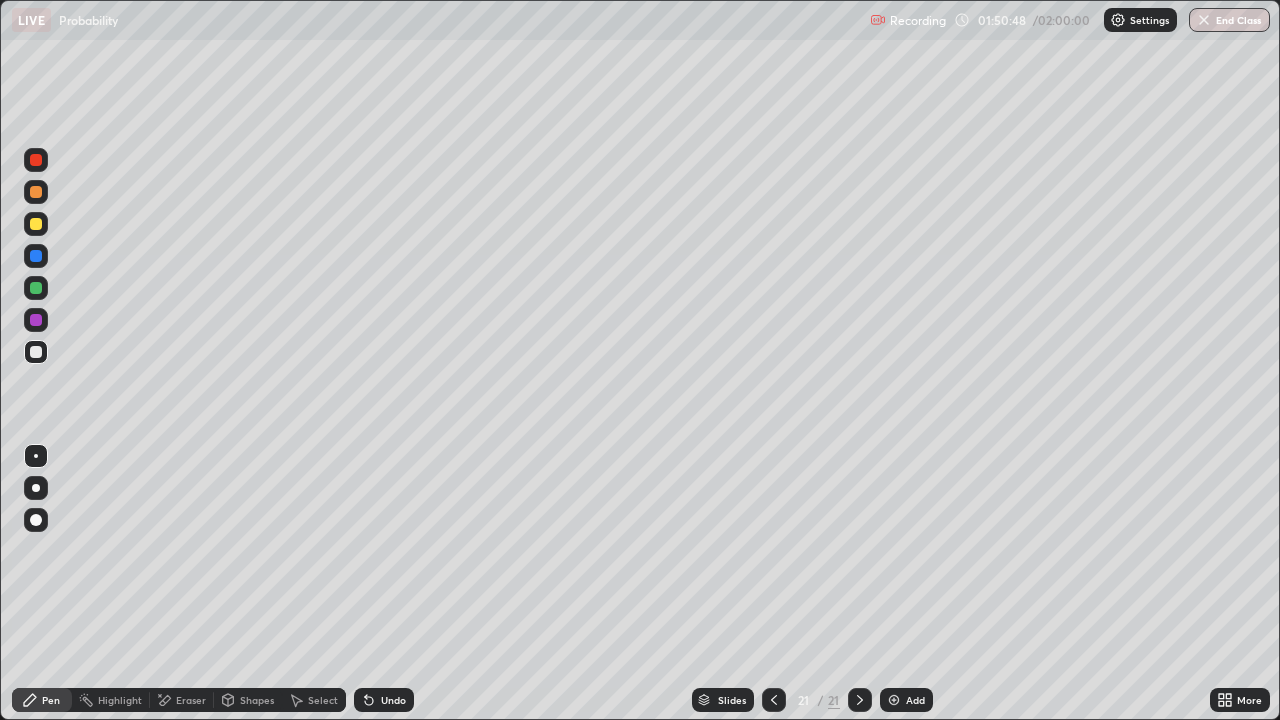 click on "Undo" at bounding box center [393, 700] 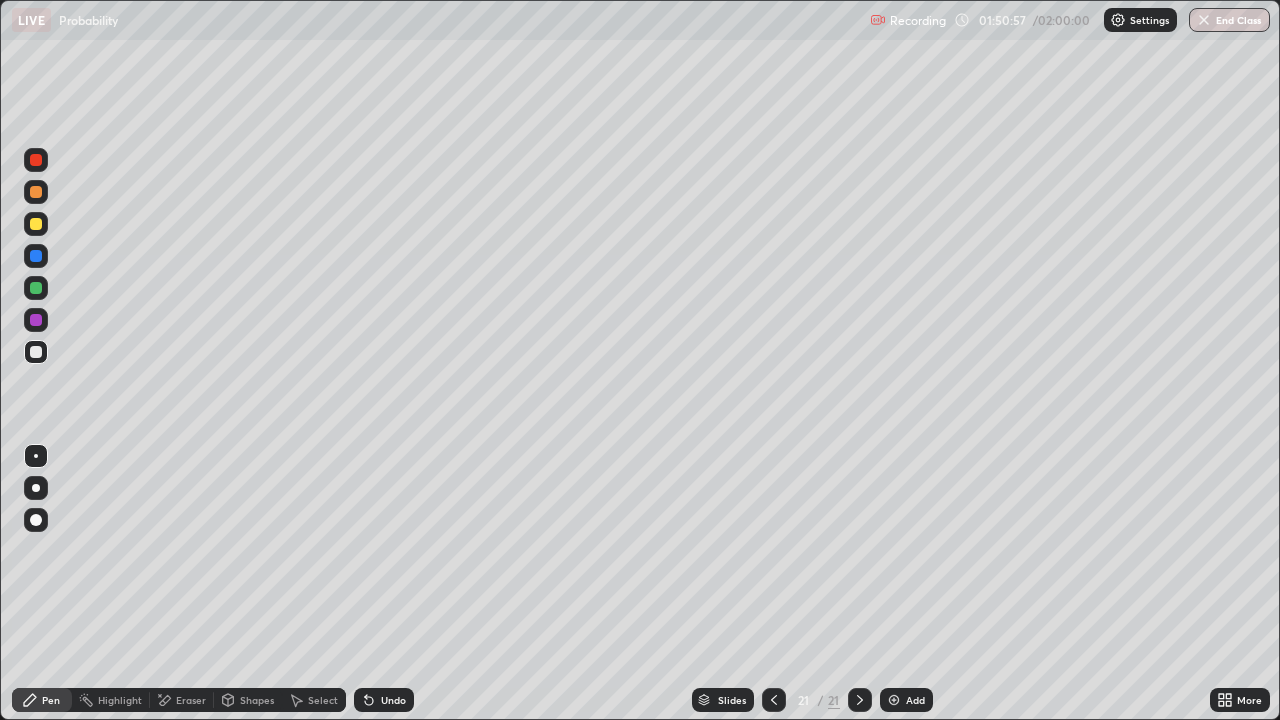click on "Eraser" at bounding box center (182, 700) 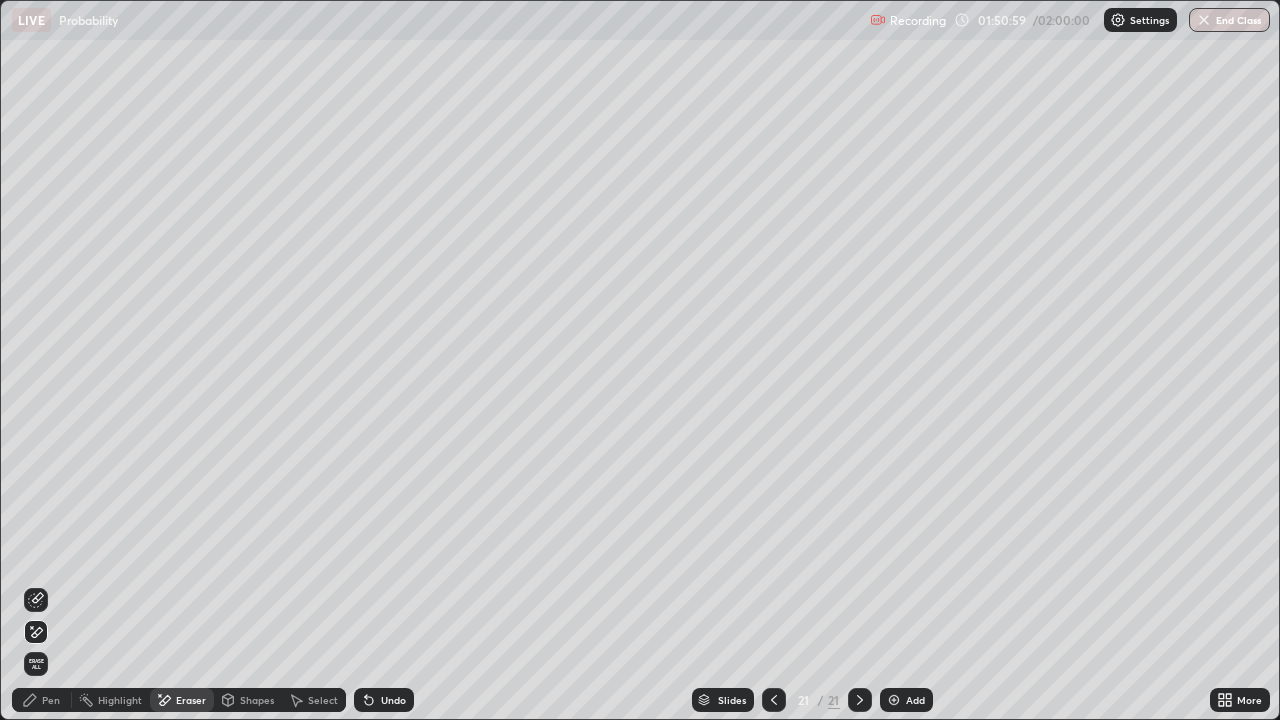 click on "Pen" at bounding box center [51, 700] 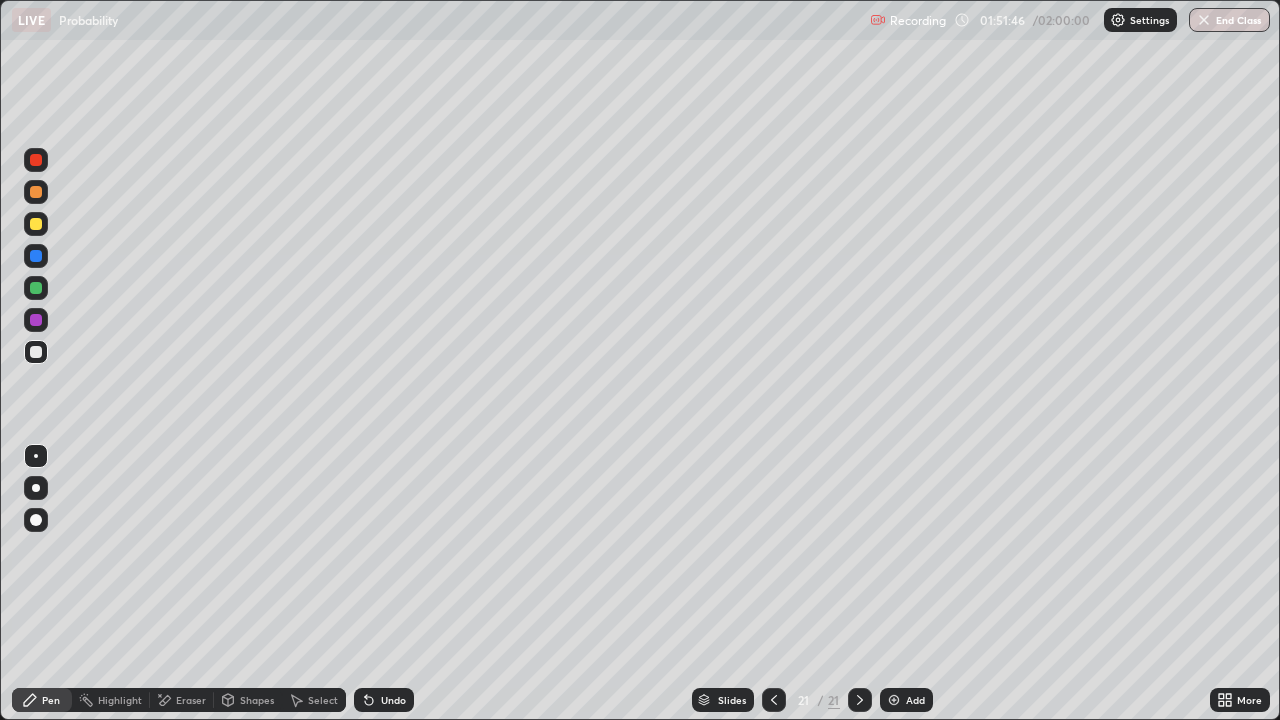 click at bounding box center (774, 700) 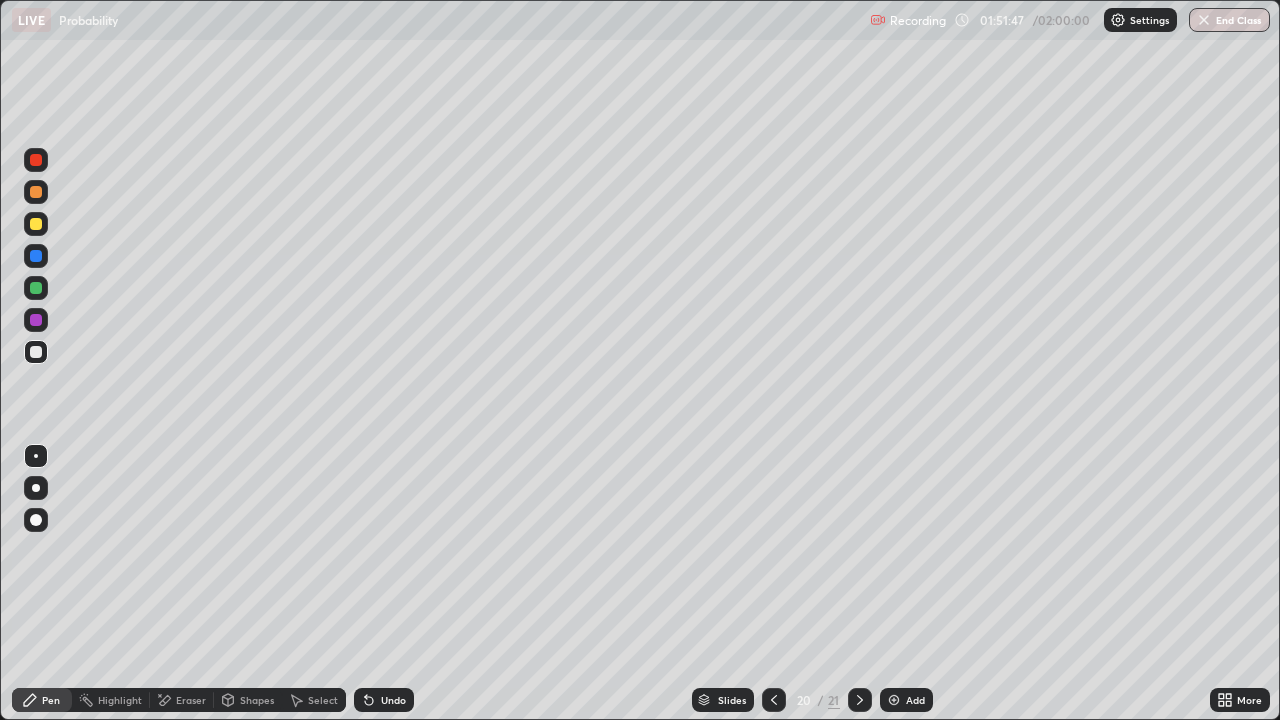 click at bounding box center (774, 700) 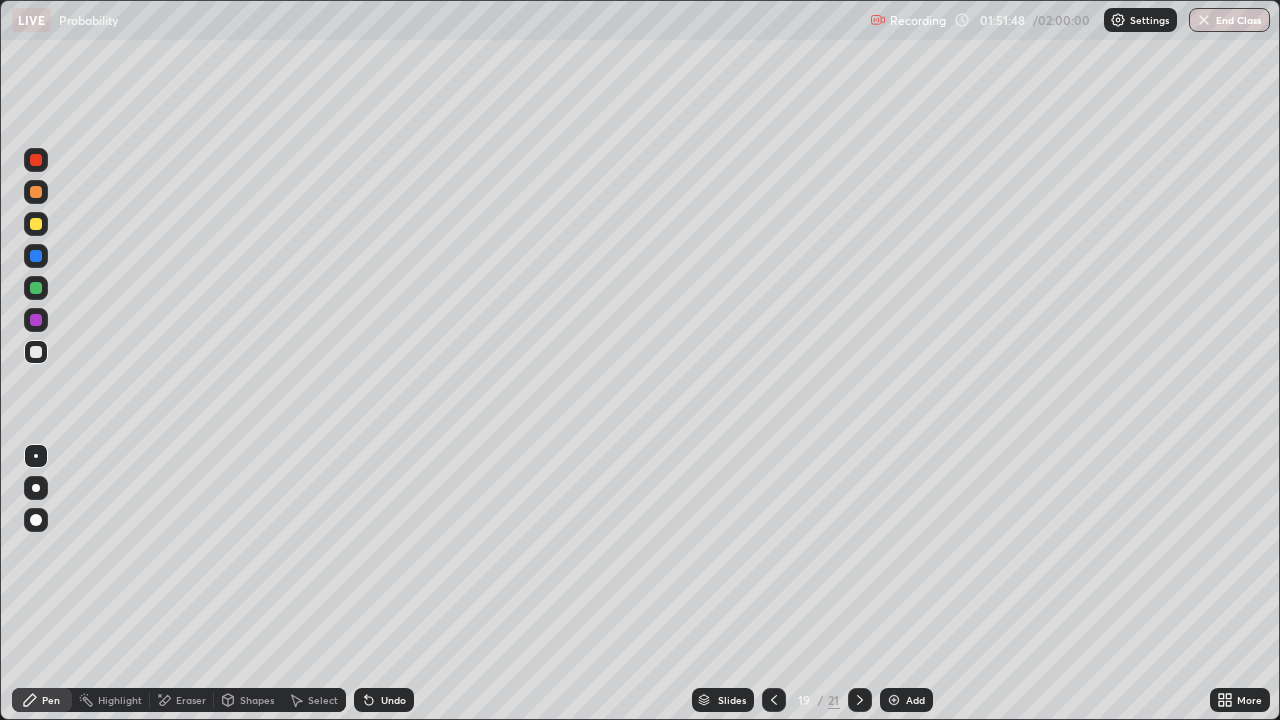 click 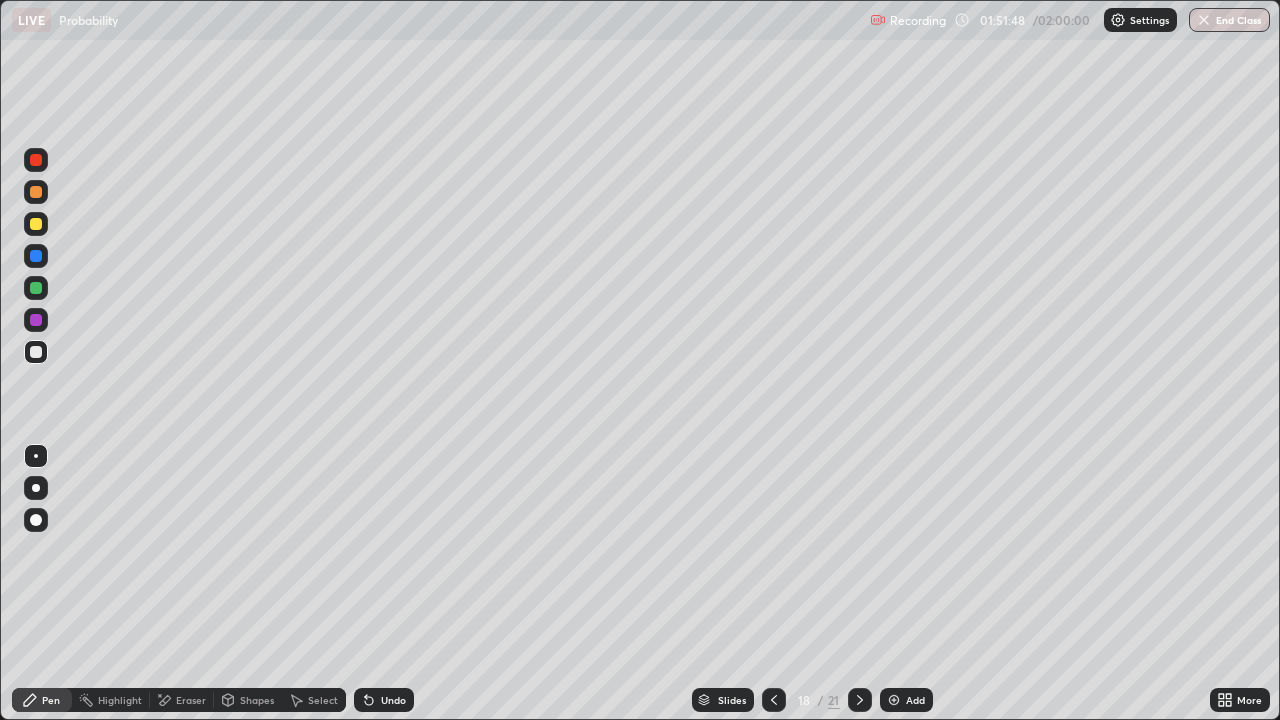 click 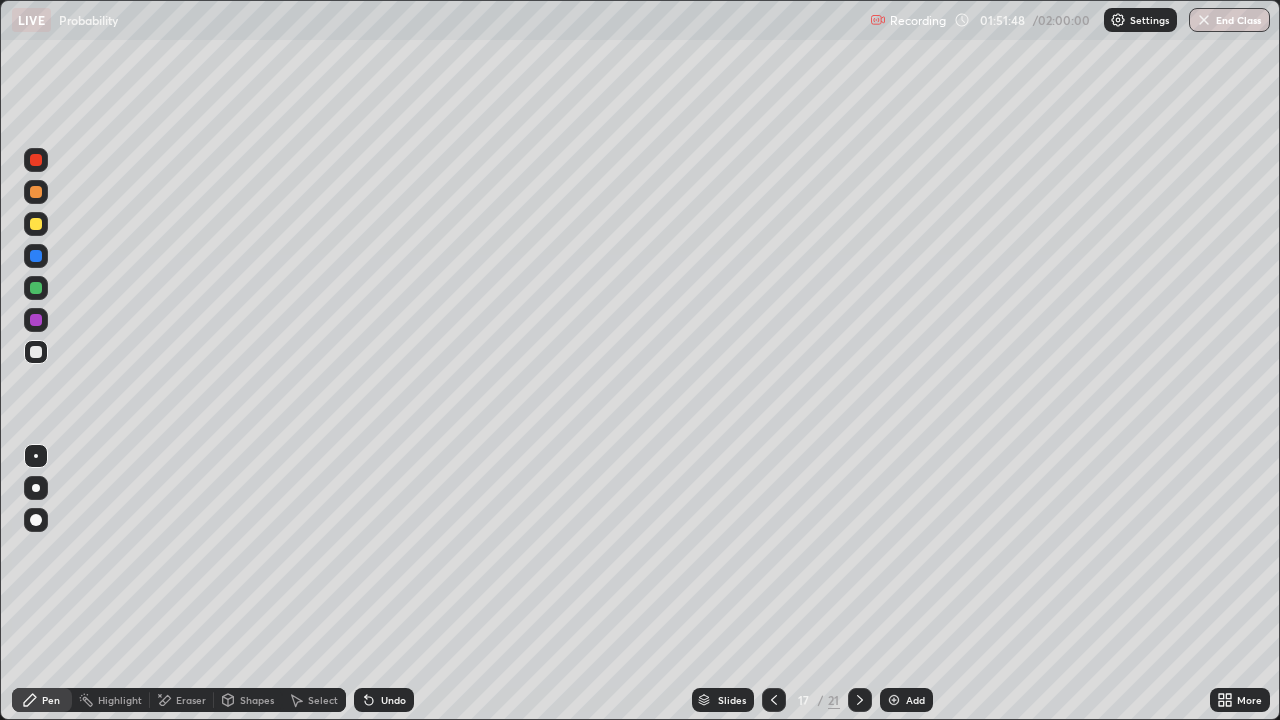 click at bounding box center (774, 700) 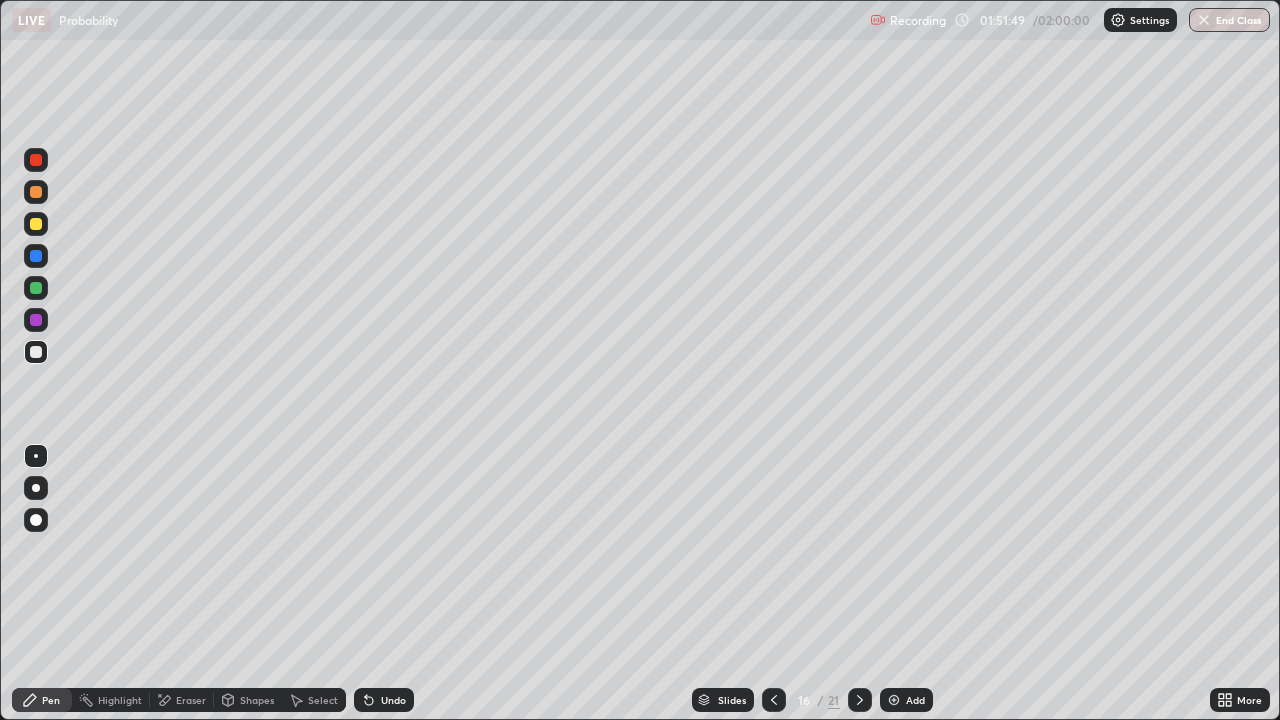 click 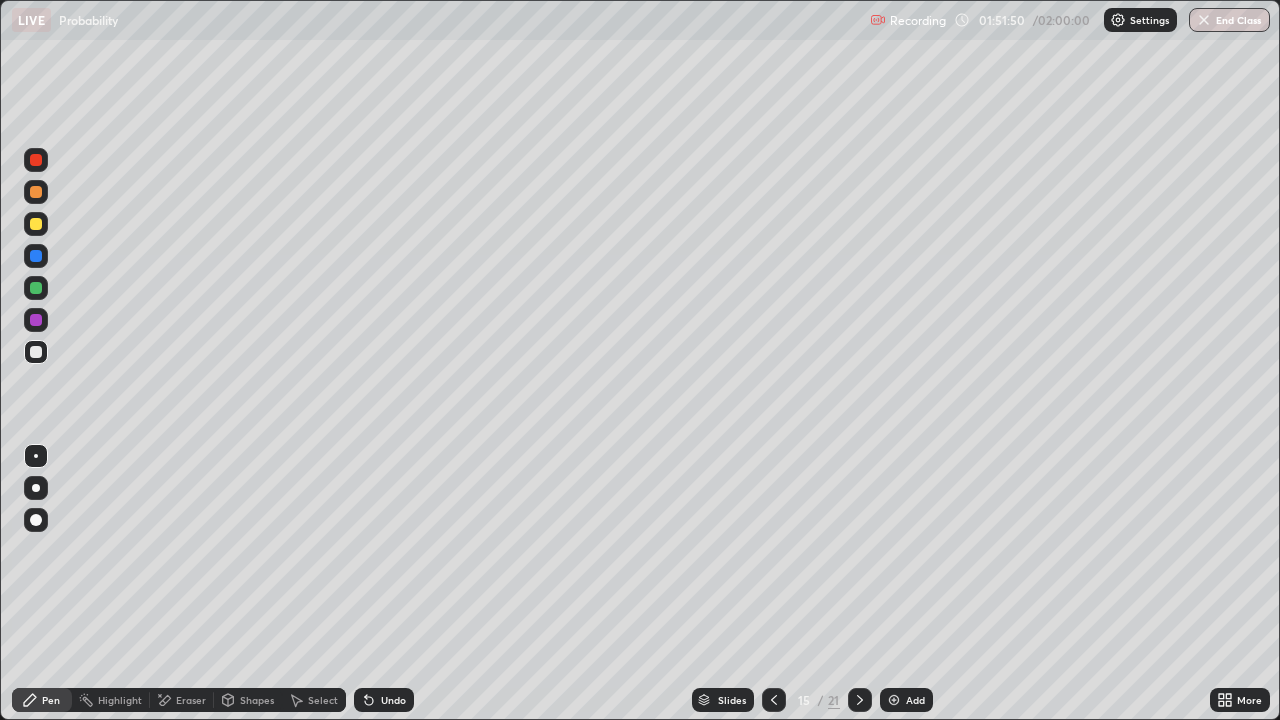 click 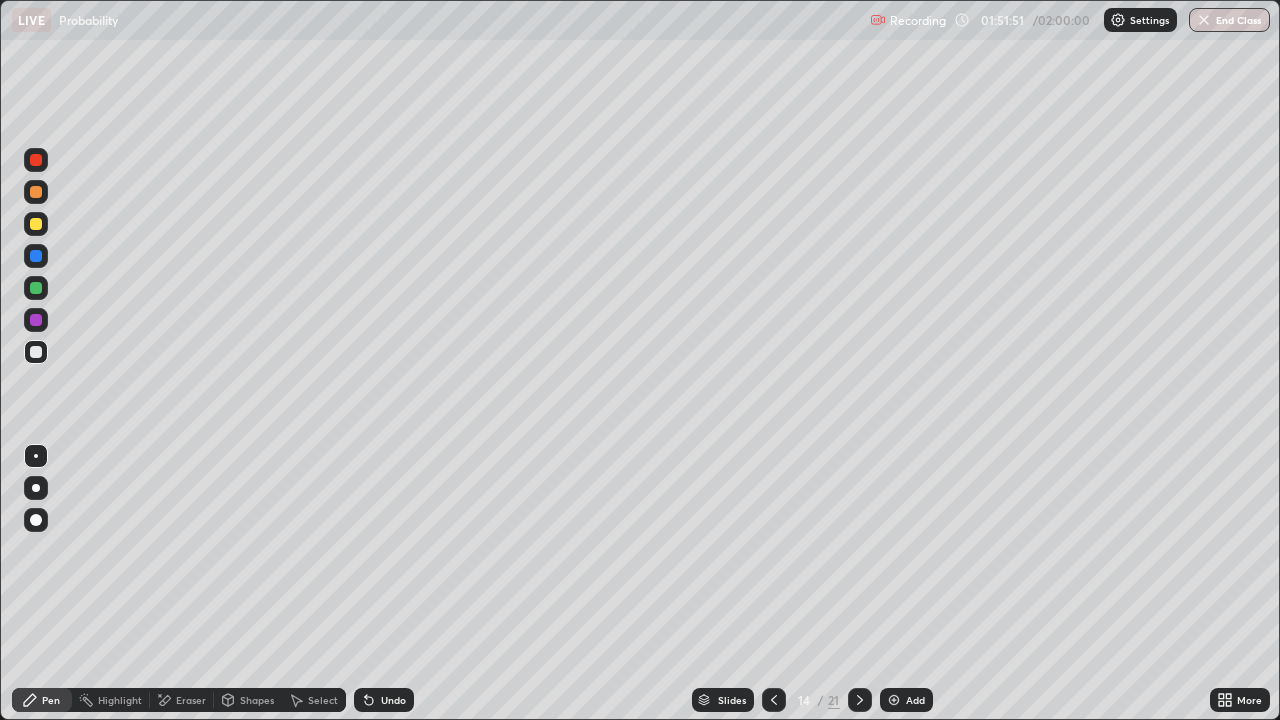 click 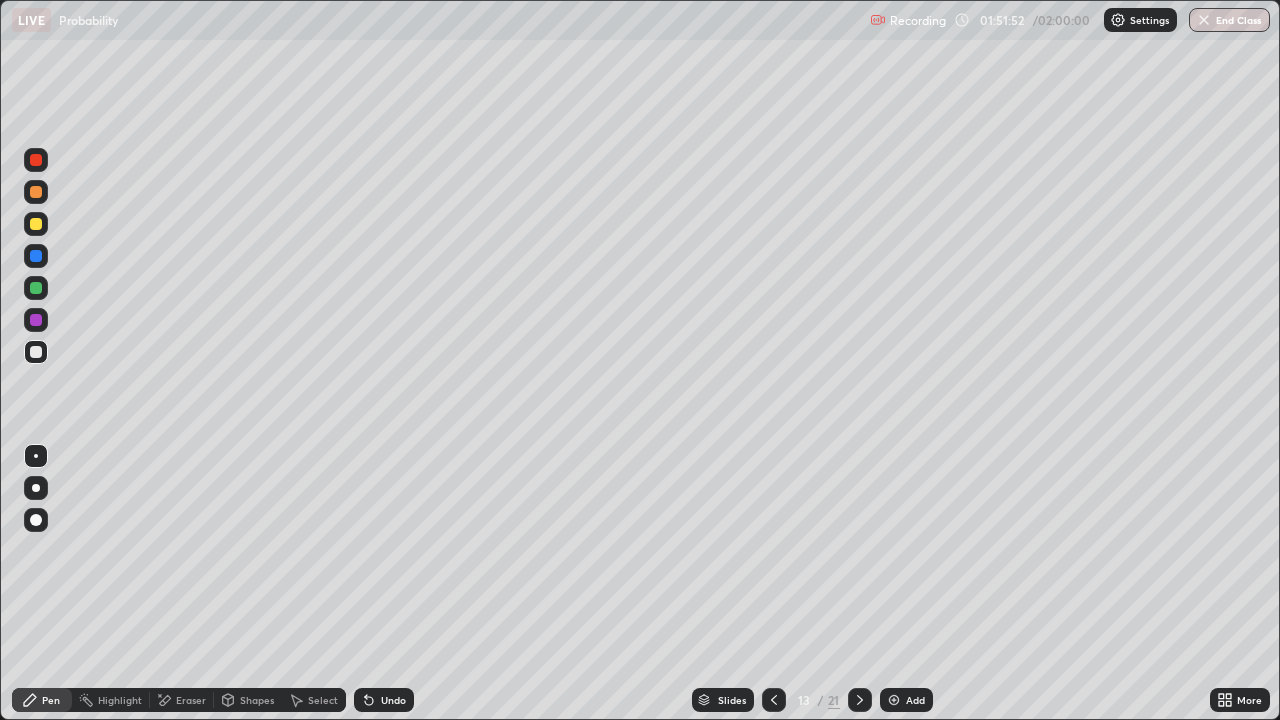 click at bounding box center [774, 700] 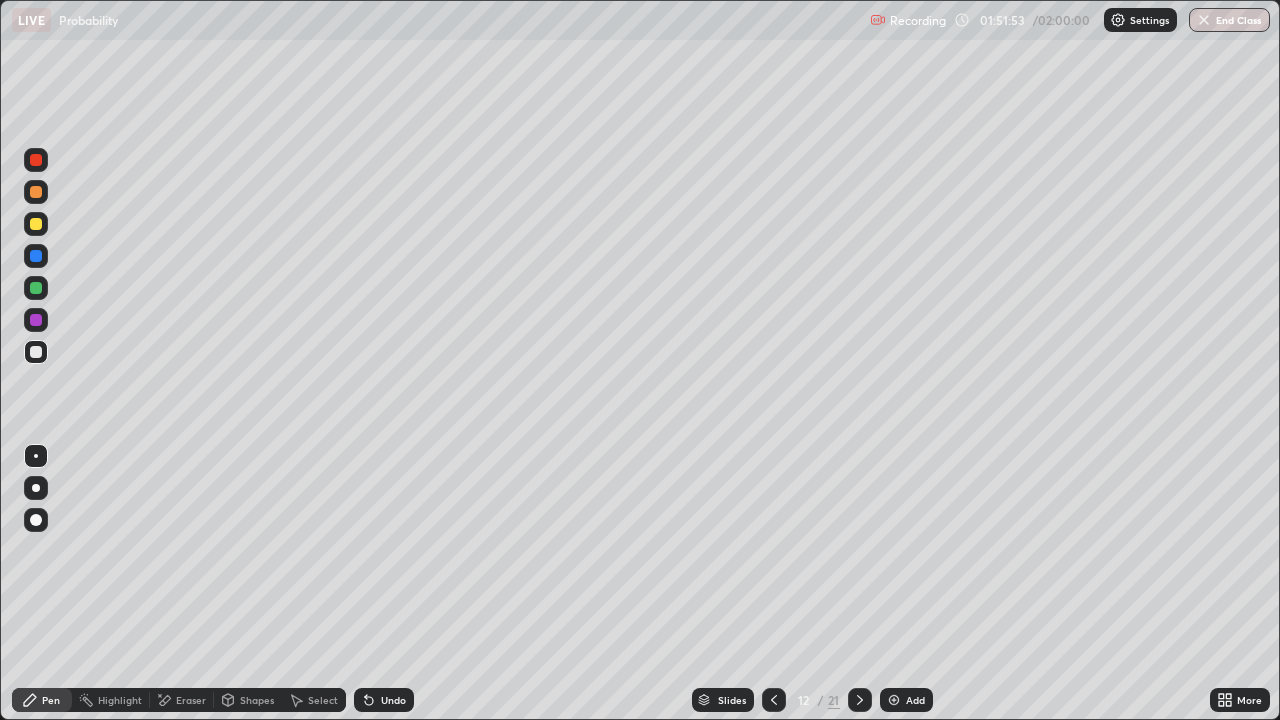 click 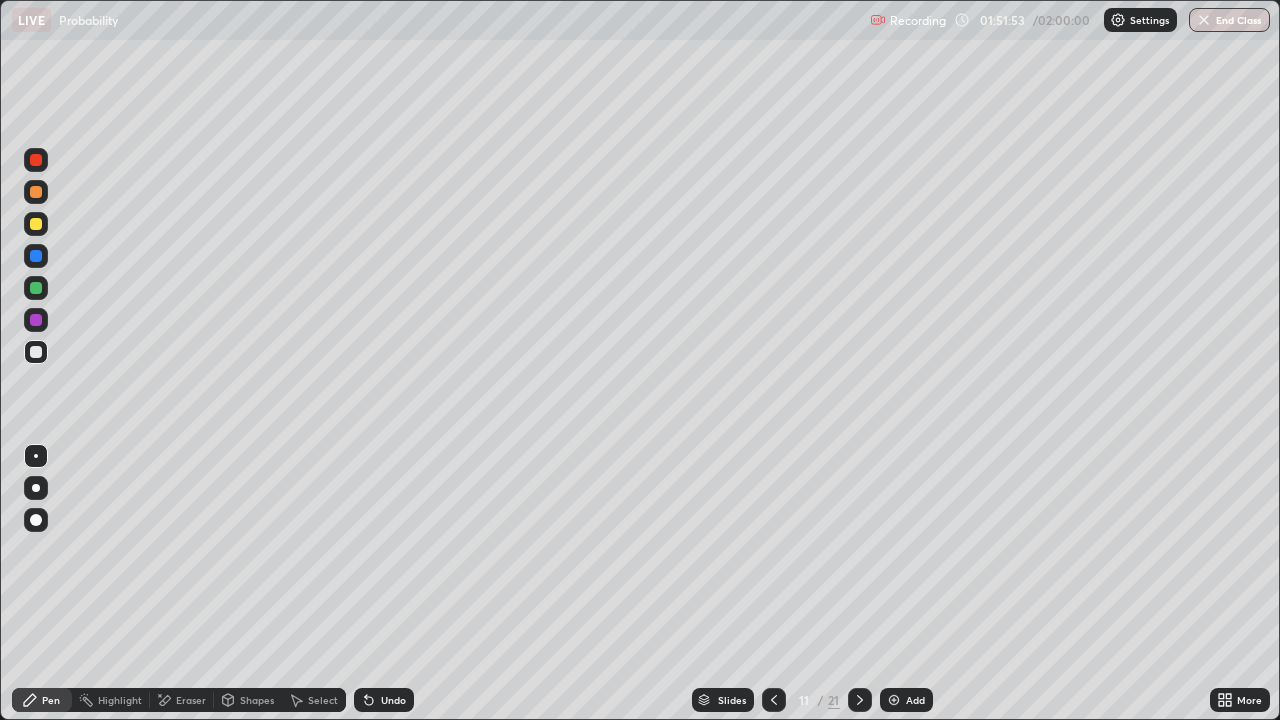 click at bounding box center [774, 700] 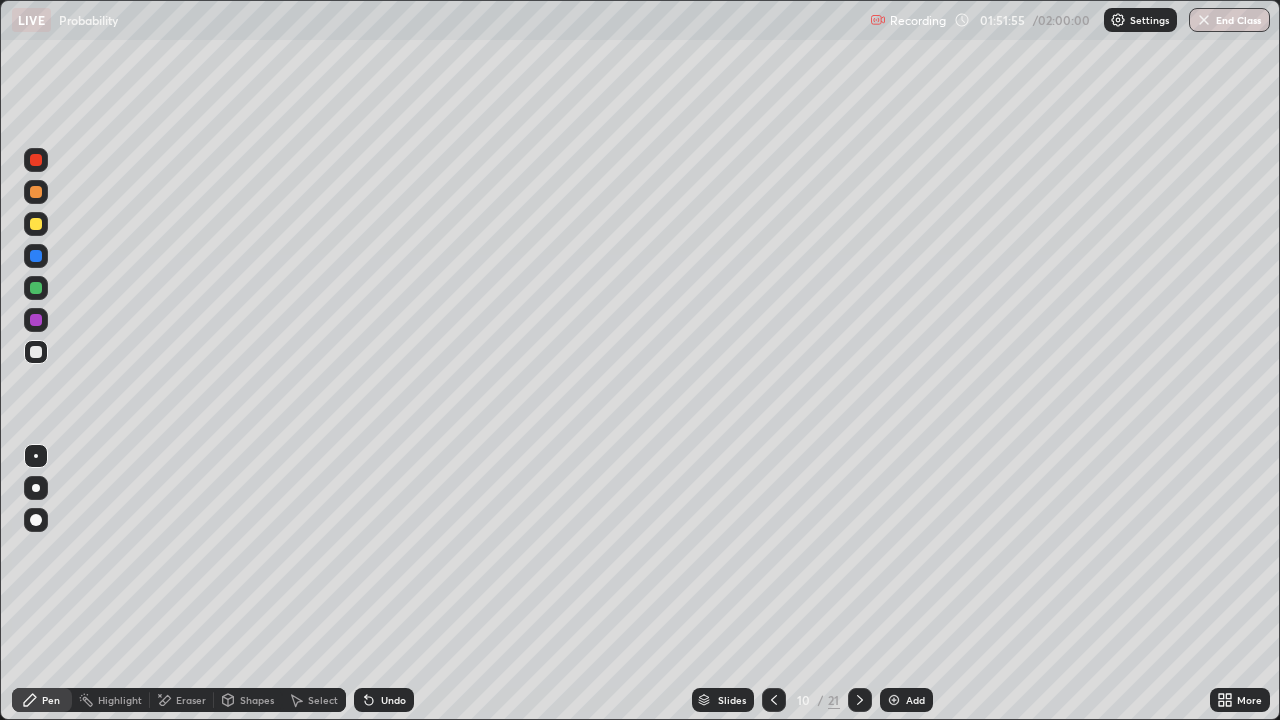 click 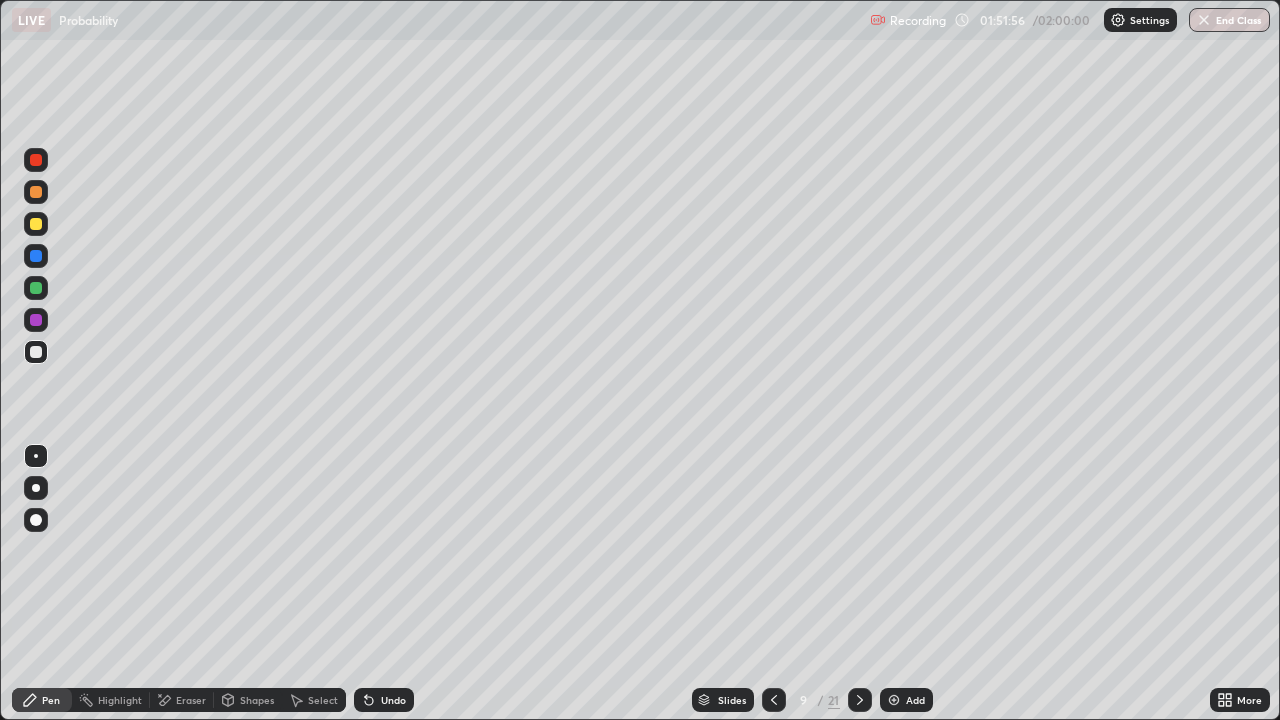 click 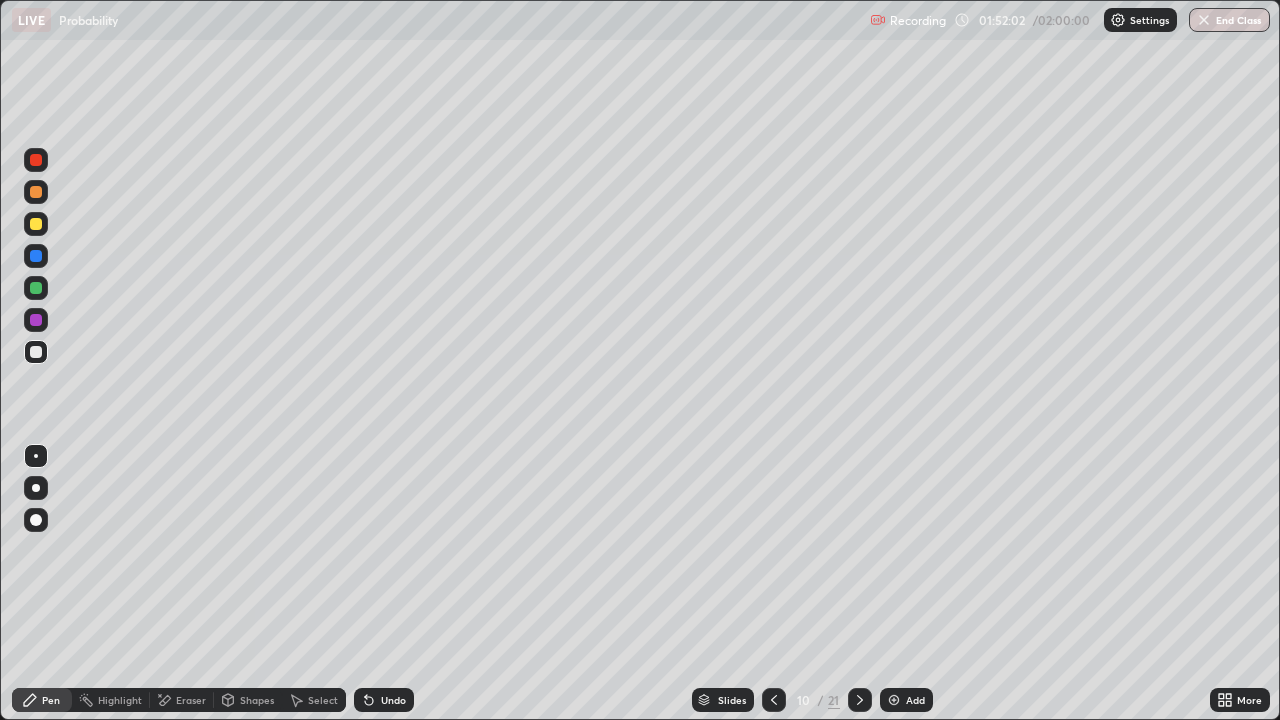 click 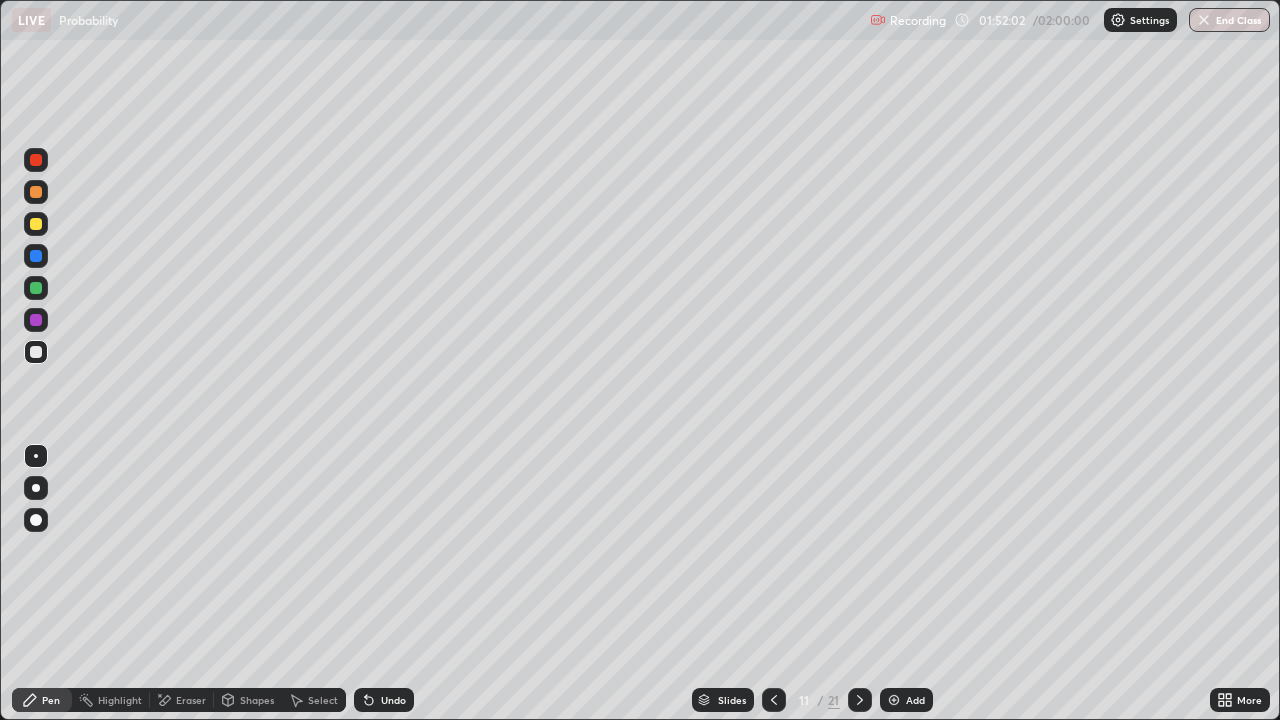 click 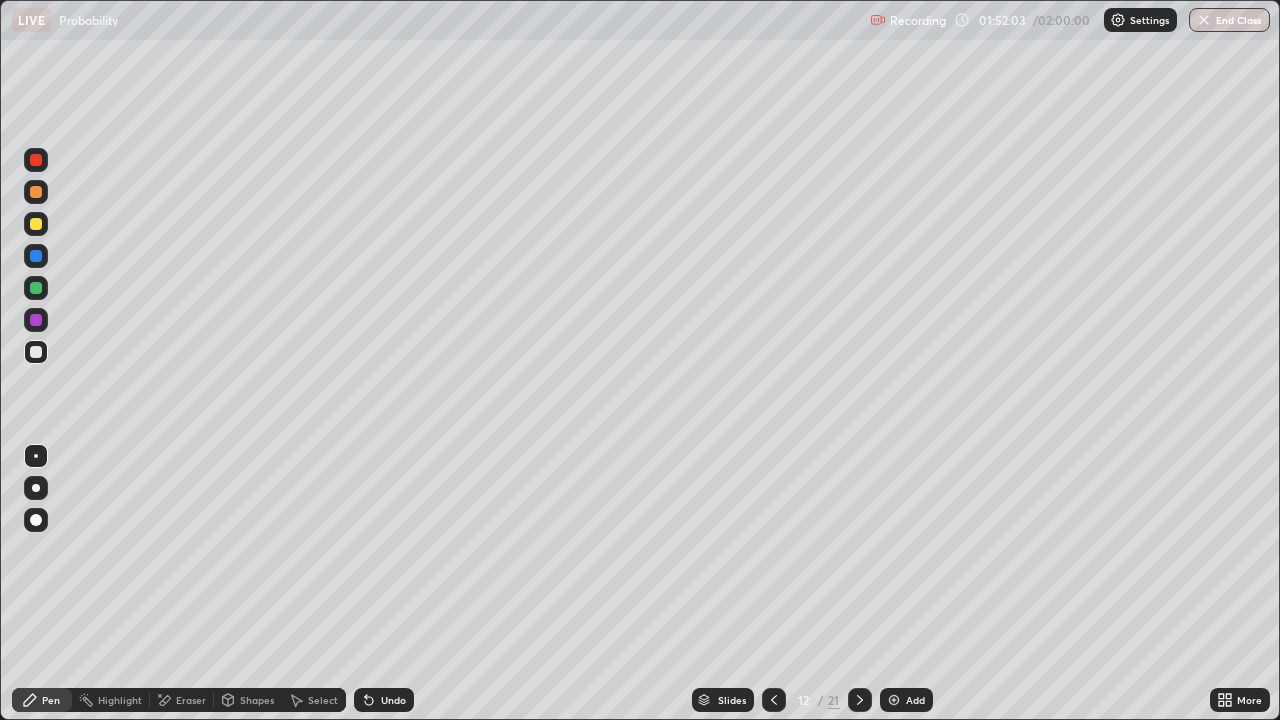 click 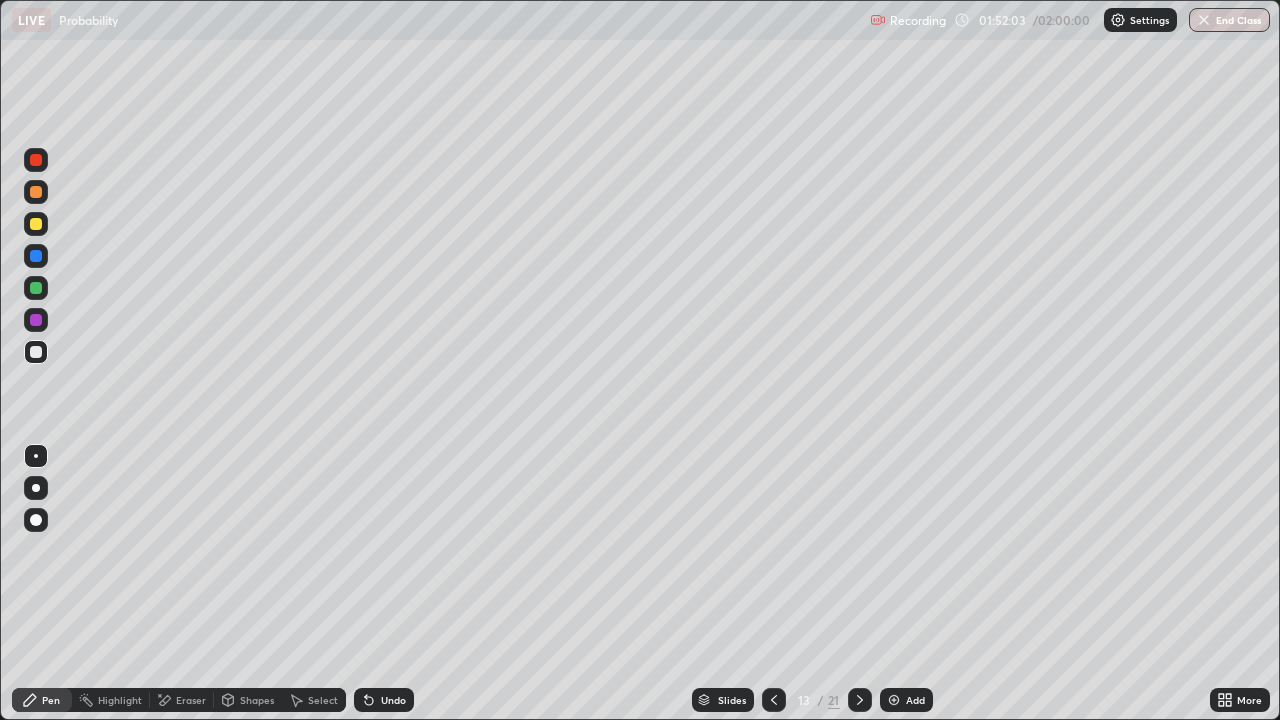 click 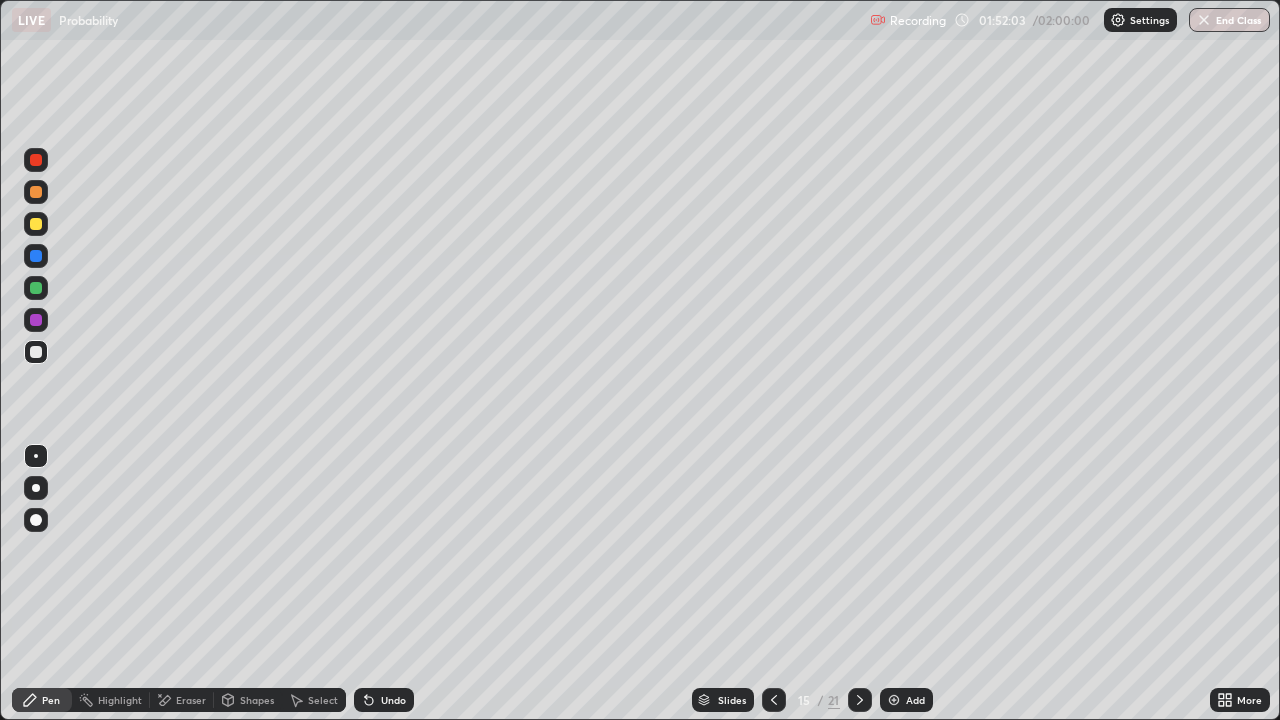 click 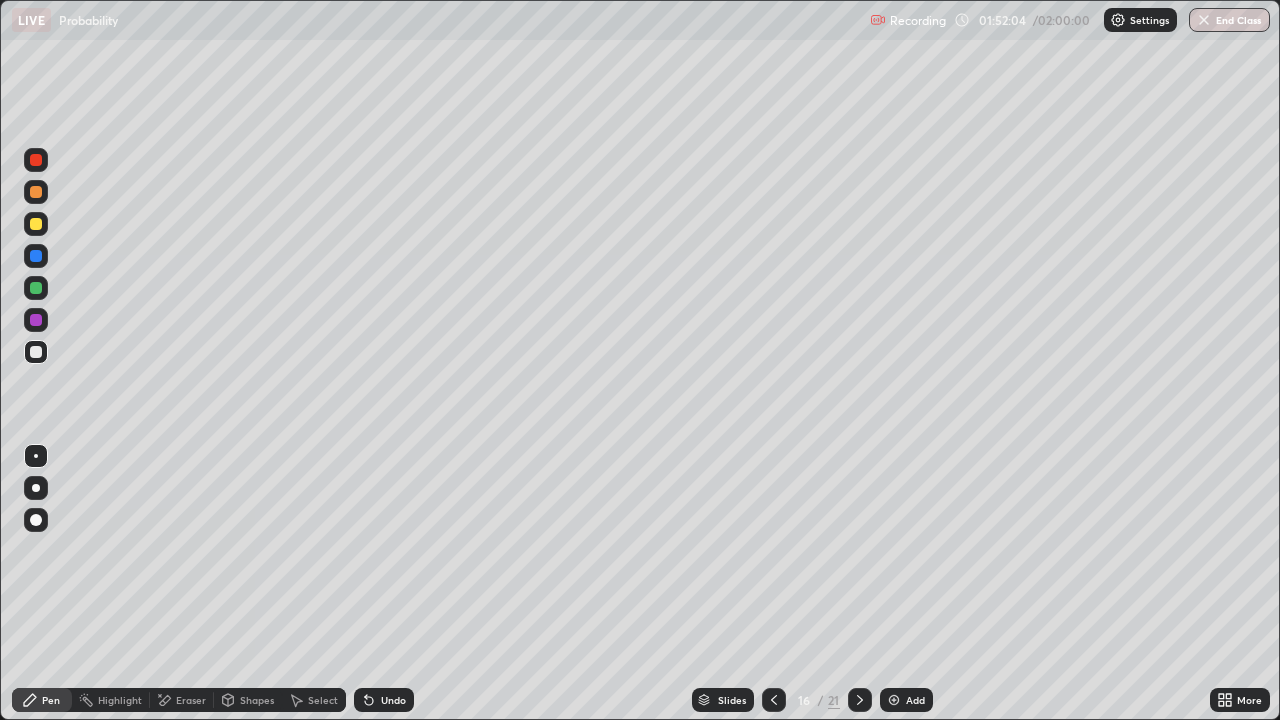 click 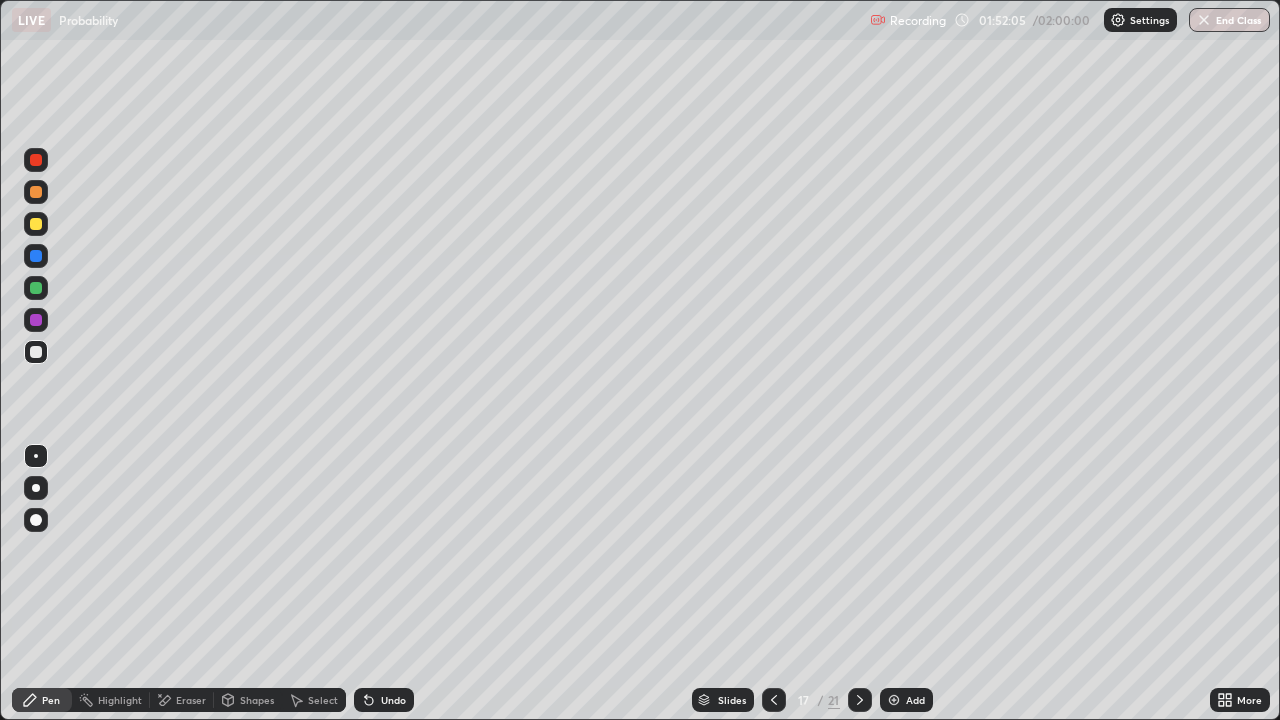 click 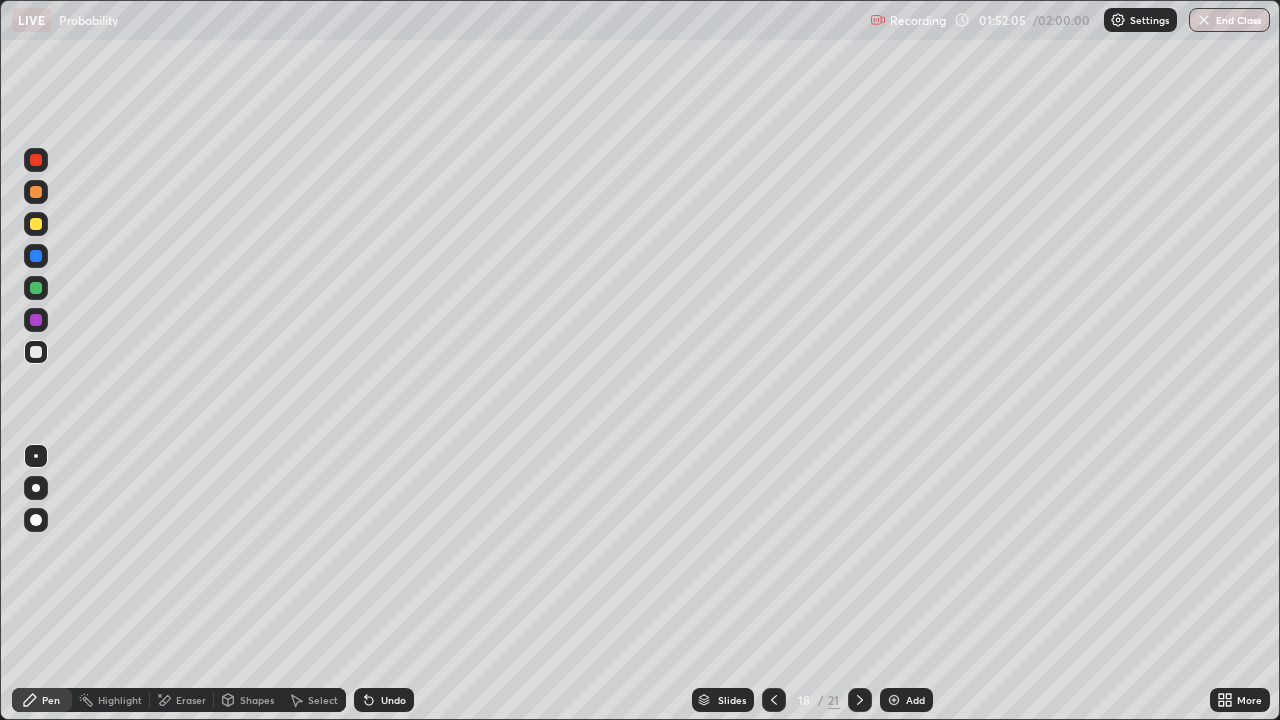 click 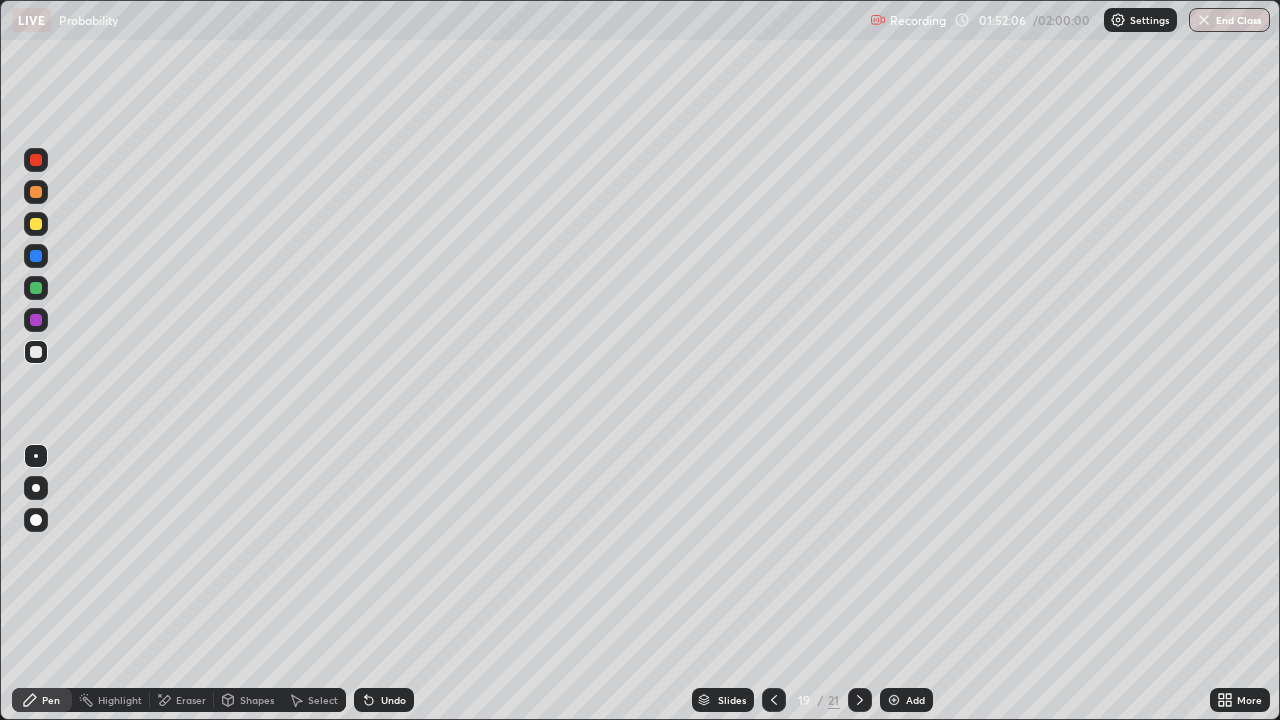 click 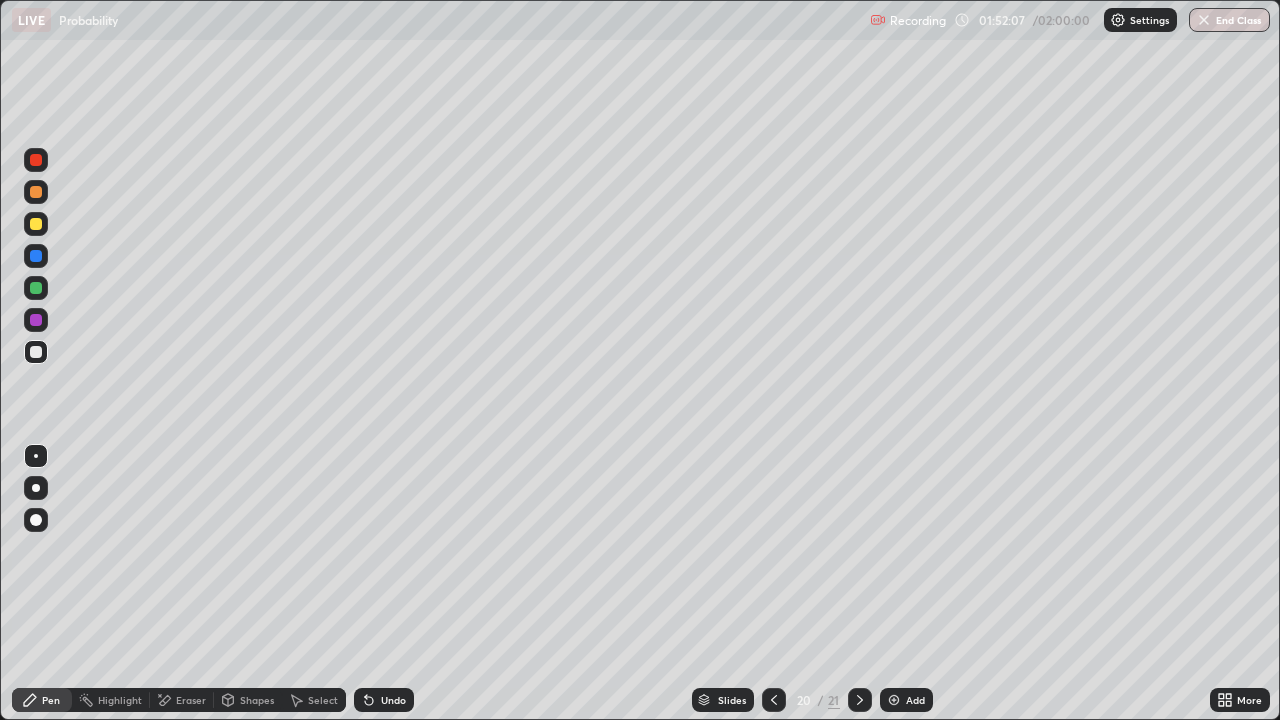 click 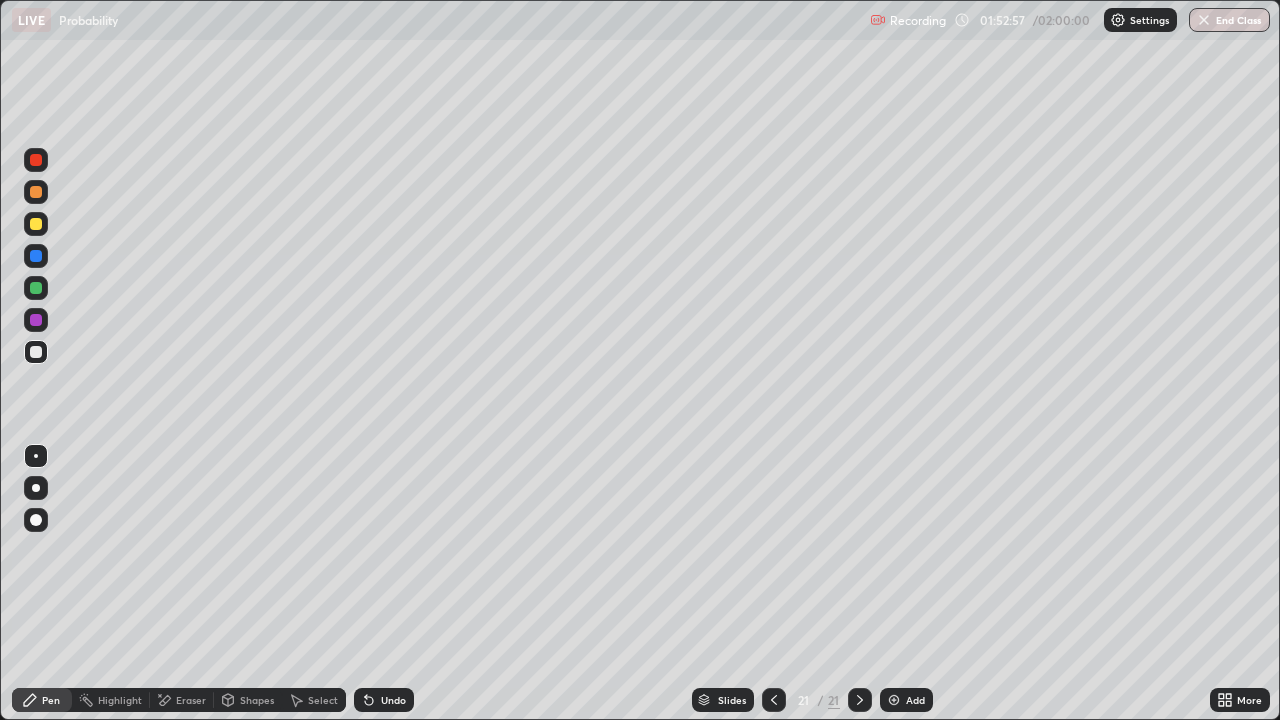 click on "Eraser" at bounding box center (182, 700) 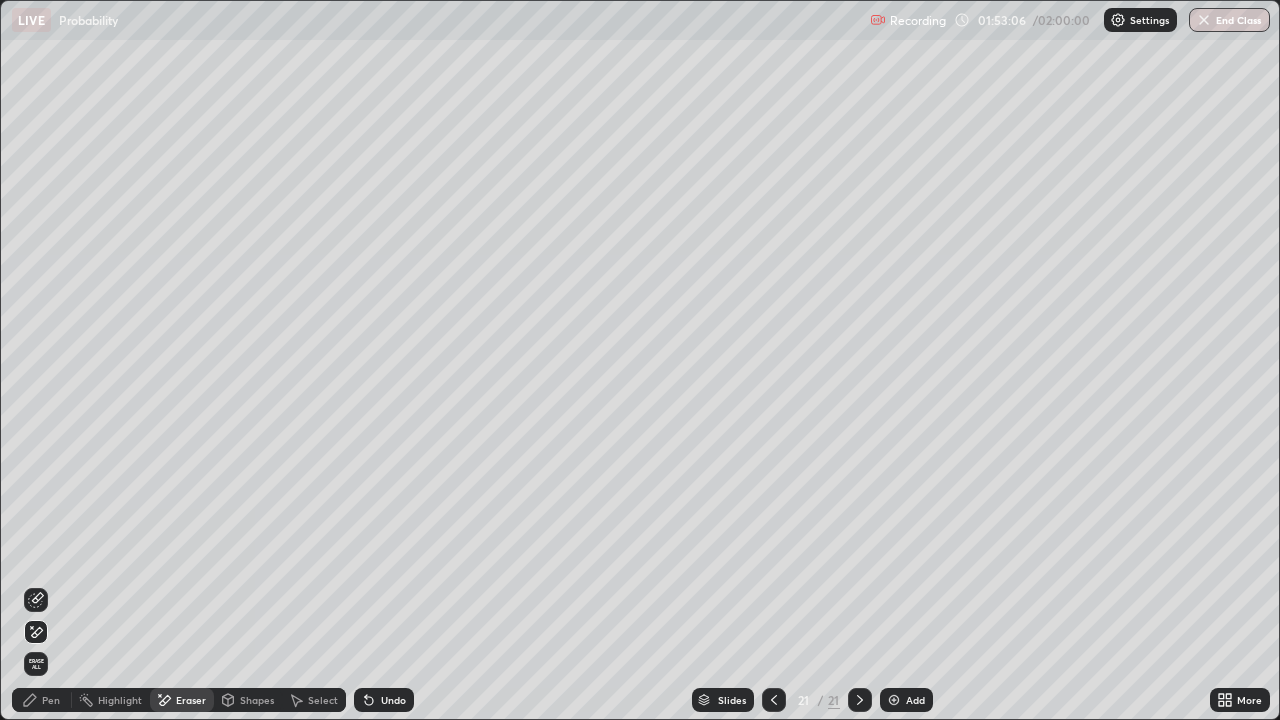 click on "Undo" at bounding box center [393, 700] 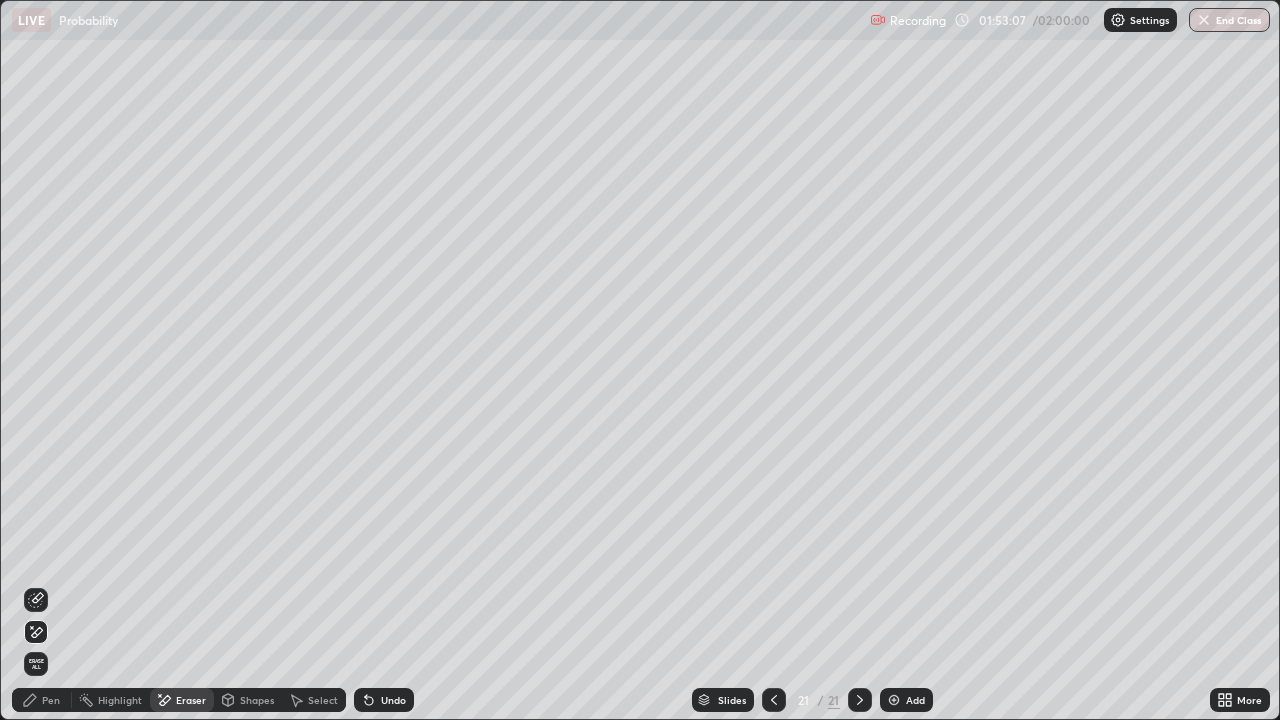 click on "Undo" at bounding box center [384, 700] 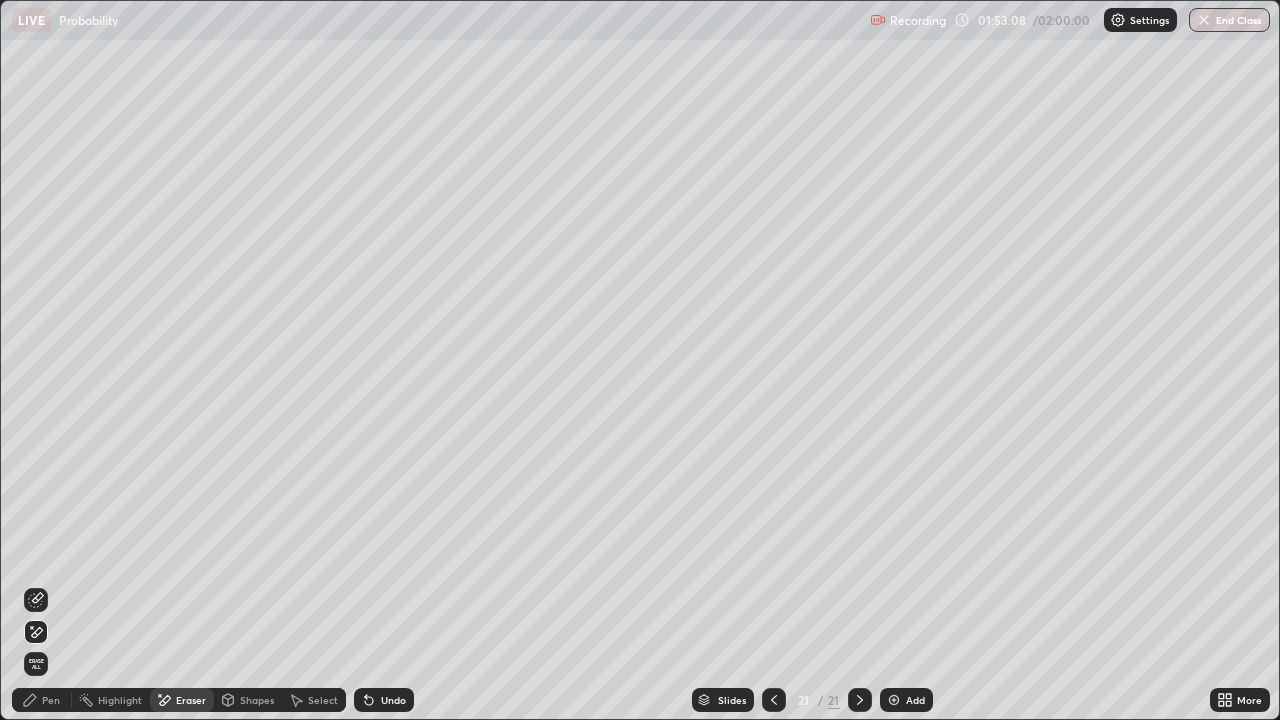 click on "Undo" at bounding box center [384, 700] 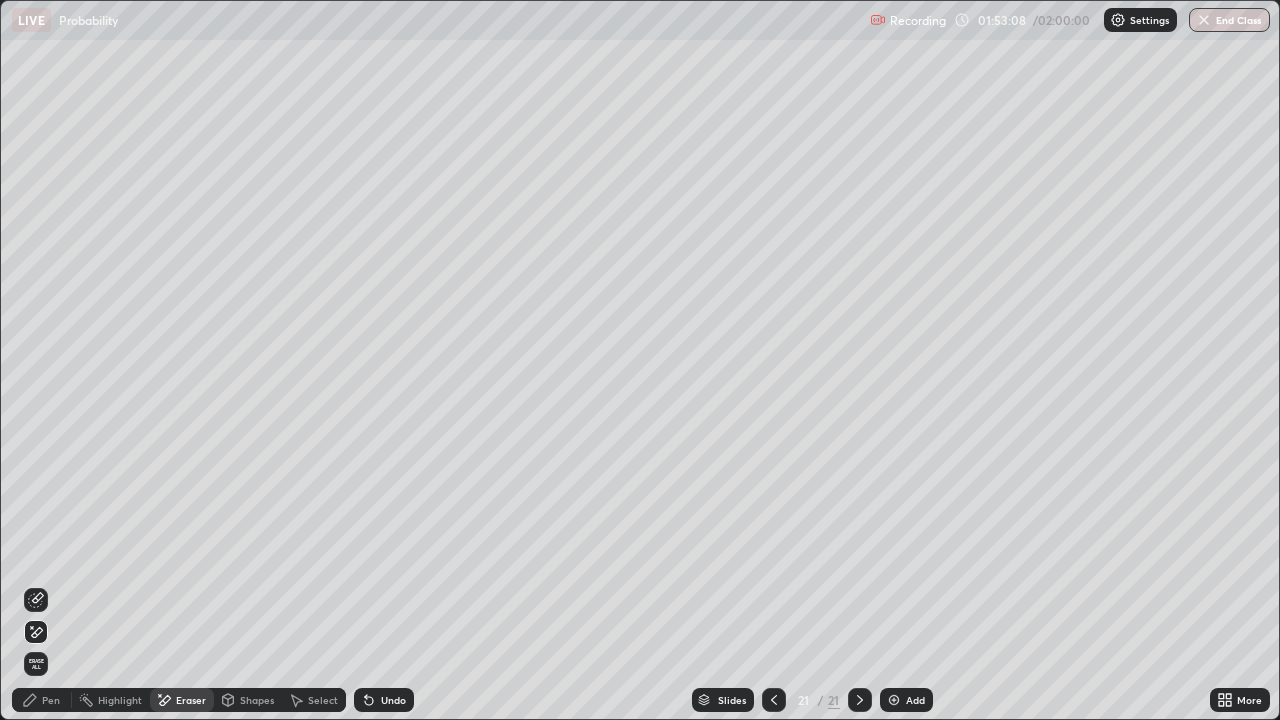click 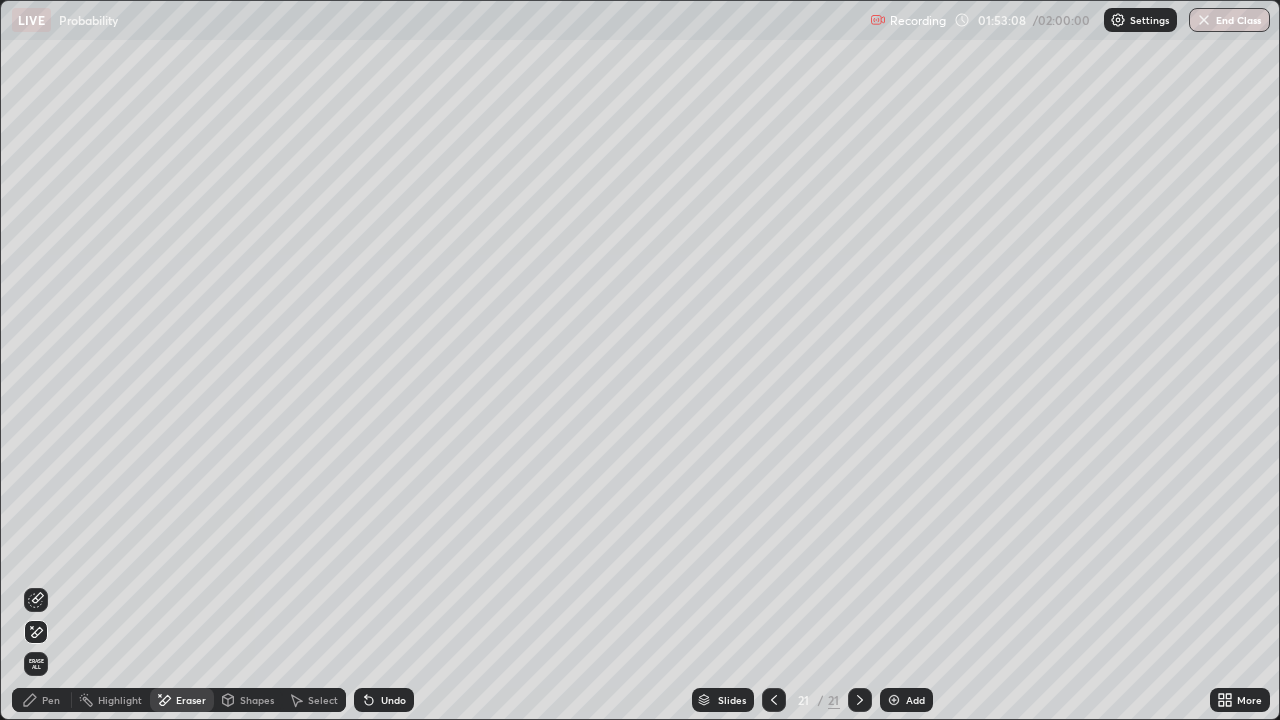 click 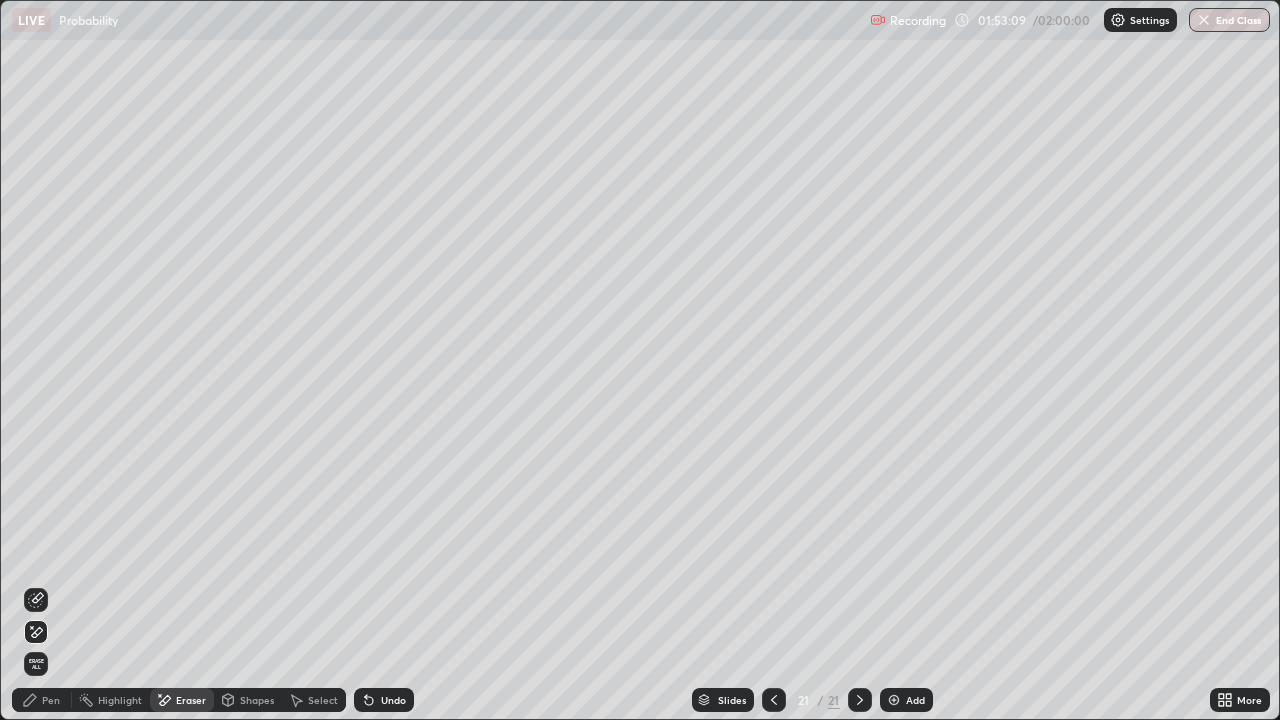 click 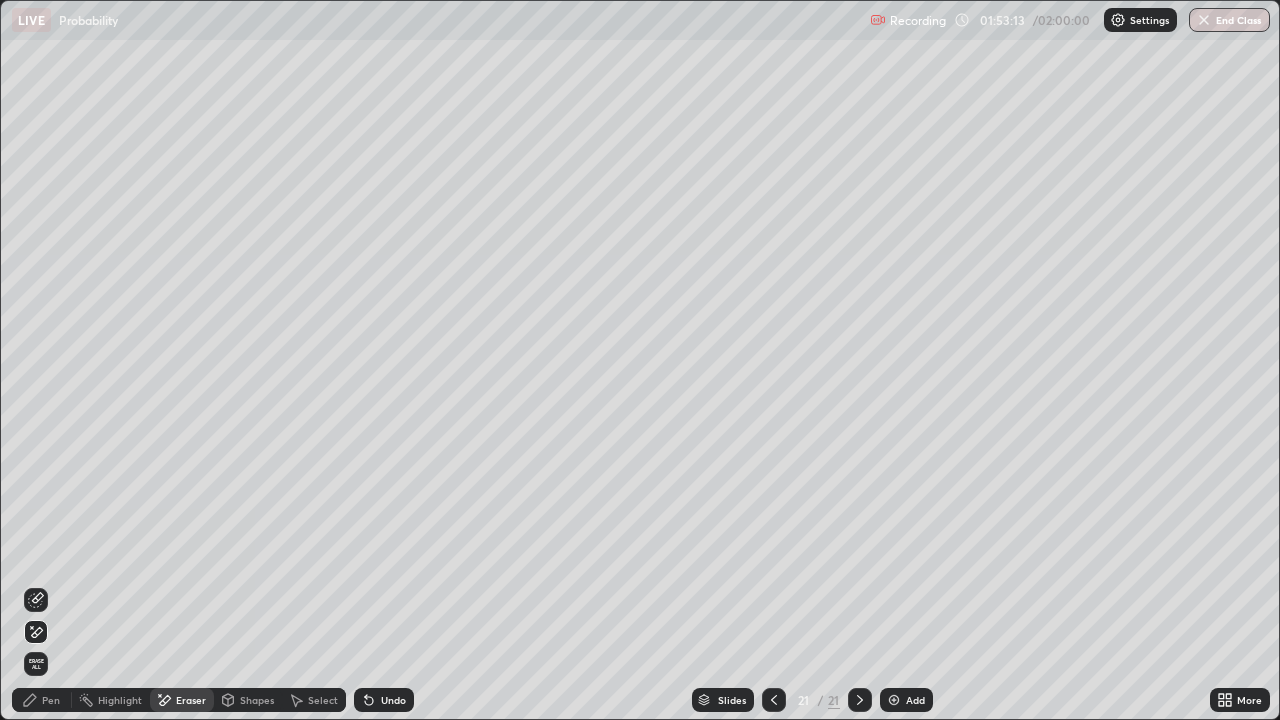 click on "Undo" at bounding box center [393, 700] 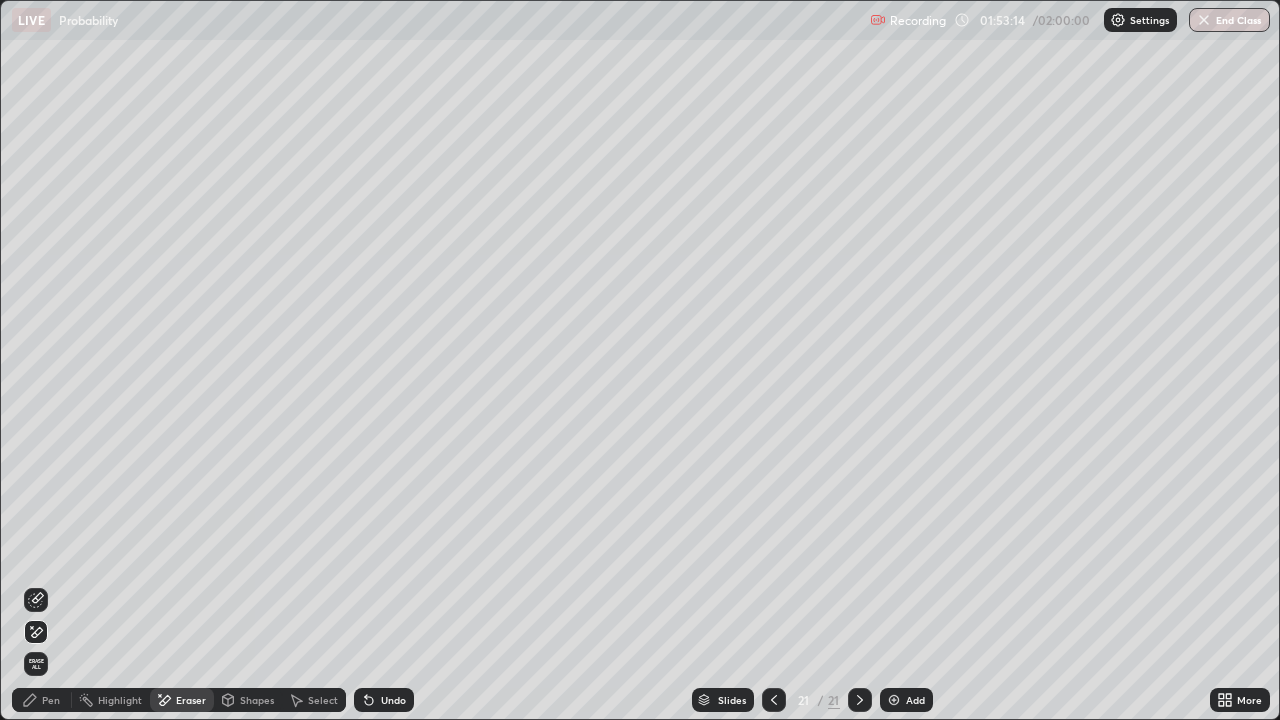 click on "Pen" at bounding box center (42, 700) 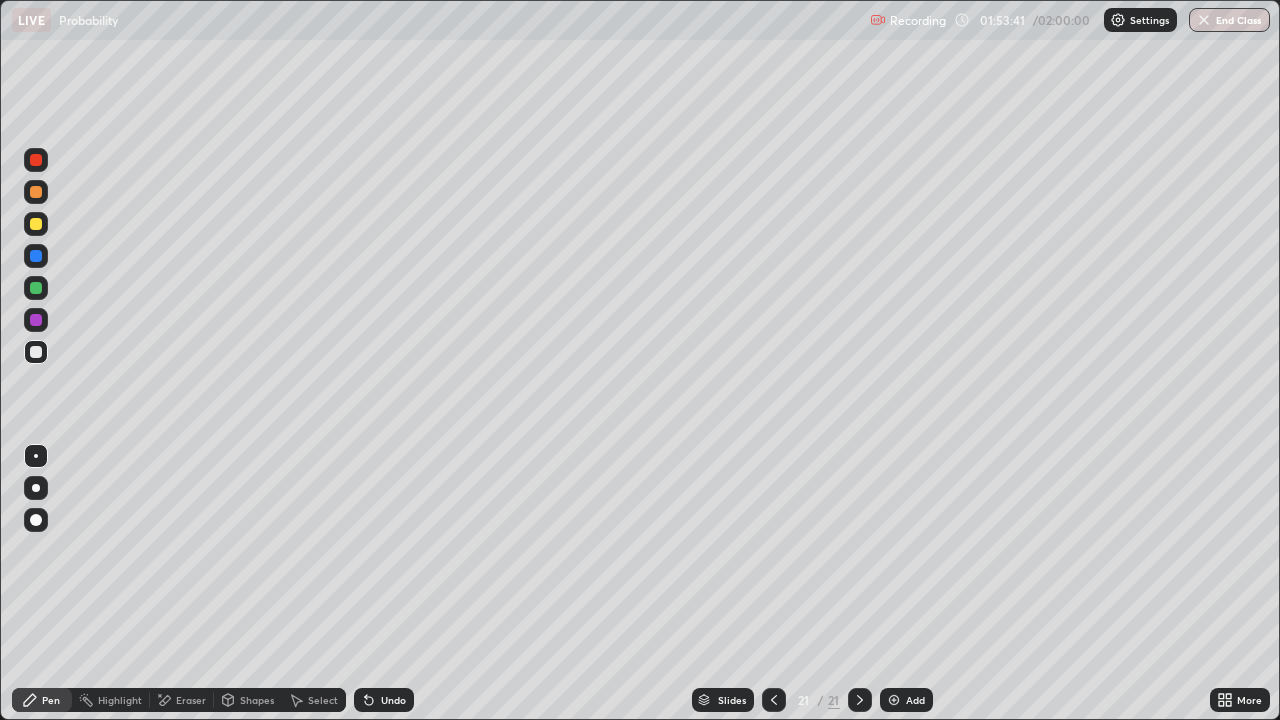 click on "Eraser" at bounding box center (182, 700) 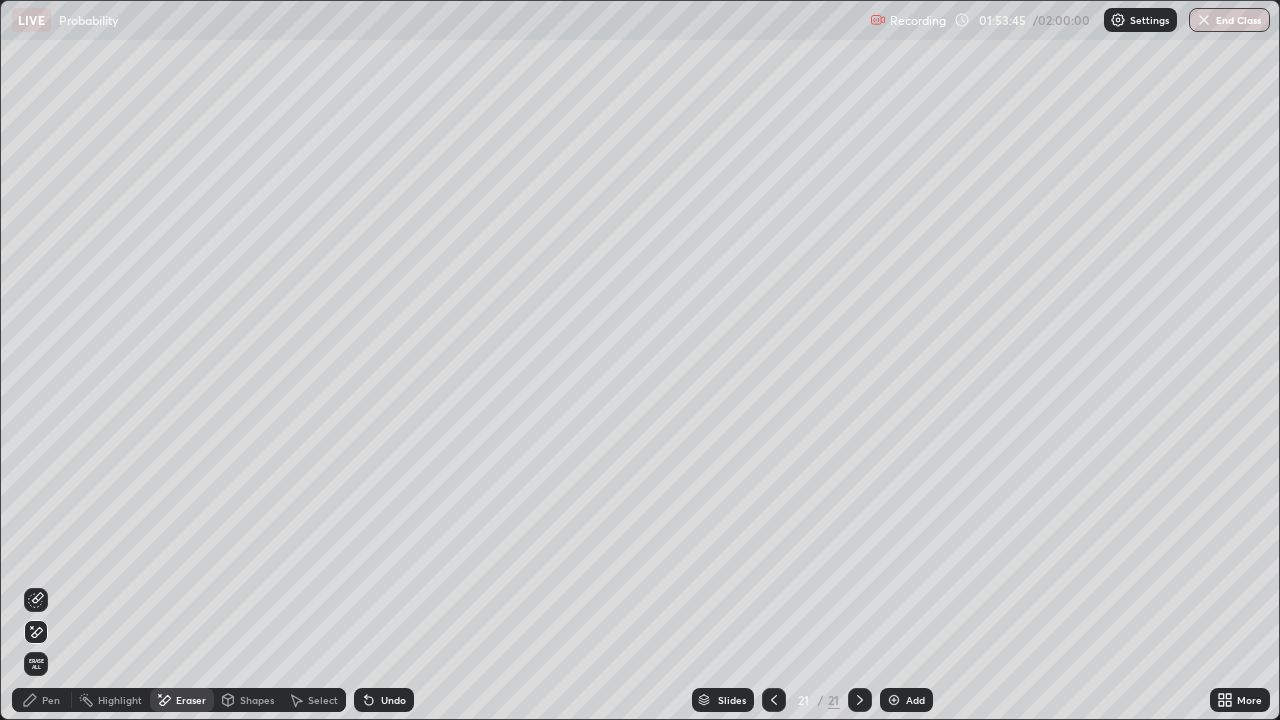 click on "Pen" at bounding box center [51, 700] 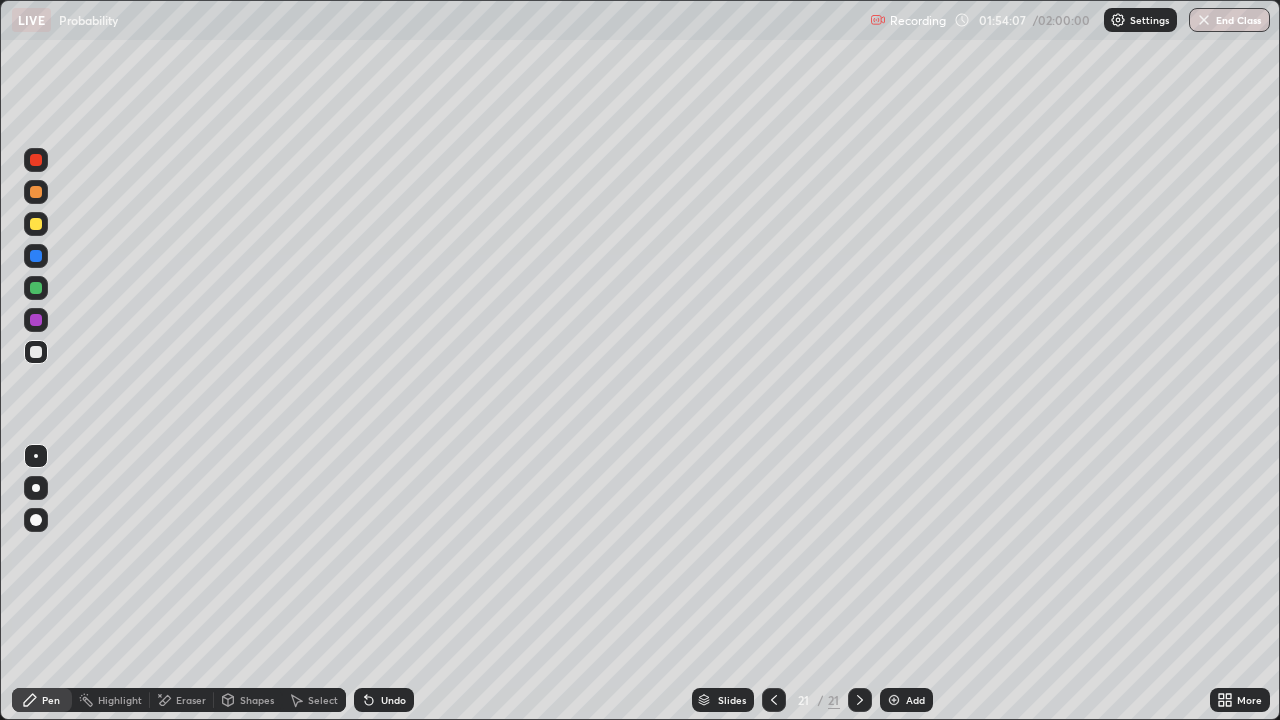 click on "Undo" at bounding box center [393, 700] 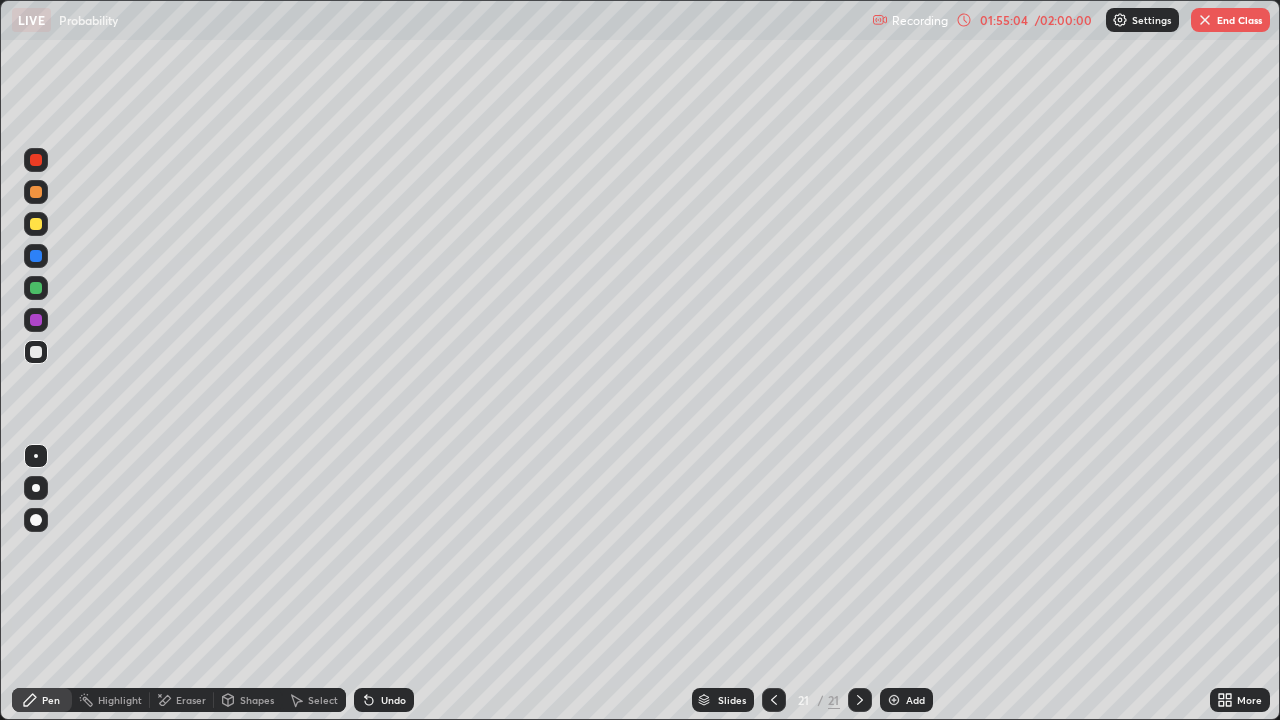 click on "Eraser" at bounding box center [182, 700] 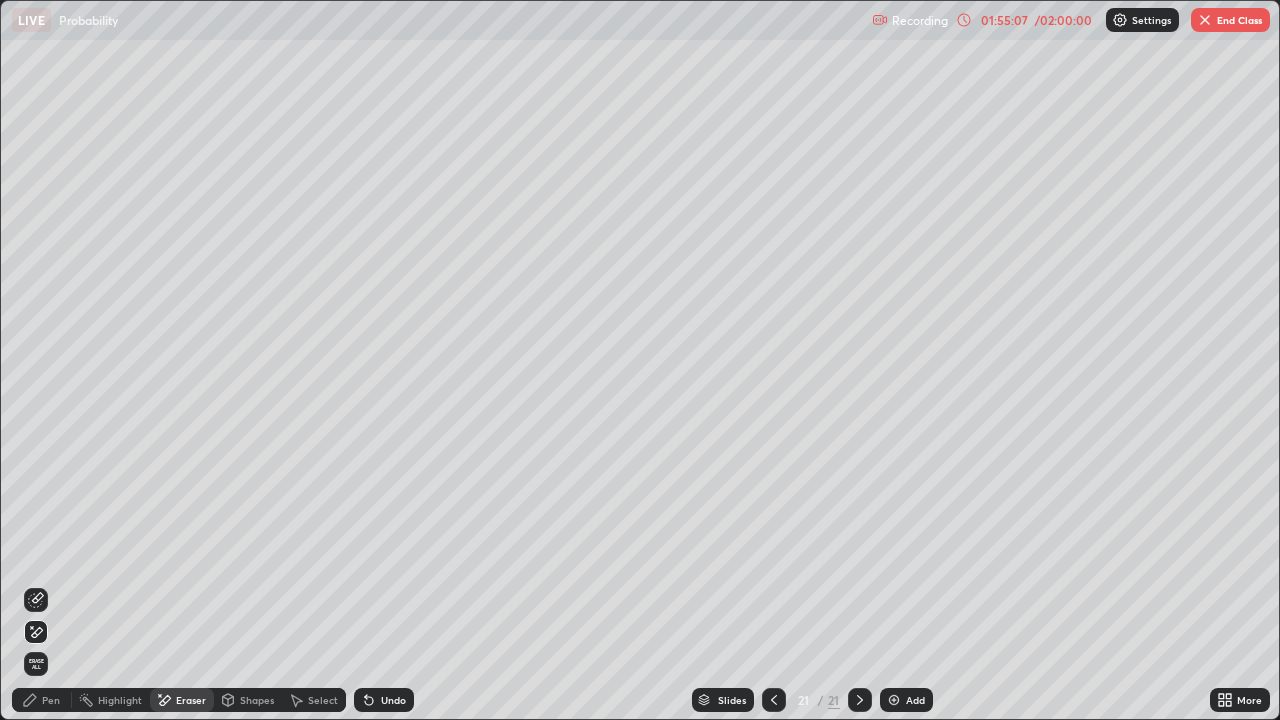 click 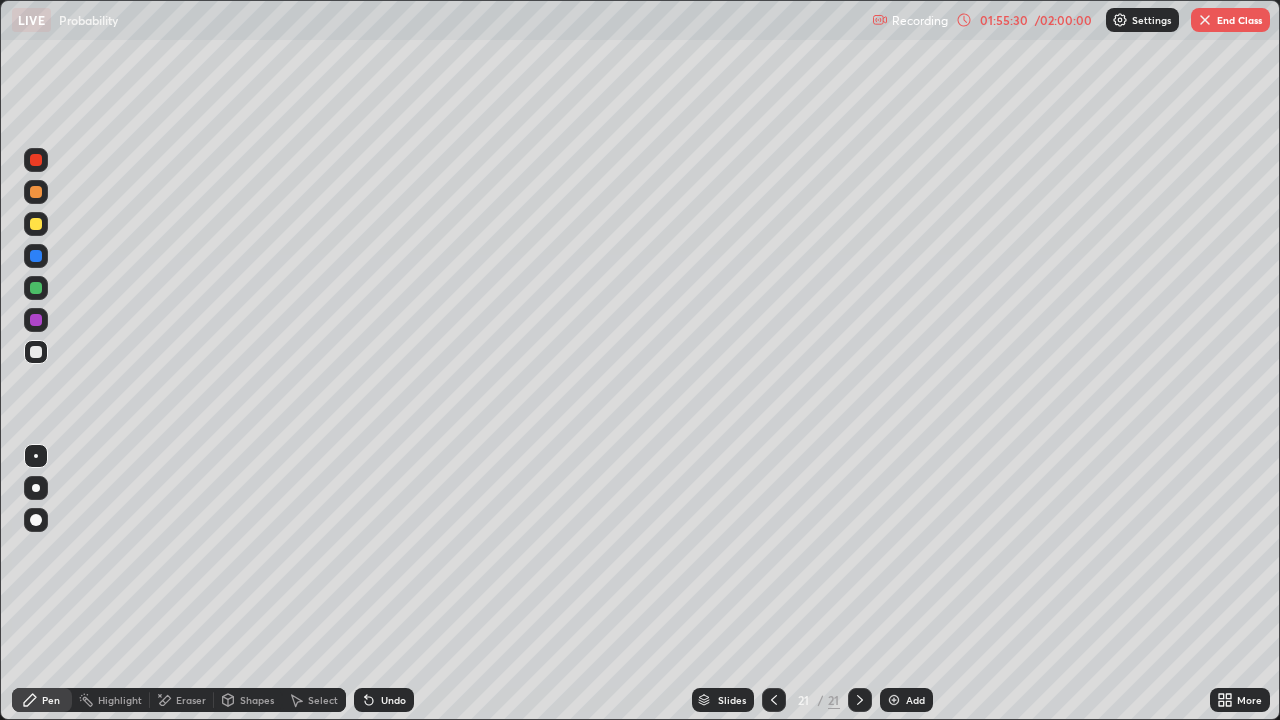 click on "Eraser" at bounding box center (191, 700) 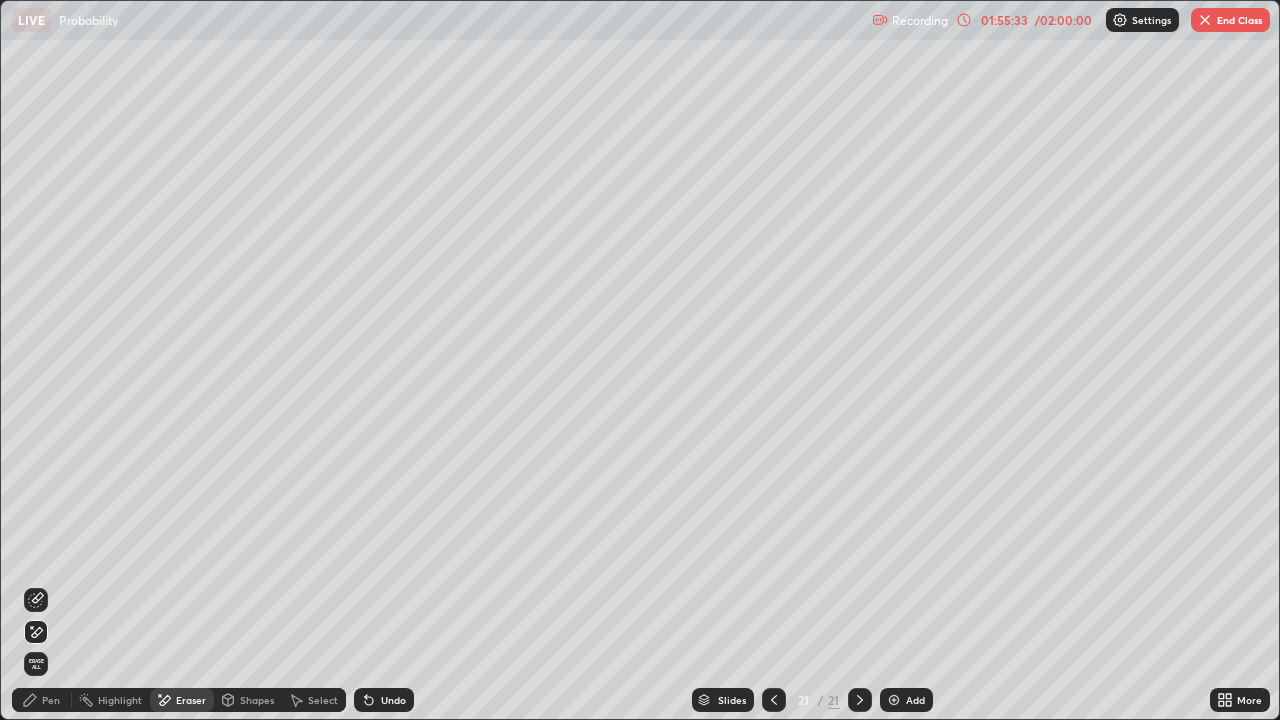 click on "Pen" at bounding box center [51, 700] 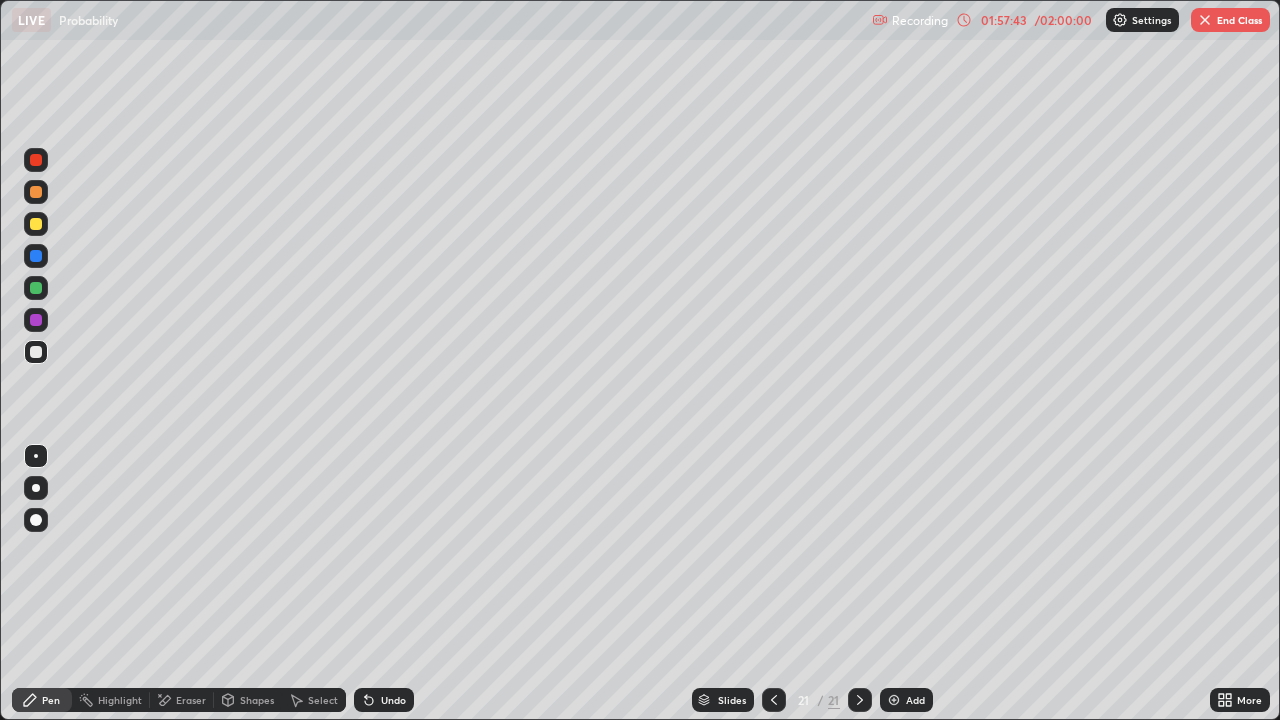 click 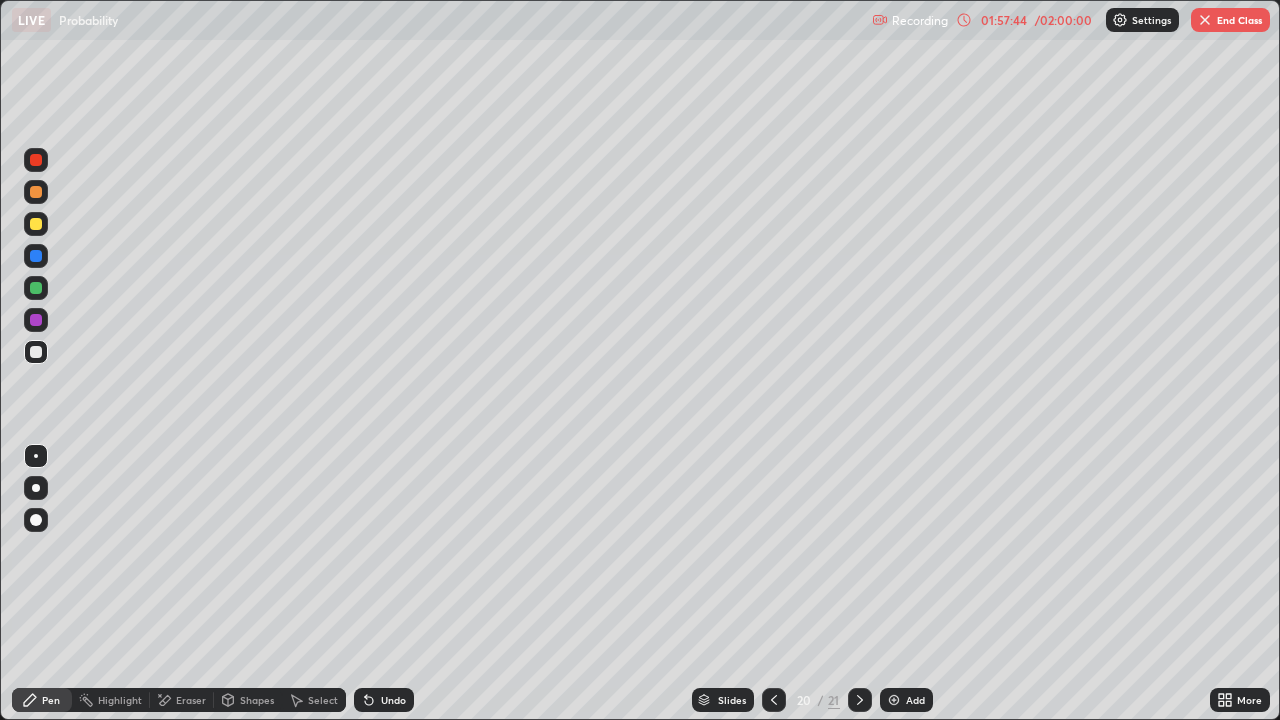 click 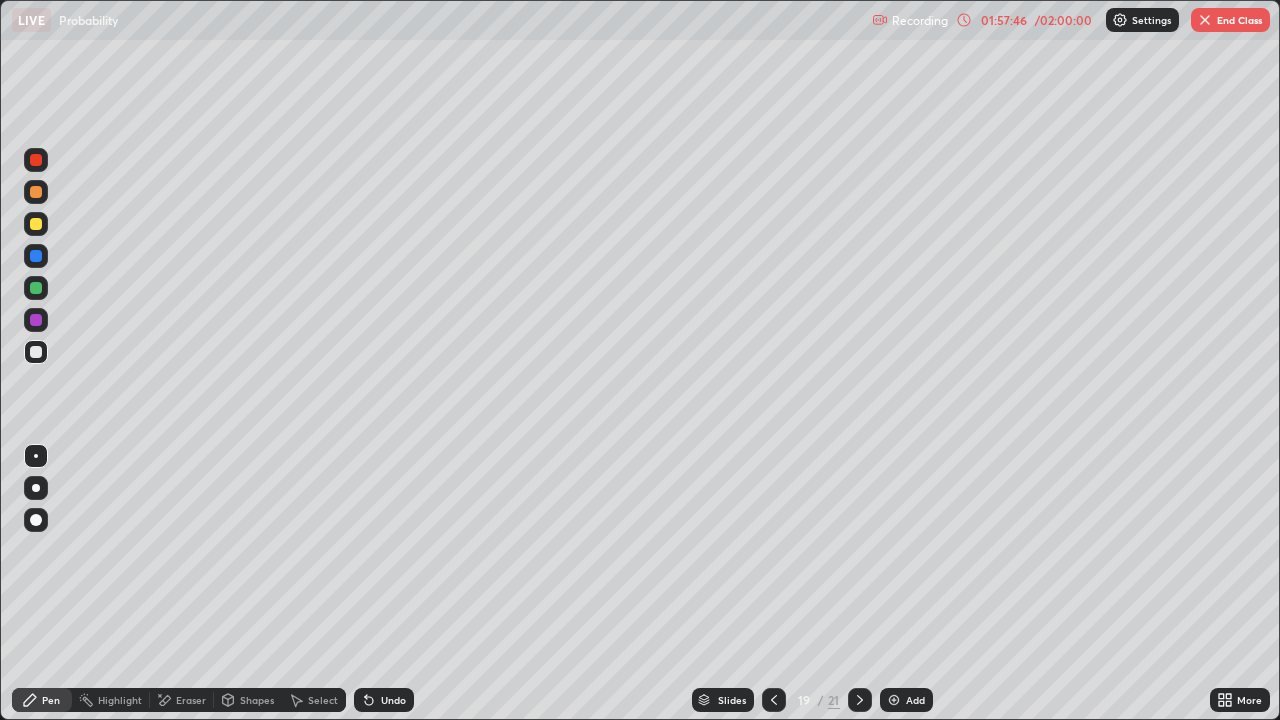 click 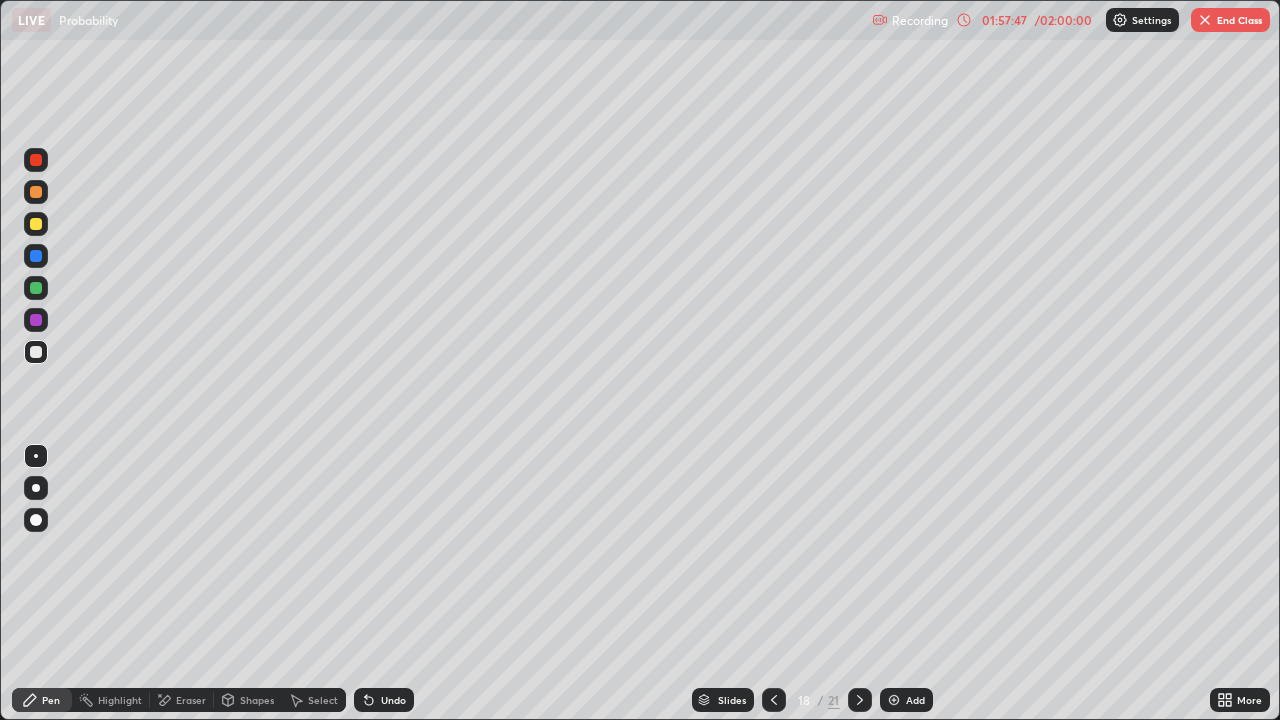 click at bounding box center (774, 700) 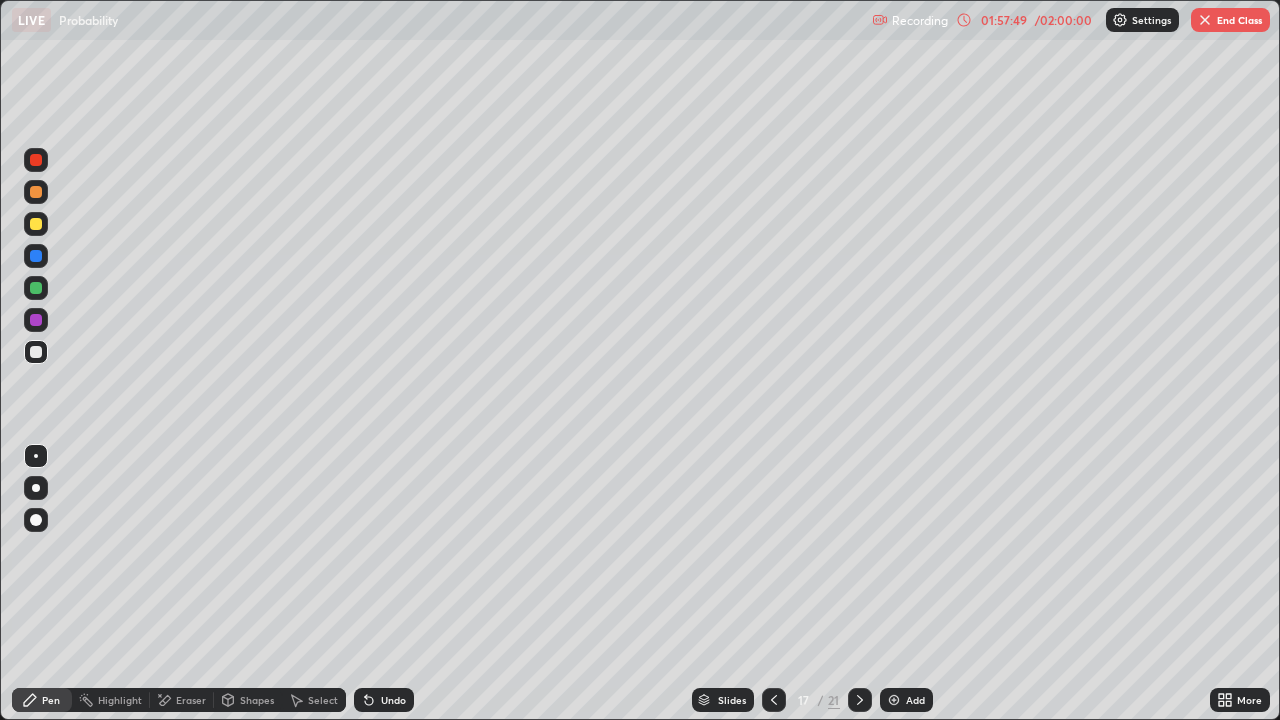 click 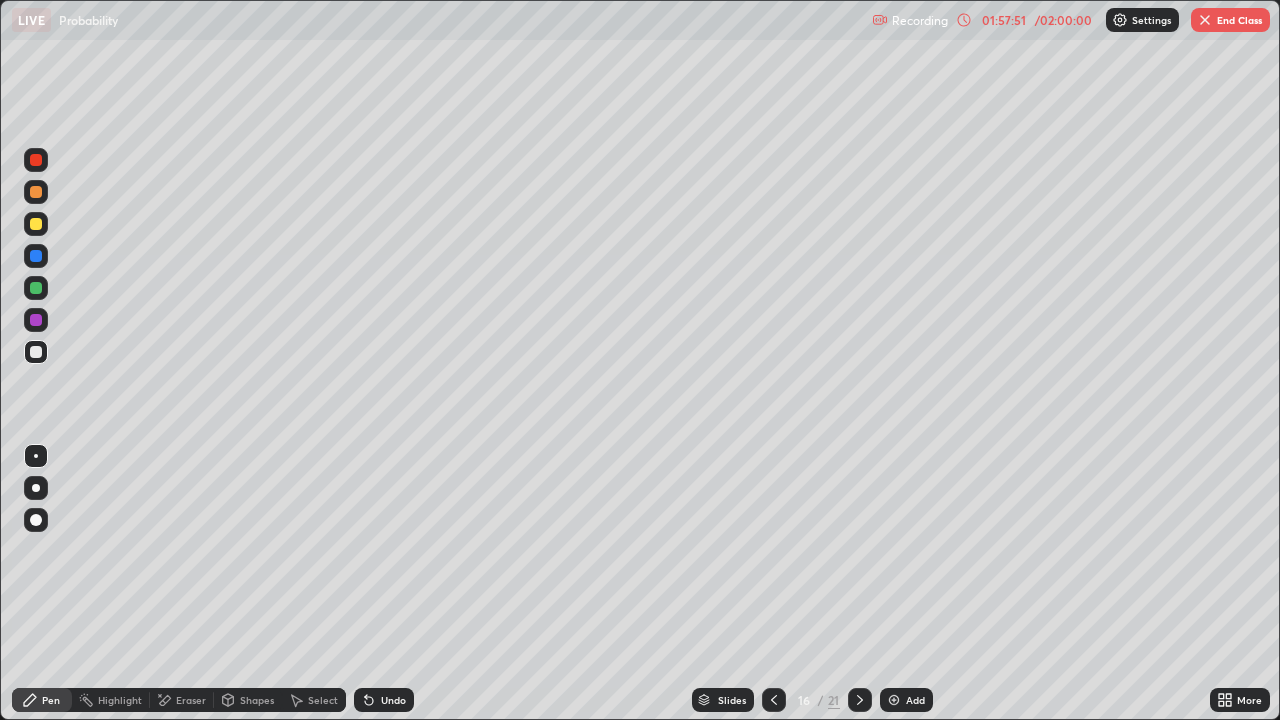 click 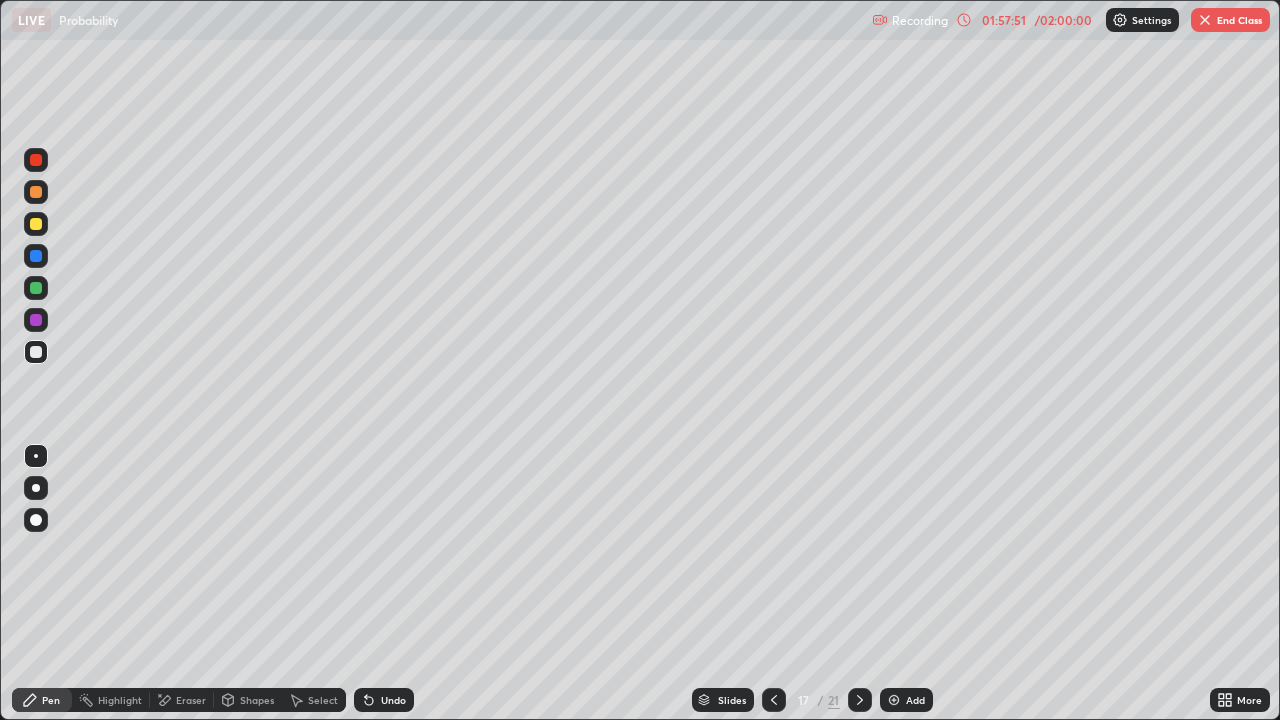 click 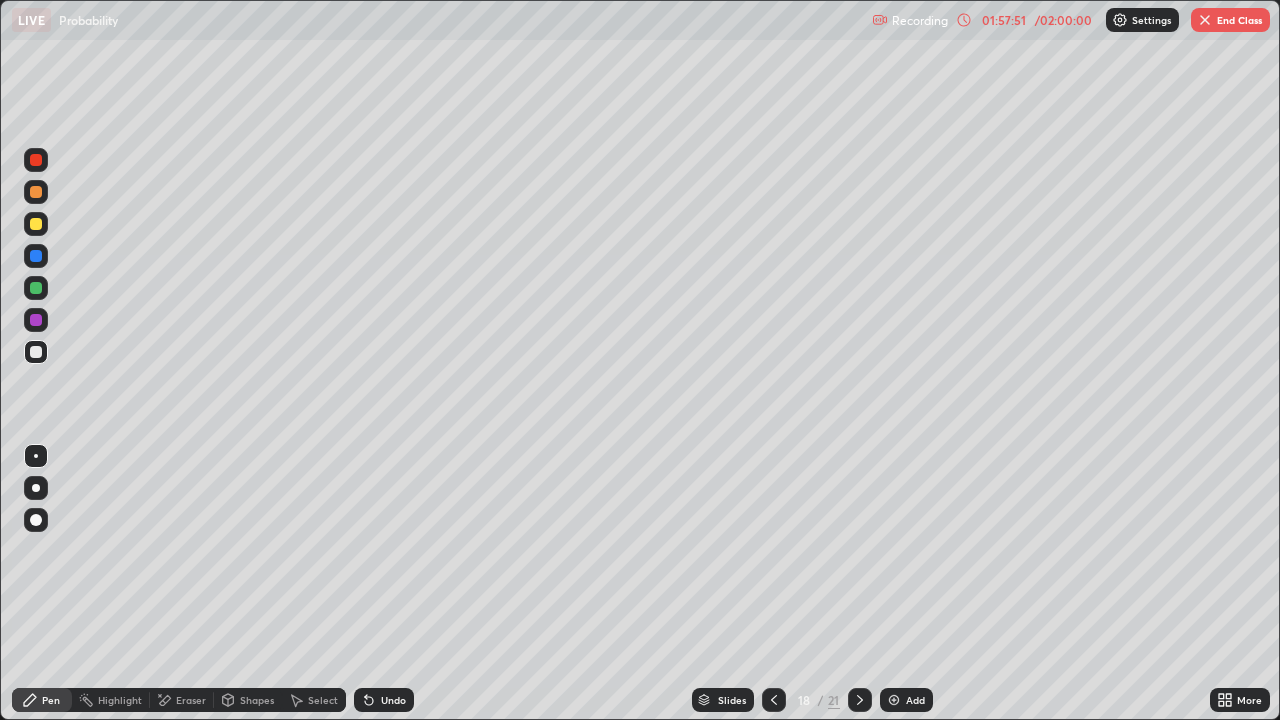click at bounding box center [860, 700] 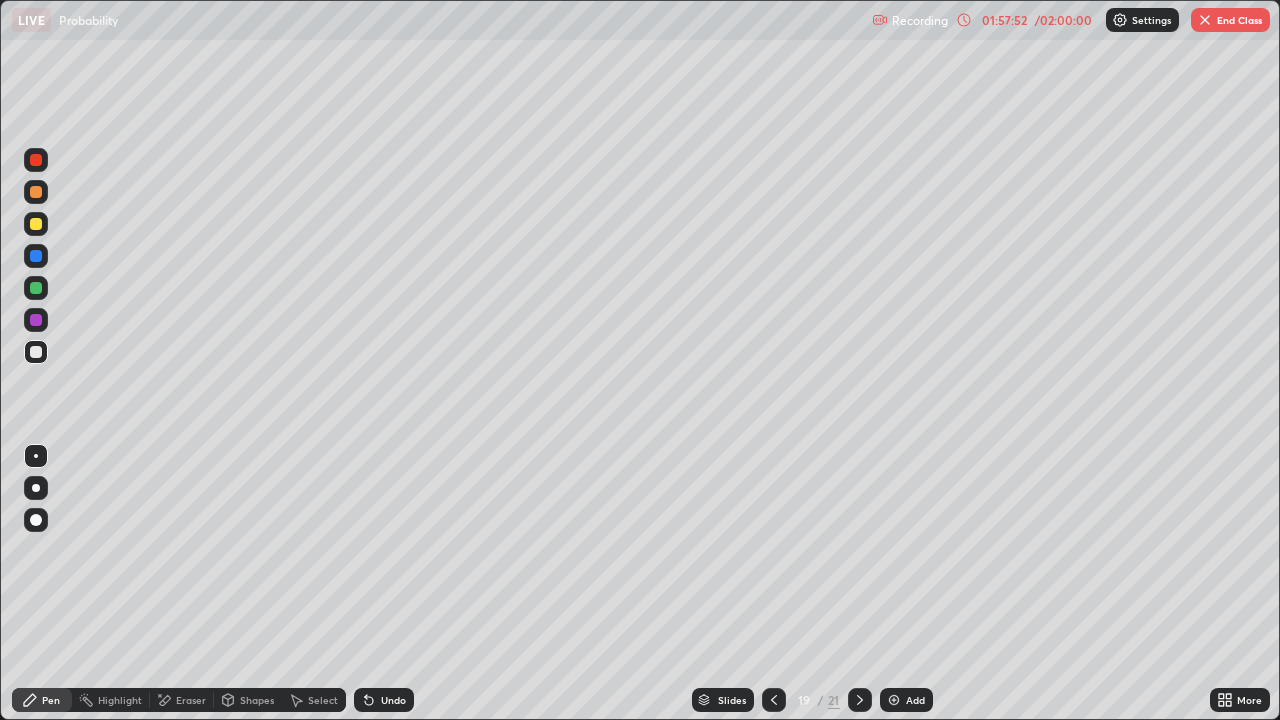 click at bounding box center (860, 700) 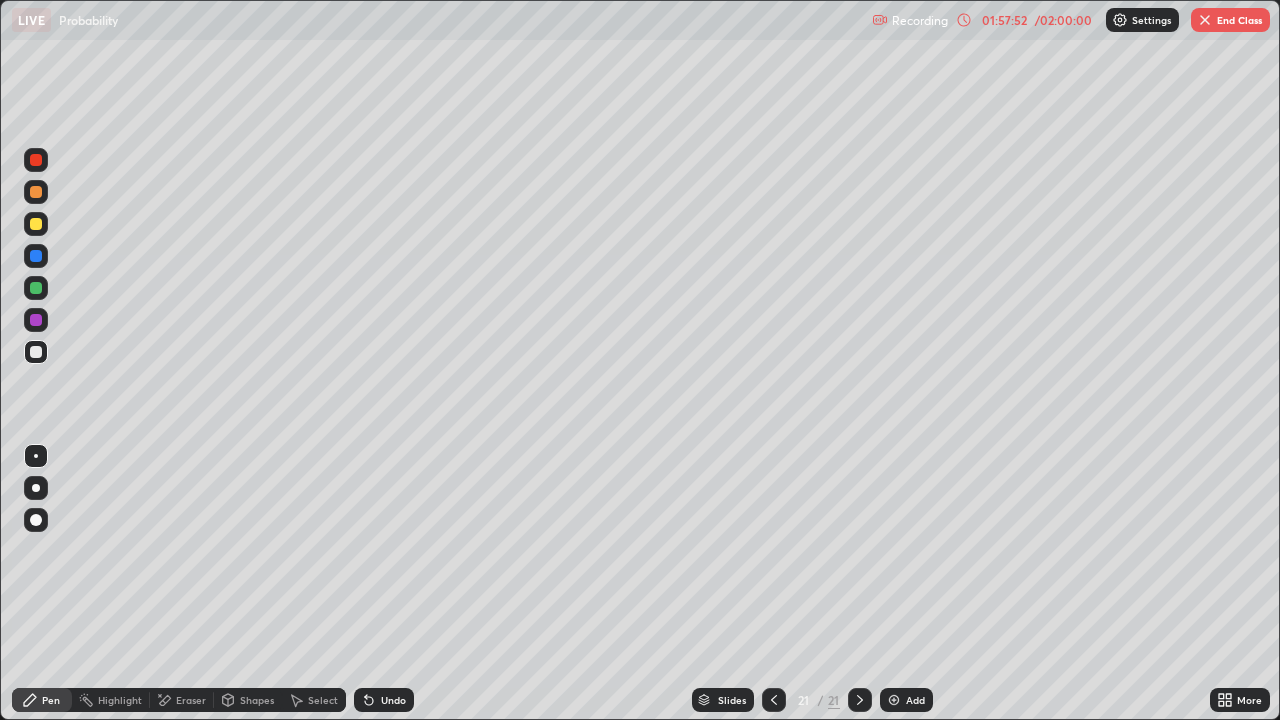 click 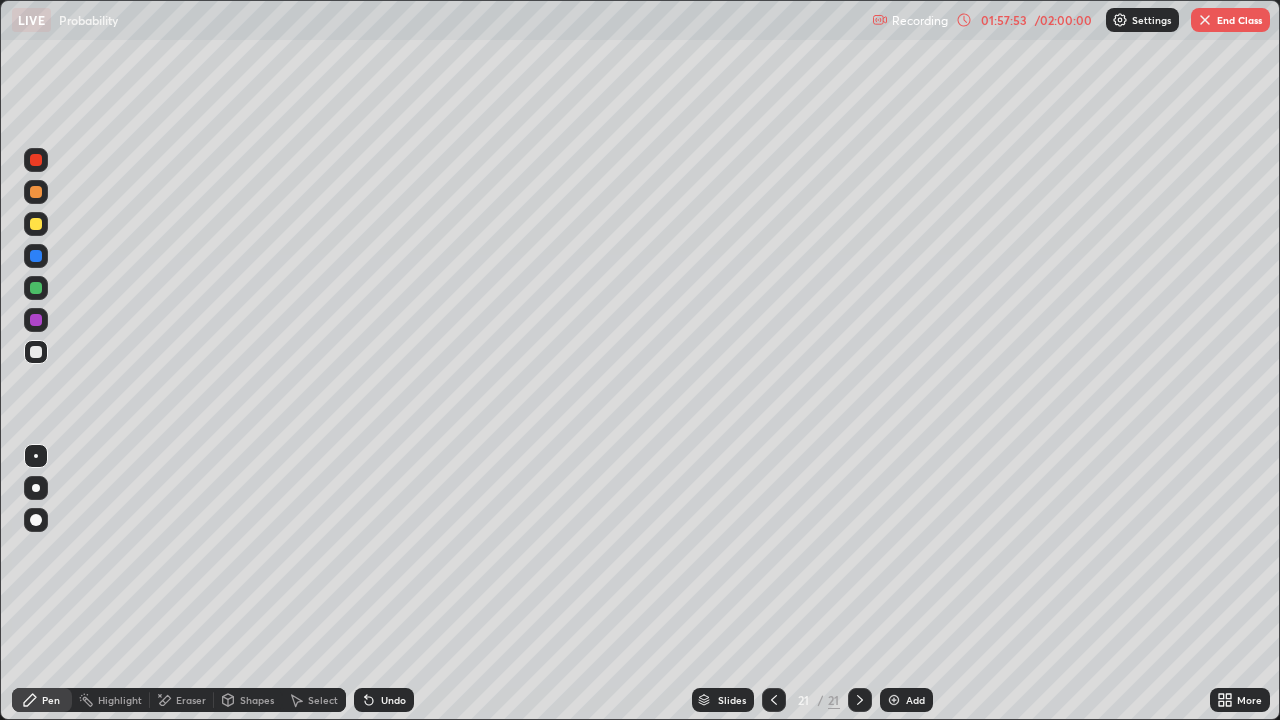 click 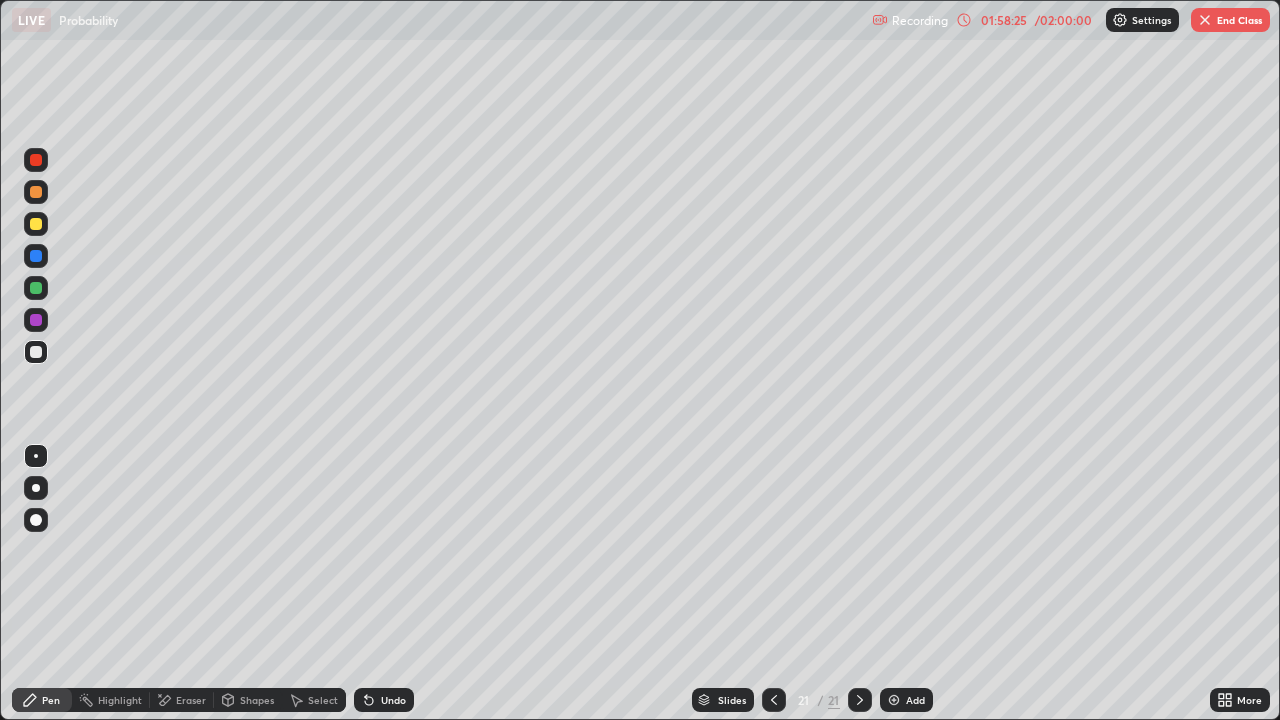 click on "End Class" at bounding box center [1230, 20] 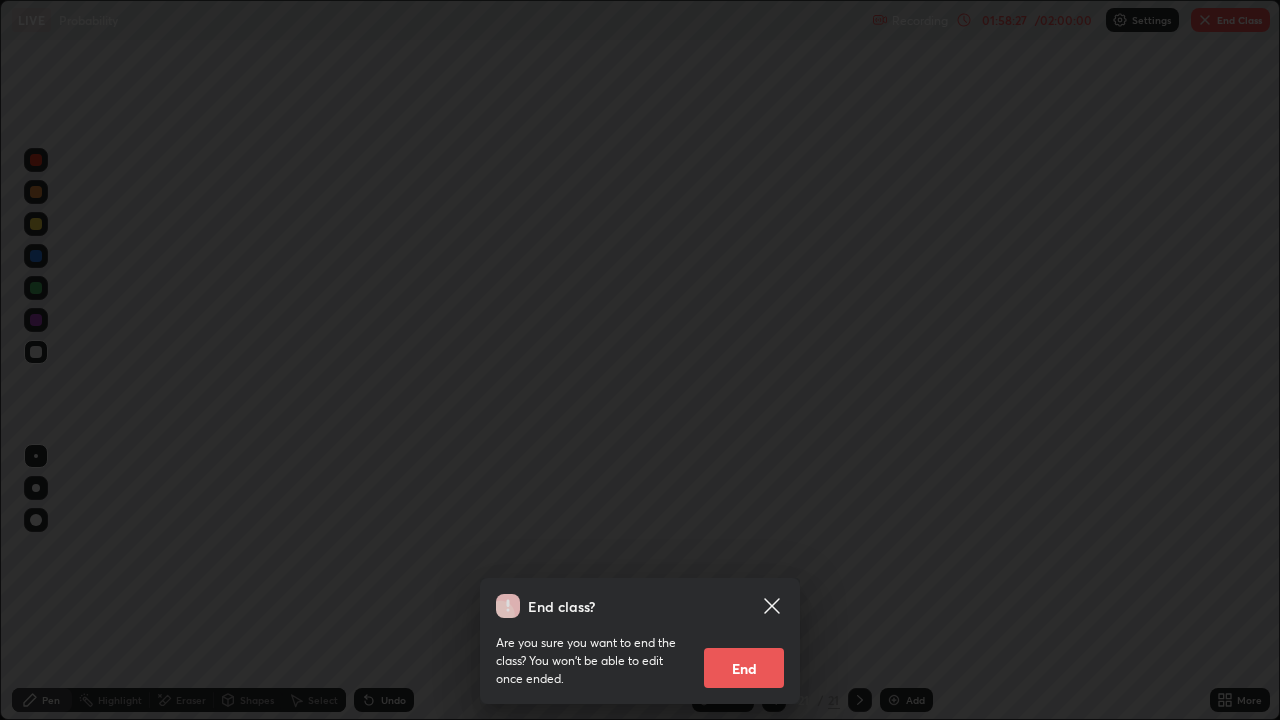 click on "End" at bounding box center (744, 668) 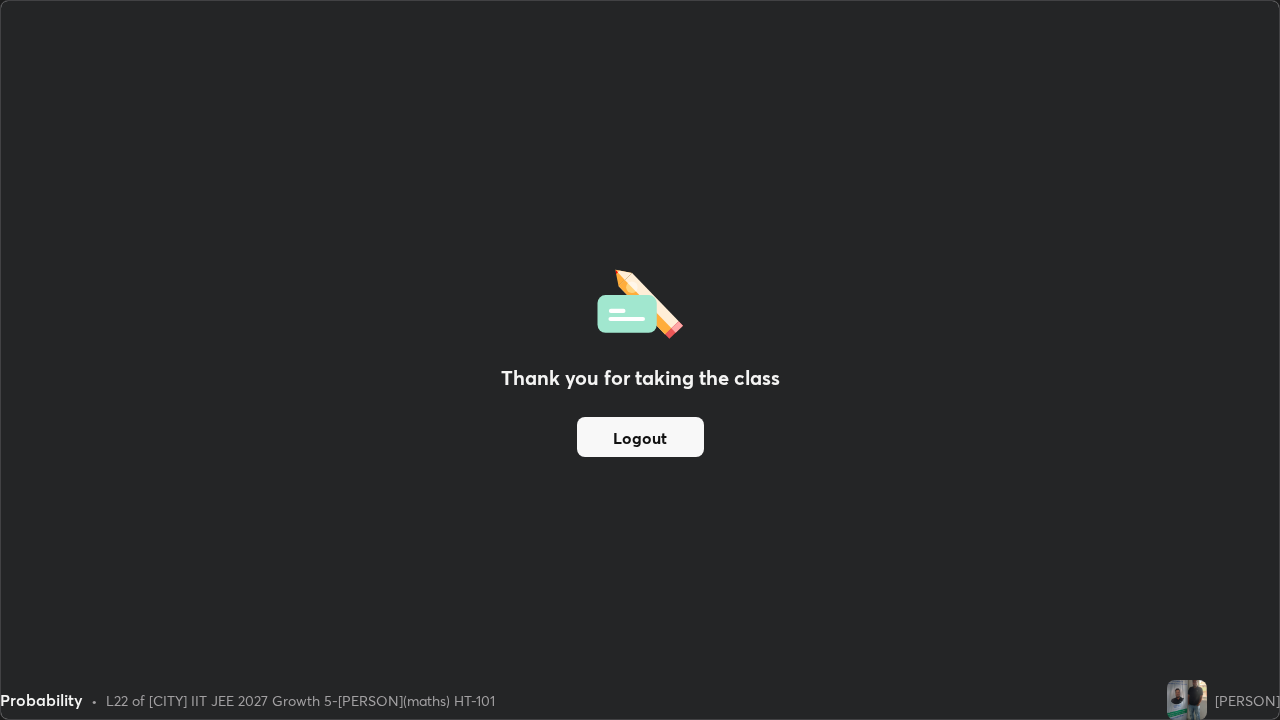 click on "Logout" at bounding box center (640, 437) 